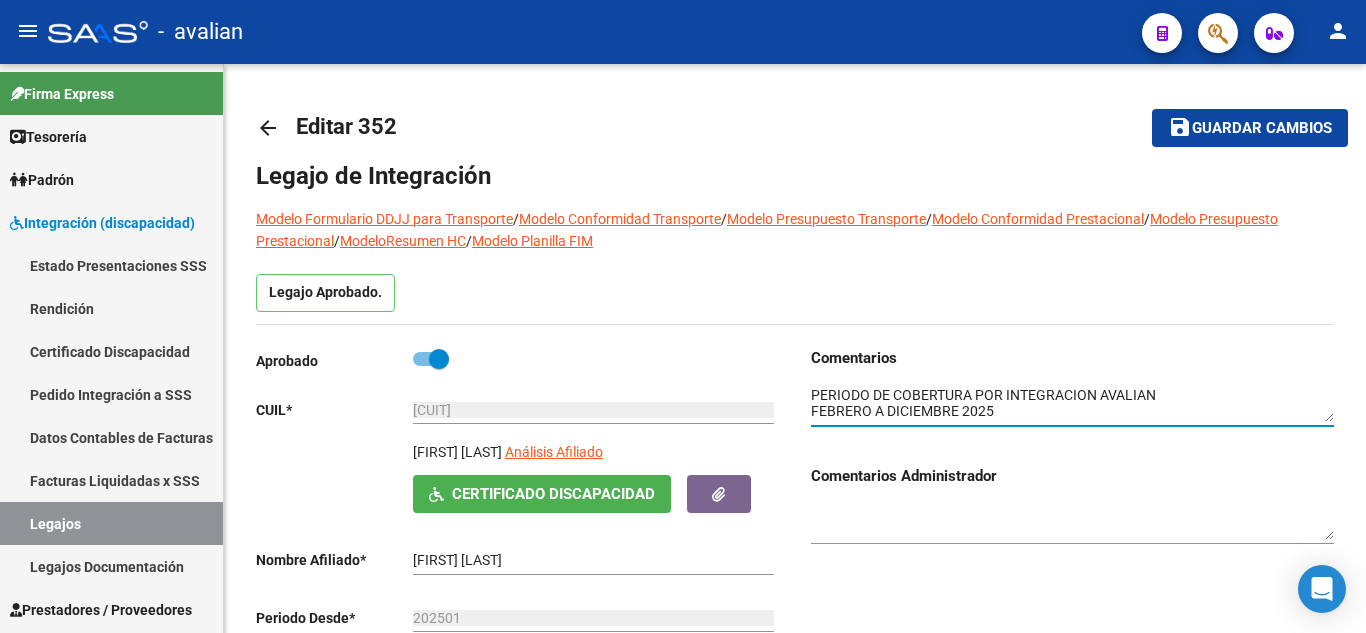 scroll, scrollTop: 0, scrollLeft: 0, axis: both 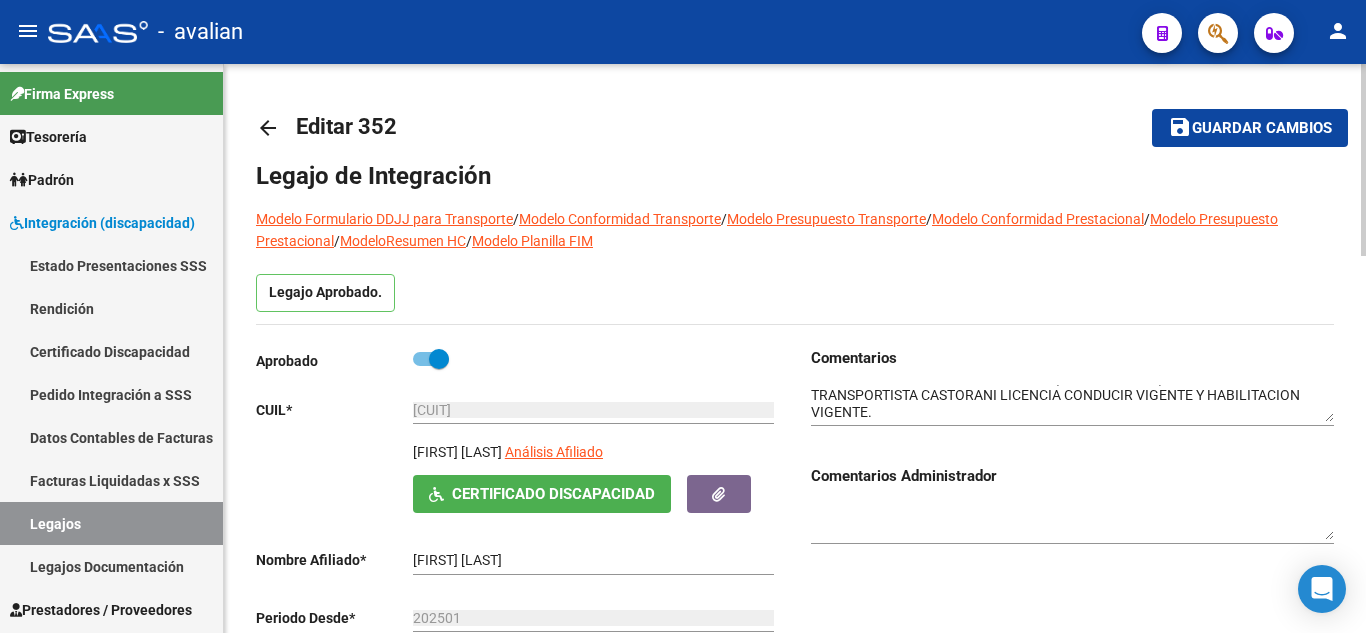 click on "Legajo de Integración Modelo Formulario DDJJ para Transporte  /  Modelo Conformidad Transporte  /  Modelo Presupuesto Transporte  /  Modelo Conformidad Prestacional  /  Modelo Presupuesto Prestacional  /  ModeloResumen HC  /  Modelo Planilla FIM  Legajo Aprobado.  Aprobado   CUIL  *   [CUIT] Ingresar CUIL  PALACIOS NAHUEL HERNAN     Análisis Afiliado    Certificado Discapacidad ARCA Padrón Nombre Afiliado  *   PALACIOS NAHUEL HERNAN Ingresar el nombre  Periodo Desde  *   202501 Ej: 202203  Periodo Hasta  *   202512 Ej: 202212  Admite Dependencia   Comentarios                                  Comentarios Administrador  Prestadores asociados al legajo Agregar Prestador Aprobado Prestador CUIT Comentario Presupuesto Periodo Desde Periodo Hasta Usuario Admite Dependencia   HERRERA NOELIA BELEN [ID_NUMBER]     Fonoaudiologia 2 sesiones semanales   $ 98.964,88  202502 202512 Soporte SAAS   20/05/2025      ARANDA LAUTARO [ID_NUMBER]     Kinesiologia 3 sesiones semanales   $ 148.447,32  202502" 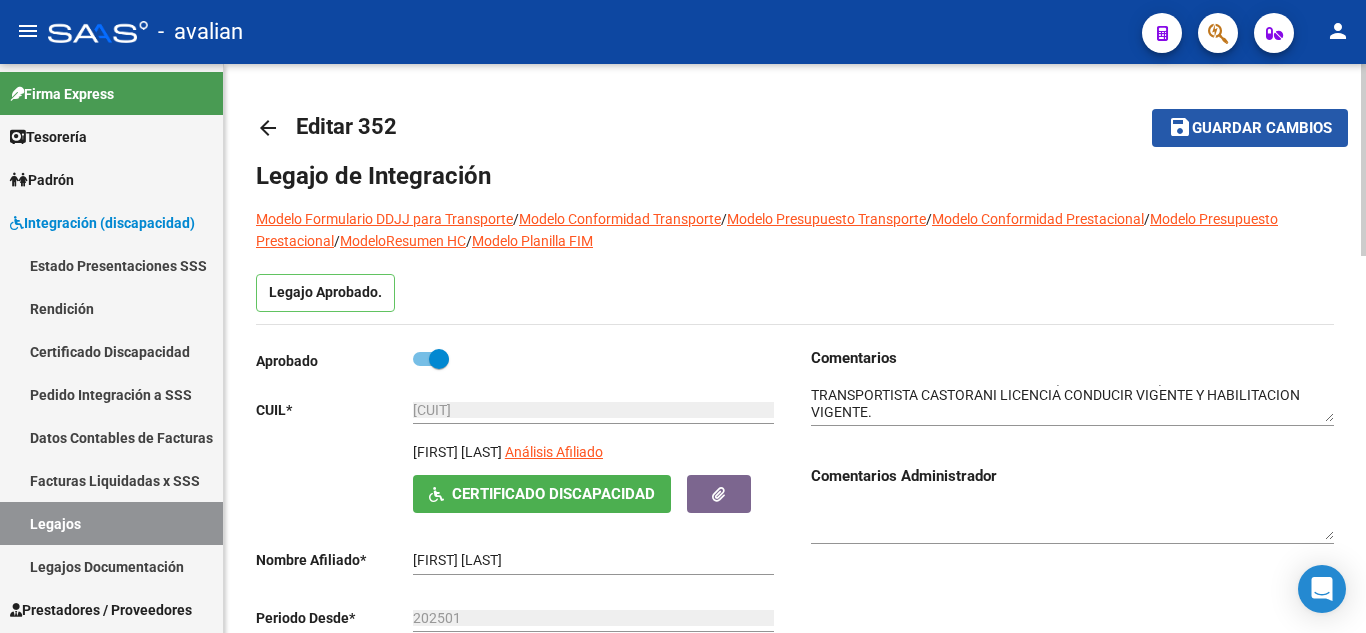 click on "Guardar cambios" 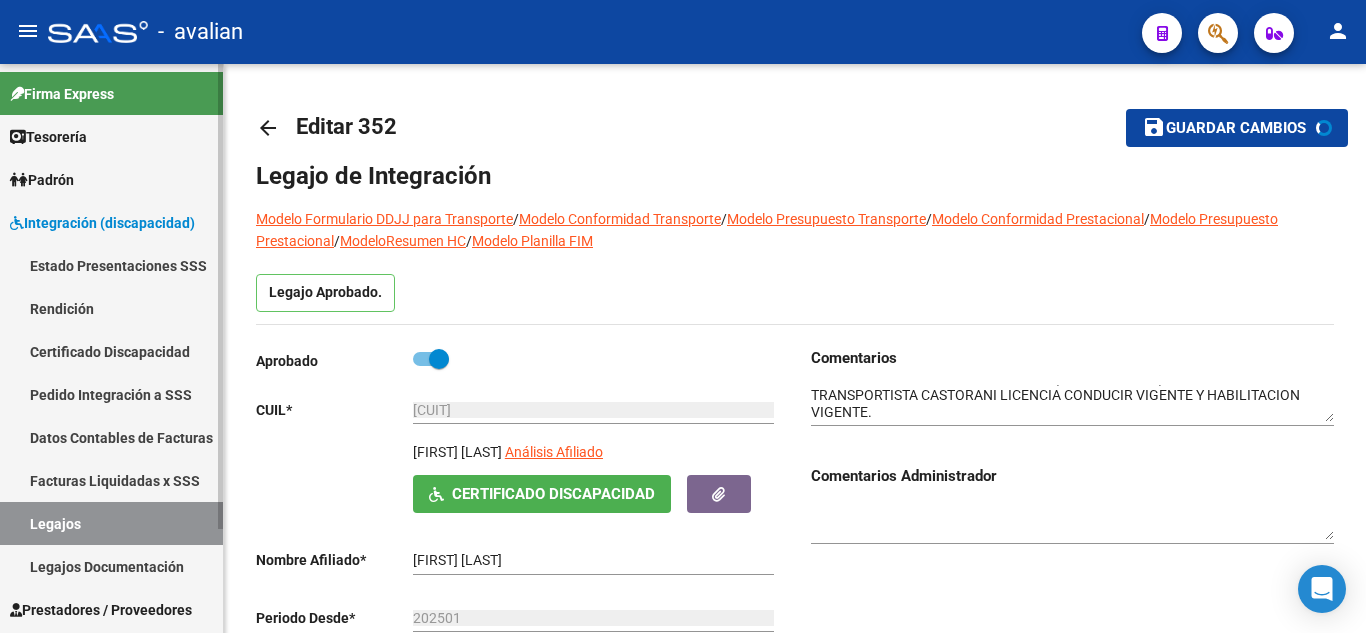 click on "Legajos" at bounding box center (111, 523) 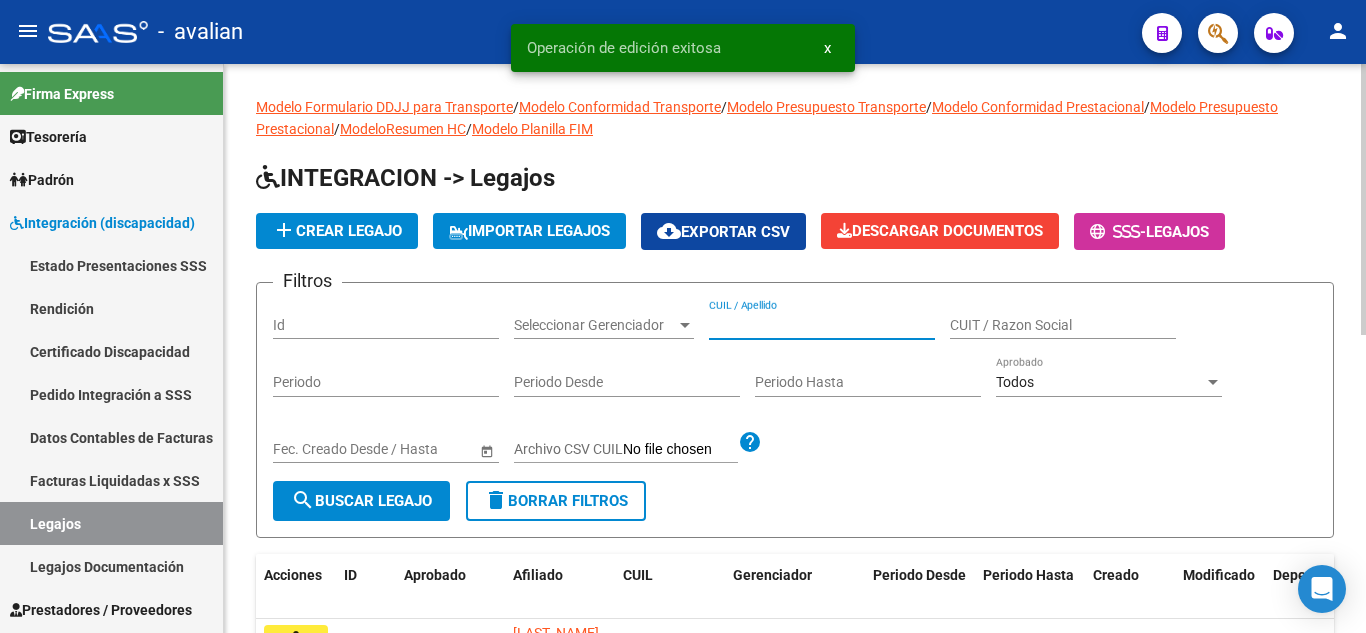 click on "CUIL / Apellido" at bounding box center [822, 325] 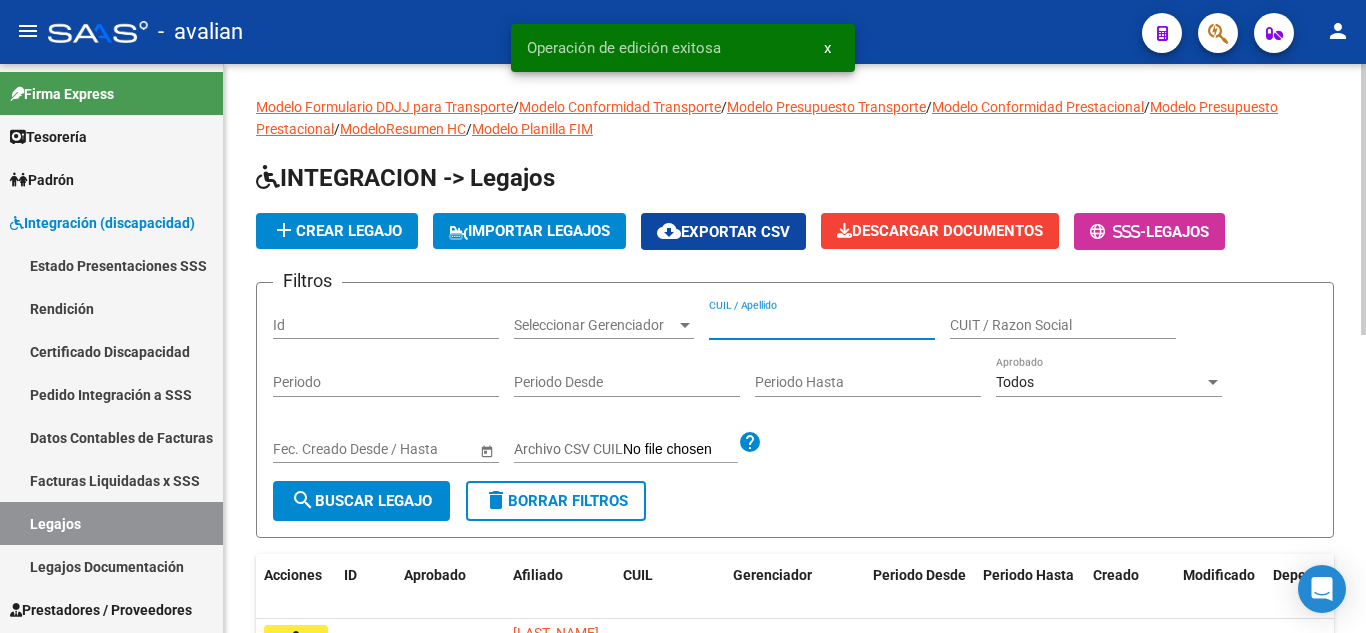 paste on "[ID_NUMBER]" 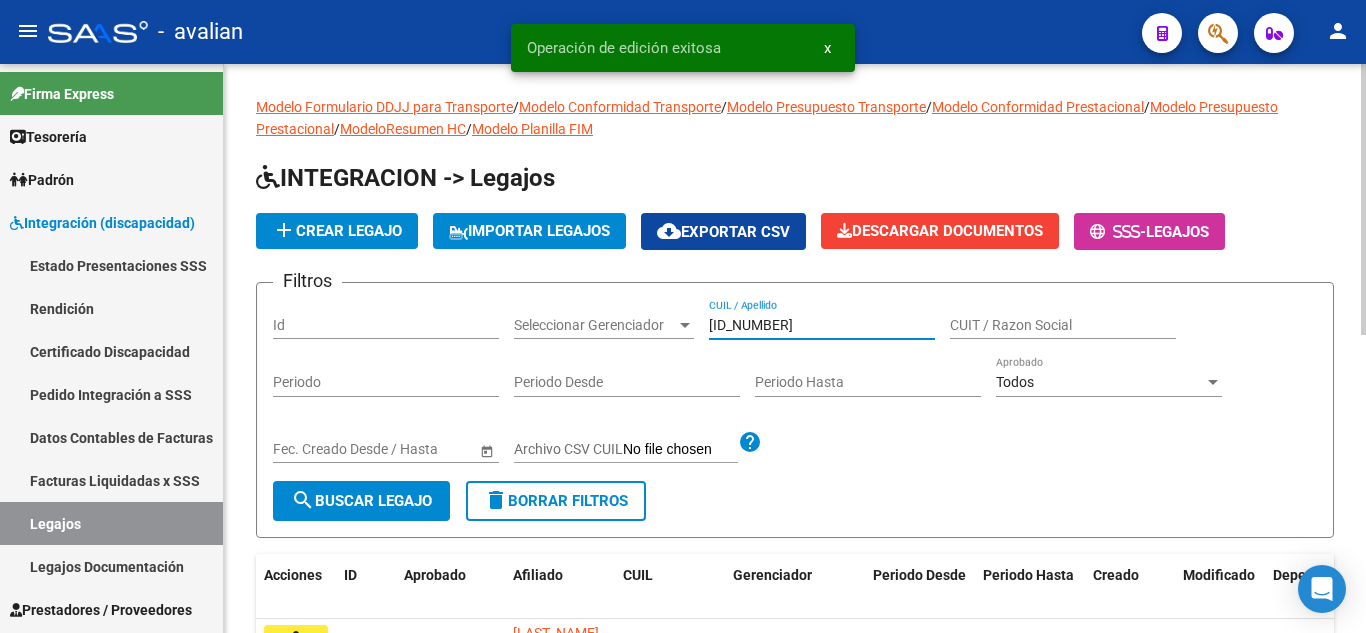 scroll, scrollTop: 100, scrollLeft: 0, axis: vertical 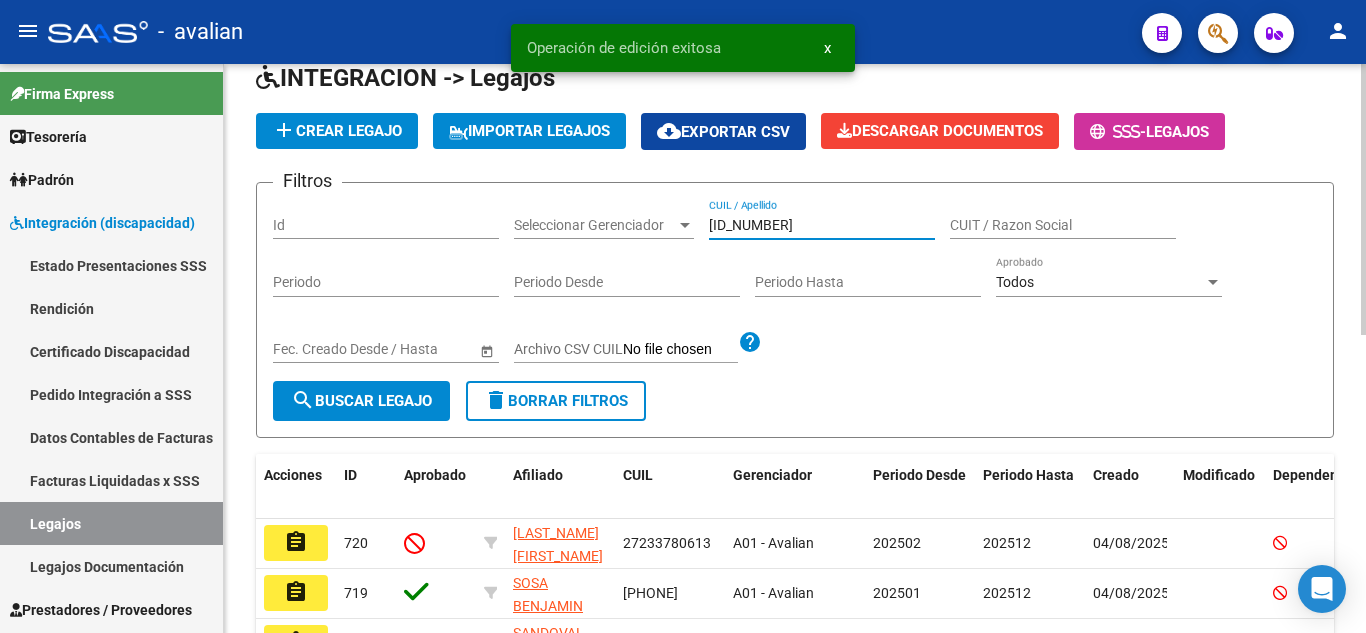 type on "[ID_NUMBER]" 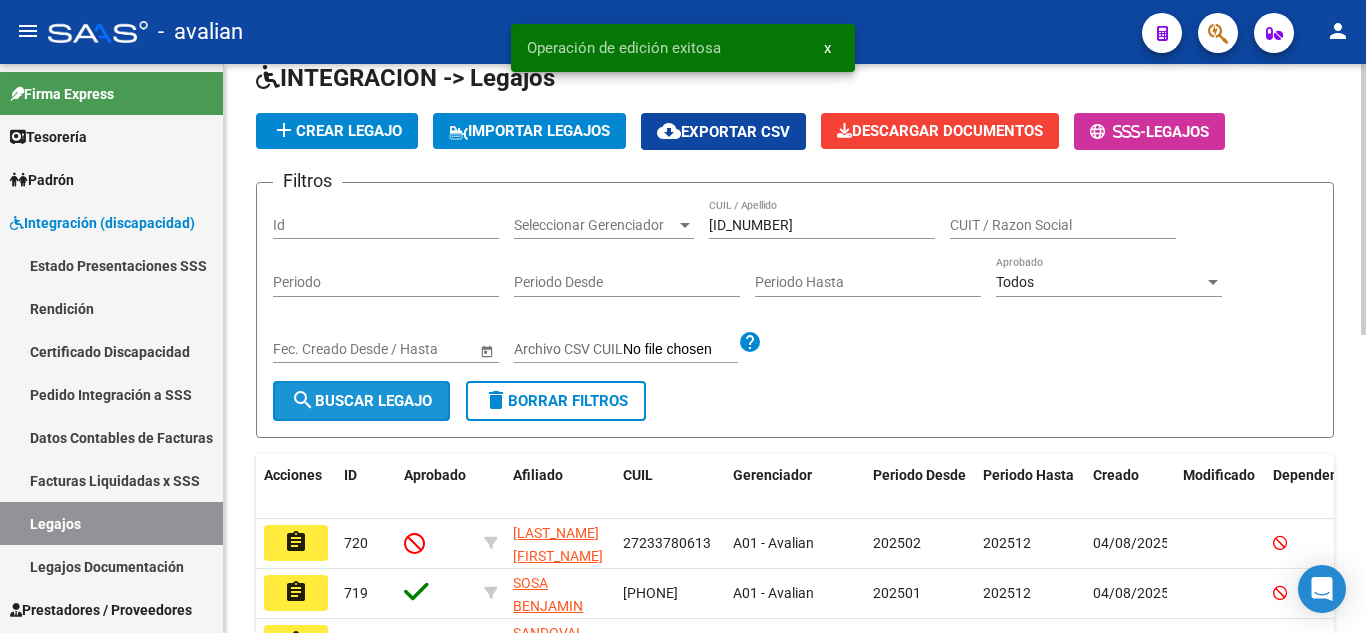 click on "search  Buscar Legajo" 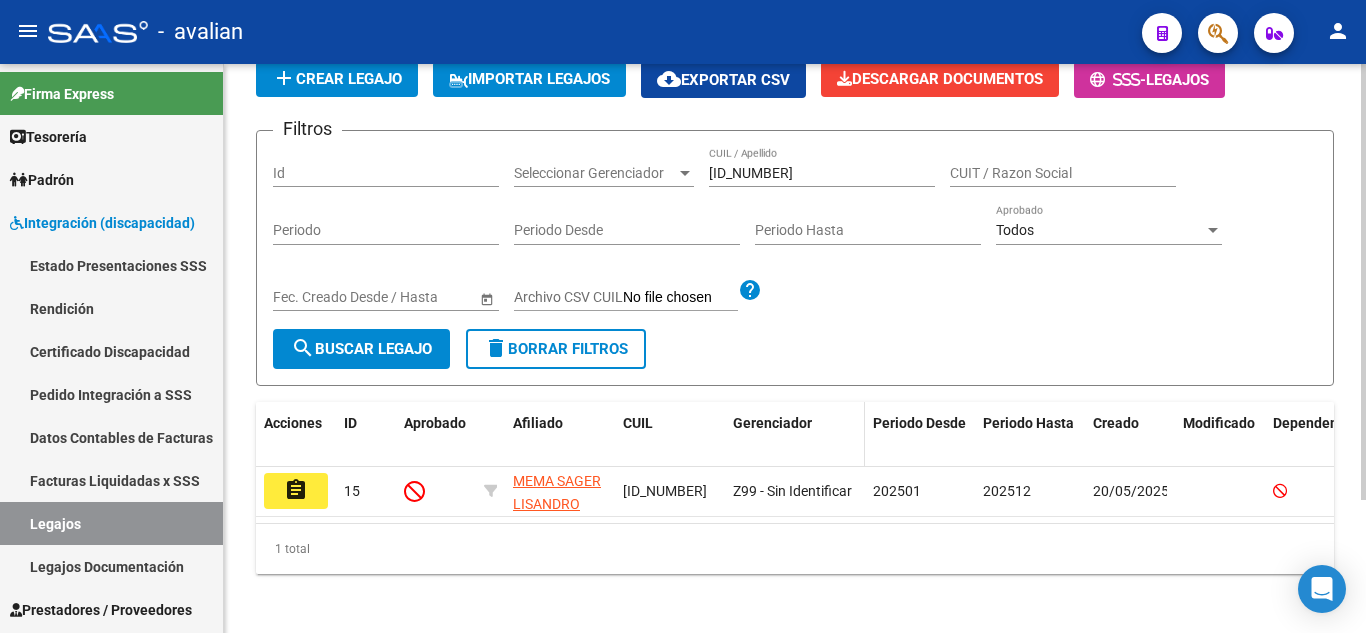 scroll, scrollTop: 174, scrollLeft: 0, axis: vertical 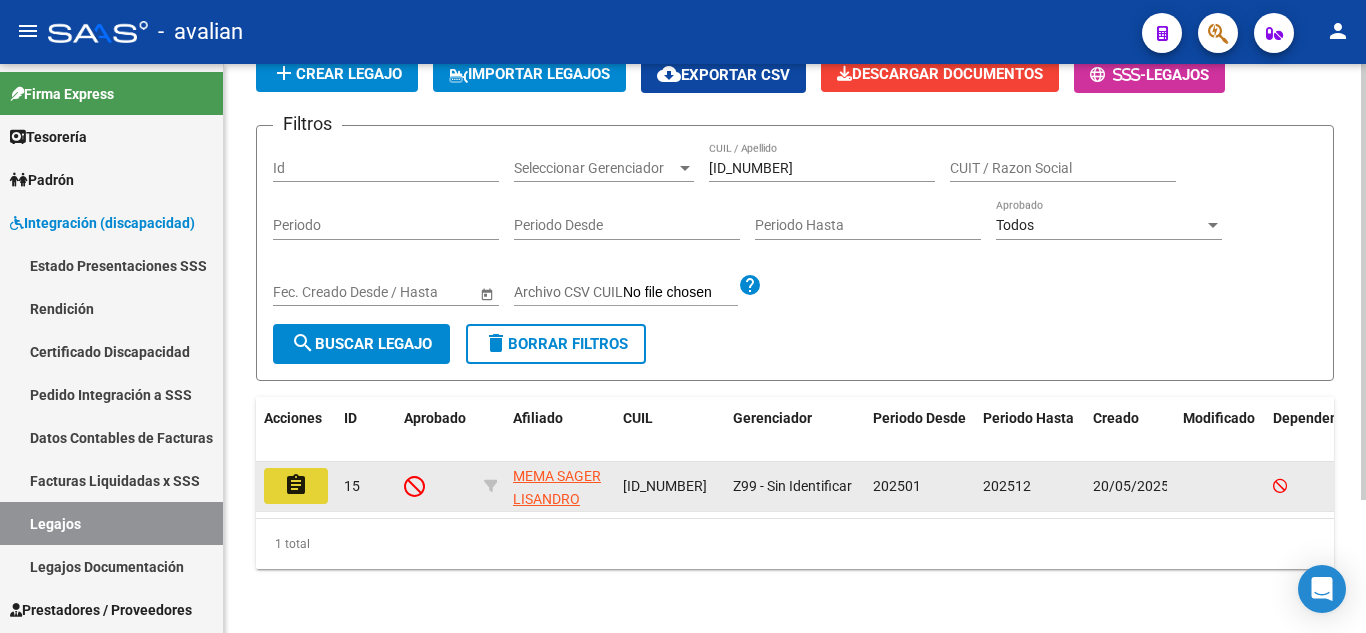 click on "assignment" 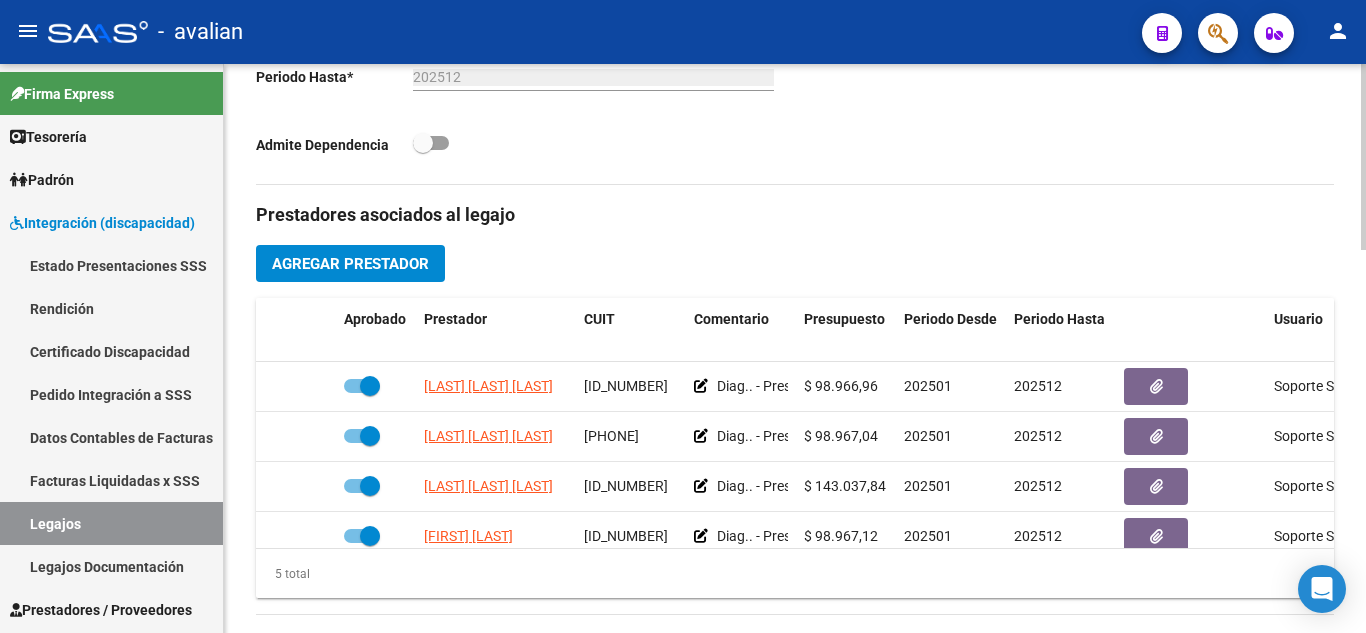 scroll, scrollTop: 700, scrollLeft: 0, axis: vertical 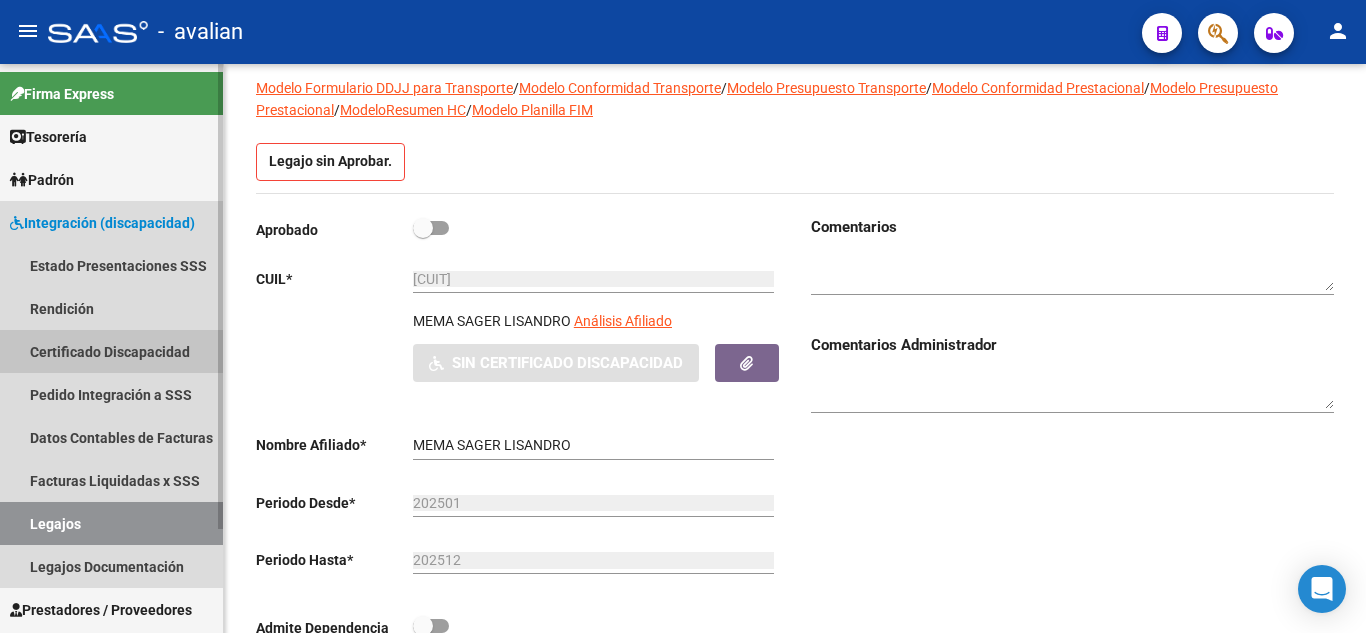 click on "Certificado Discapacidad" at bounding box center [111, 351] 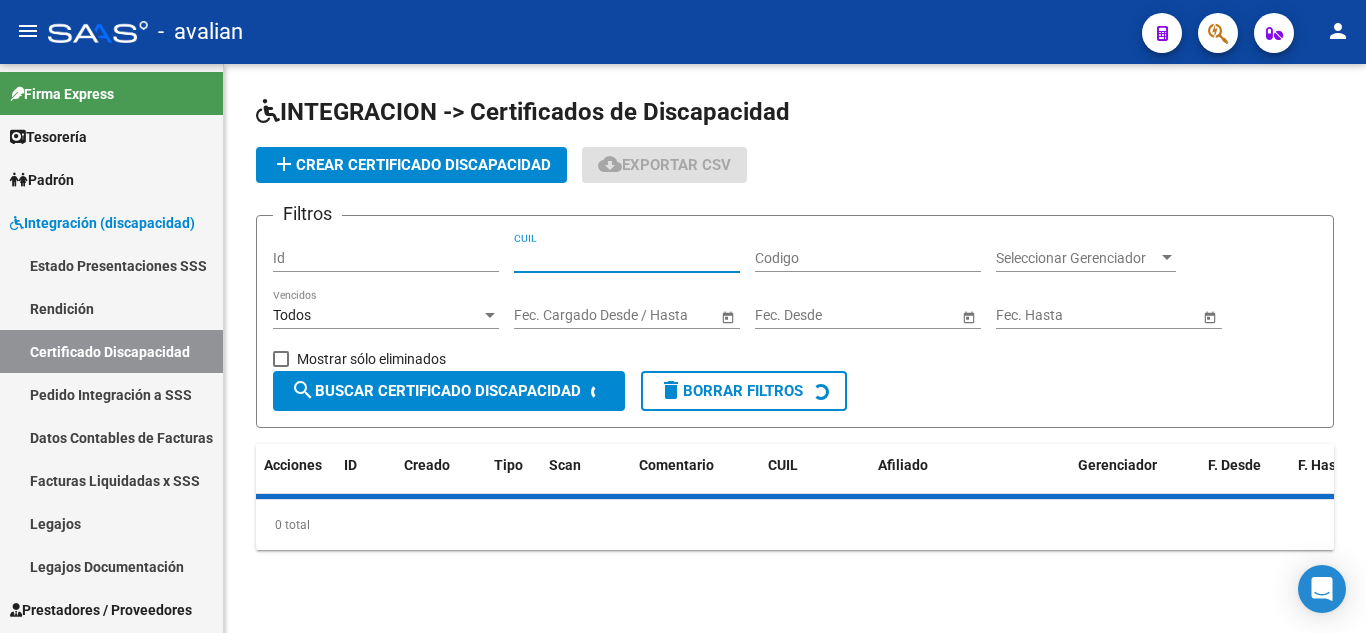 click on "CUIL" at bounding box center (627, 258) 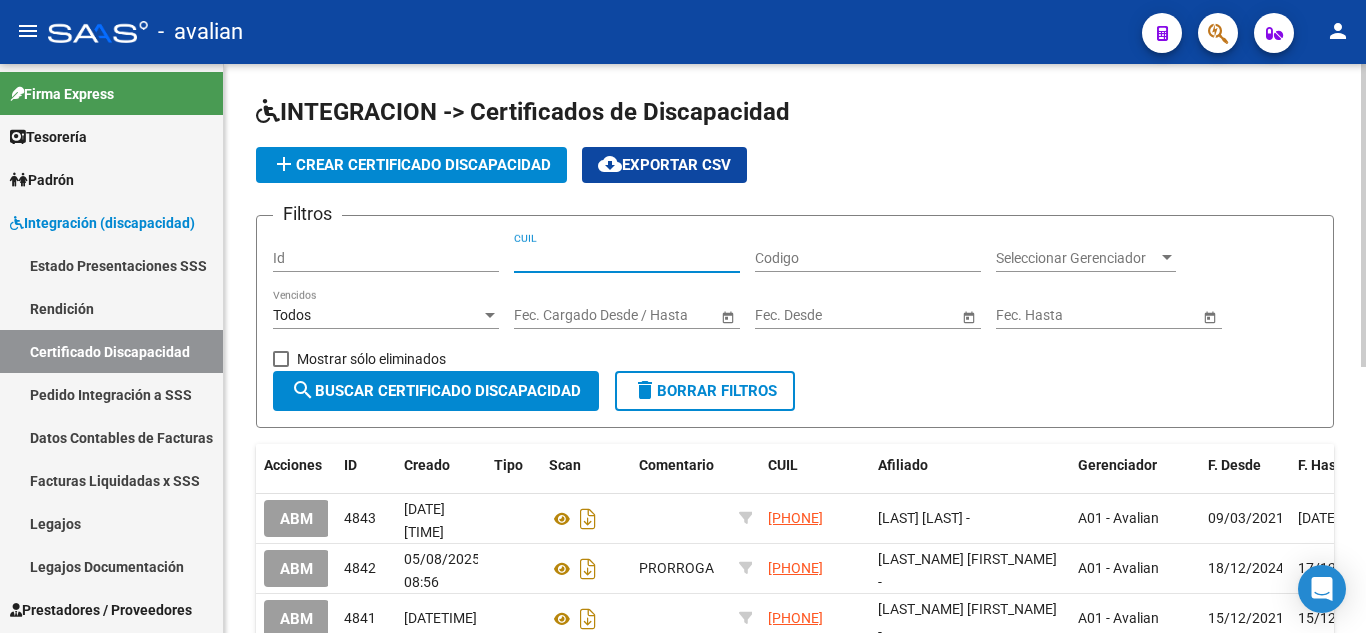 paste on "[CUIT]" 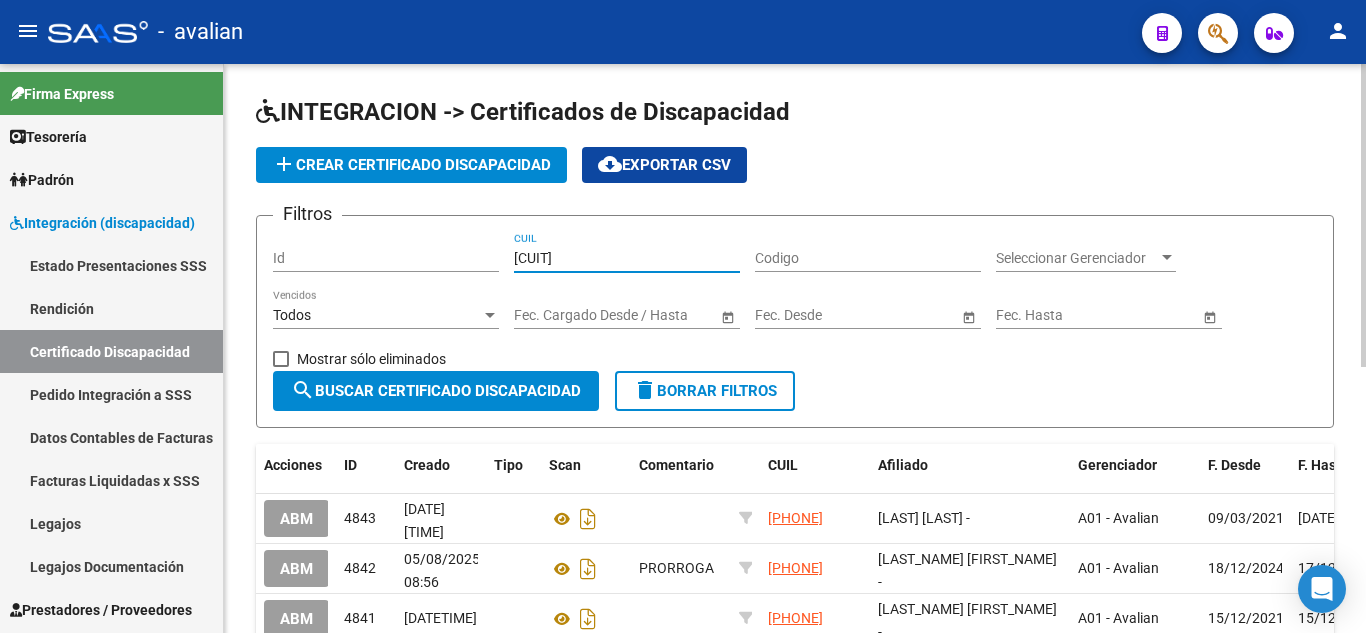 type on "[CUIT]" 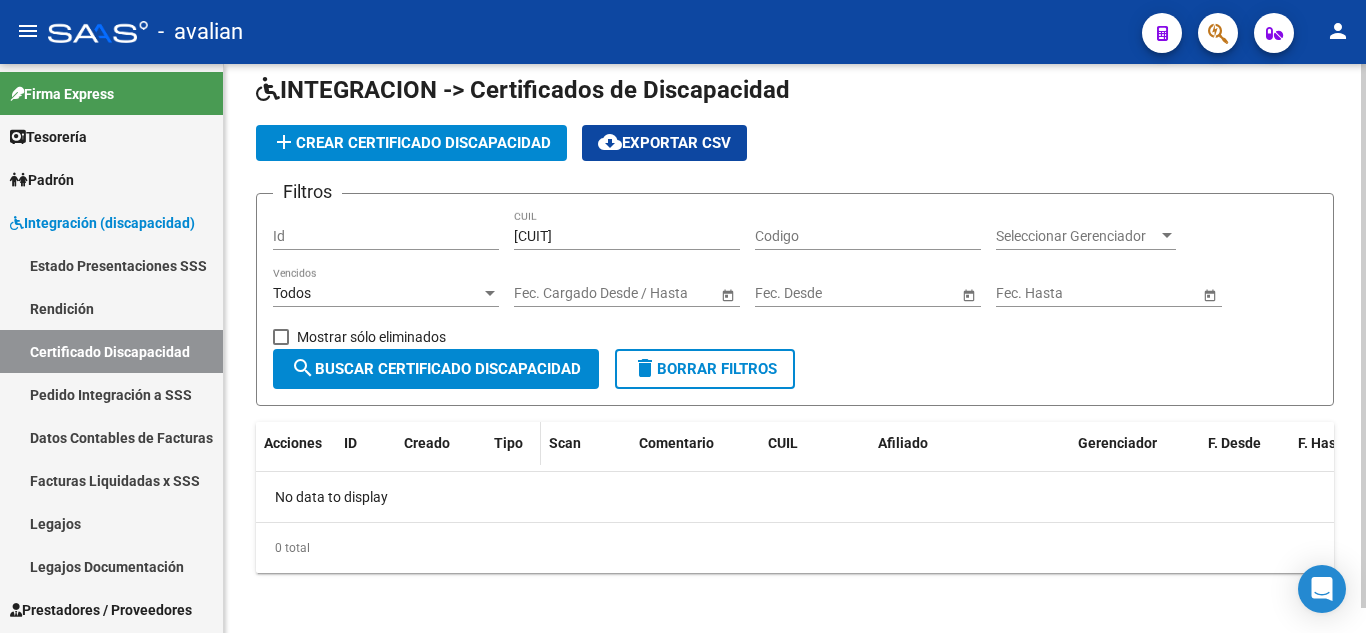 scroll, scrollTop: 26, scrollLeft: 0, axis: vertical 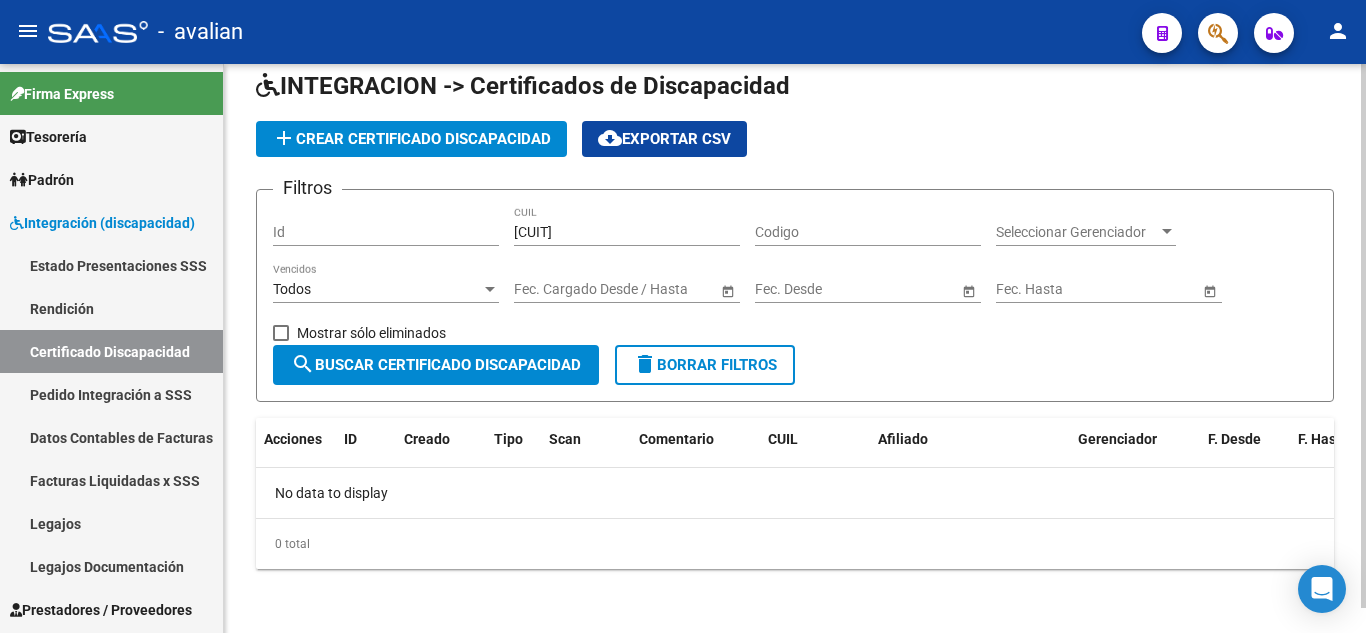drag, startPoint x: 516, startPoint y: 220, endPoint x: 633, endPoint y: 224, distance: 117.06836 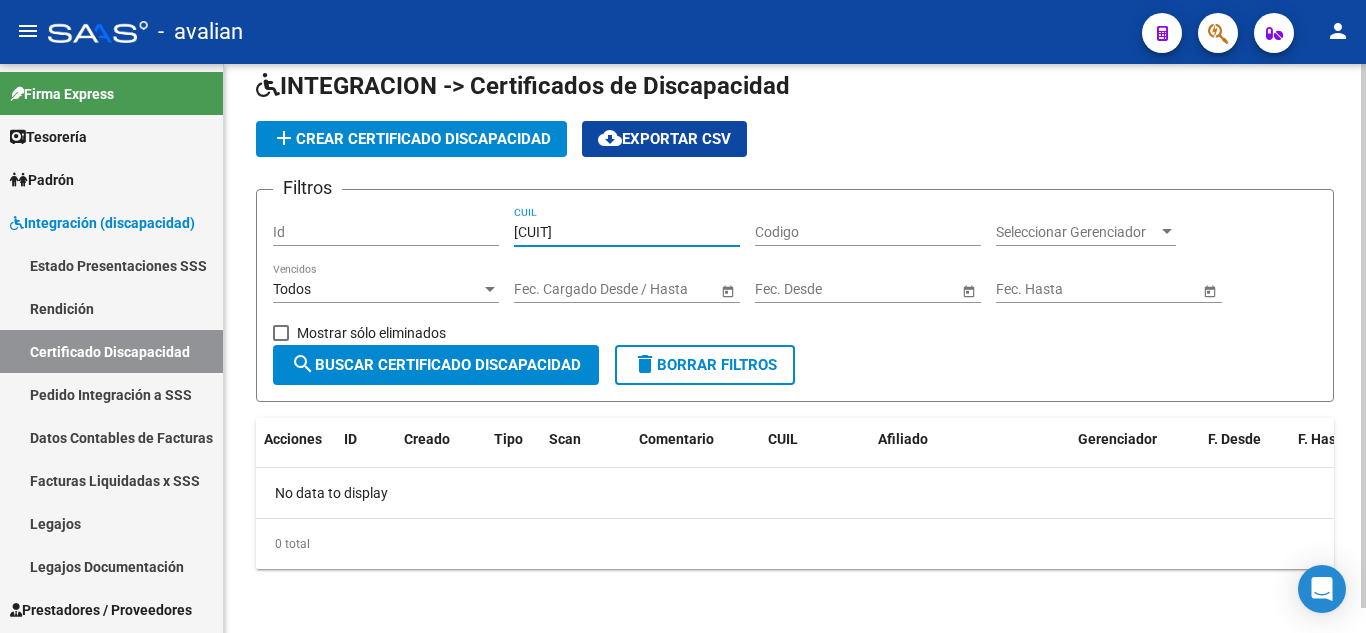 click on "[CUIT]" at bounding box center (627, 232) 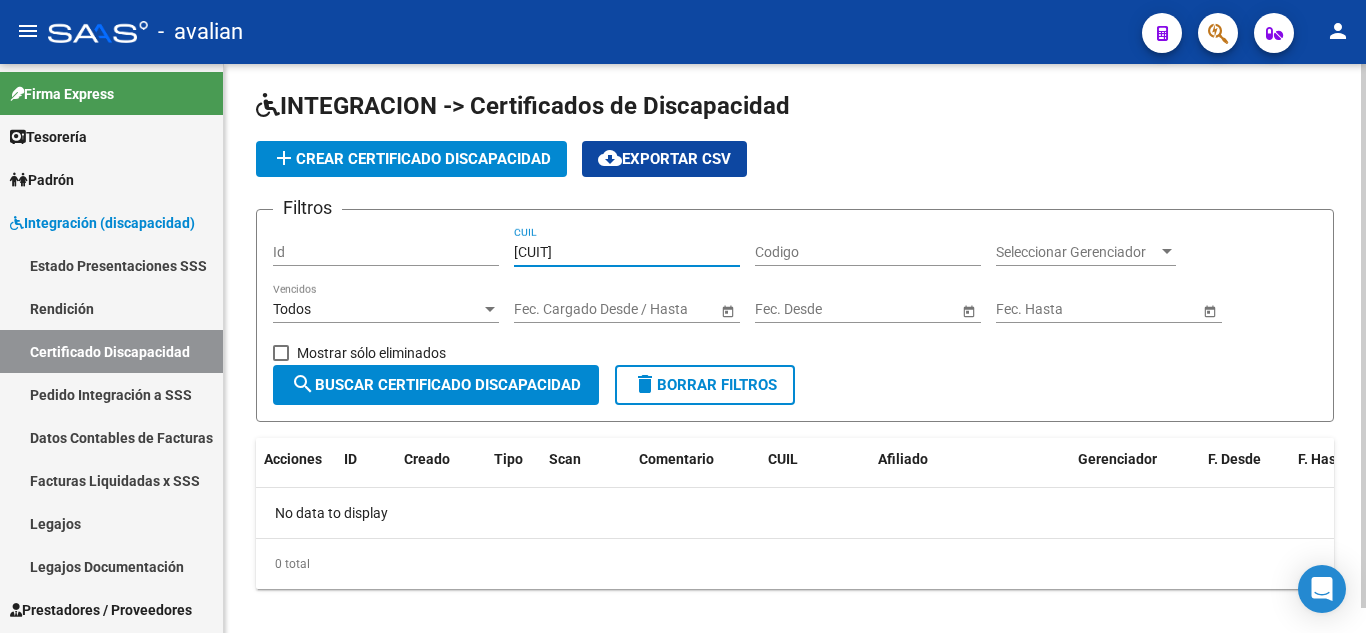 scroll, scrollTop: 0, scrollLeft: 0, axis: both 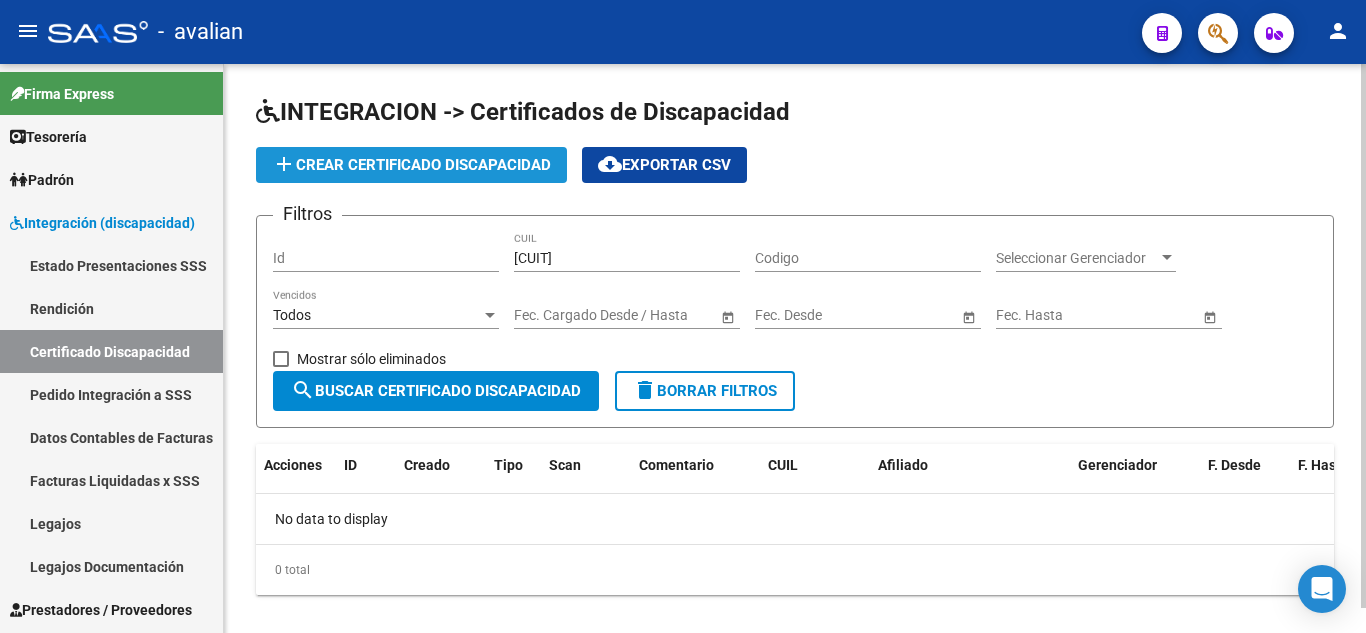 click on "add  Crear Certificado Discapacidad" 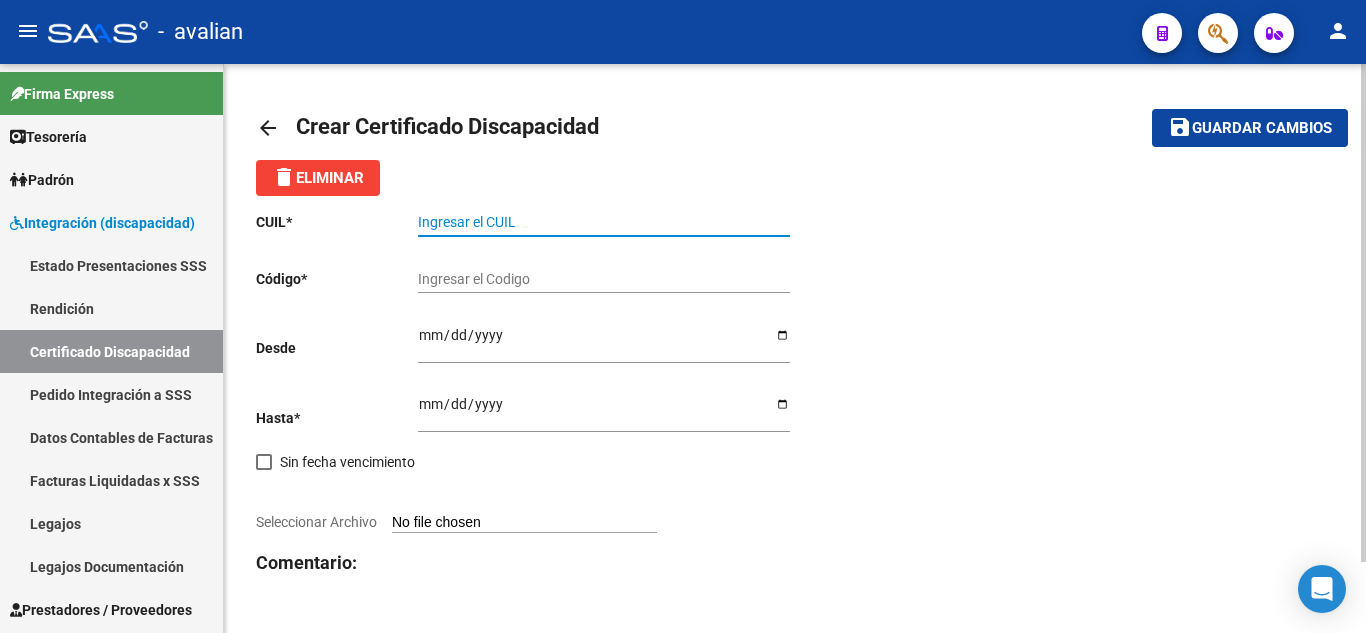 click on "Ingresar el CUIL" at bounding box center (604, 222) 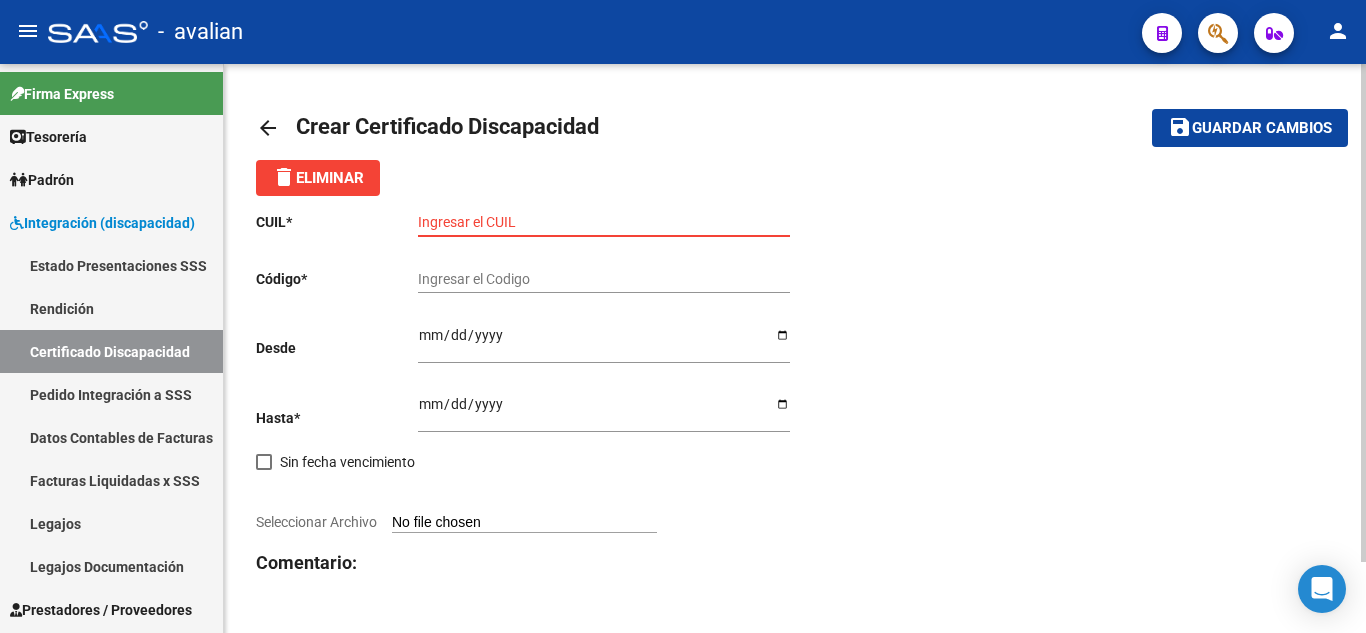 paste on "[CUIT]" 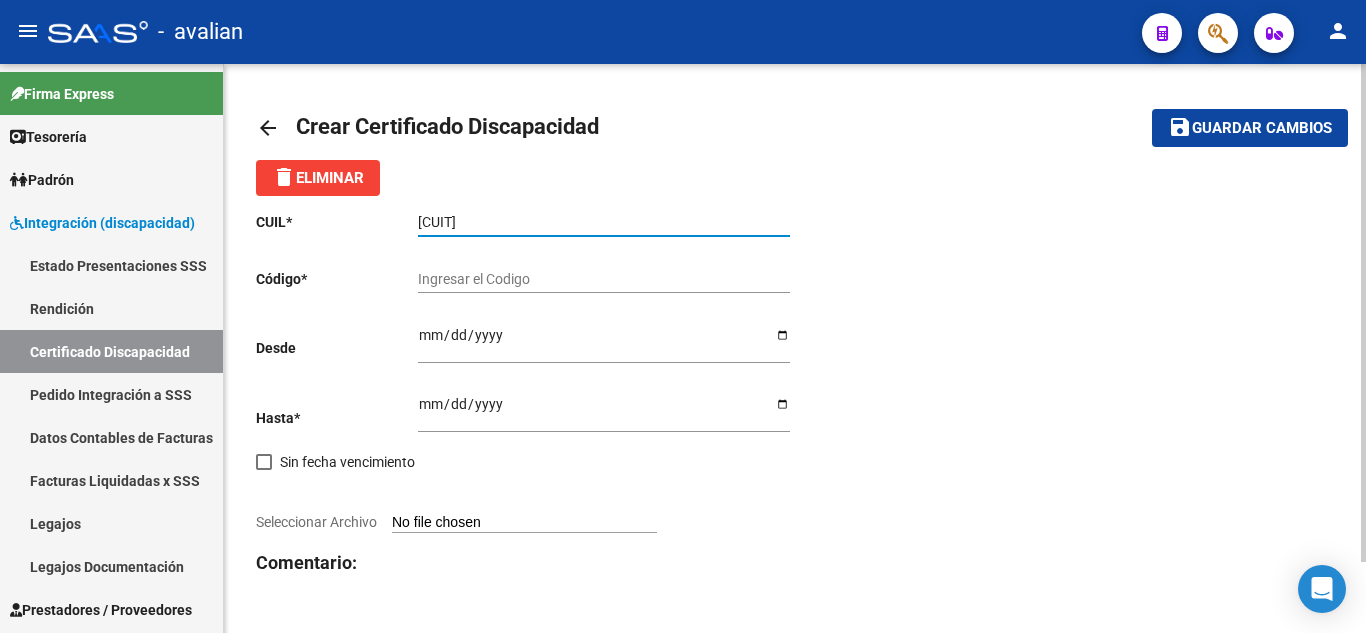 type on "[CUIT]" 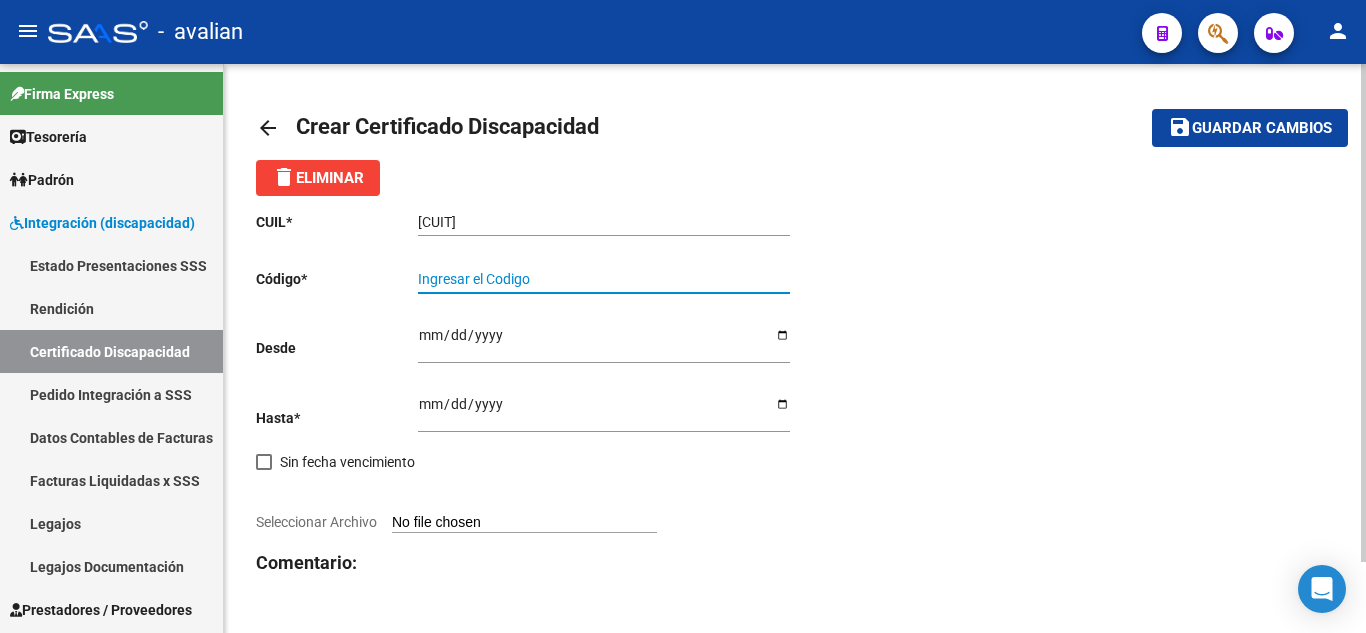click on "Ingresar el Codigo" at bounding box center (604, 279) 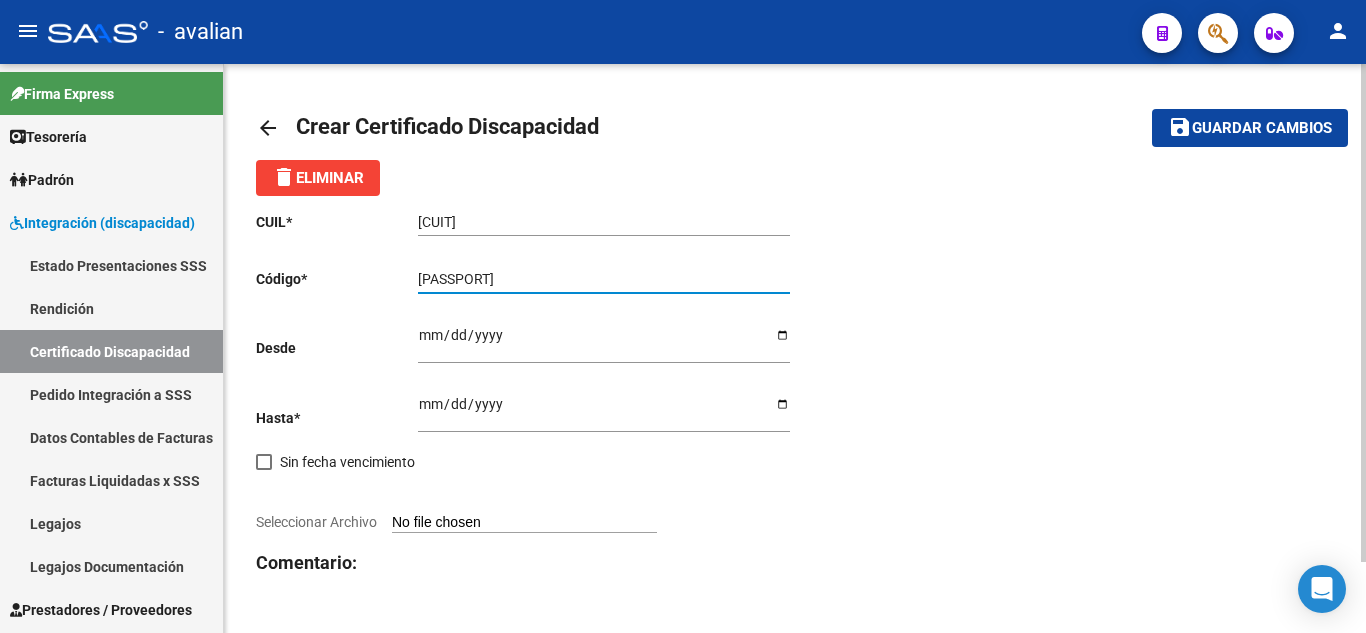 click on "[PASSPORT]" at bounding box center (604, 279) 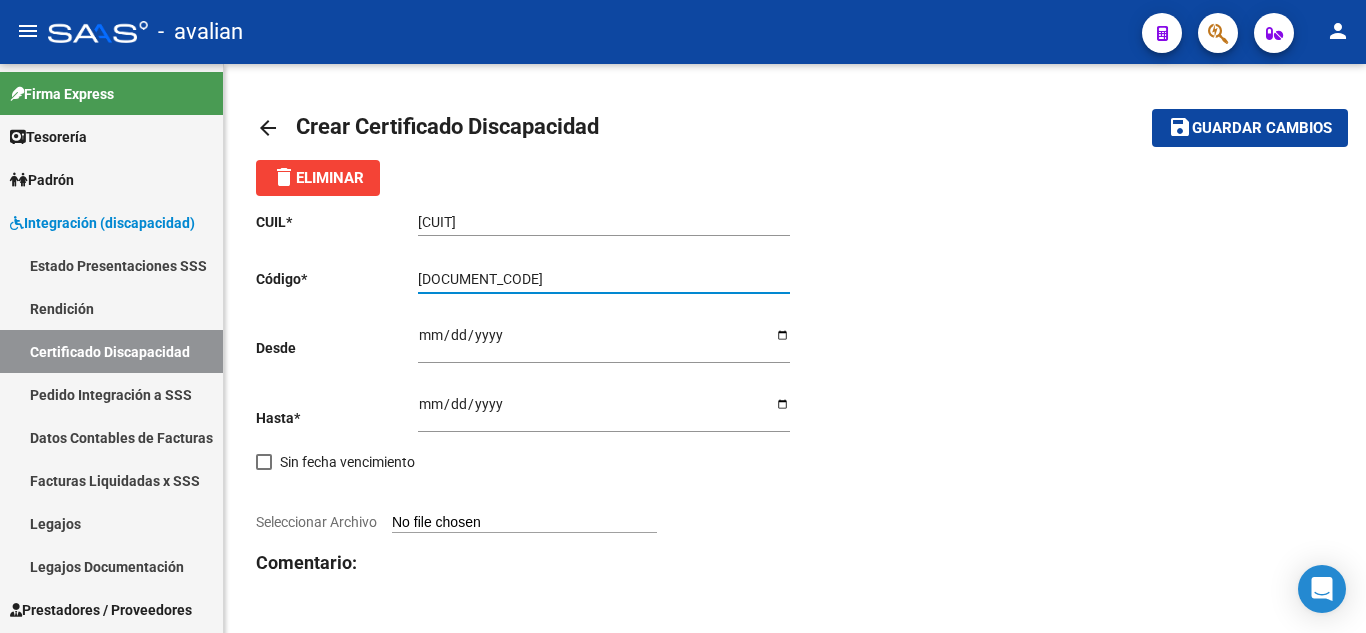 type on "[DOCUMENT_CODE]" 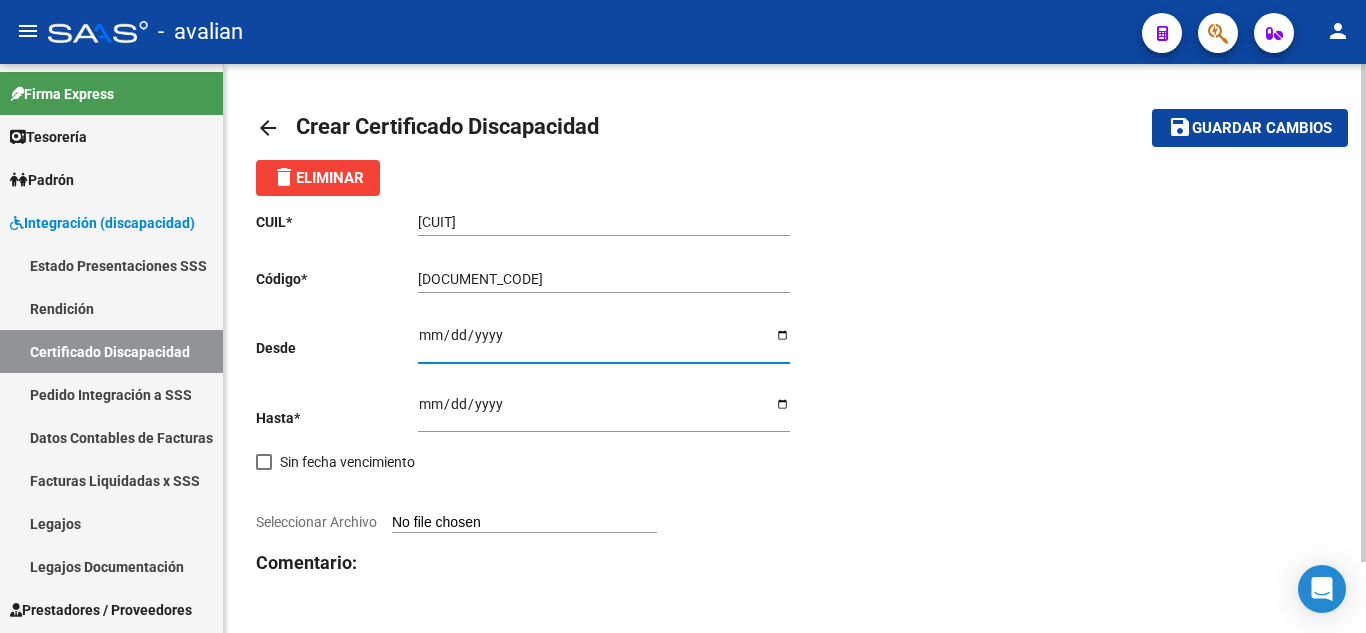 click on "Ingresar fec. Desde" at bounding box center (604, 342) 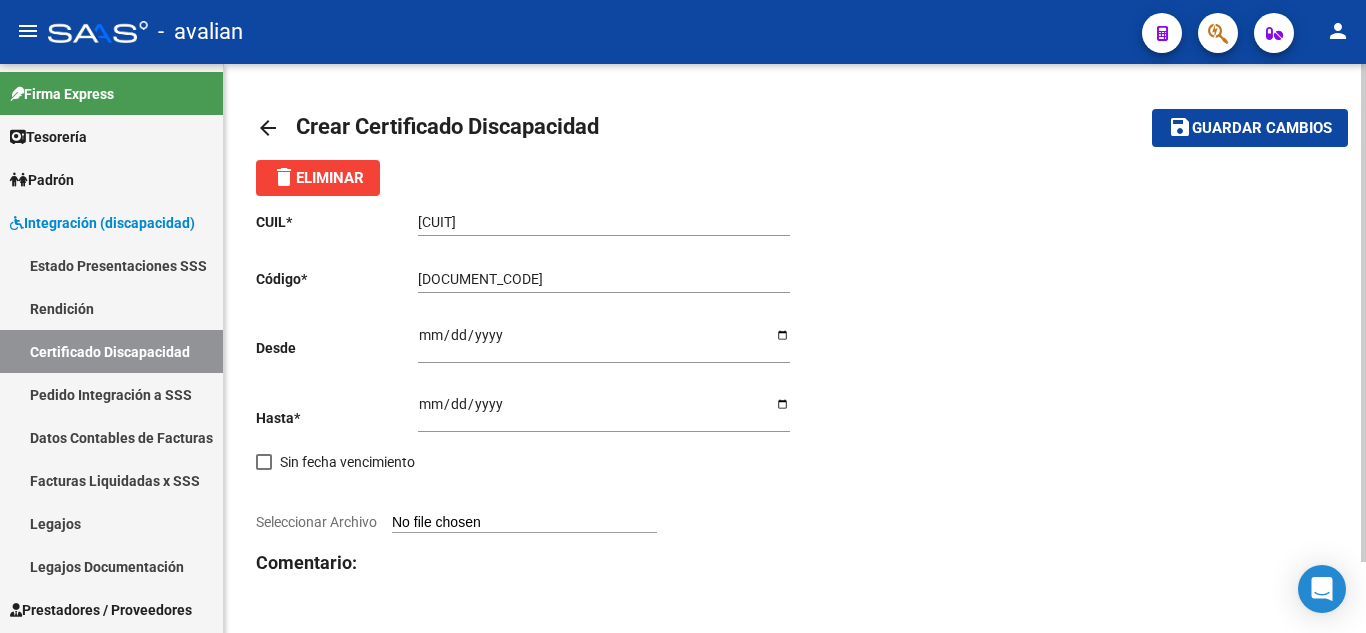 click on "[DATE] Ingresar fec. Desde" 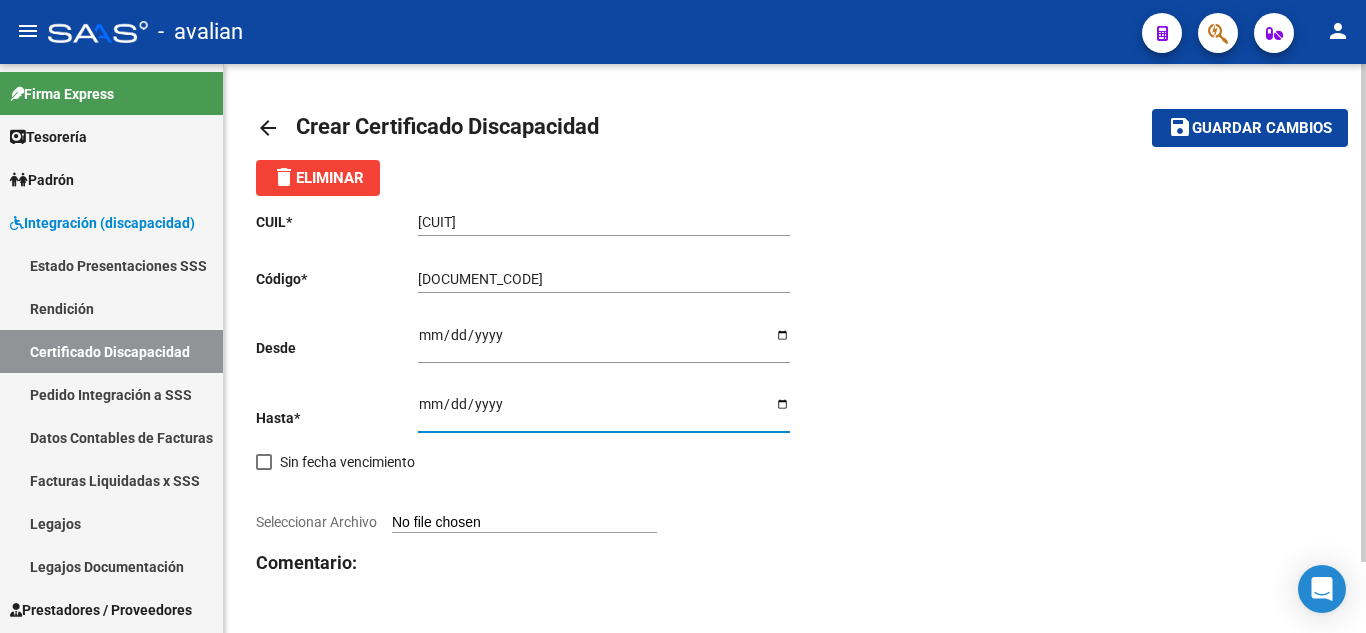 click on "Ingresar fec. Hasta" at bounding box center (604, 411) 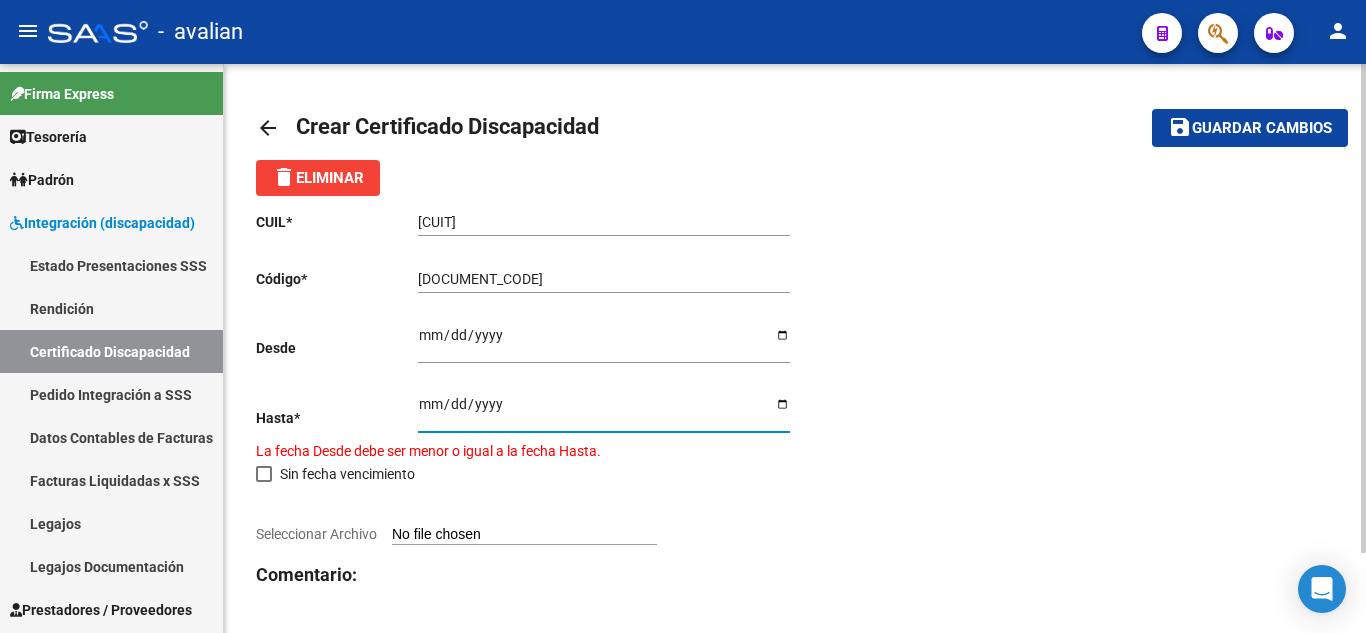 type on "[DATE]" 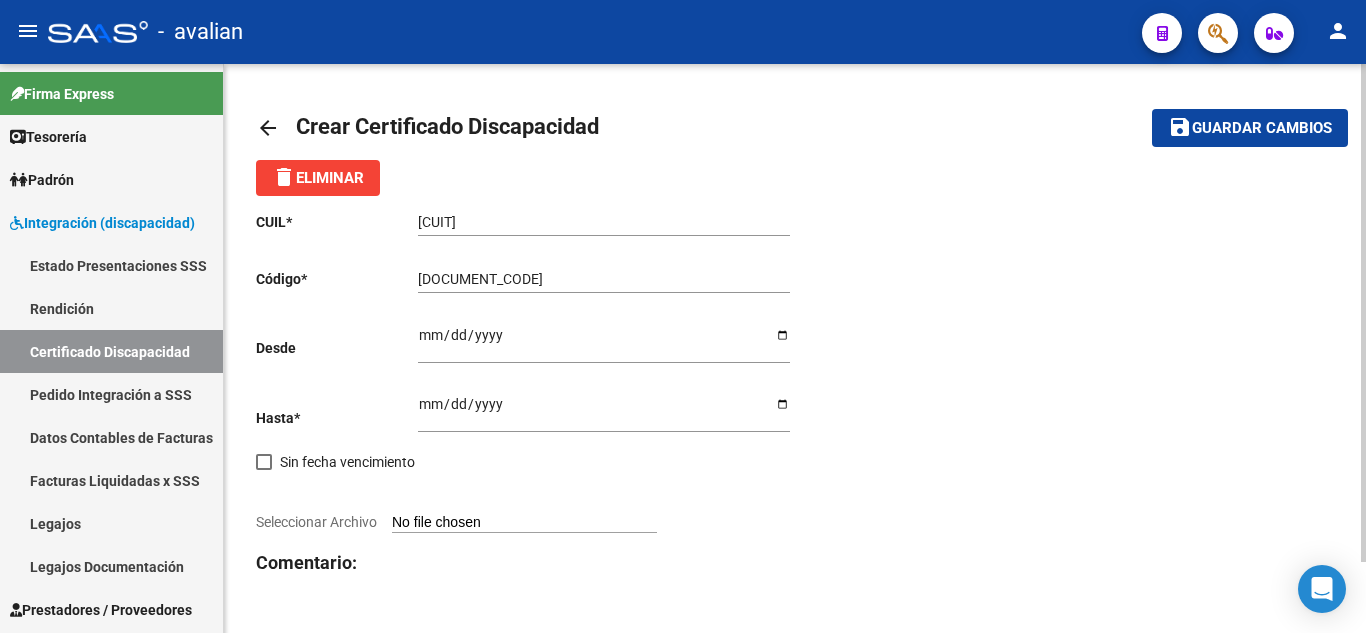 click 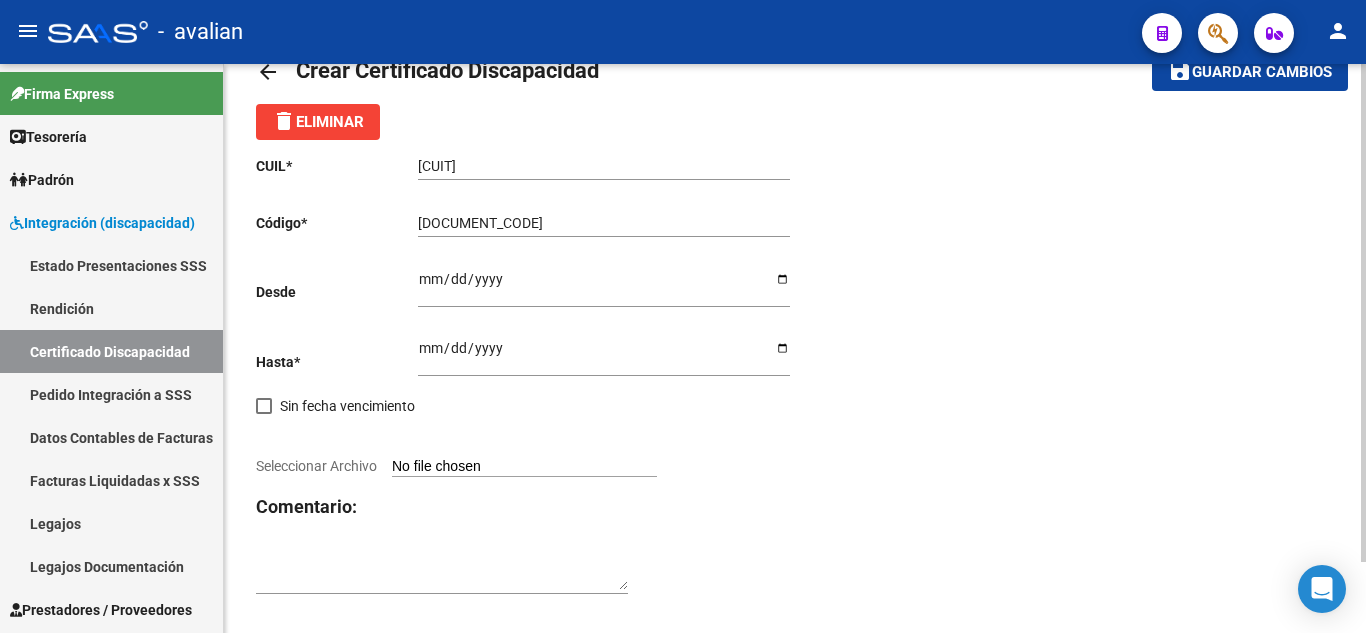 scroll, scrollTop: 81, scrollLeft: 0, axis: vertical 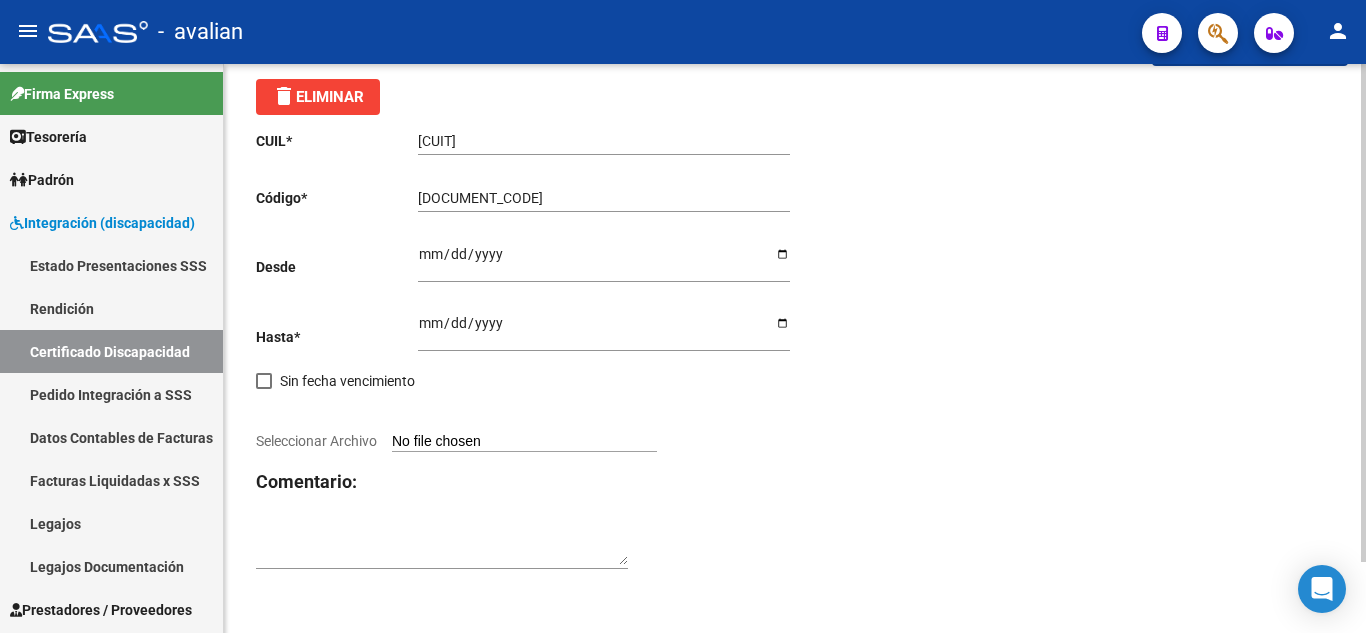 click on "Seleccionar Archivo" at bounding box center [524, 442] 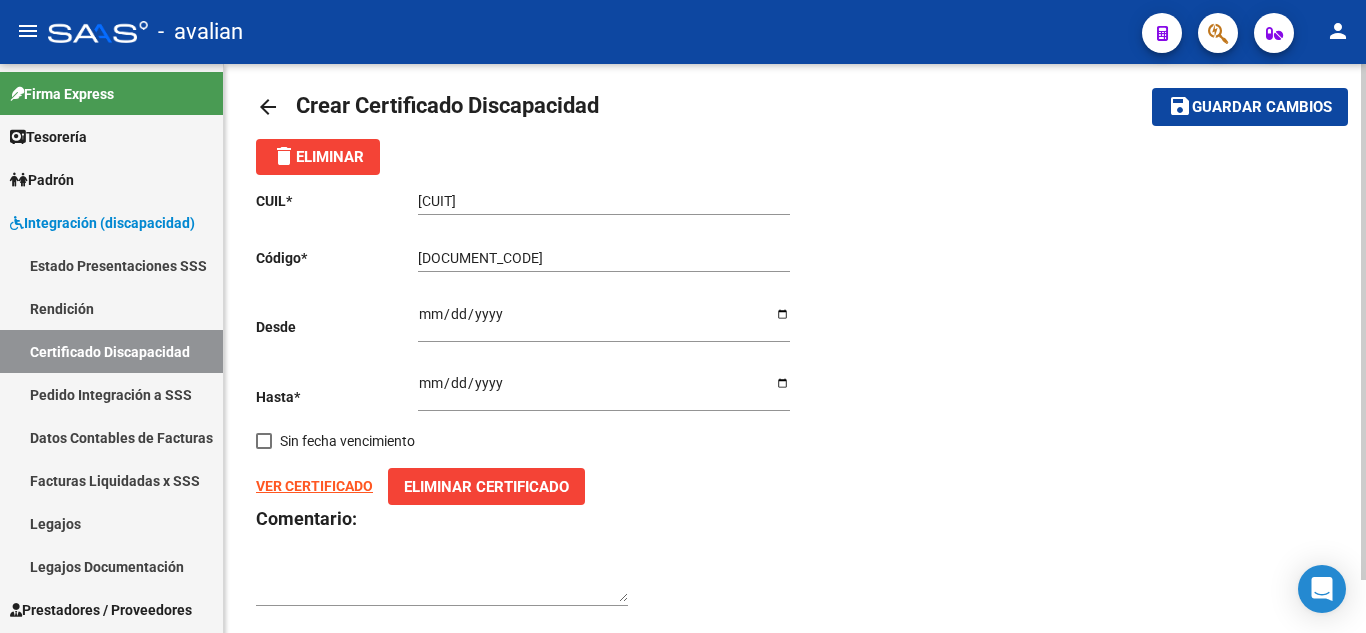 scroll, scrollTop: 0, scrollLeft: 0, axis: both 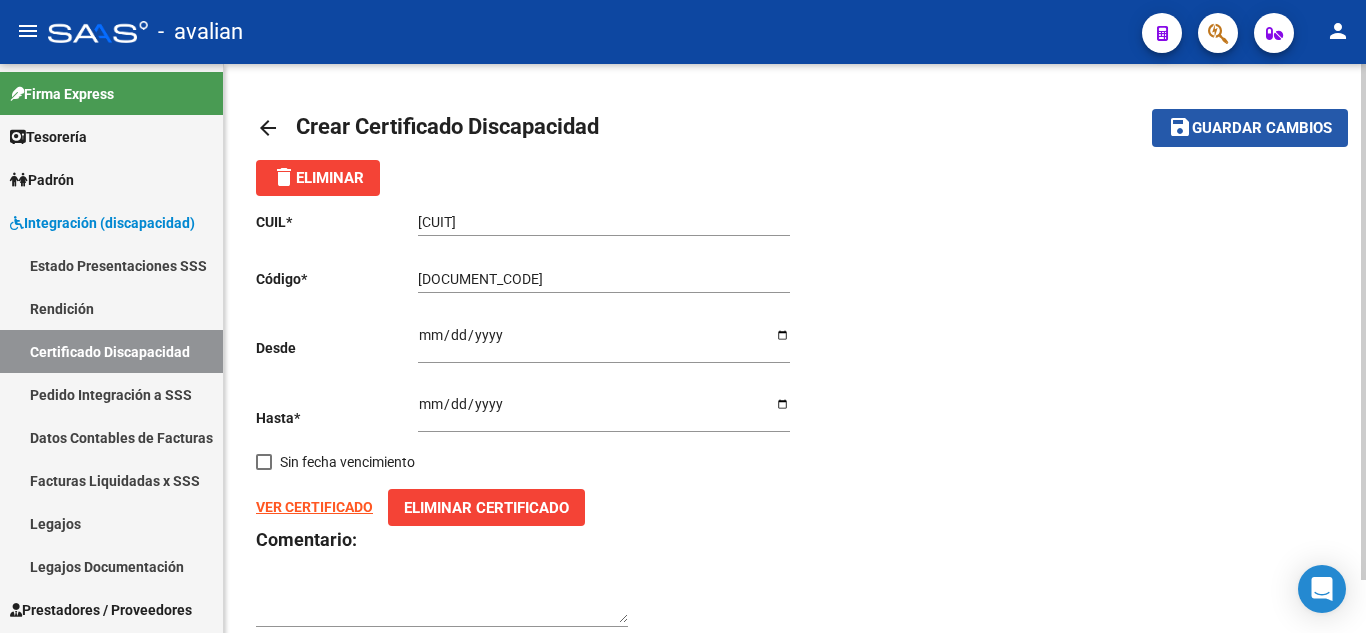 click on "save Guardar cambios" 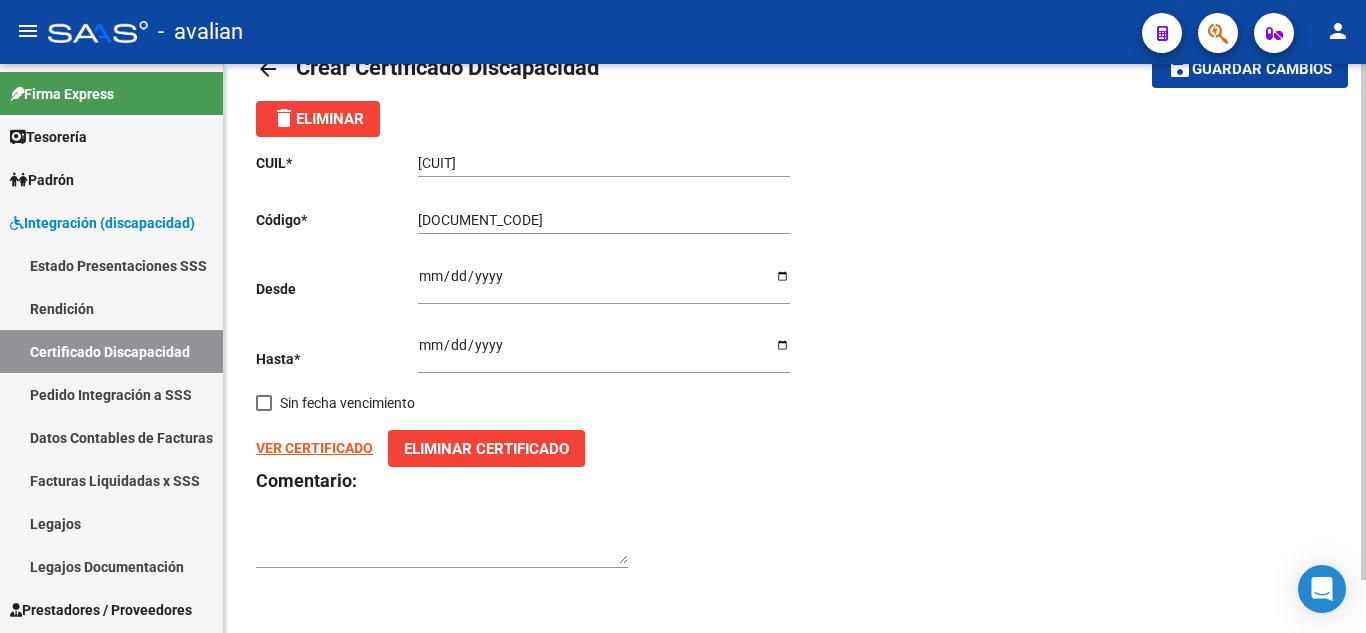 scroll, scrollTop: 0, scrollLeft: 0, axis: both 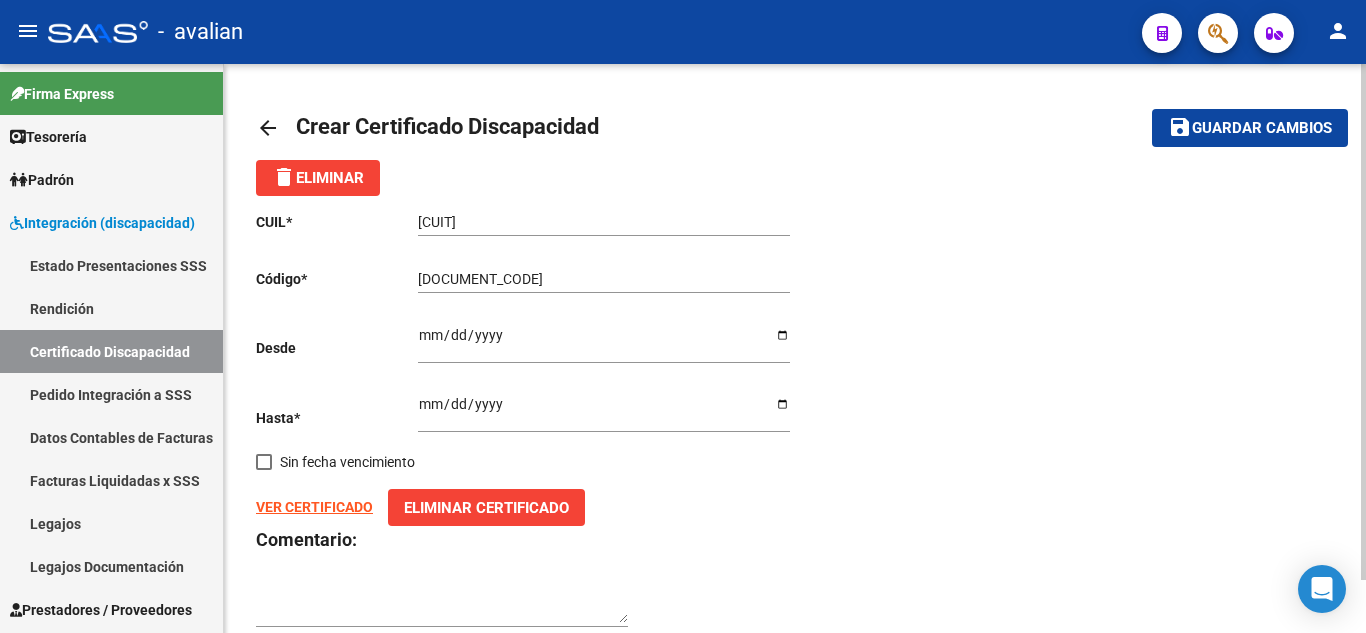 click on "Guardar cambios" 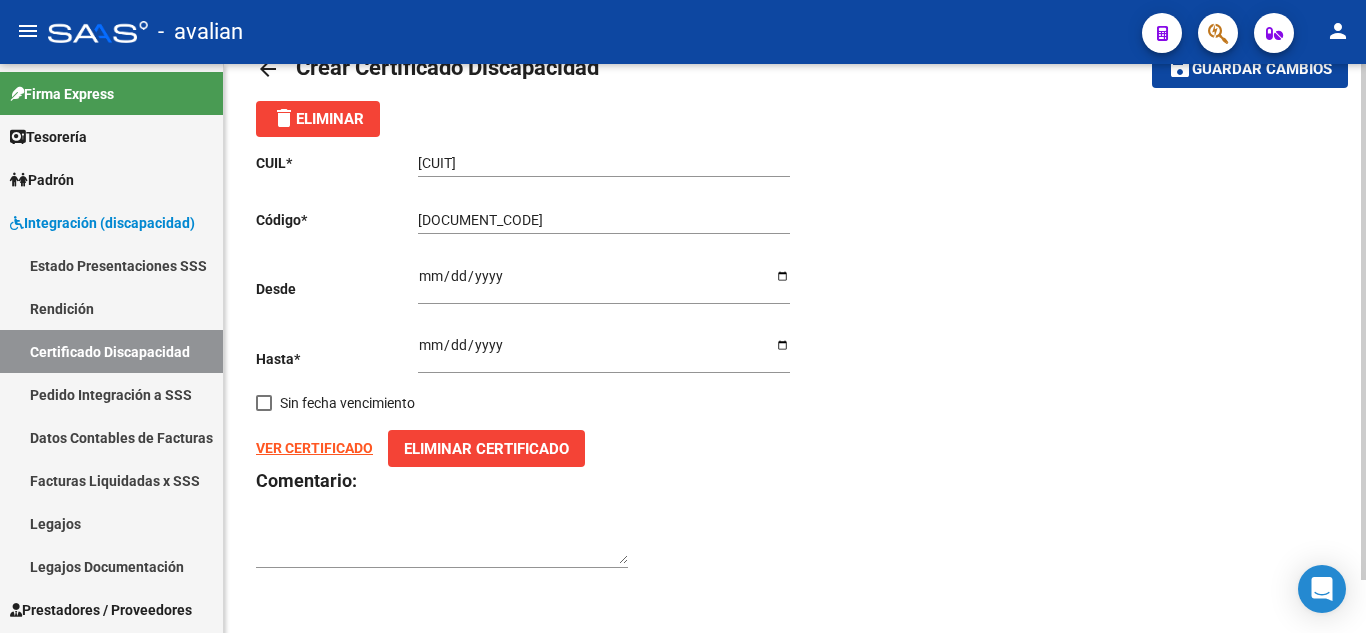 scroll, scrollTop: 0, scrollLeft: 0, axis: both 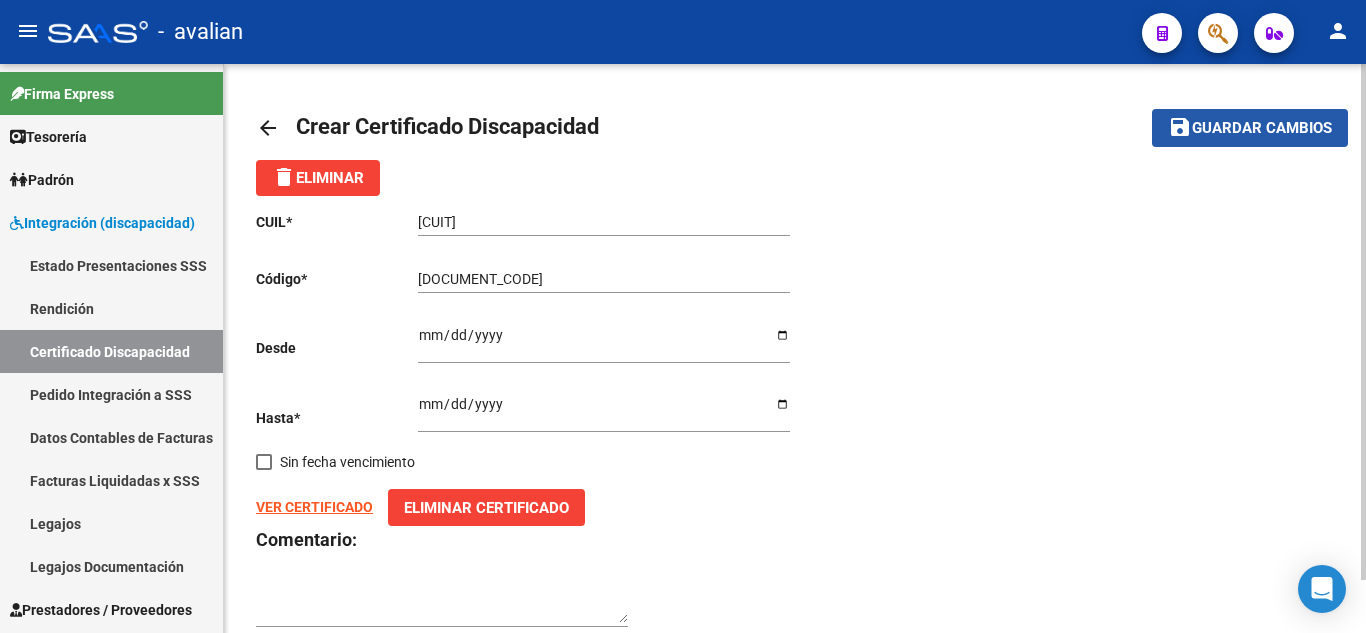 click on "Guardar cambios" 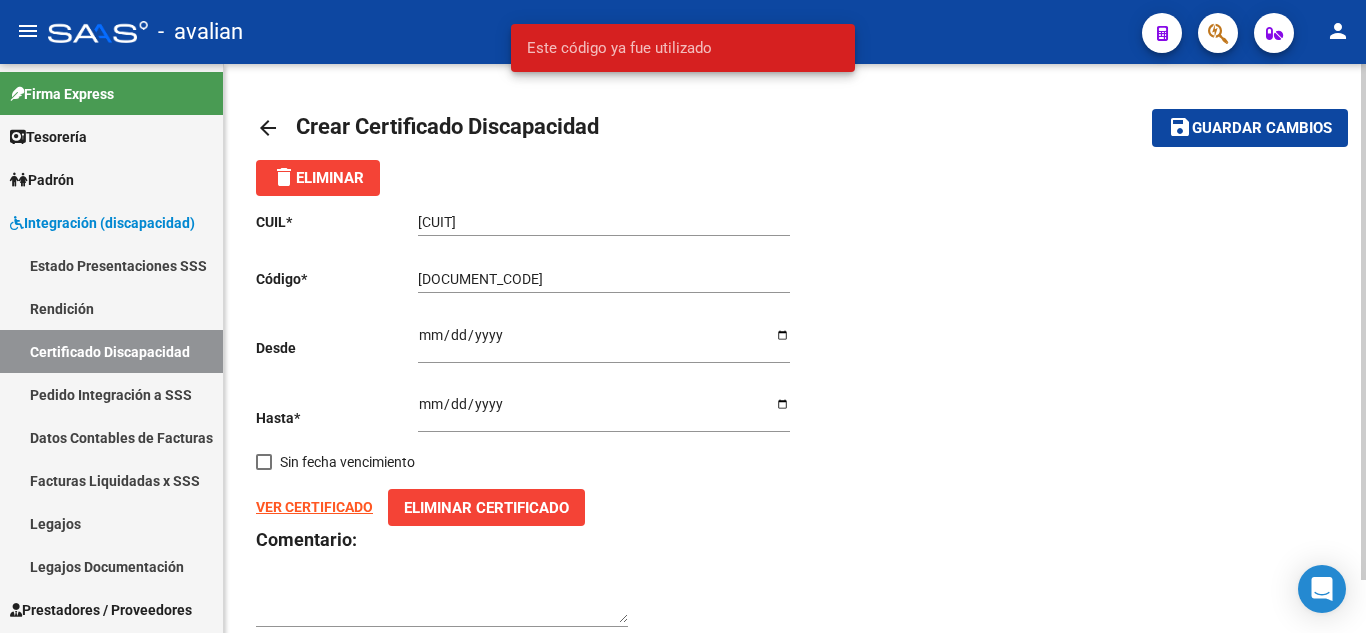 click on "CUIL  *   [CUIT] Ingresar el CUIL  Código  *   [DOCUMENT_CODE] Ingresar el Codigo  Desde    2023-02-23 Ingresar fec. Desde  Hasta  *   2028-02-23 Ingresar fec. Hasta     Sin fecha vencimiento  VER CERTIFICADO       Eliminar Certificado Comentario:" 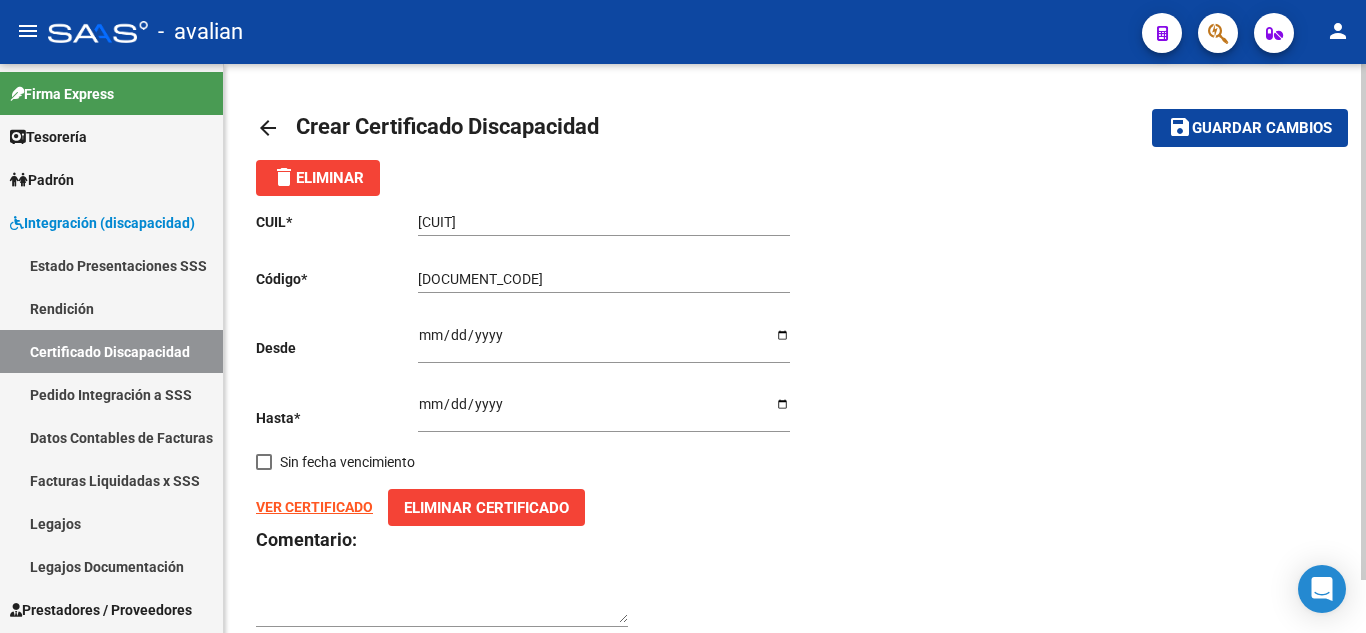 click on "save" 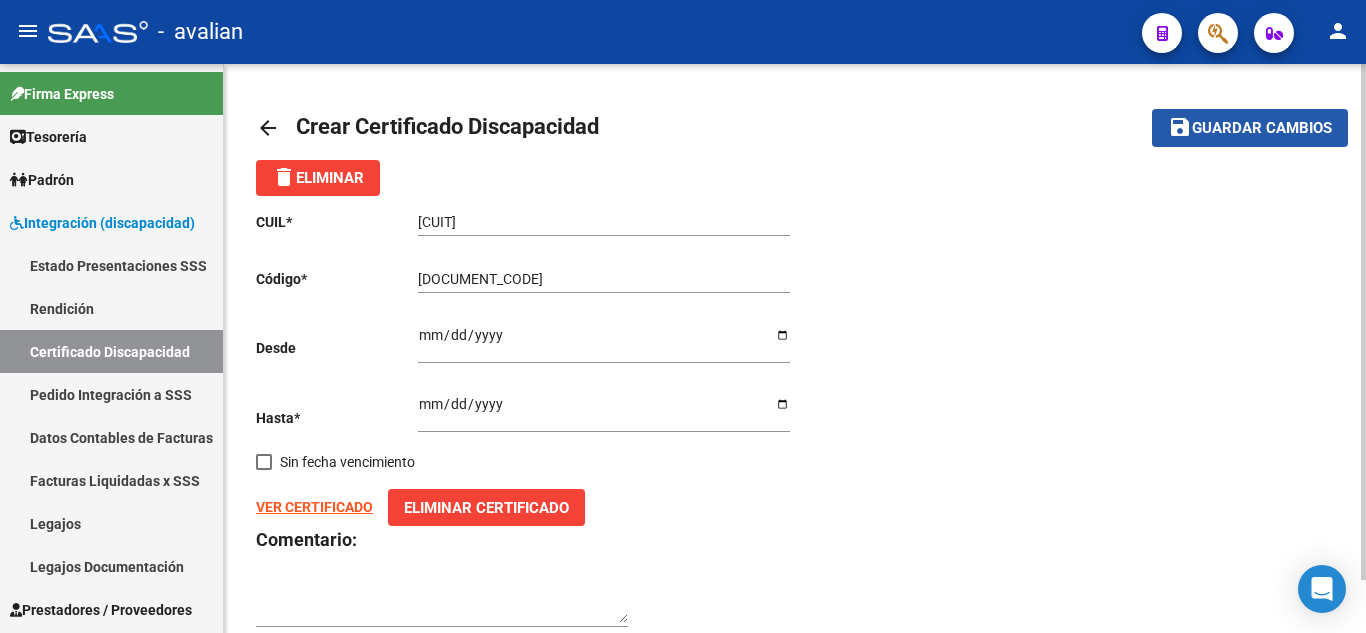 click on "save Guardar cambios" 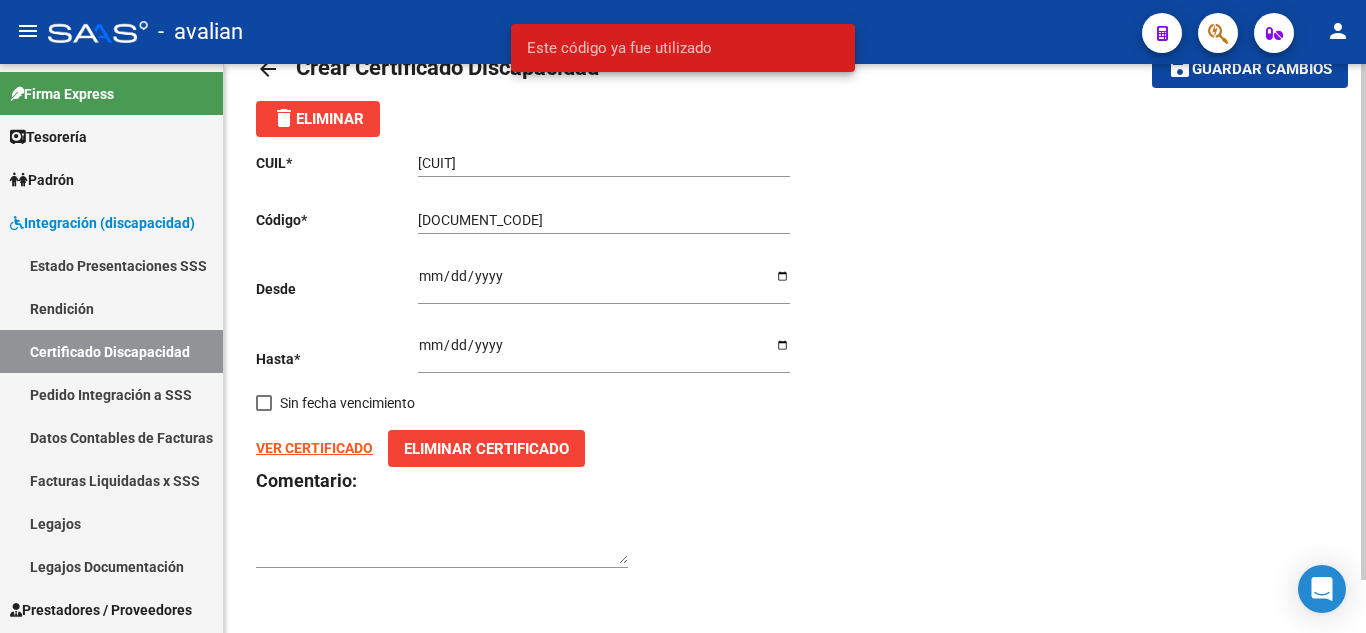 scroll, scrollTop: 0, scrollLeft: 0, axis: both 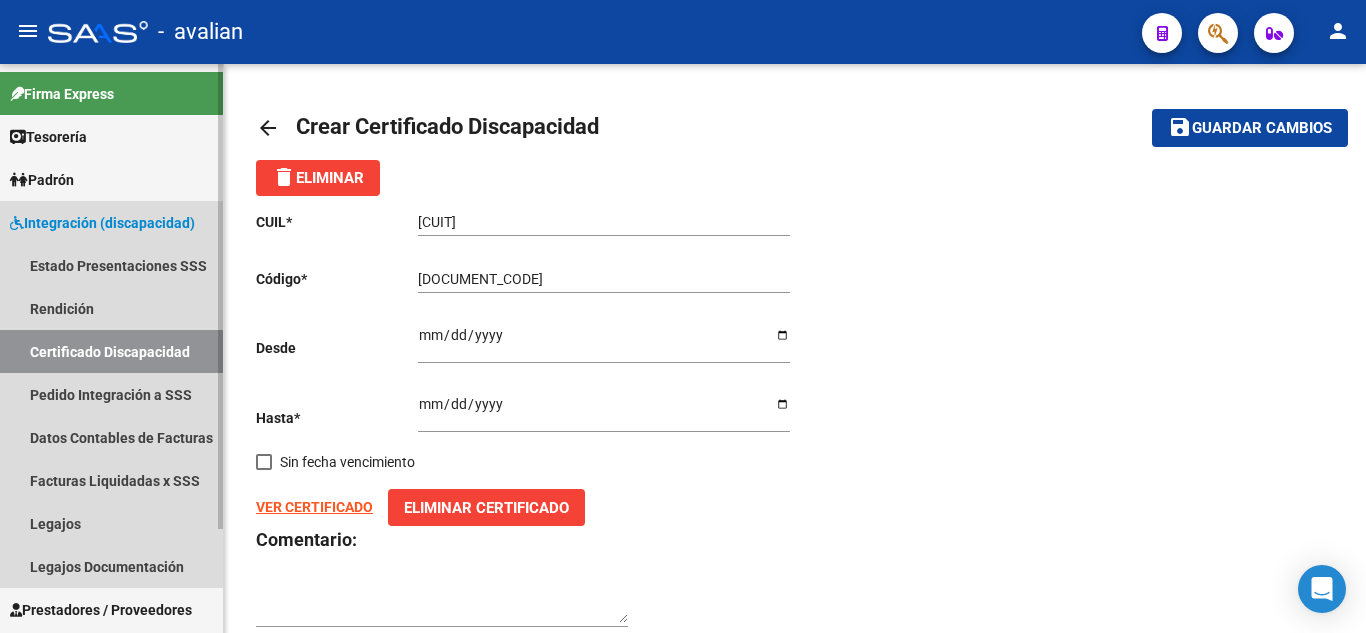 click on "Certificado Discapacidad" at bounding box center (111, 351) 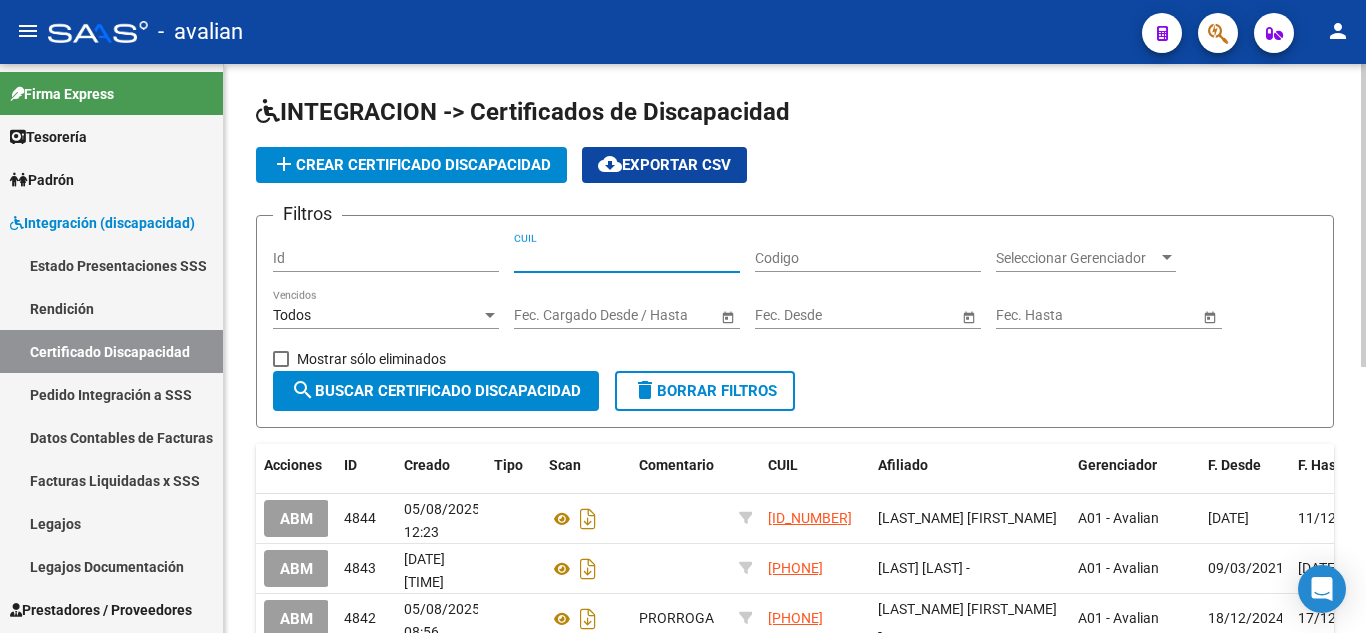 click on "CUIL" at bounding box center (627, 258) 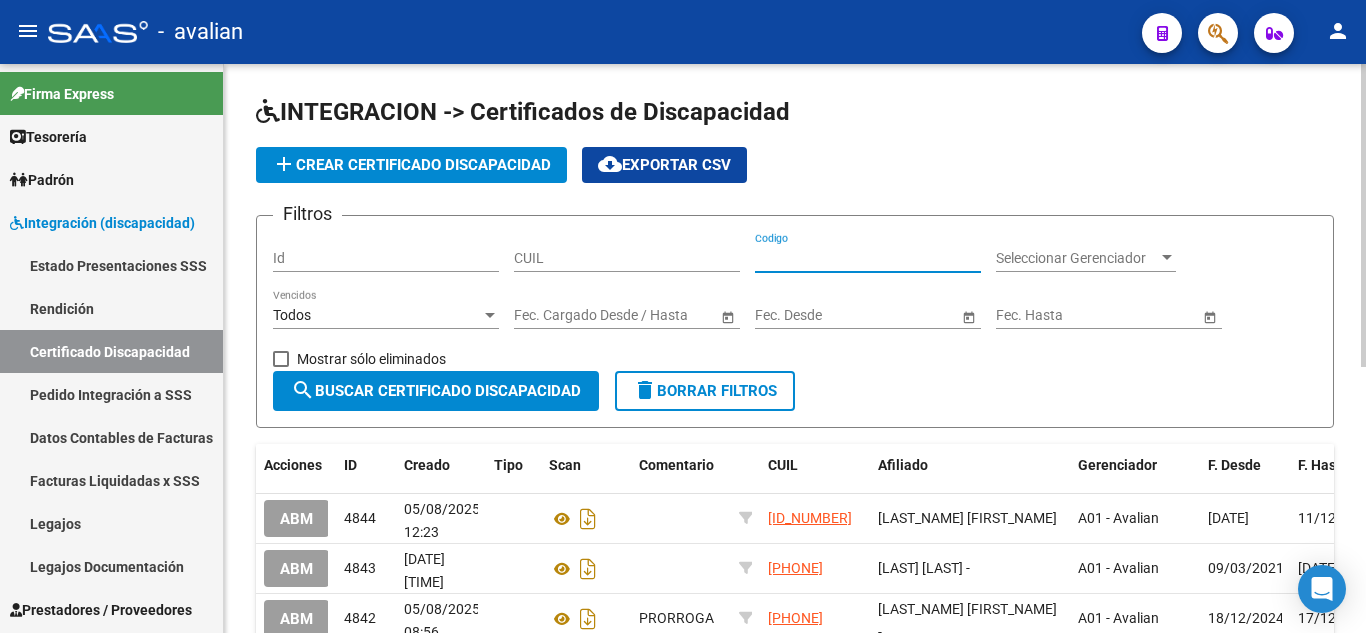 click on "Codigo" at bounding box center [868, 258] 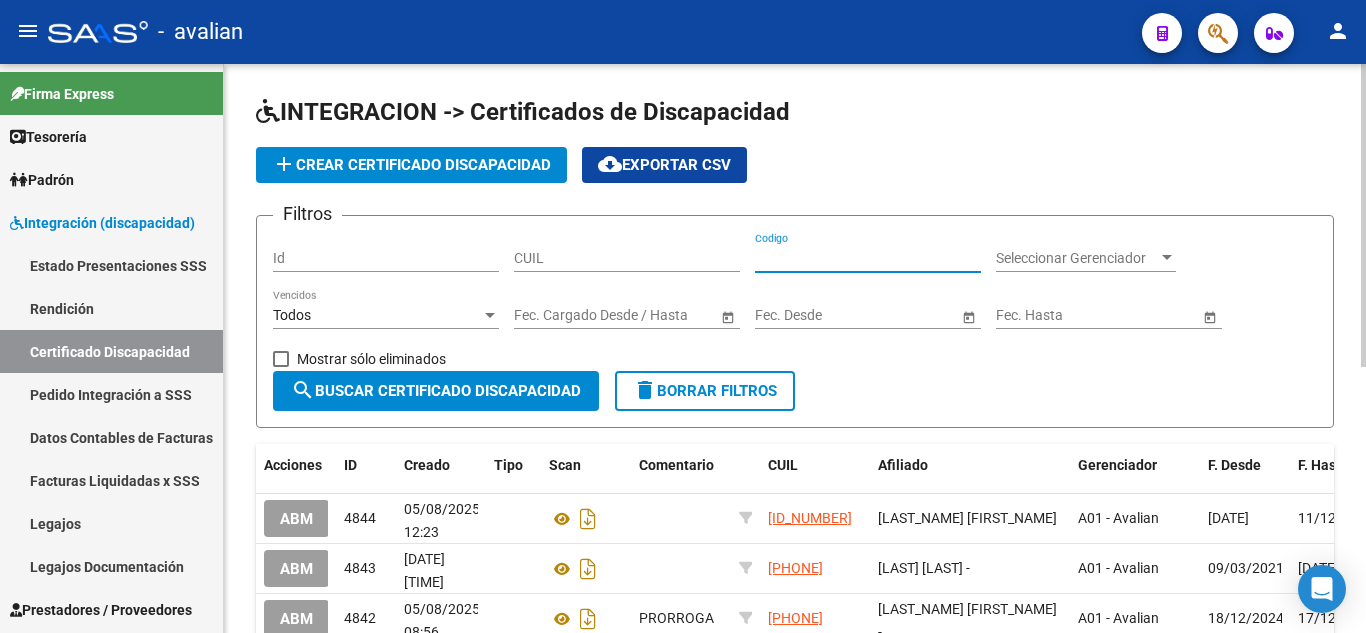 paste on "[PASSPORT]" 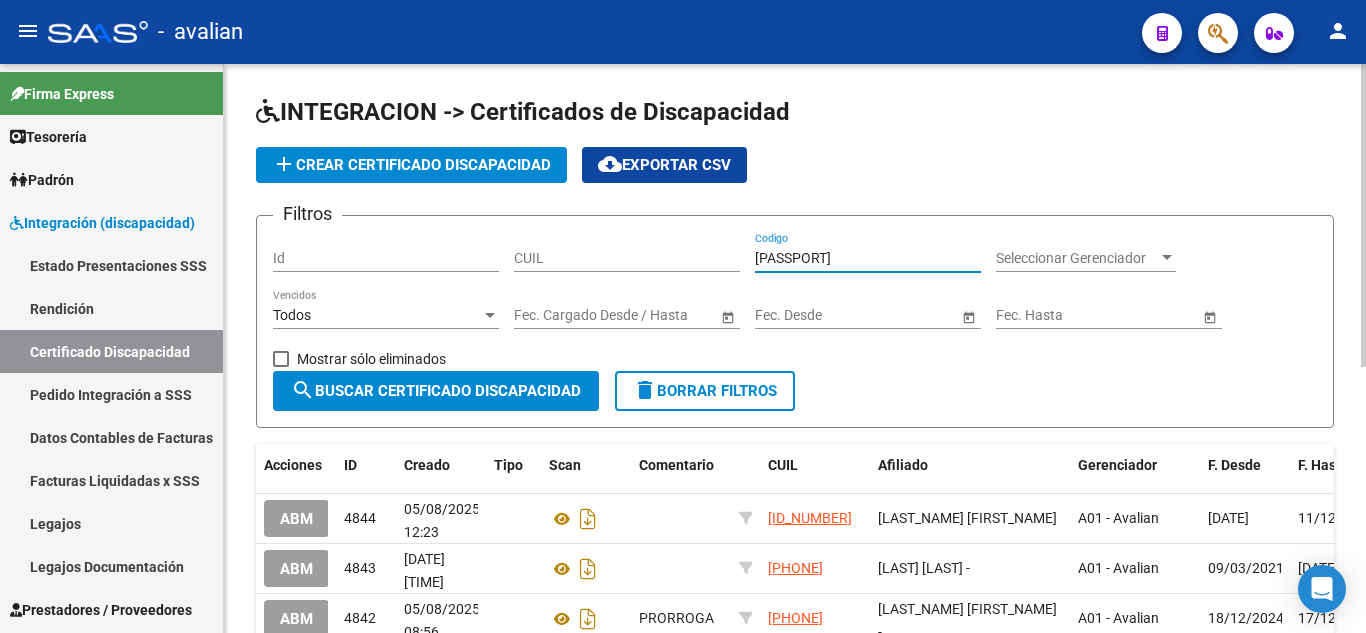 scroll, scrollTop: 0, scrollLeft: 100, axis: horizontal 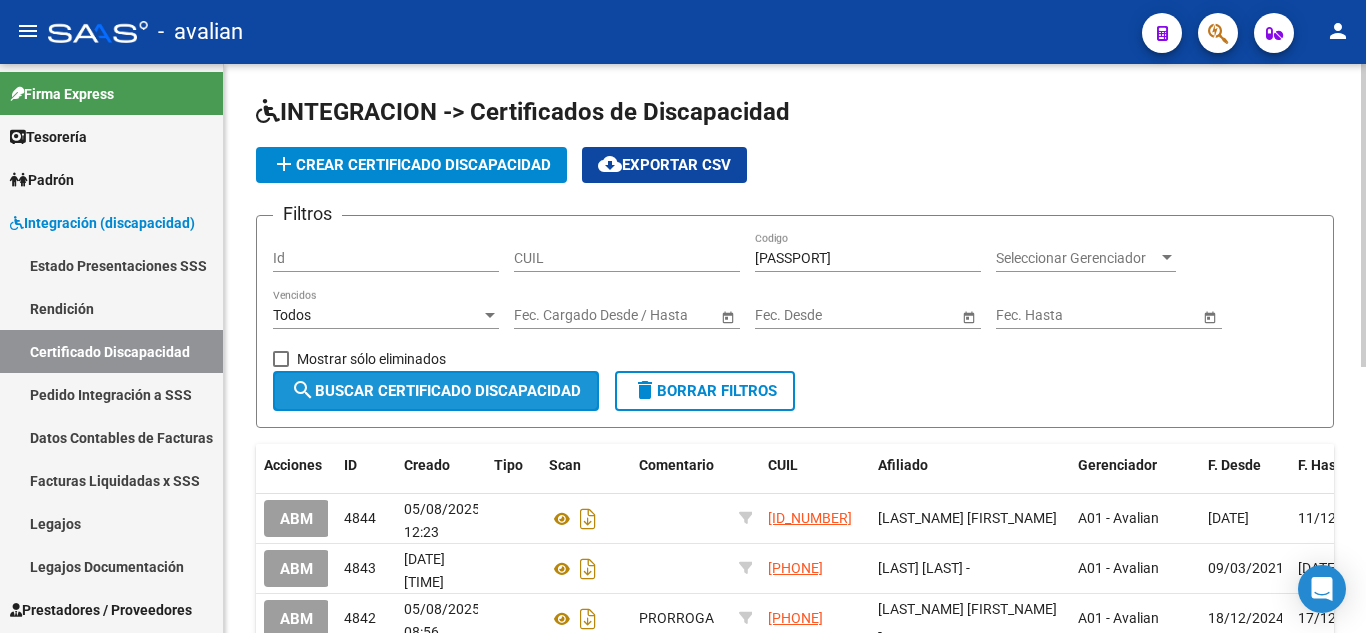 click on "search  Buscar Certificado Discapacidad" 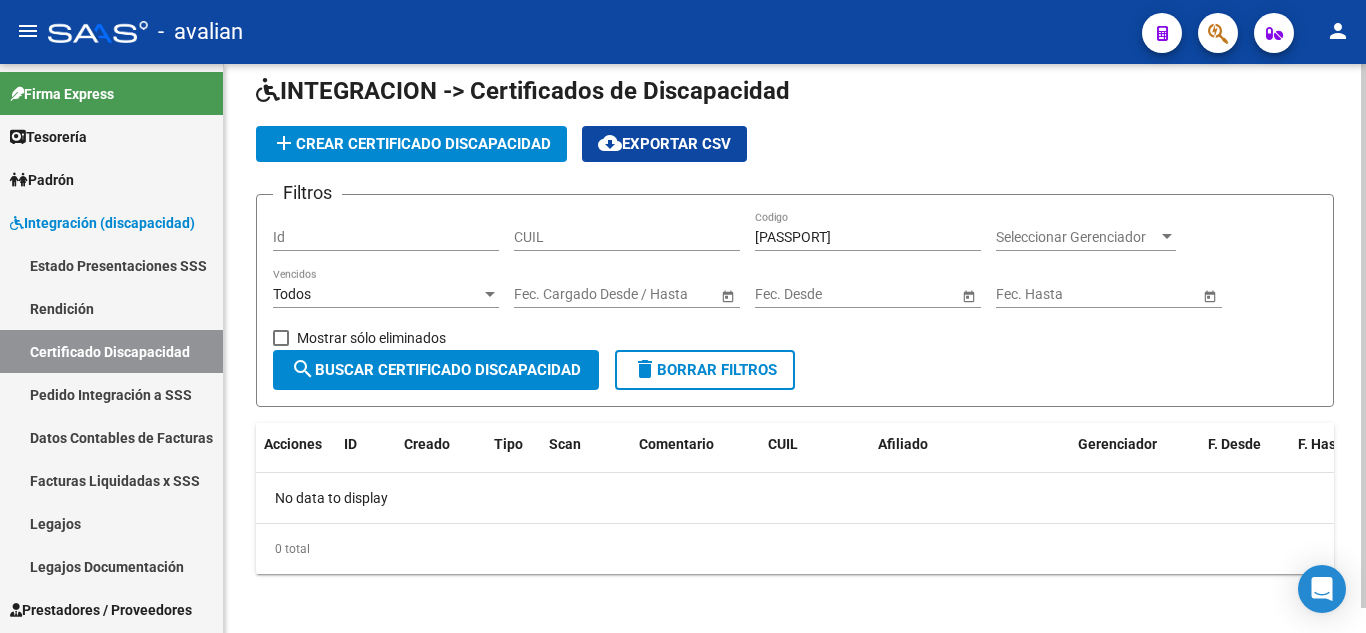 scroll, scrollTop: 26, scrollLeft: 0, axis: vertical 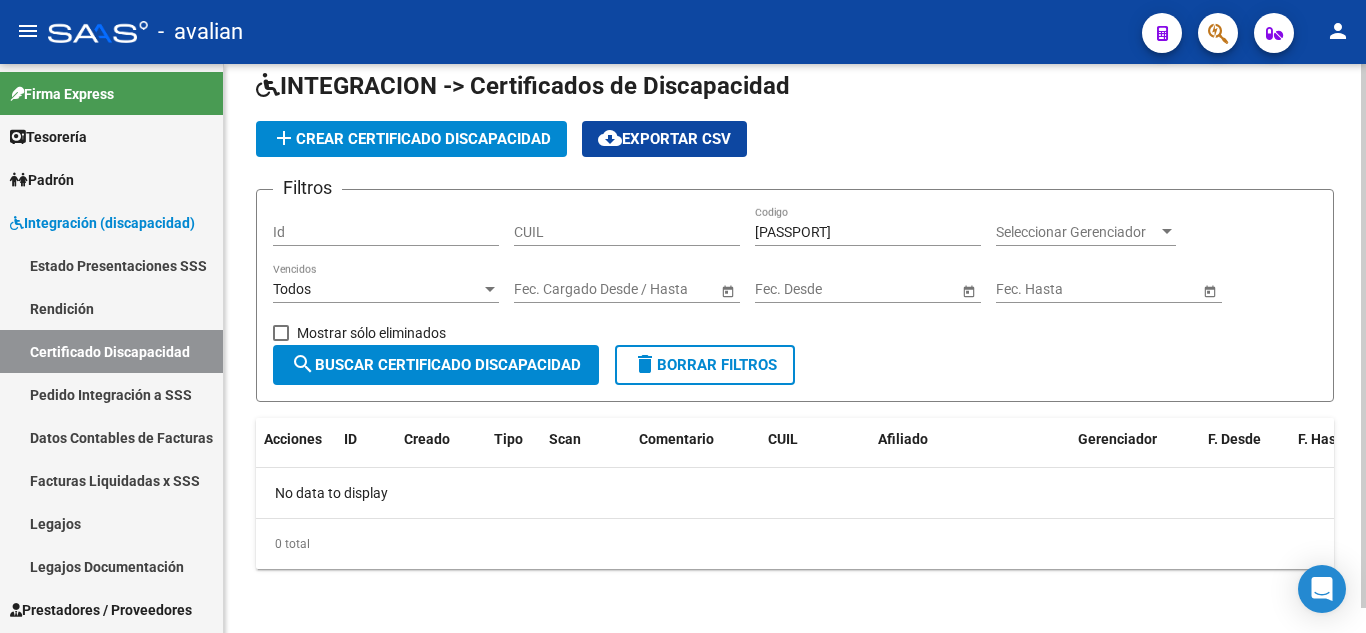click on "[PASSPORT]" at bounding box center [868, 232] 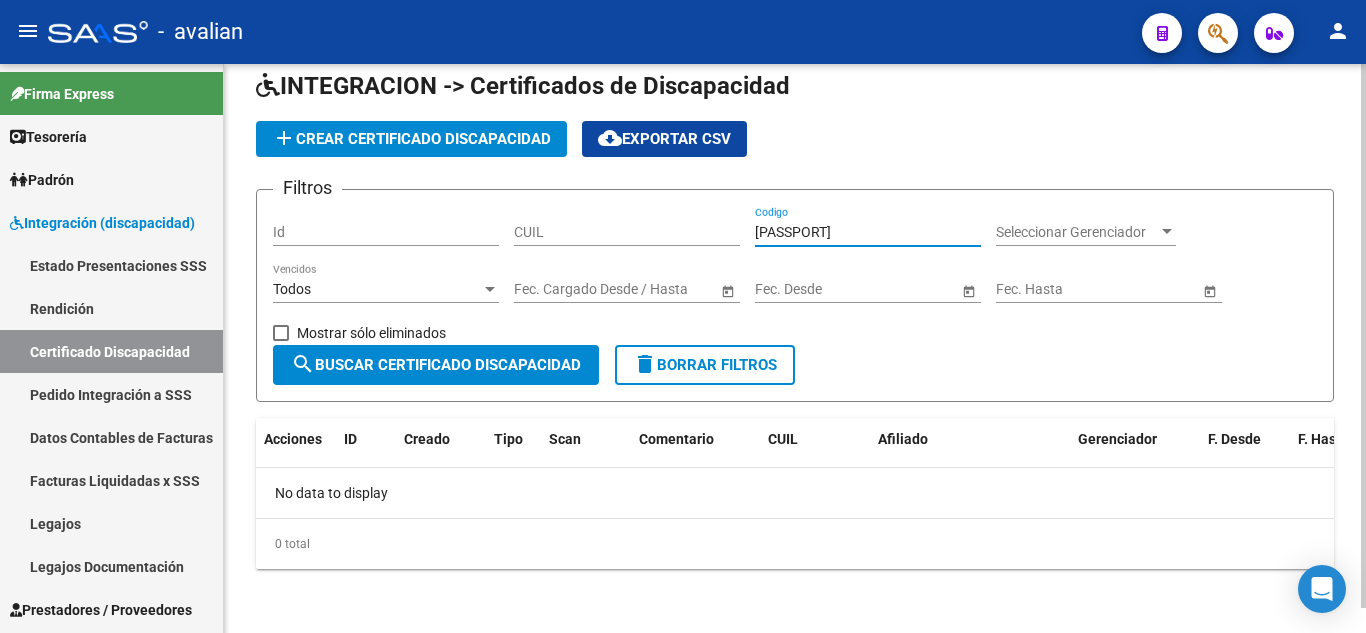 click on "[PASSPORT]" at bounding box center [868, 232] 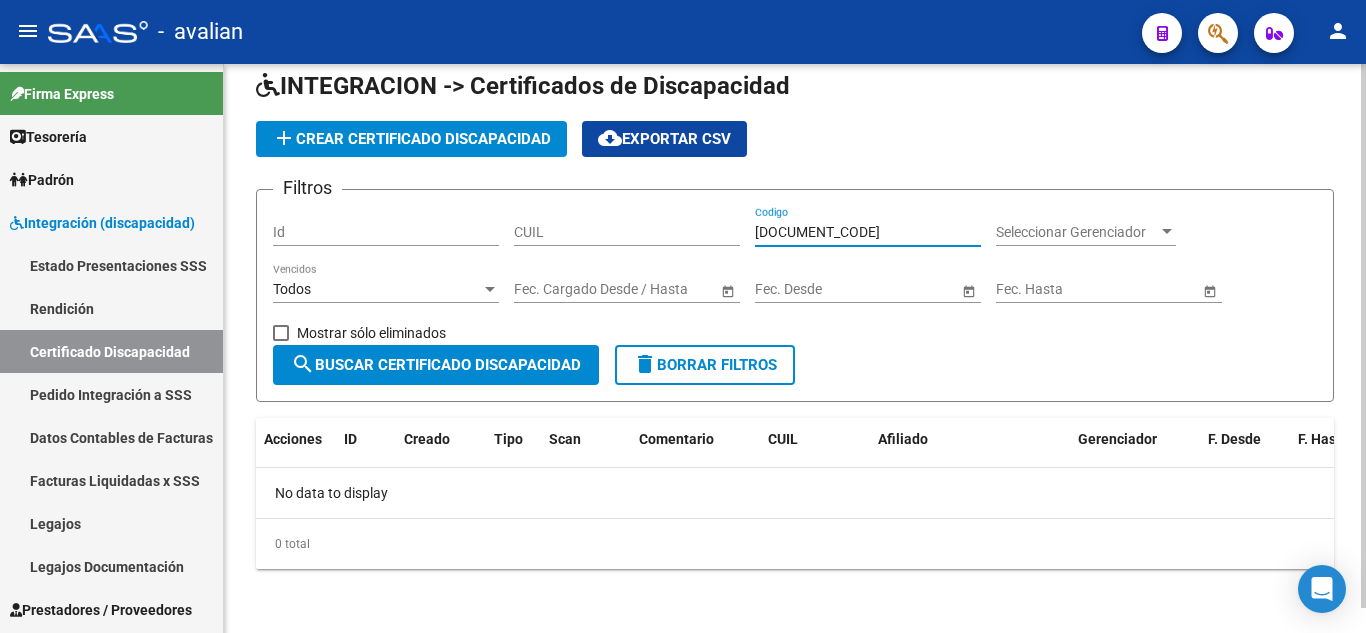 click on "[DOCUMENT_CODE]" at bounding box center (868, 232) 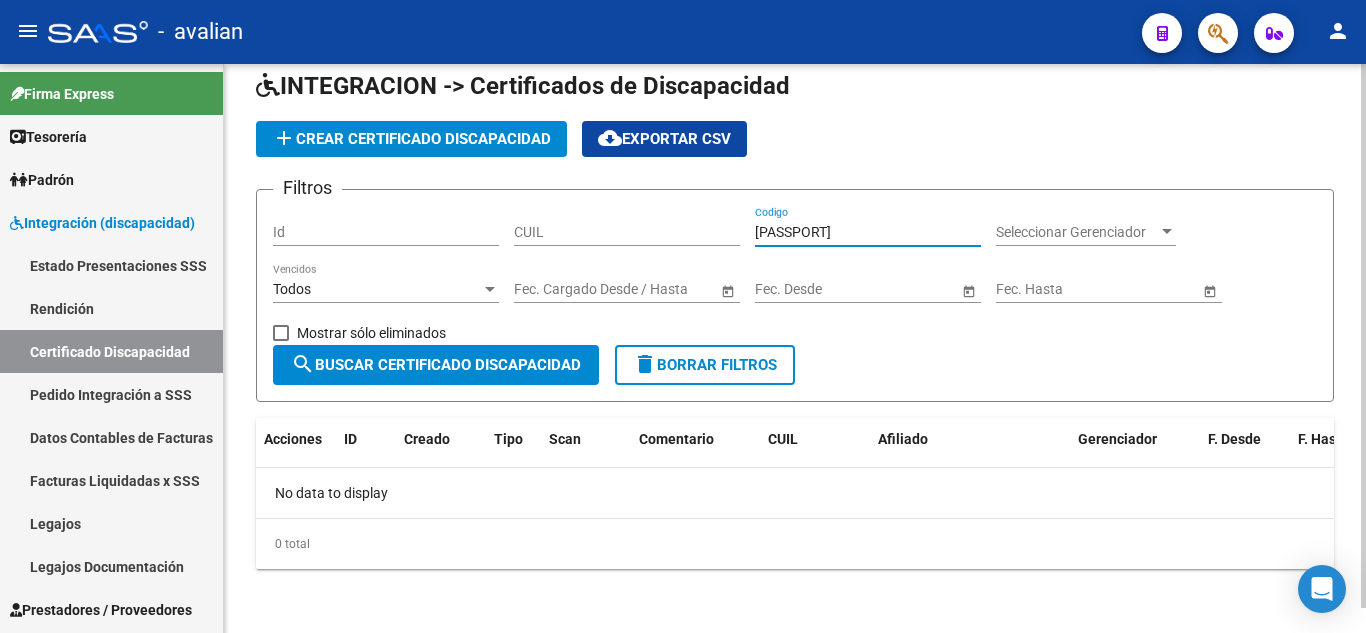 click on "[PASSPORT]" at bounding box center (868, 232) 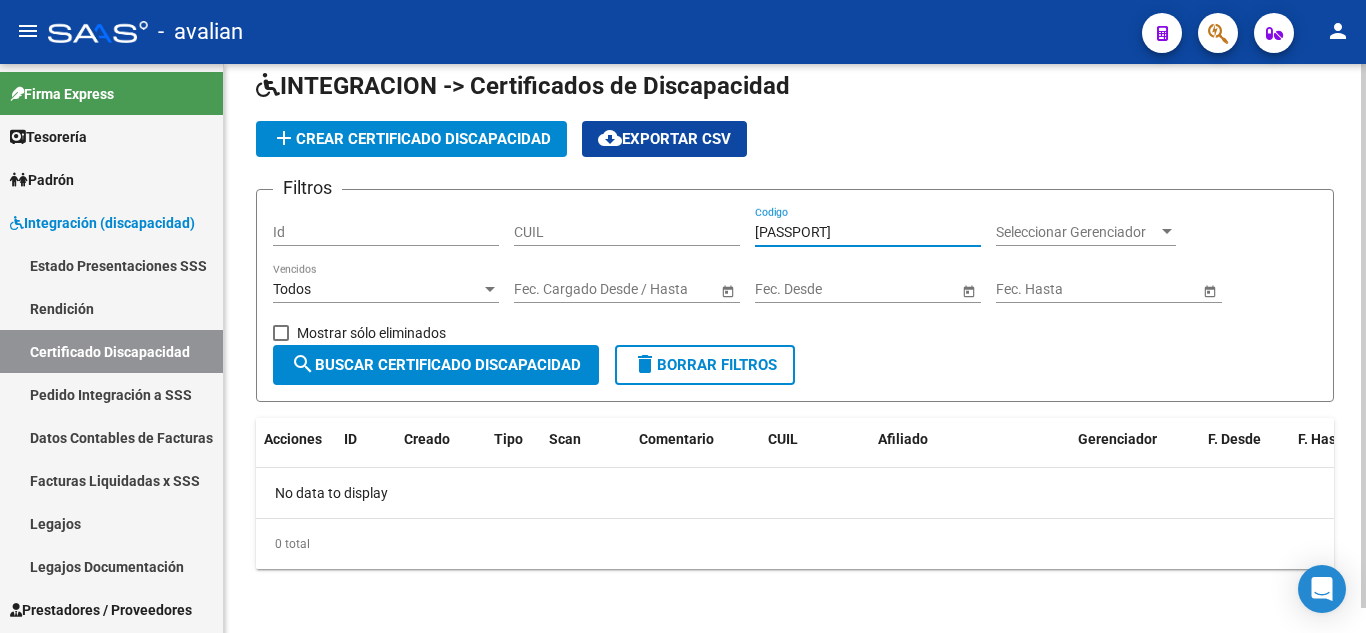scroll, scrollTop: 0, scrollLeft: 85, axis: horizontal 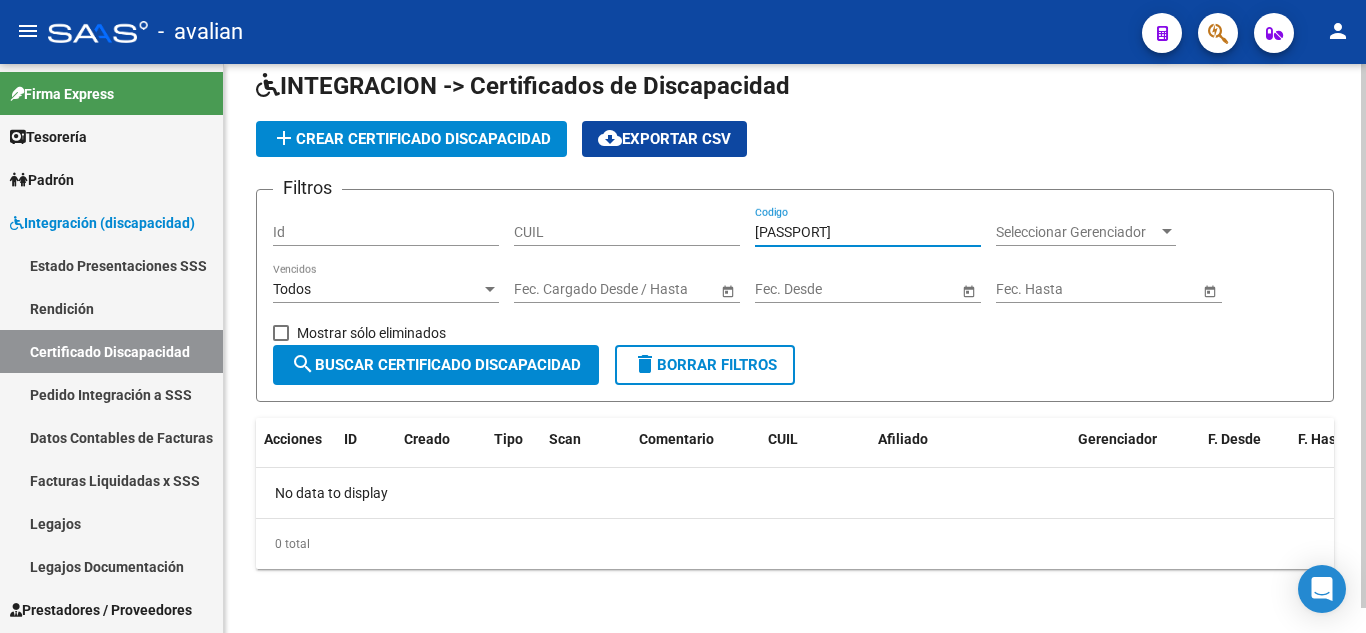 drag, startPoint x: 766, startPoint y: 224, endPoint x: 982, endPoint y: 242, distance: 216.7487 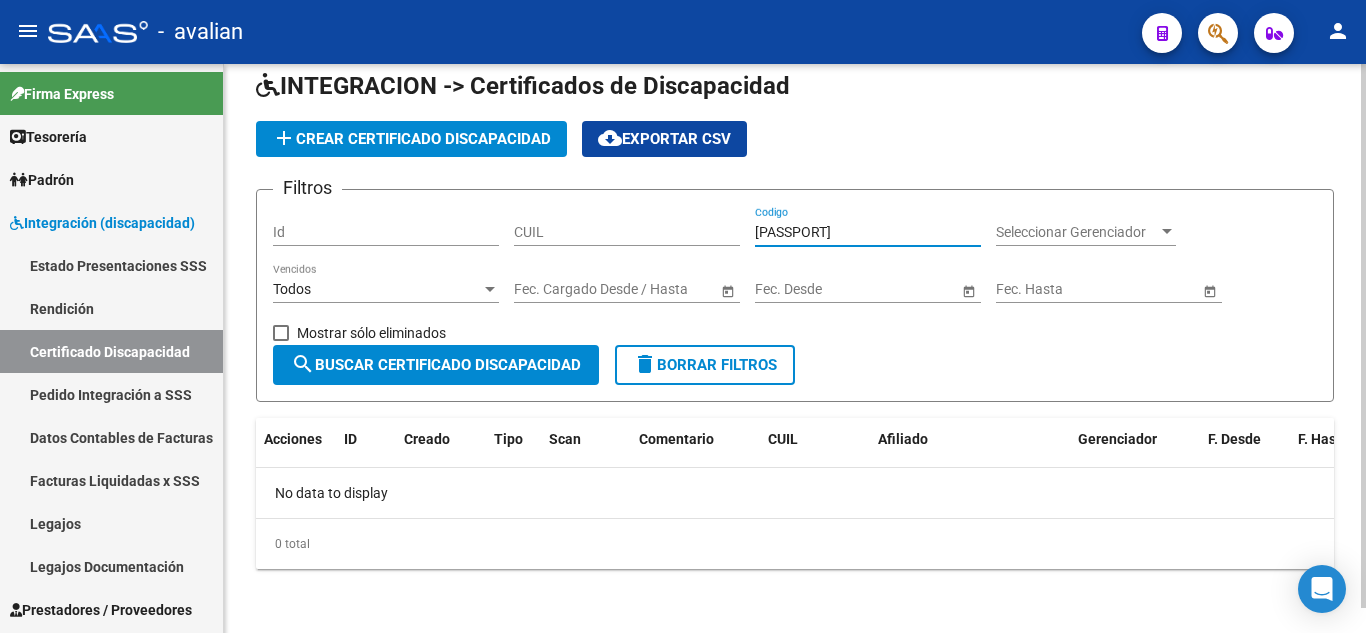 scroll, scrollTop: 0, scrollLeft: 85, axis: horizontal 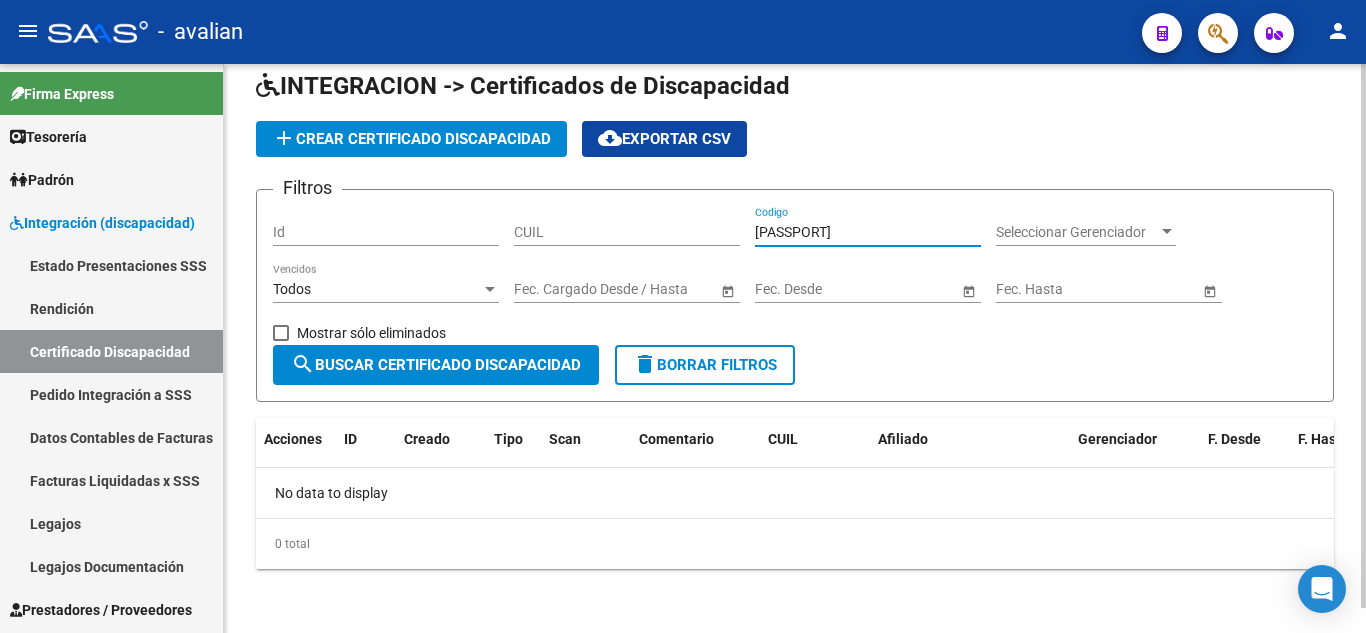 drag, startPoint x: 816, startPoint y: 229, endPoint x: 988, endPoint y: 240, distance: 172.35138 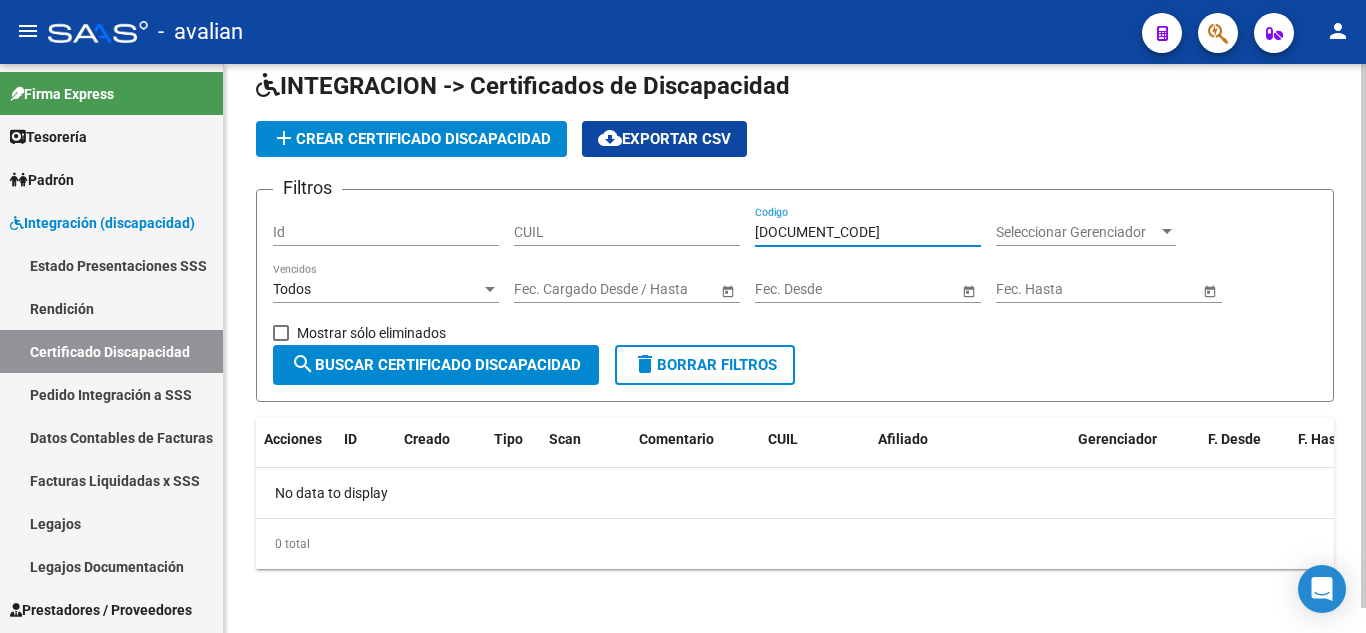 scroll, scrollTop: 0, scrollLeft: 81, axis: horizontal 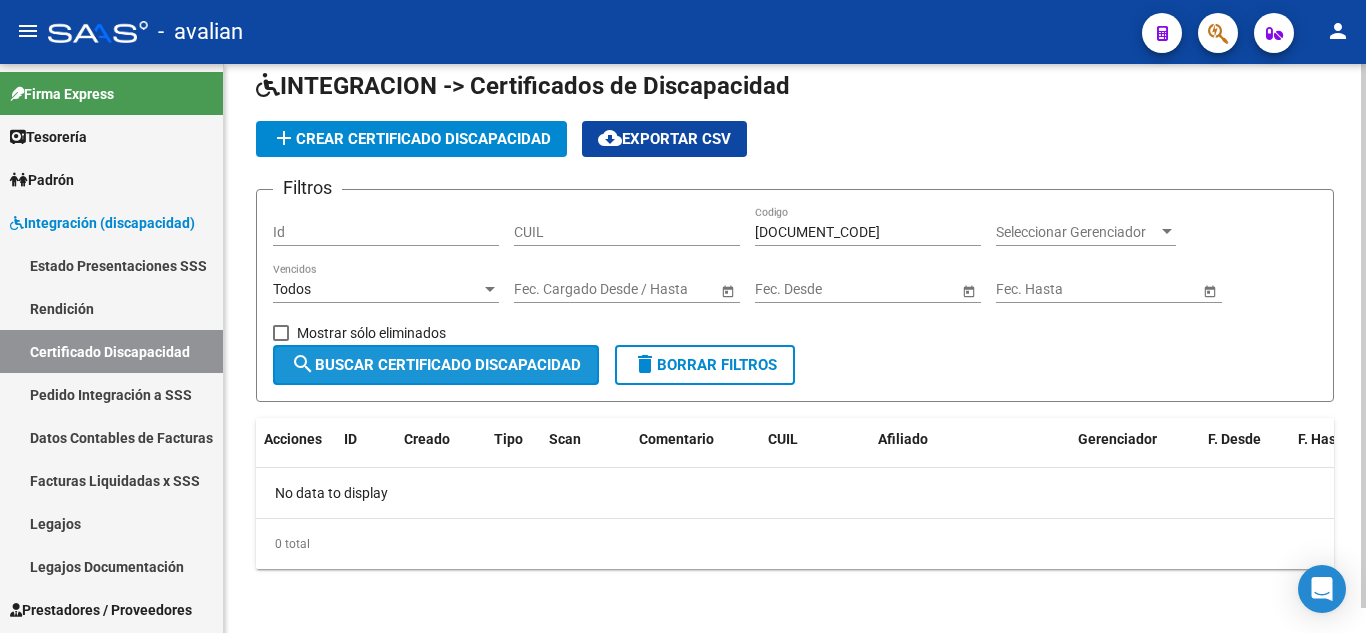 click on "search  Buscar Certificado Discapacidad" 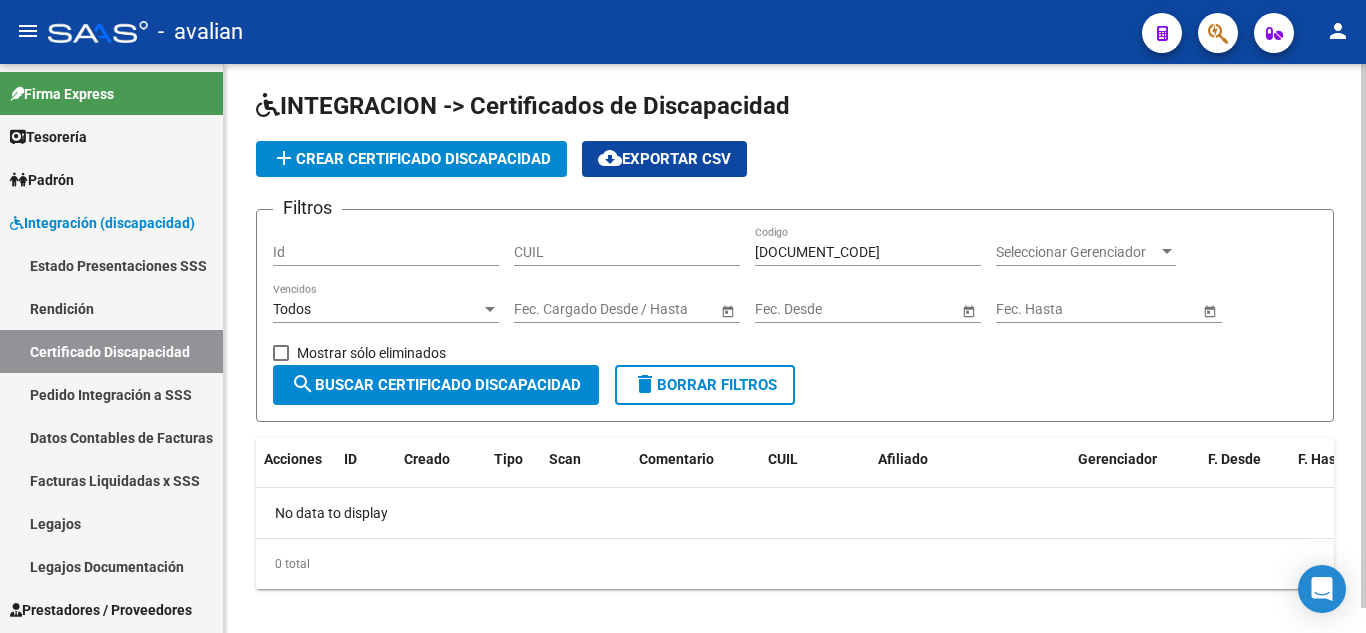 scroll, scrollTop: 0, scrollLeft: 0, axis: both 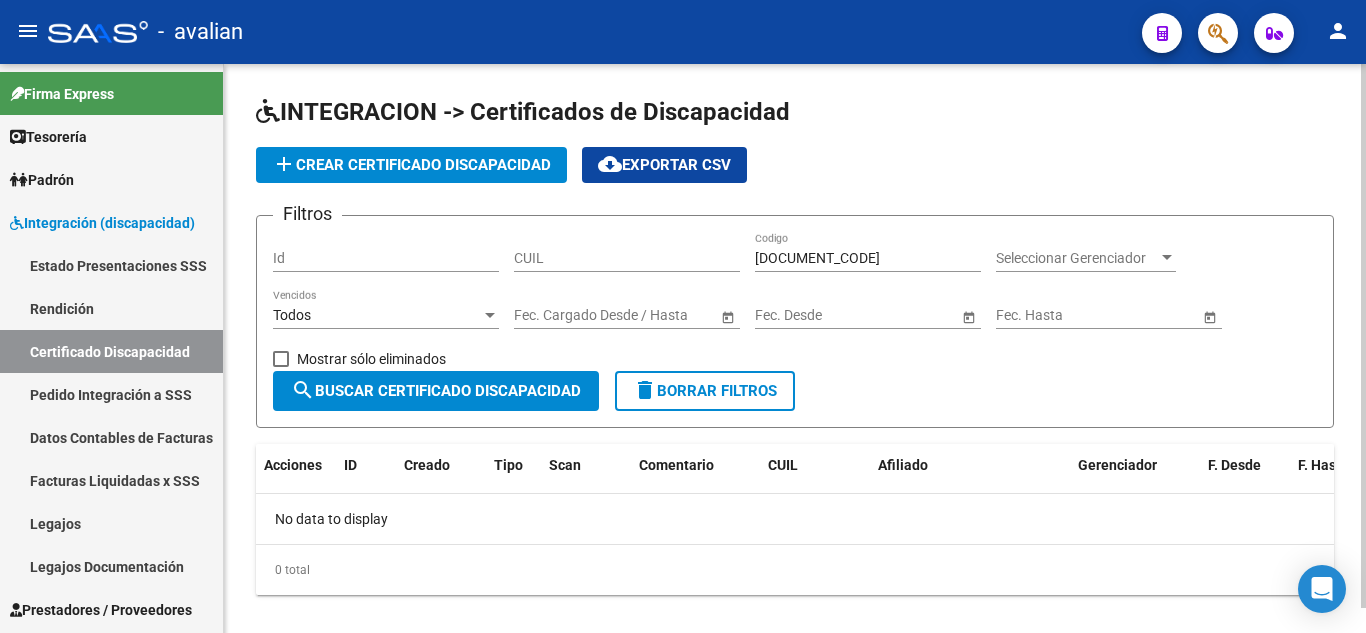 drag, startPoint x: 747, startPoint y: 253, endPoint x: 776, endPoint y: 262, distance: 30.364452 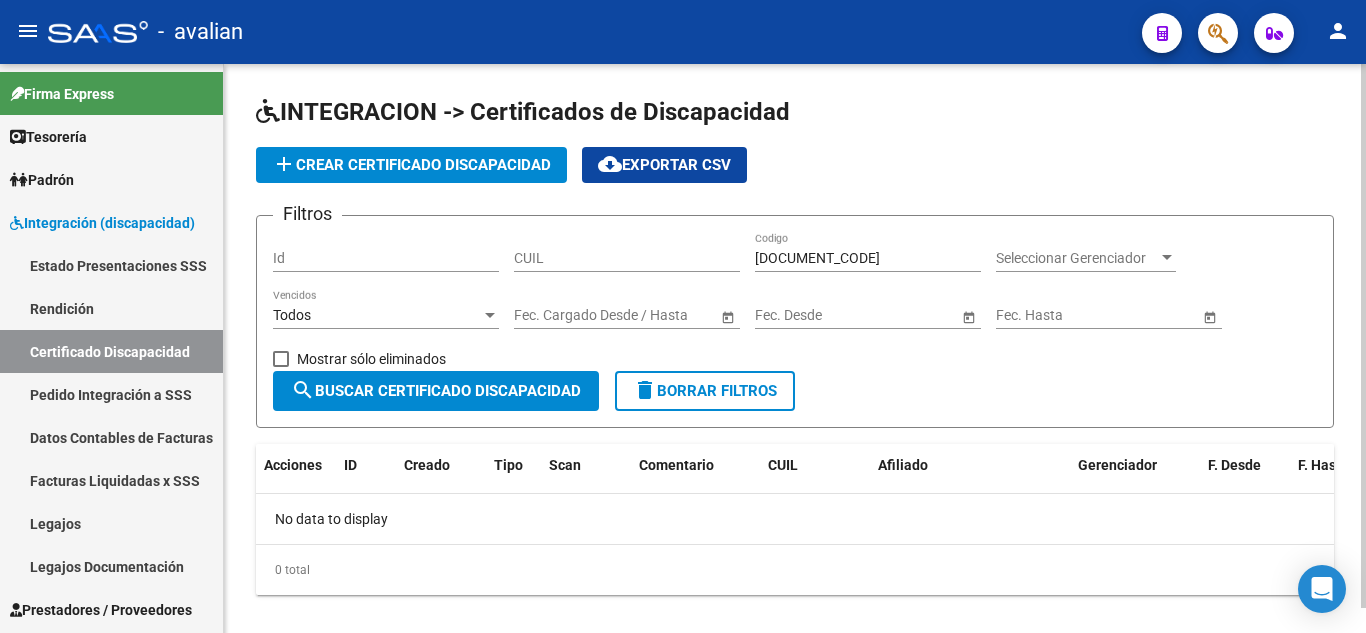 click on "Filtros Id CUIL [PASSPORT] Codigo Seleccionar Gerenciador Seleccionar Gerenciador Todos Vencidos Start date – End date Fec. Cargado Desde / Hasta Start date – End date Fec. Desde Start date – End date Fec. Hasta   Mostrar sólo eliminados" 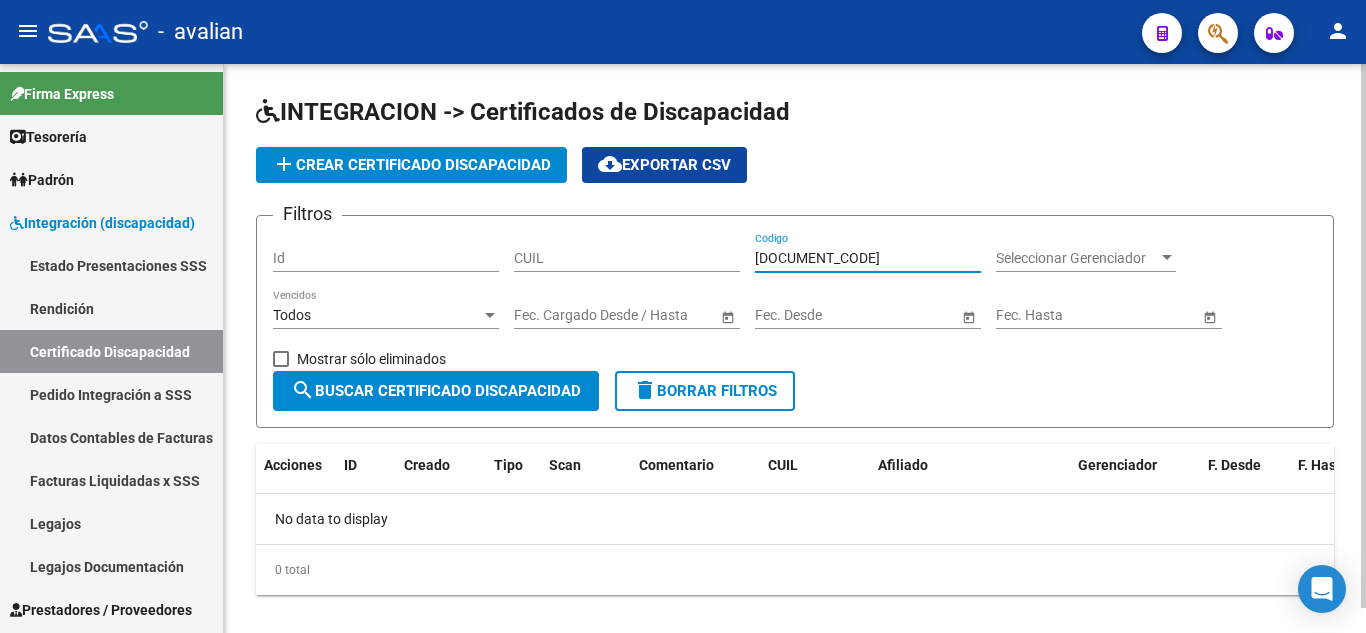 click on "[DOCUMENT_CODE]" at bounding box center [868, 258] 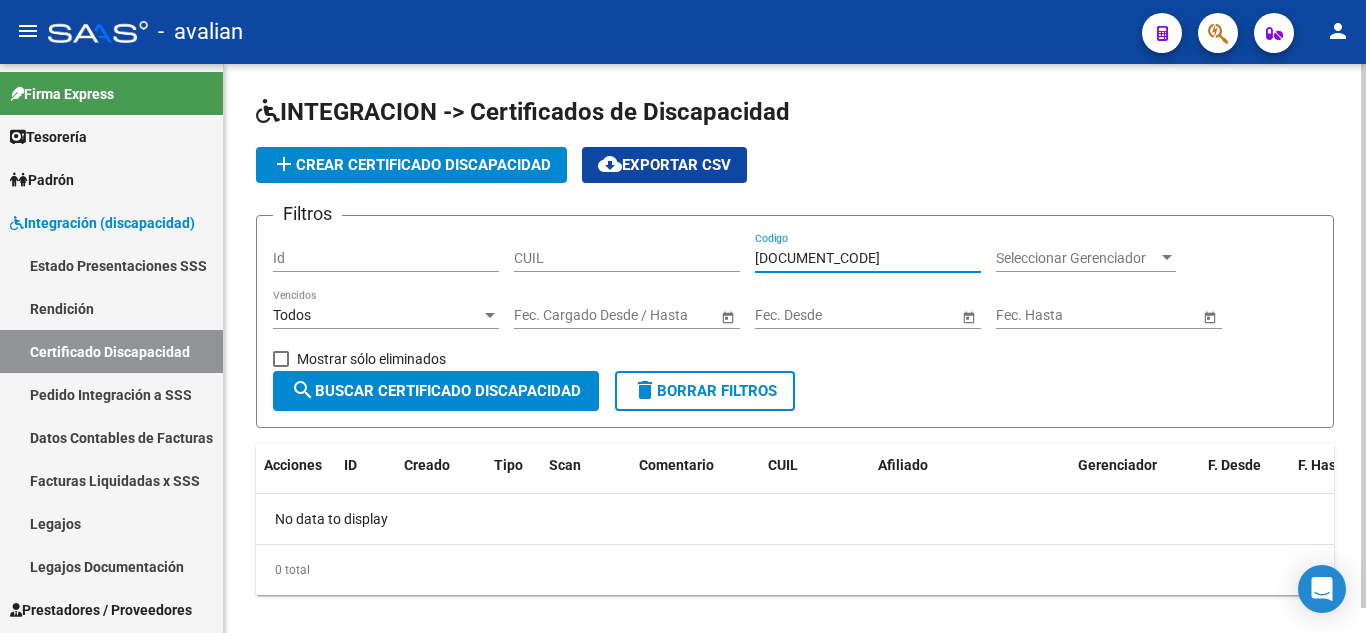 scroll, scrollTop: 0, scrollLeft: 77, axis: horizontal 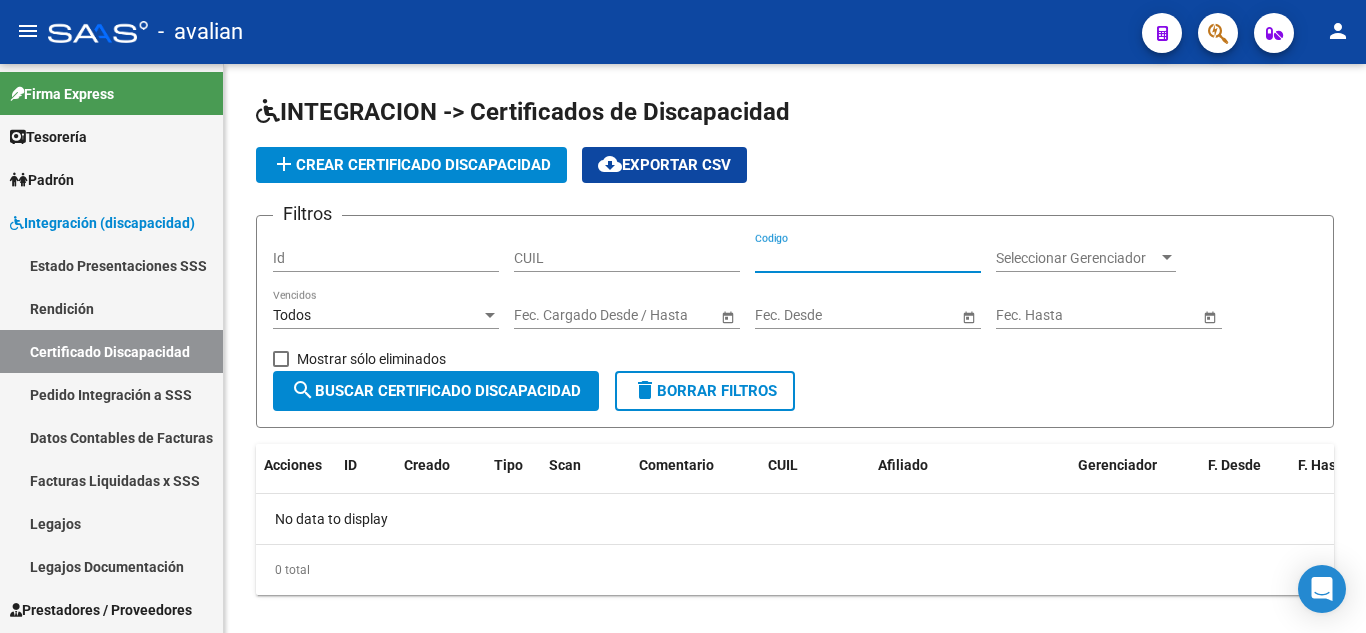 type 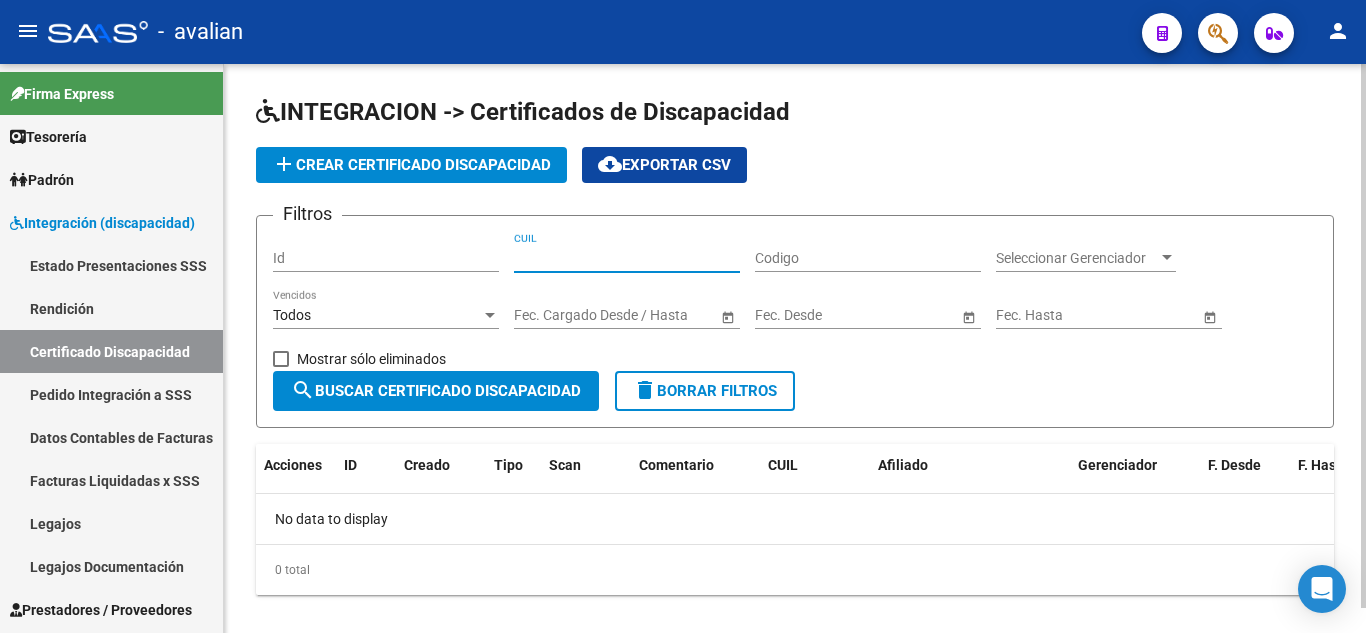 click on "CUIL" at bounding box center (627, 258) 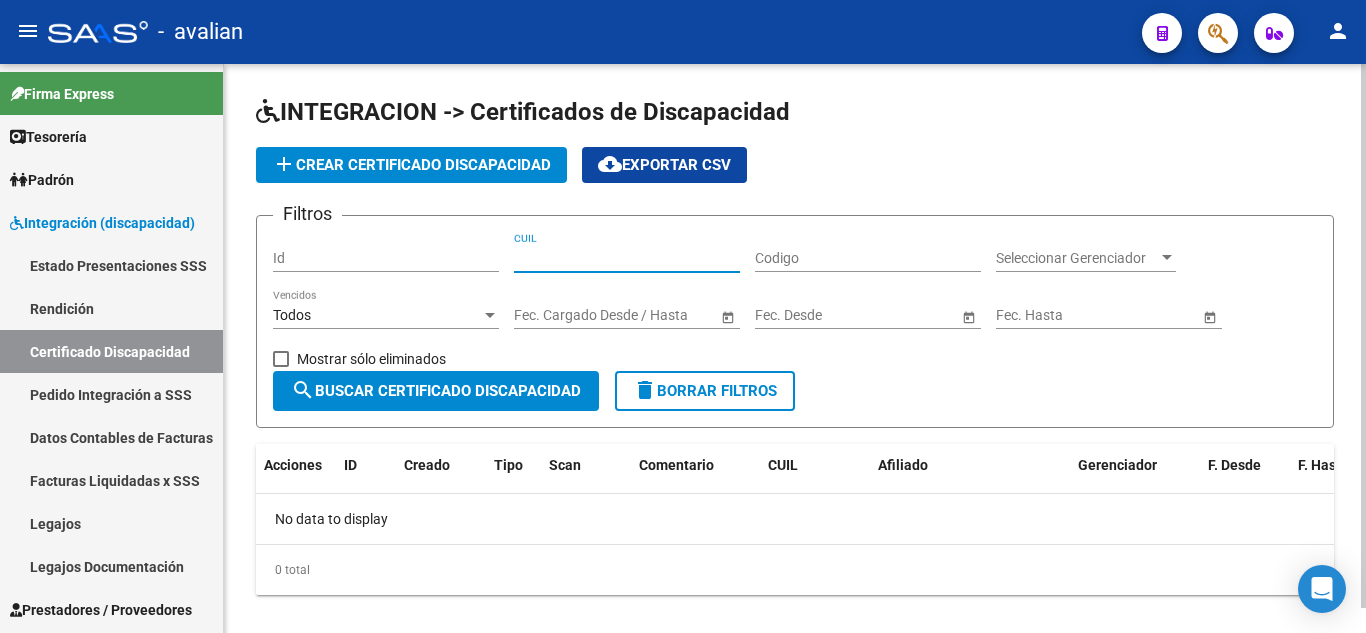paste on "[CUIT]" 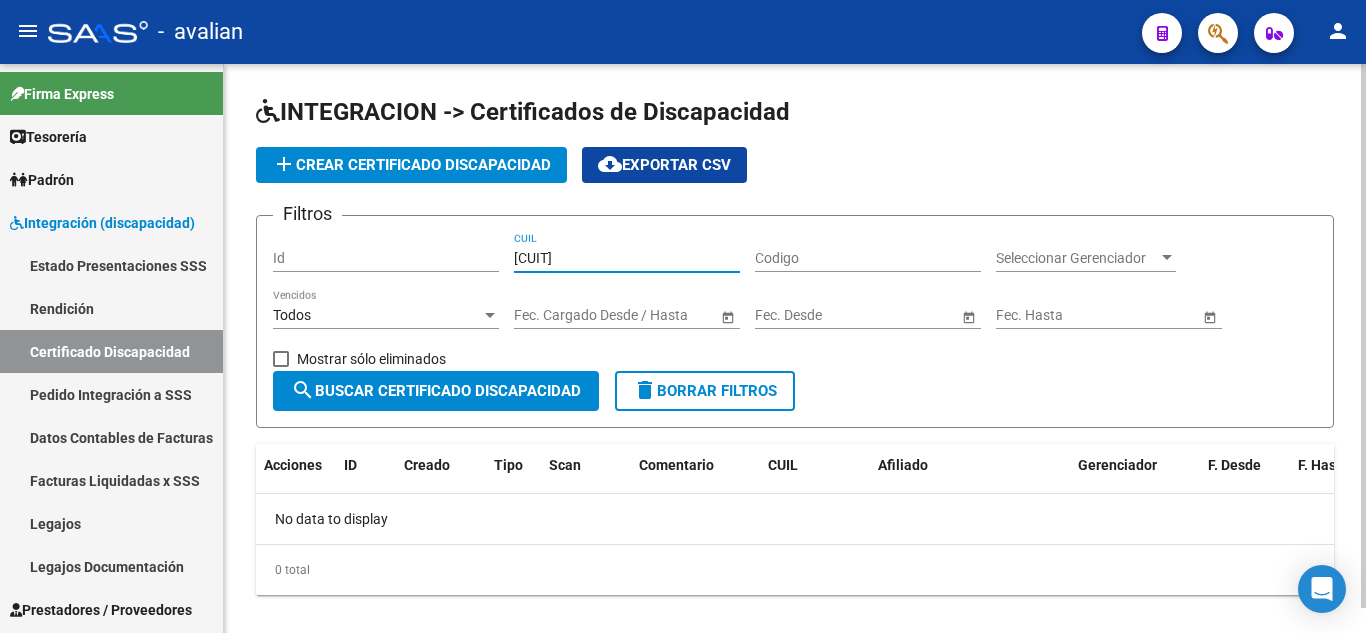type on "[CUIT]" 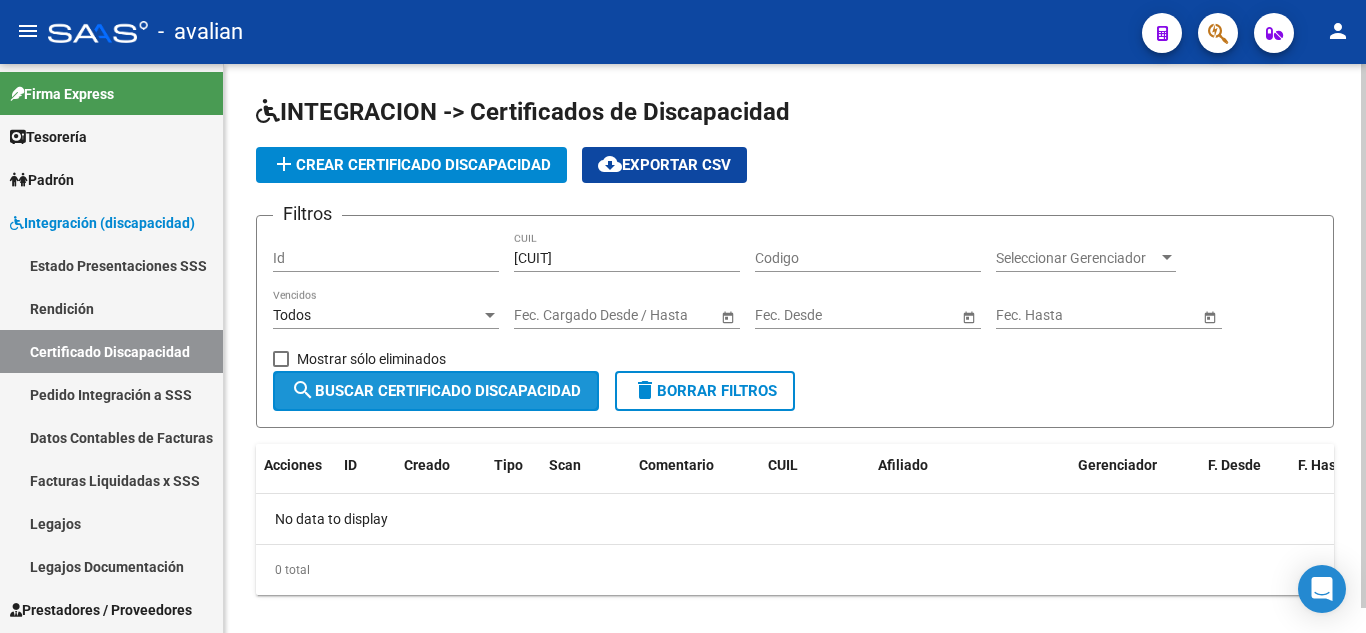 click on "search  Buscar Certificado Discapacidad" 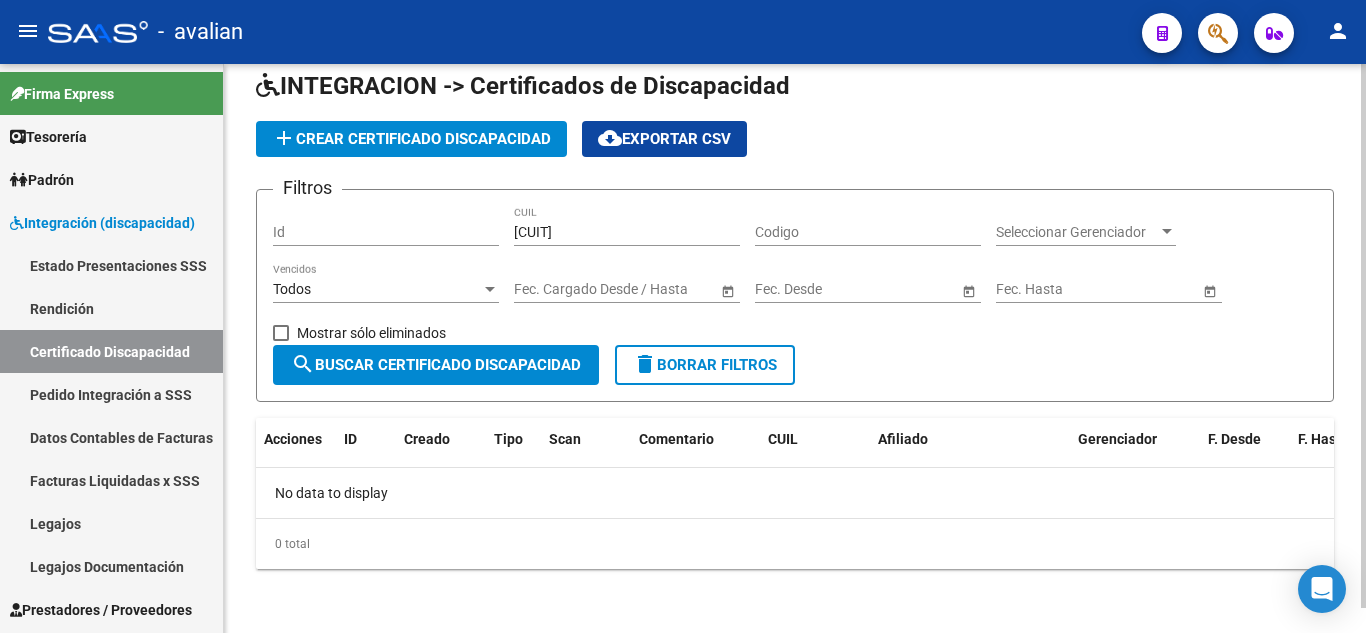 scroll, scrollTop: 0, scrollLeft: 0, axis: both 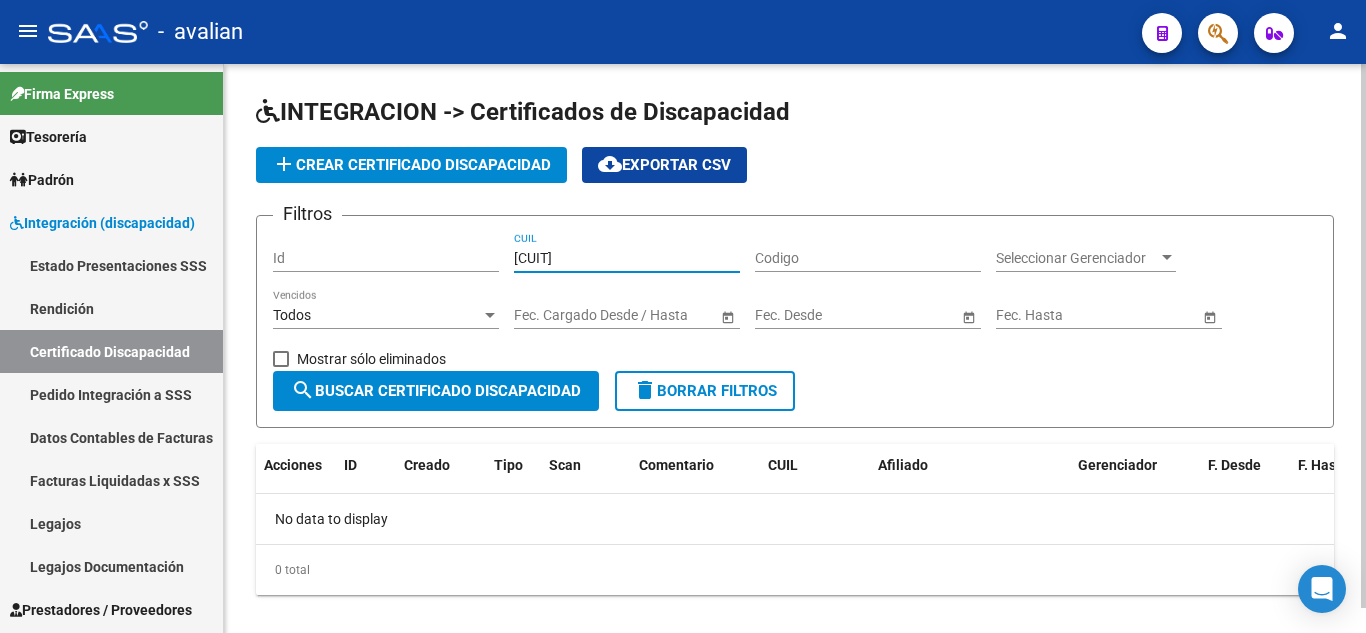 drag, startPoint x: 630, startPoint y: 261, endPoint x: 453, endPoint y: 247, distance: 177.55281 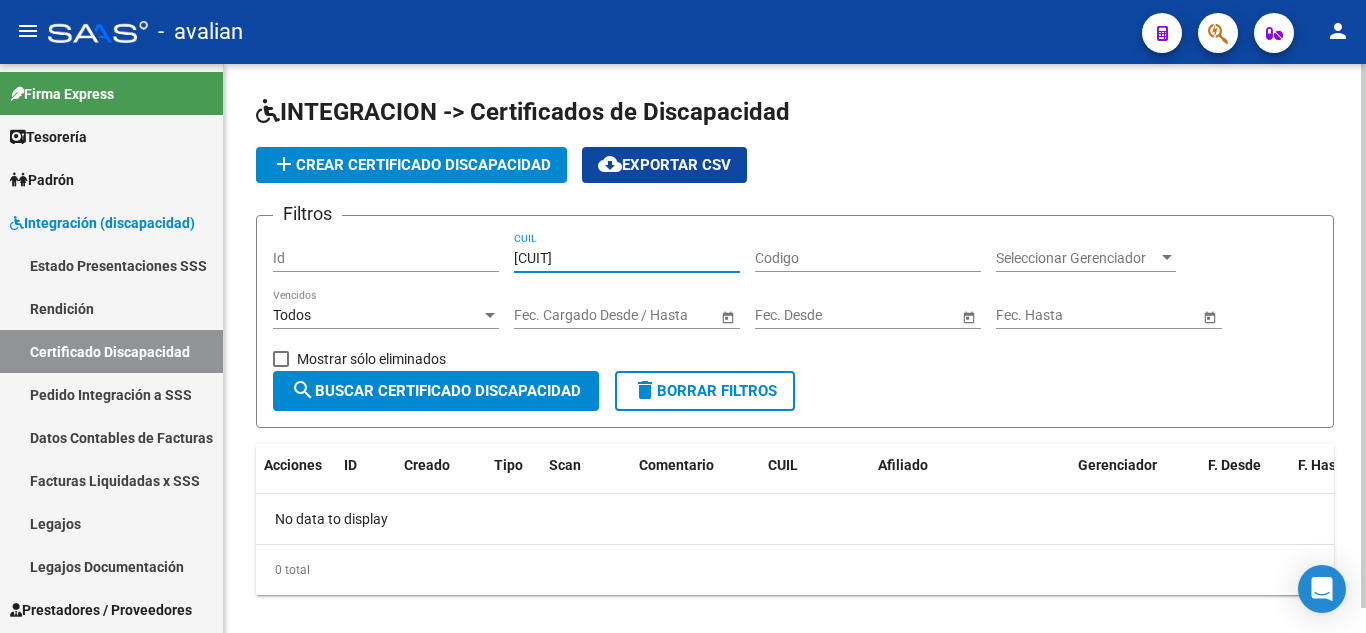 click on "Filtros Id [ID_NUMBER] CUIL Codigo Seleccionar Gerenciador Seleccionar Gerenciador Todos Vencidos Start date – End date Fec. Cargado Desde / Hasta Start date – End date Fec. Desde Start date – End date Fec. Hasta   Mostrar sólo eliminados" 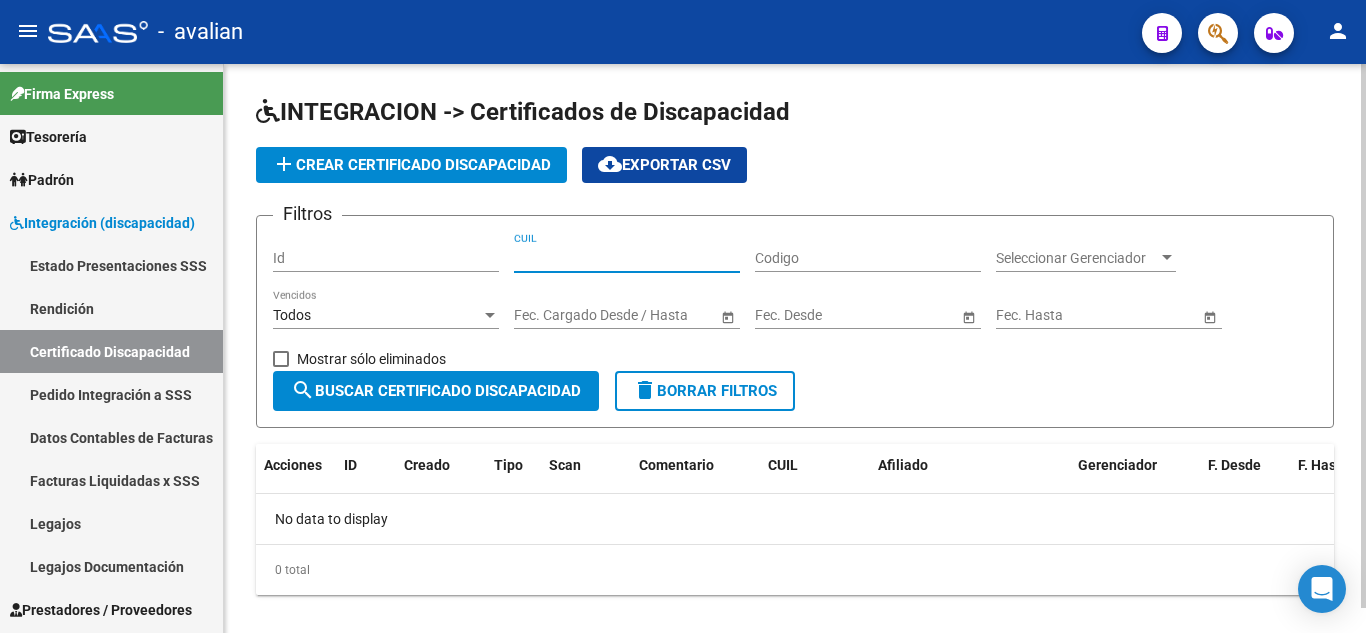 type 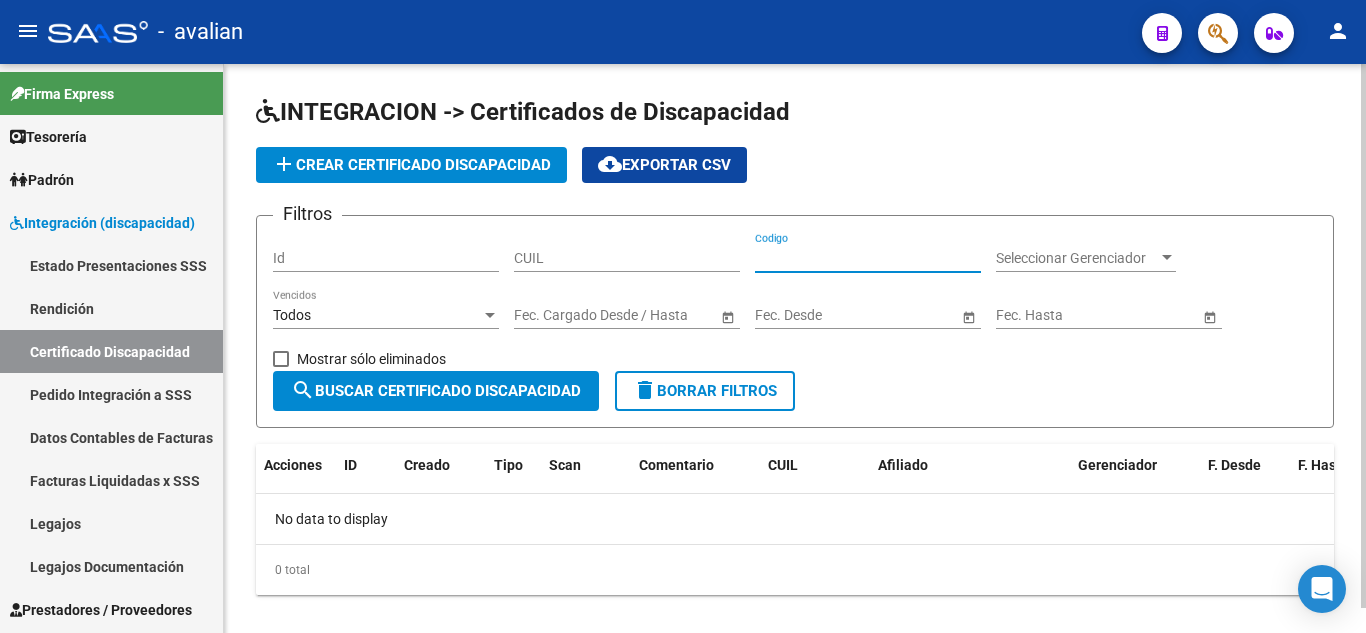 click on "Codigo" at bounding box center [868, 258] 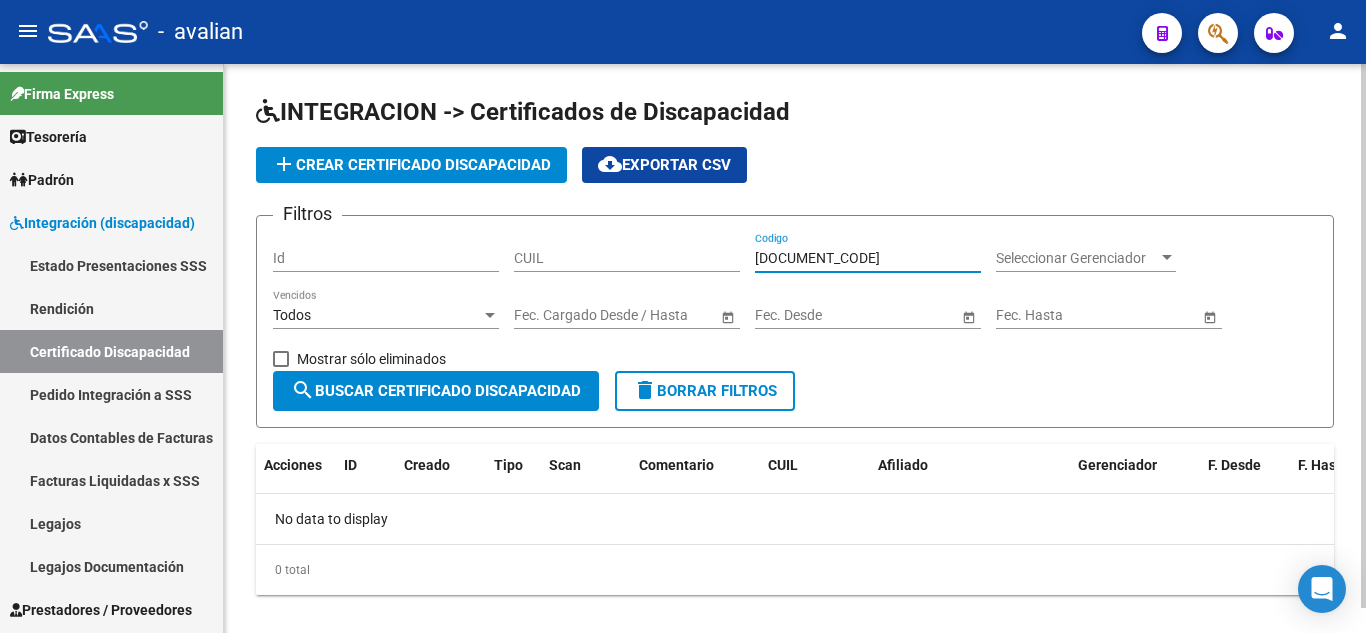 scroll, scrollTop: 0, scrollLeft: 77, axis: horizontal 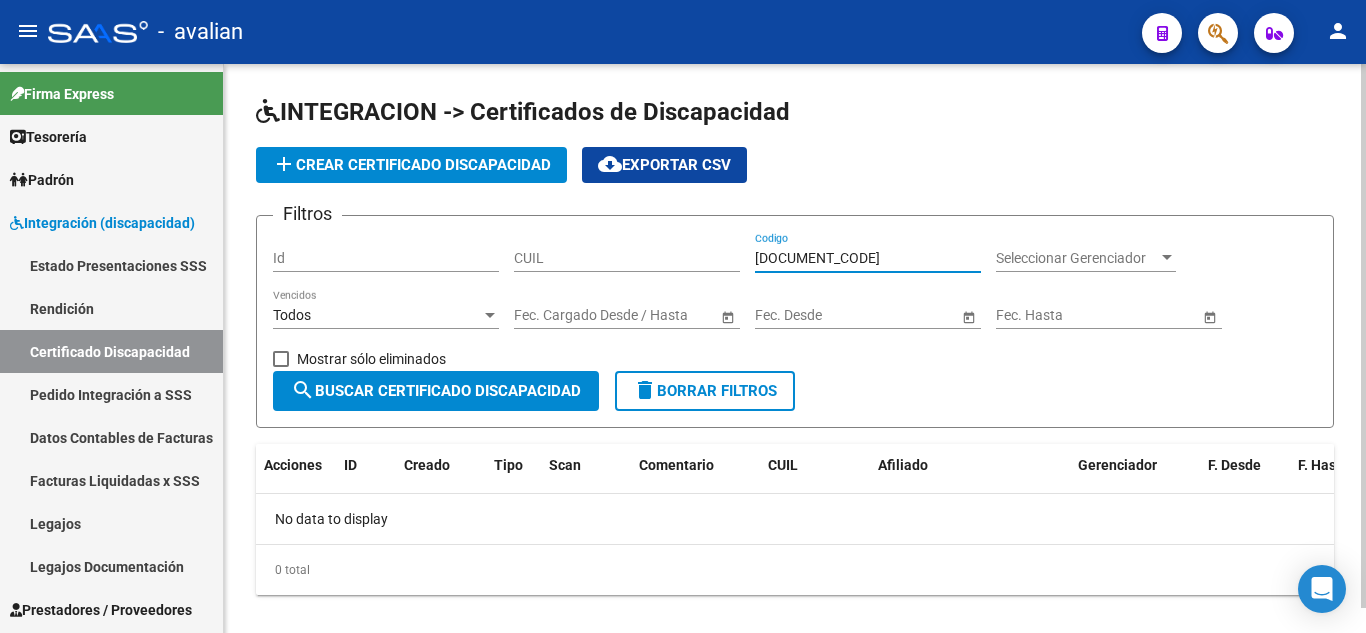 type on "[DOCUMENT_CODE]" 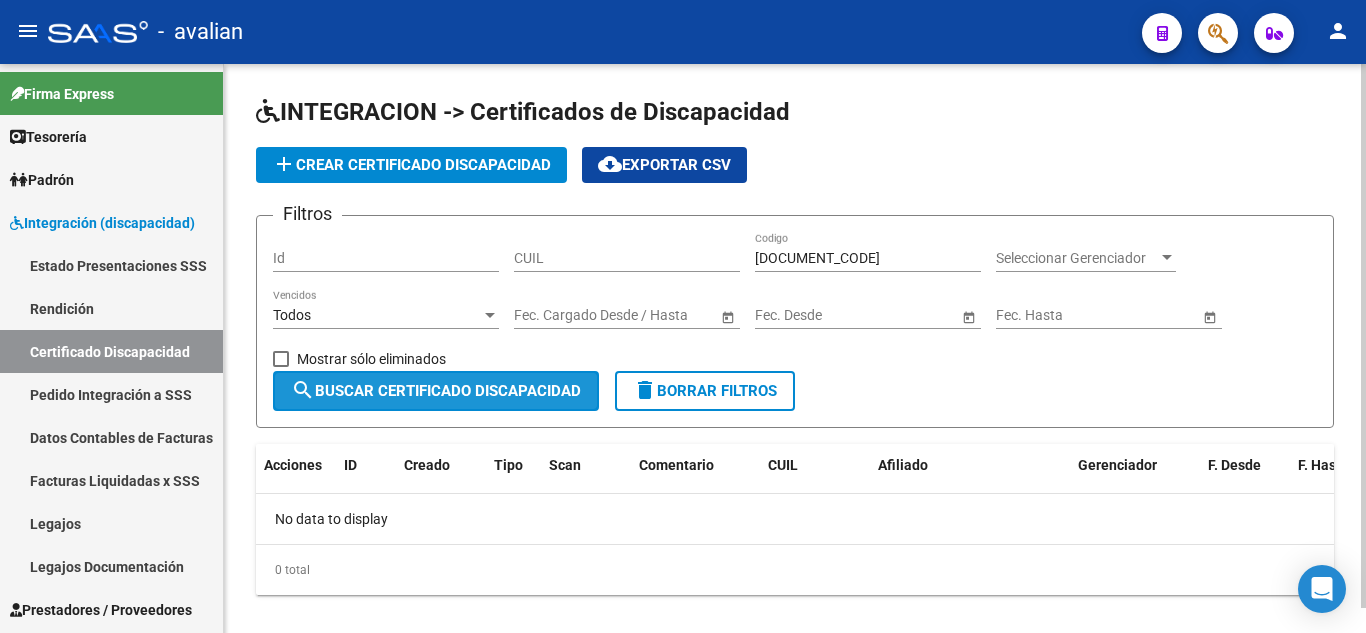 scroll, scrollTop: 0, scrollLeft: 0, axis: both 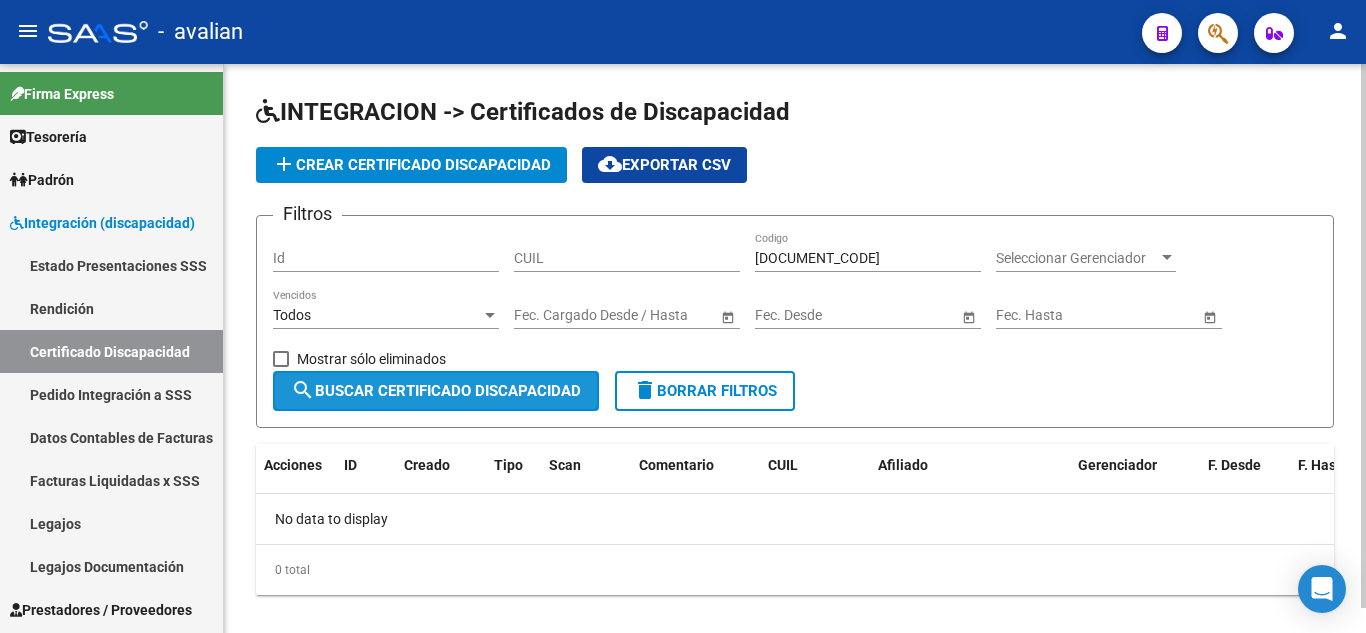 click on "search  Buscar Certificado Discapacidad" 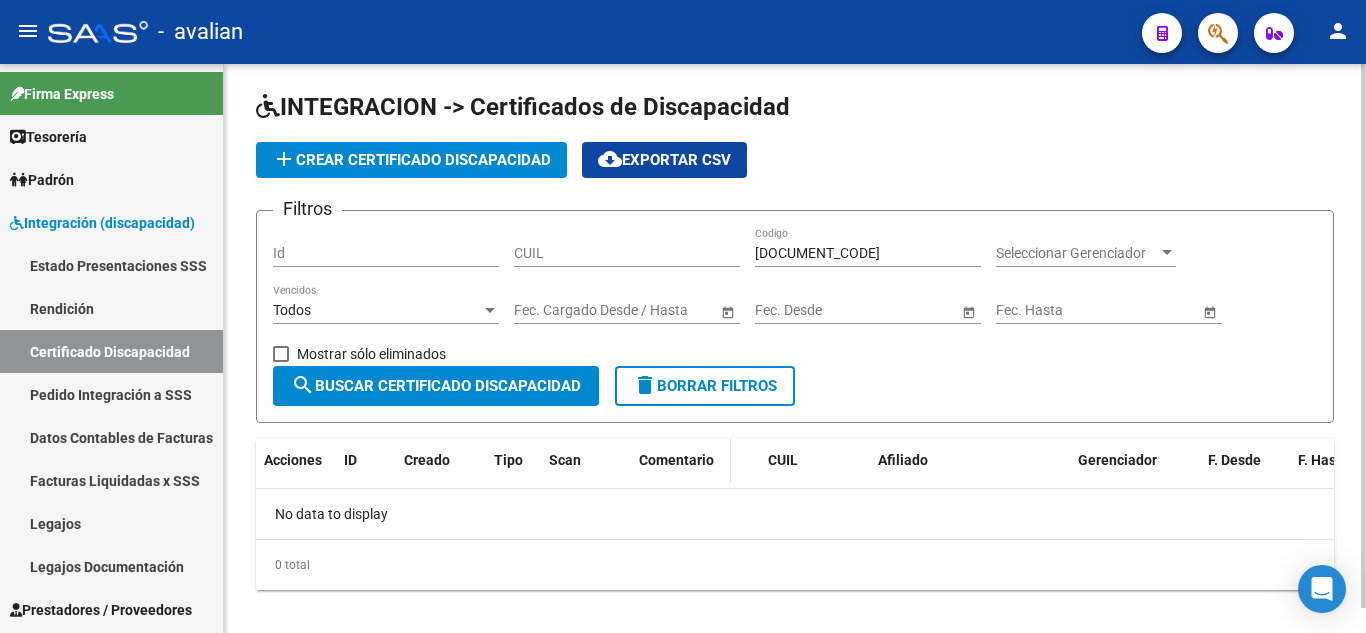 scroll, scrollTop: 0, scrollLeft: 0, axis: both 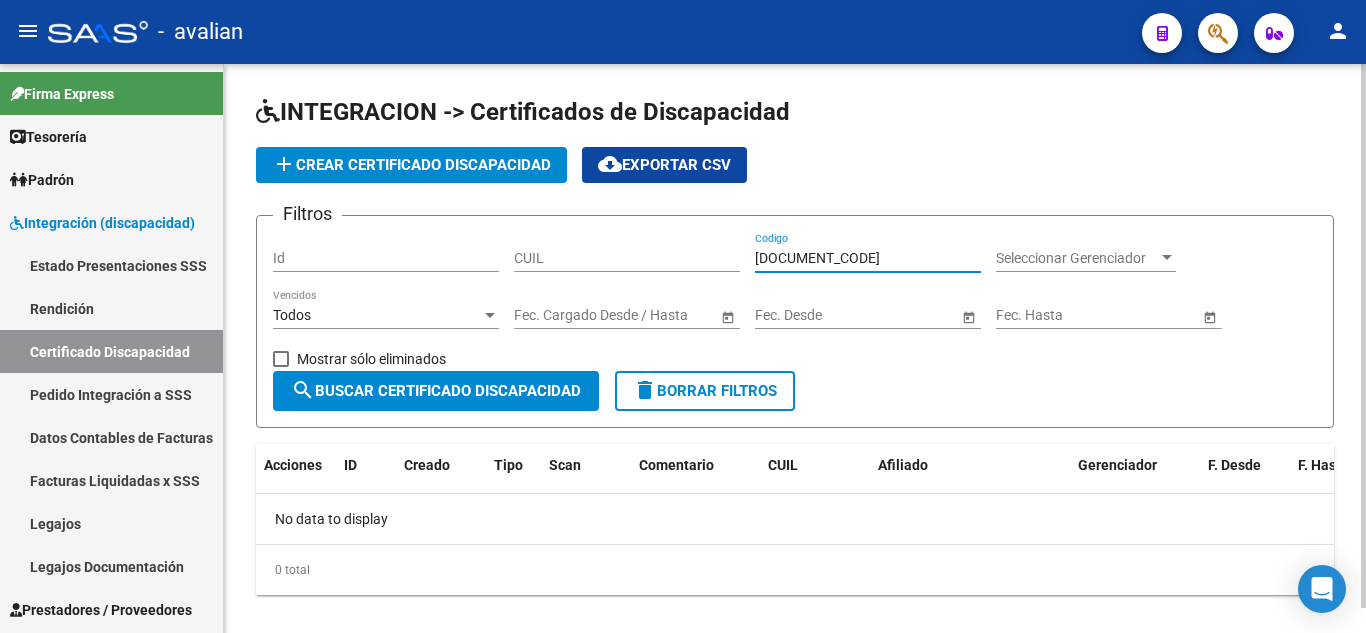 drag, startPoint x: 757, startPoint y: 253, endPoint x: 1032, endPoint y: 282, distance: 276.52487 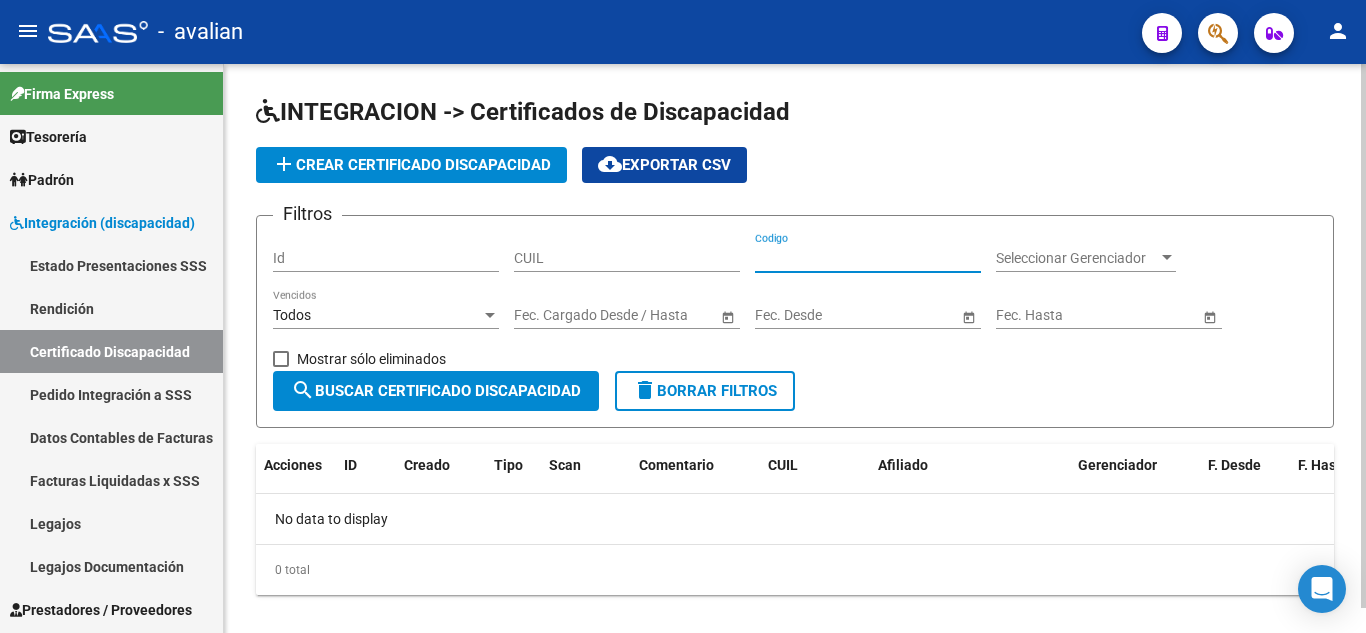 scroll, scrollTop: 0, scrollLeft: 0, axis: both 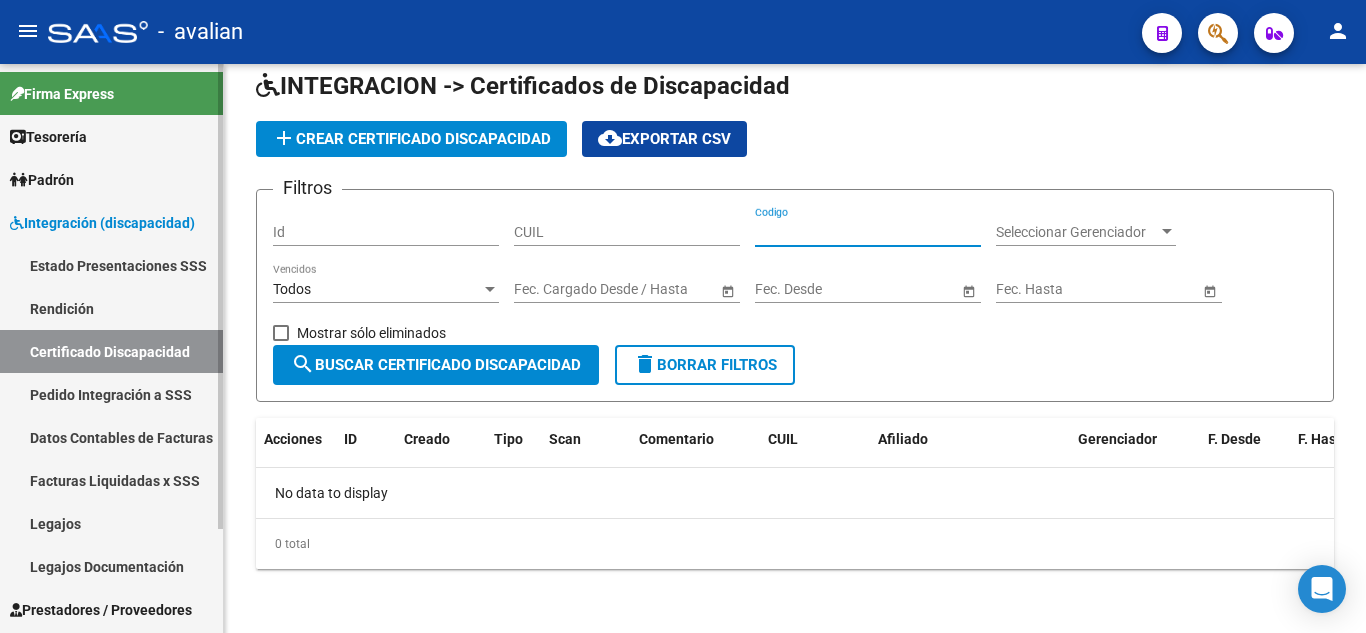 type 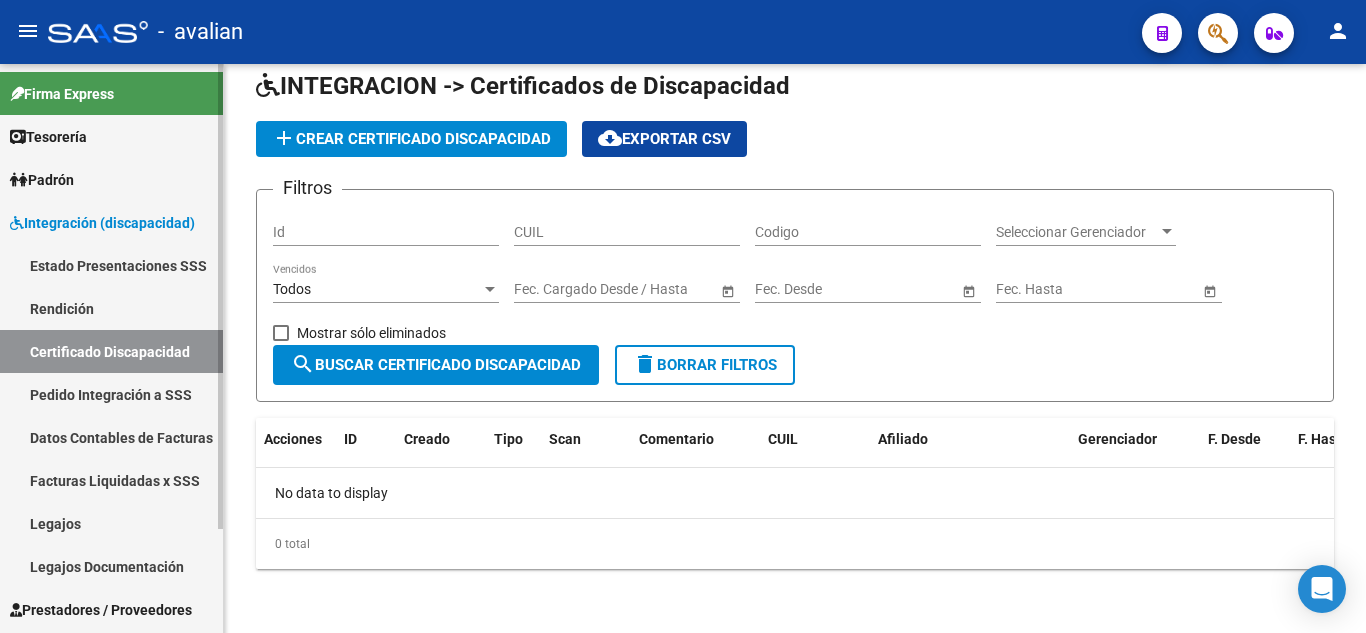 click on "Legajos" at bounding box center [111, 523] 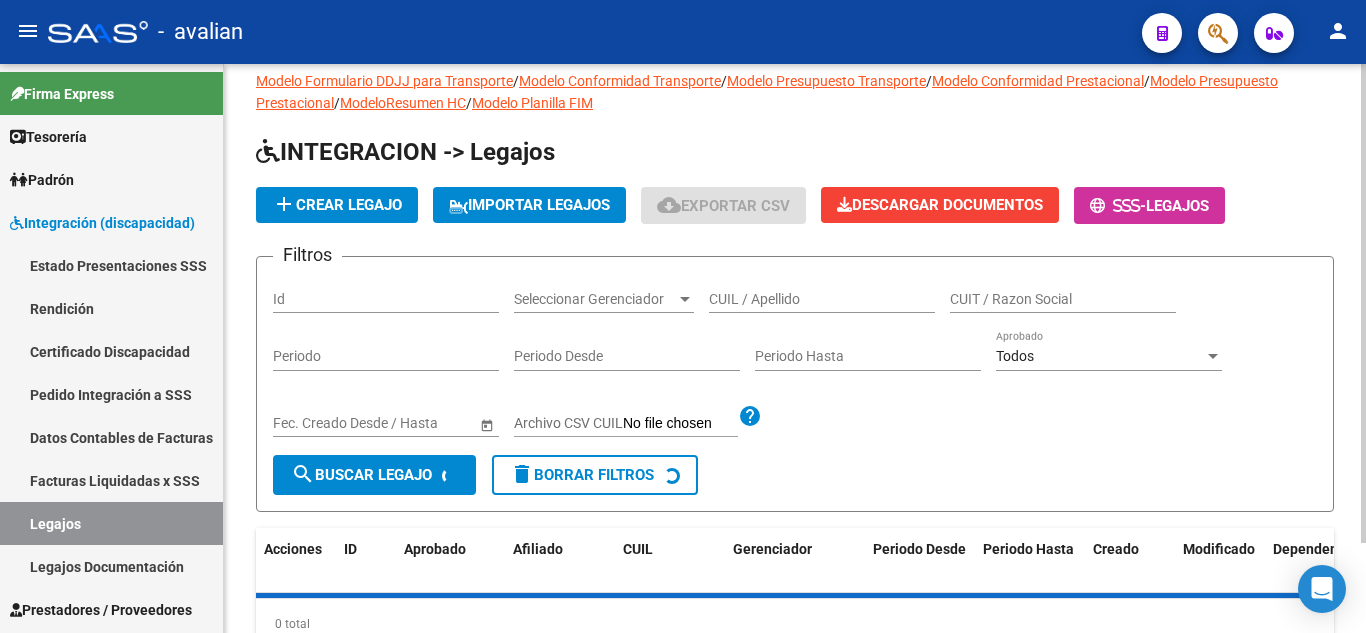 scroll, scrollTop: 0, scrollLeft: 0, axis: both 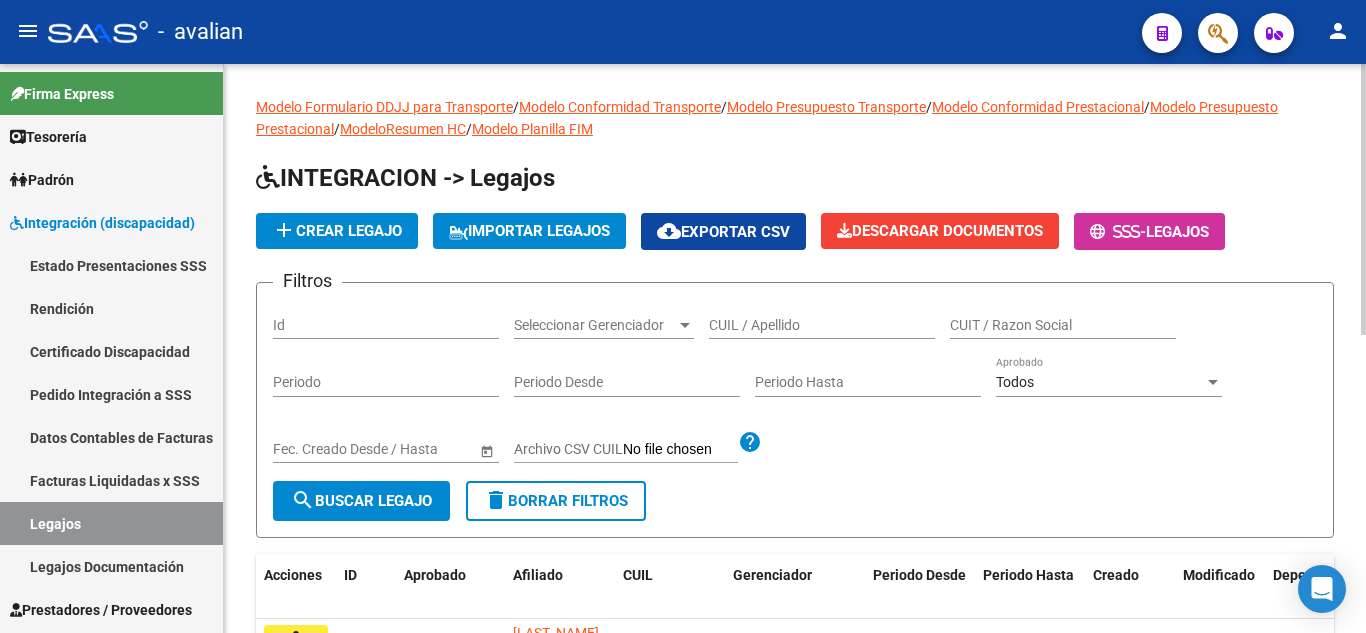 click on "CUIL / Apellido" at bounding box center (822, 325) 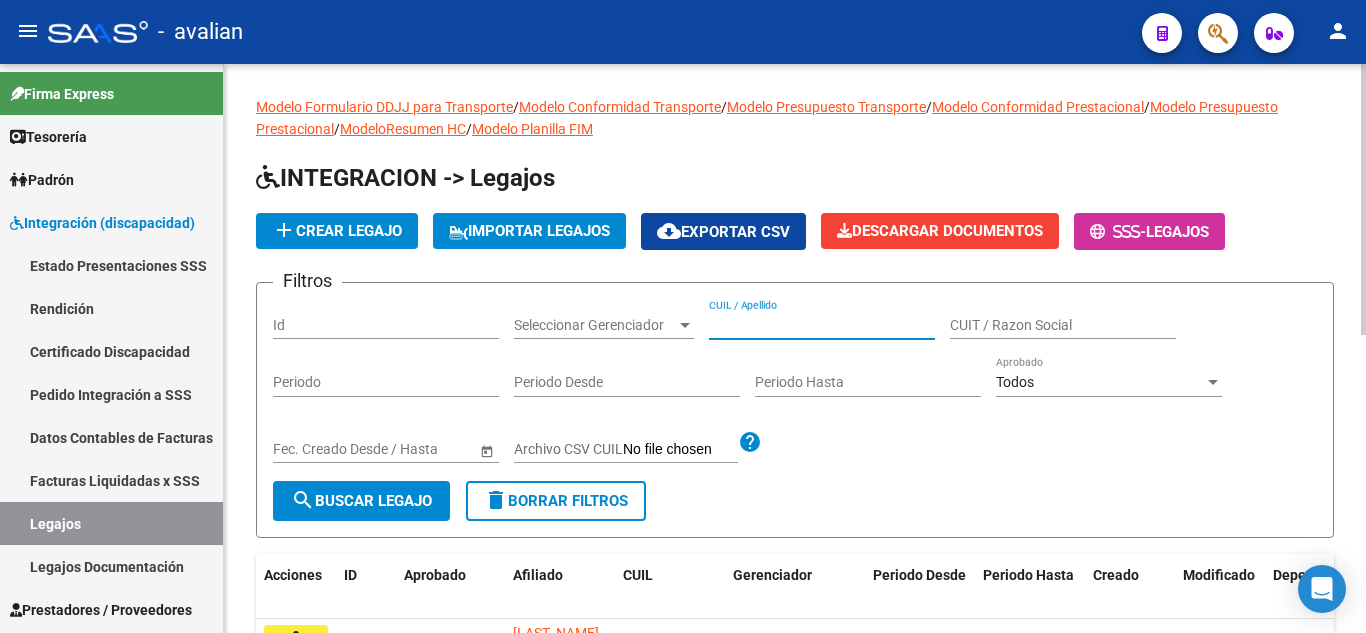 paste on "[ID_NUMBER]" 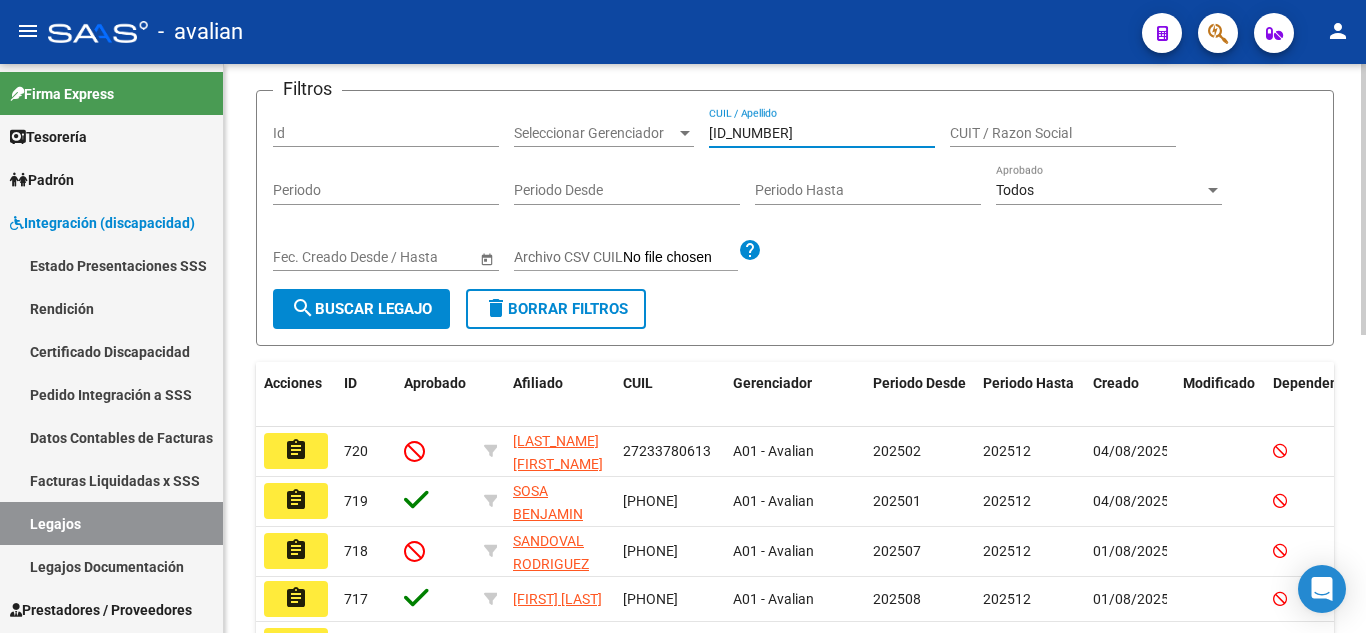 scroll, scrollTop: 200, scrollLeft: 0, axis: vertical 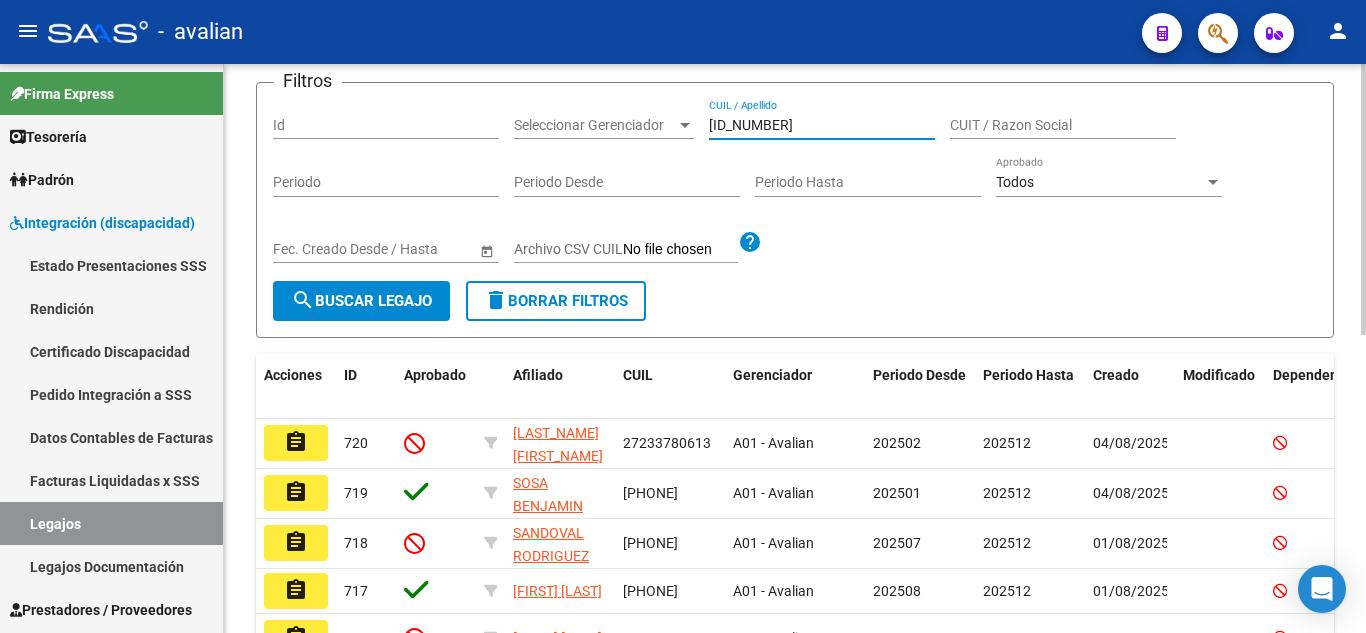 type on "[ID_NUMBER]" 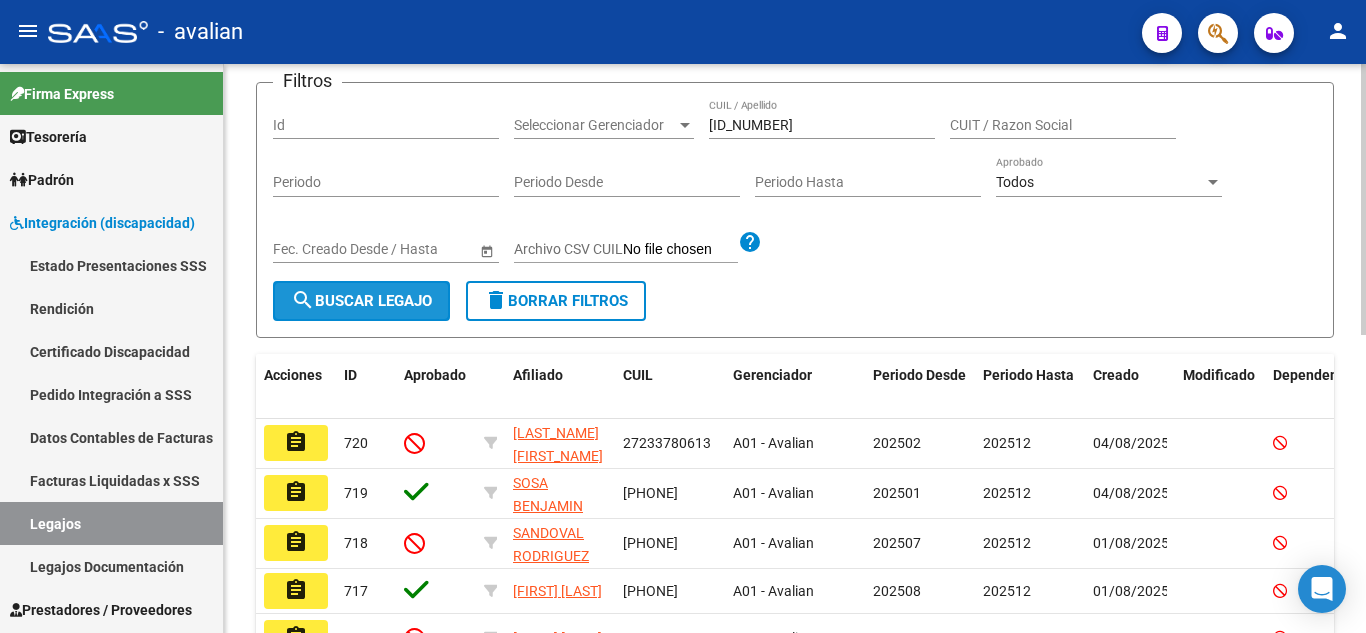 click on "search  Buscar Legajo" 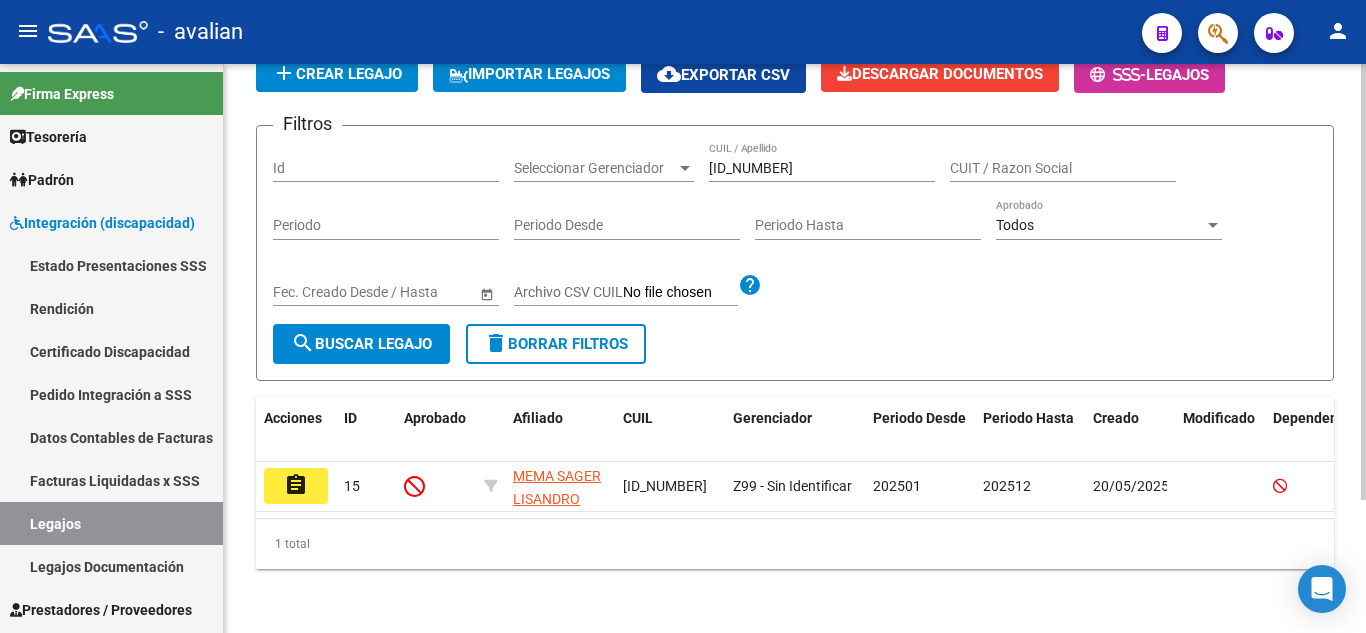 scroll, scrollTop: 174, scrollLeft: 0, axis: vertical 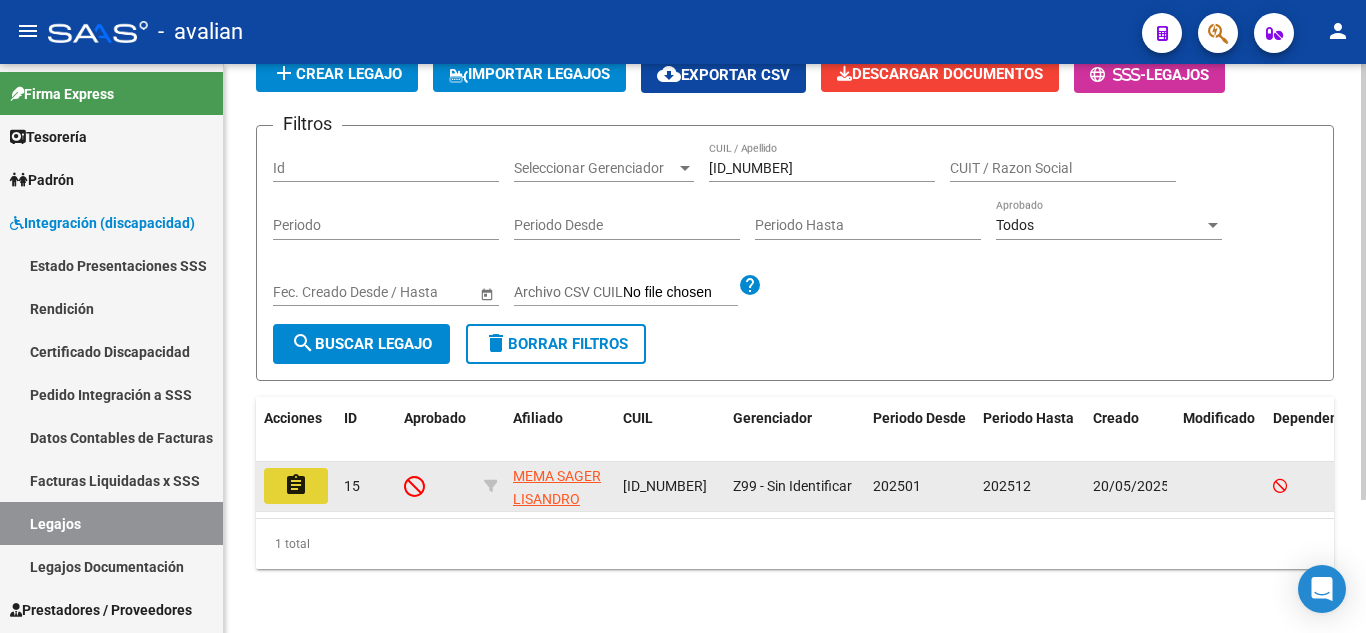 click on "assignment" 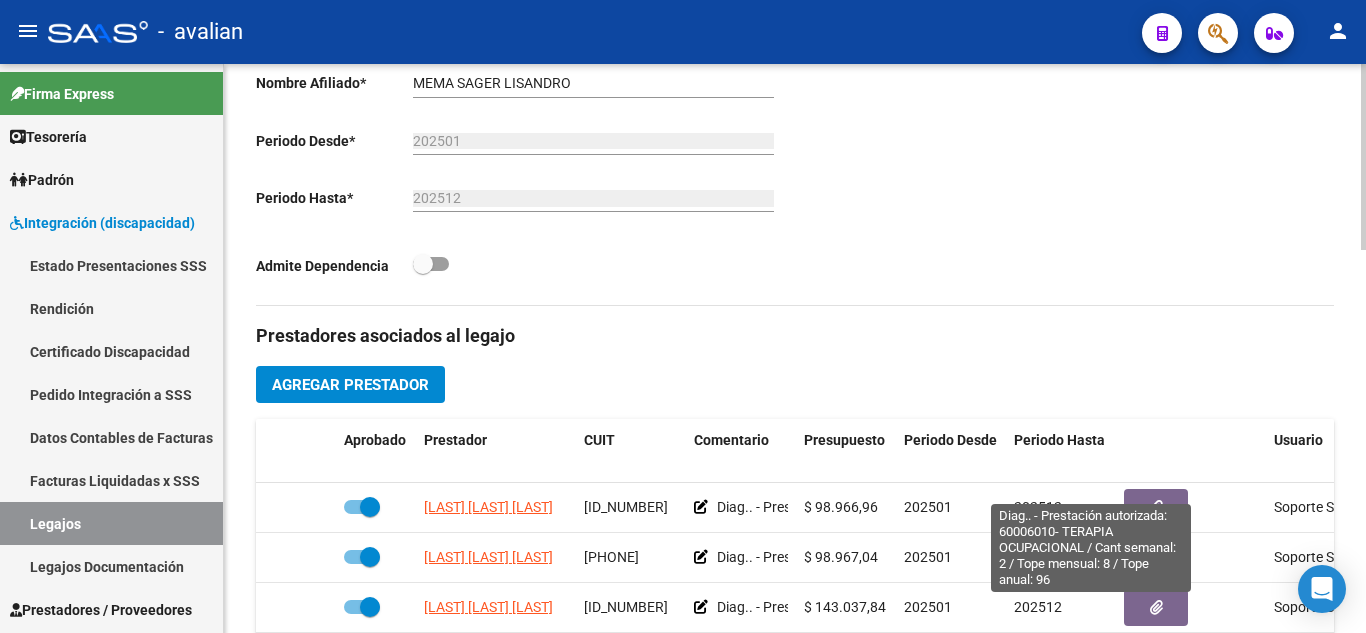 scroll, scrollTop: 200, scrollLeft: 0, axis: vertical 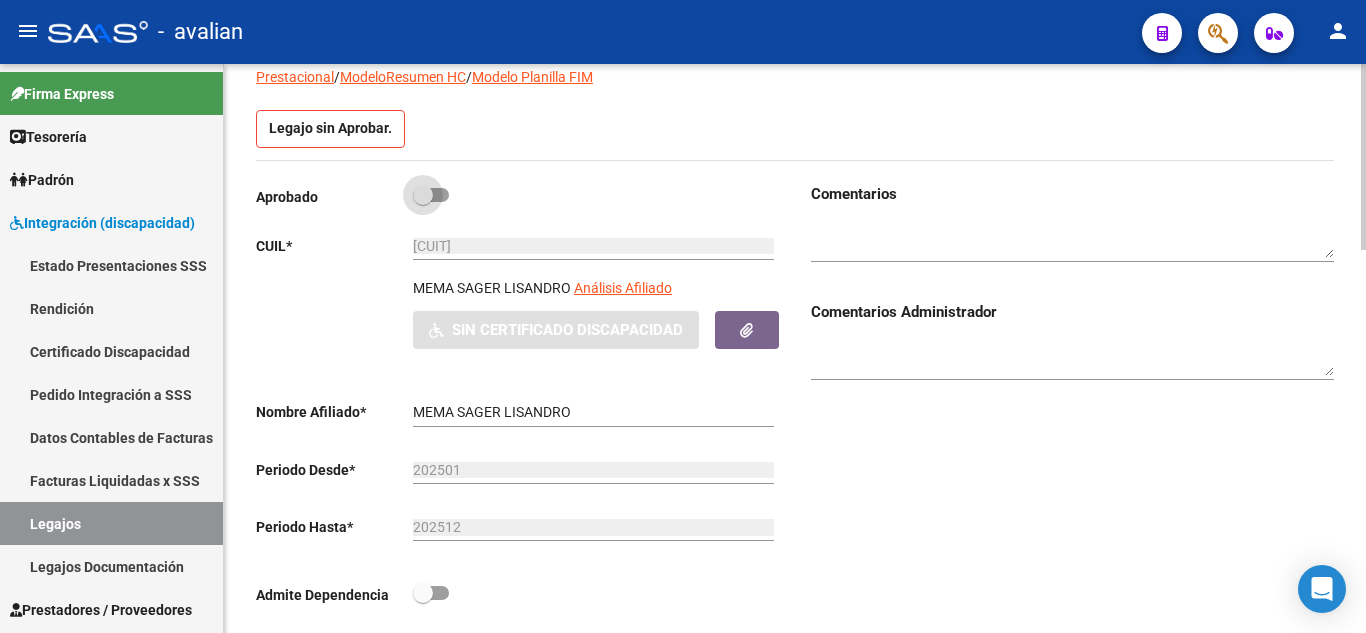 click at bounding box center [431, 195] 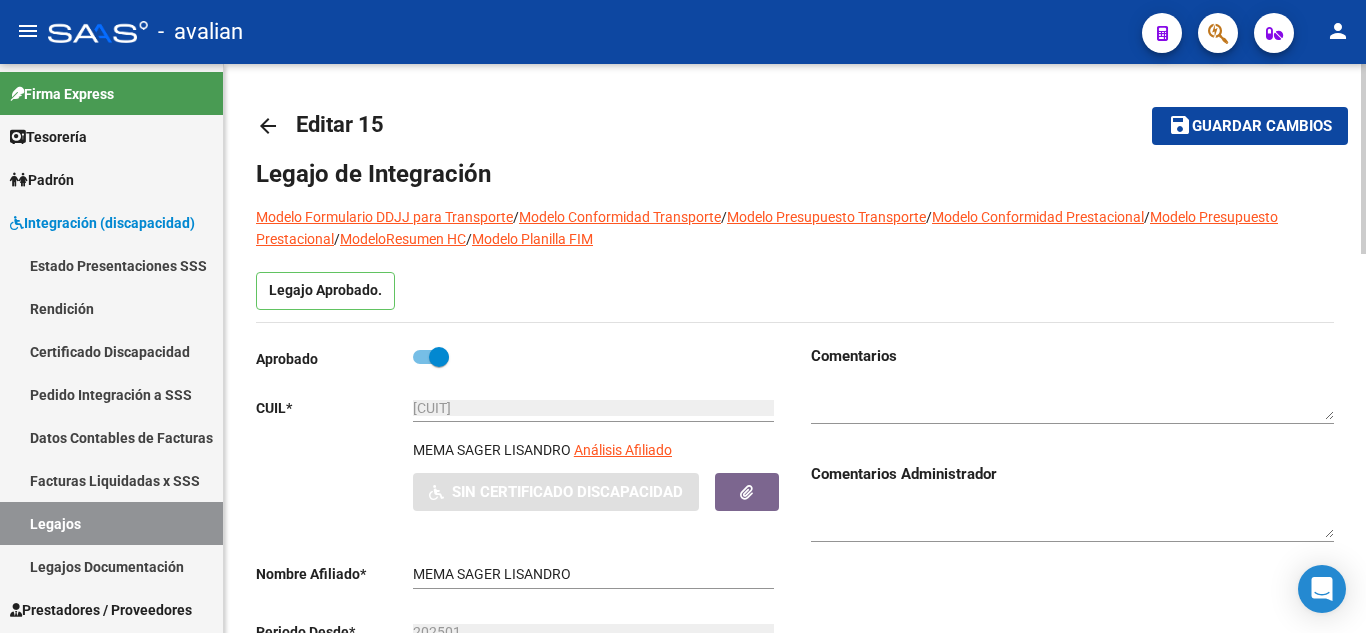 scroll, scrollTop: 0, scrollLeft: 0, axis: both 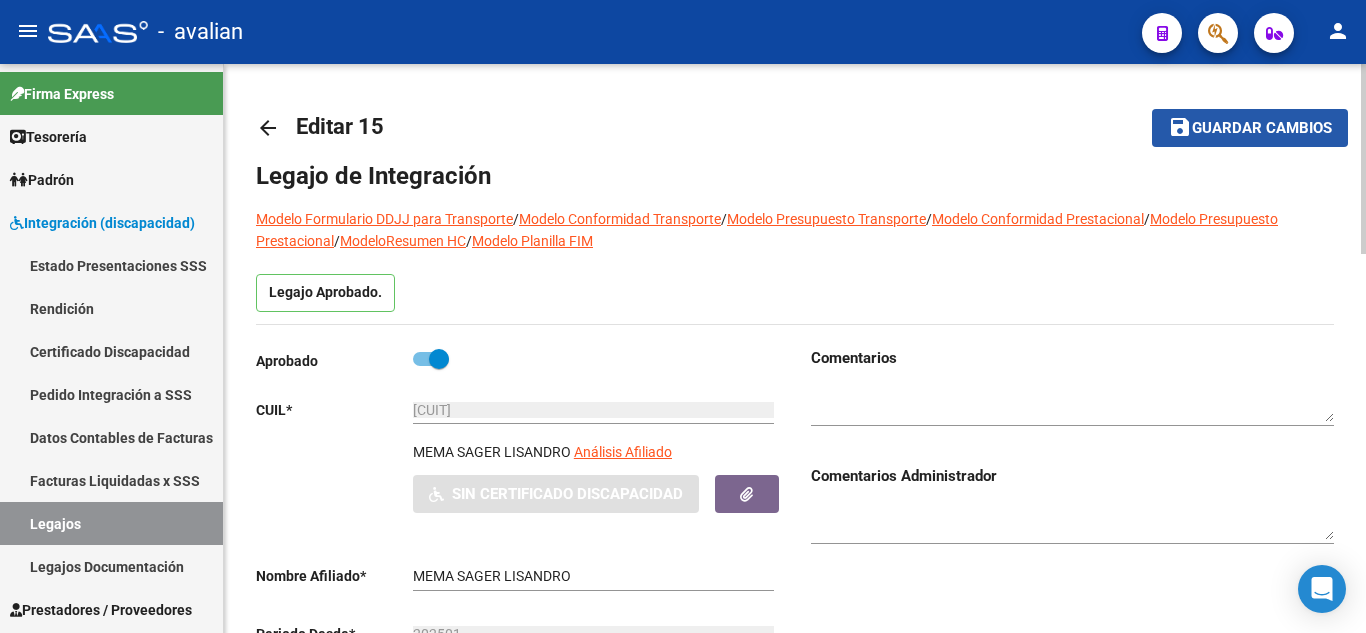 click on "save Guardar cambios" 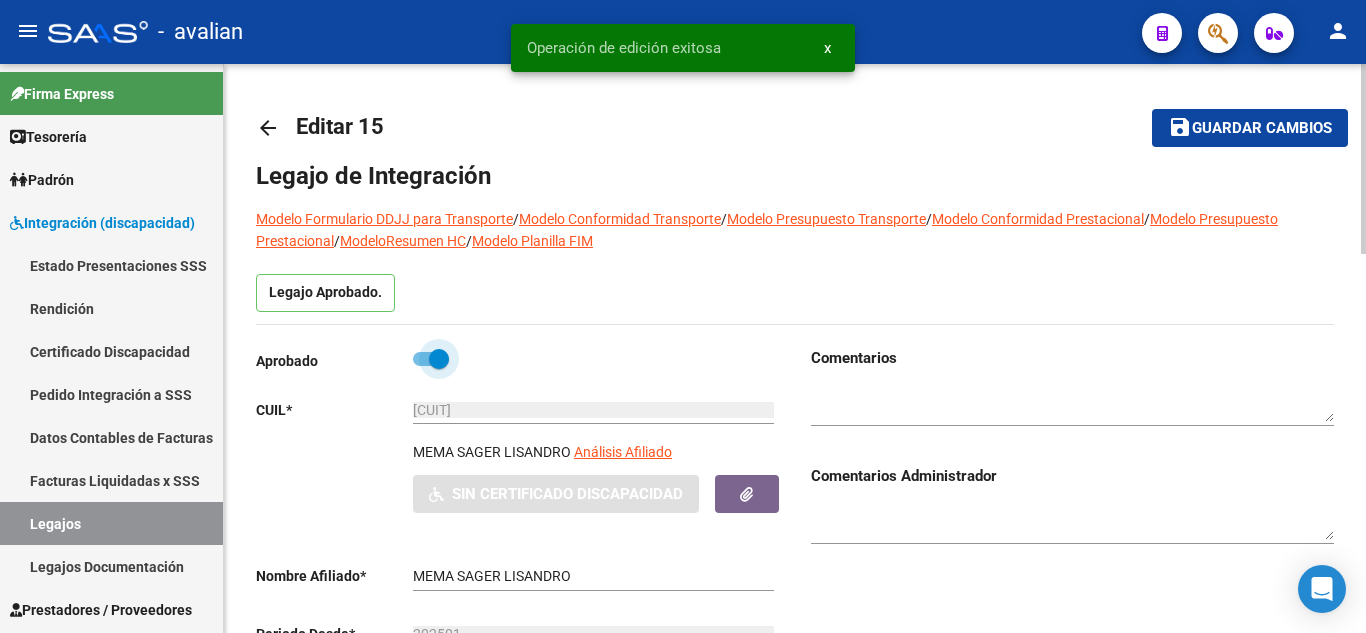 click at bounding box center [431, 359] 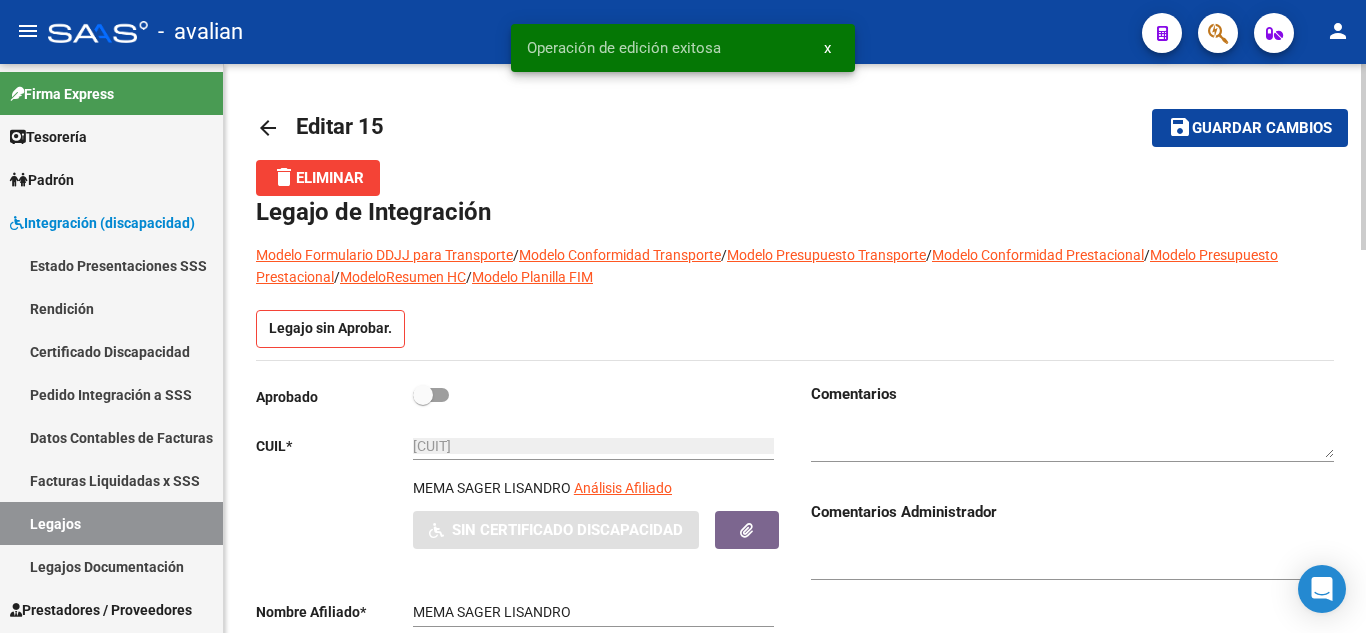 click on "Guardar cambios" 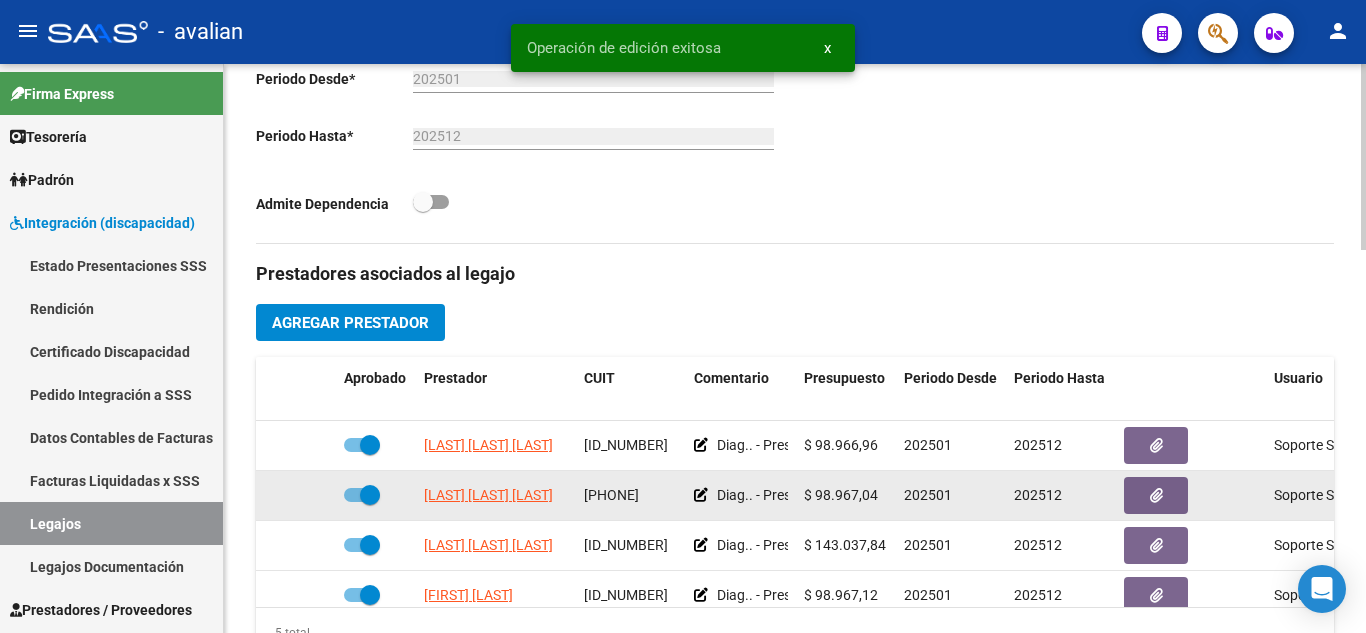 scroll, scrollTop: 600, scrollLeft: 0, axis: vertical 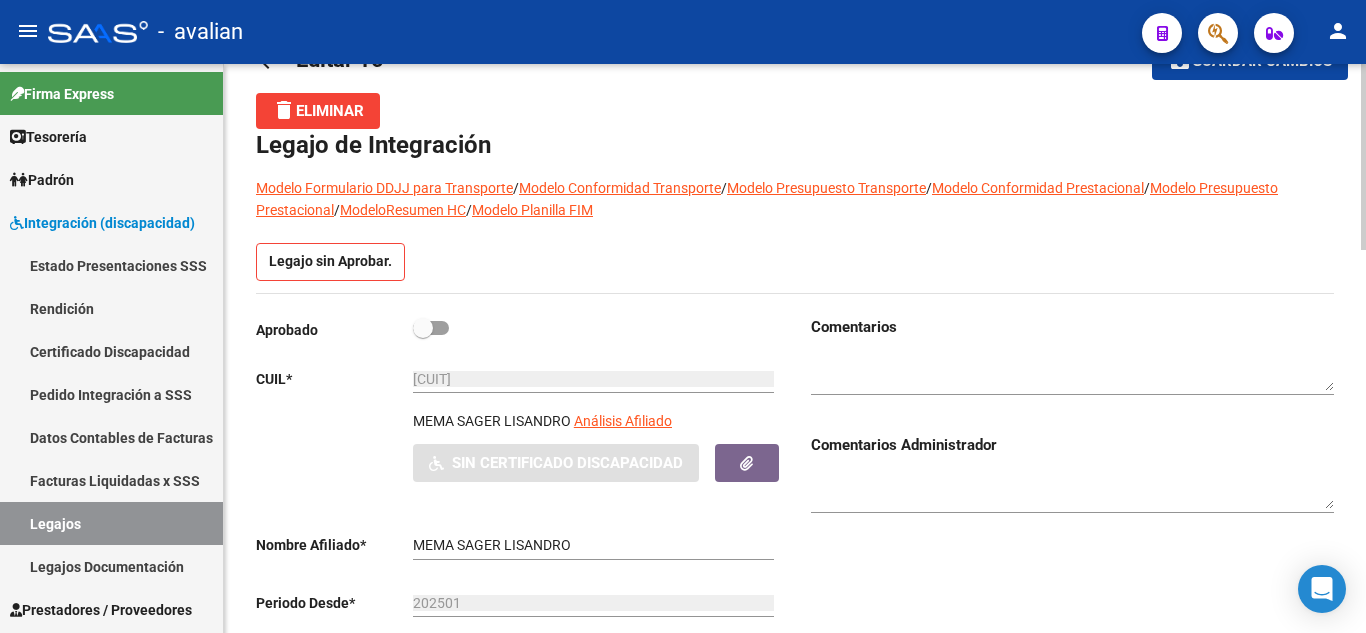 click at bounding box center (1072, 373) 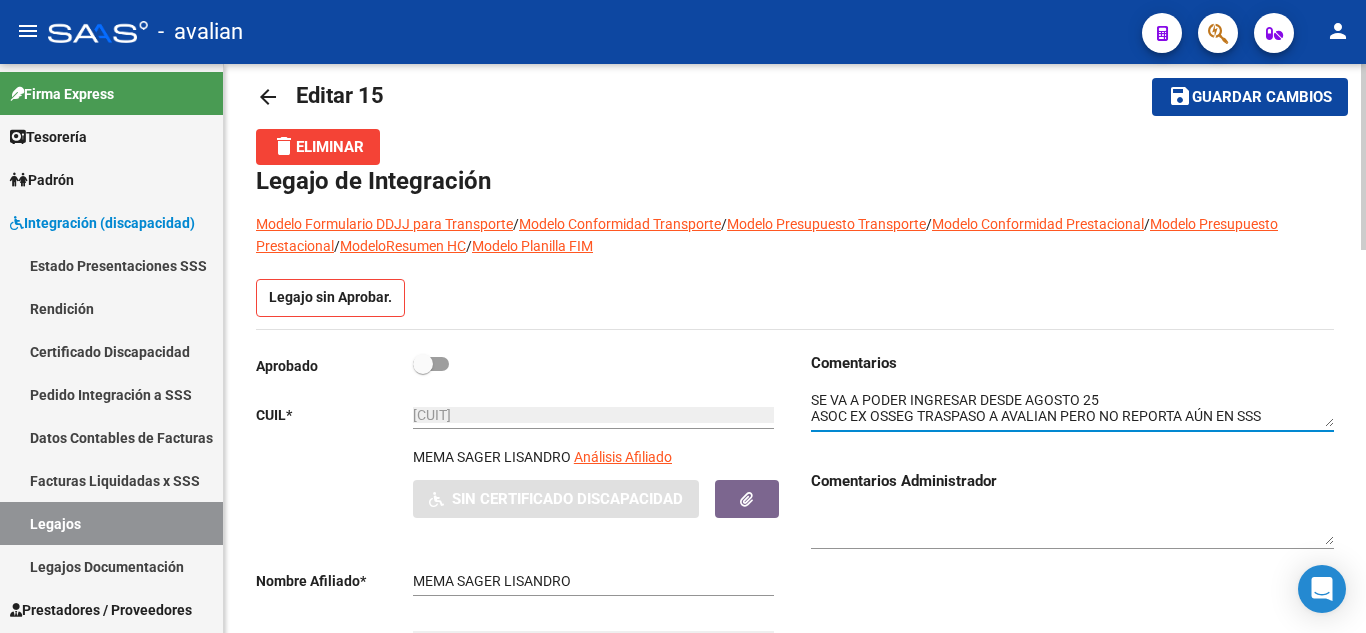 scroll, scrollTop: 0, scrollLeft: 0, axis: both 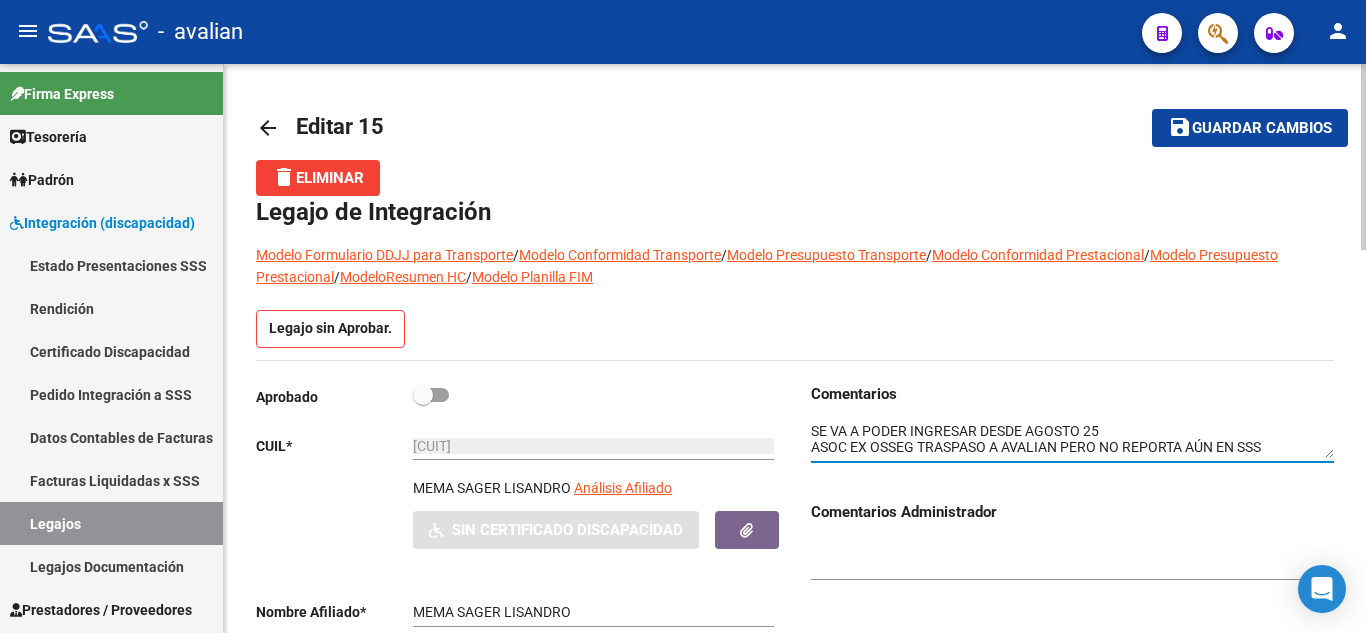 type on "SE VA A PODER INGRESAR DESDE AGOSTO 25
ASOC EX OSSEG TRASPASO A AVALIAN PERO NO REPORTA AÚN EN SSS" 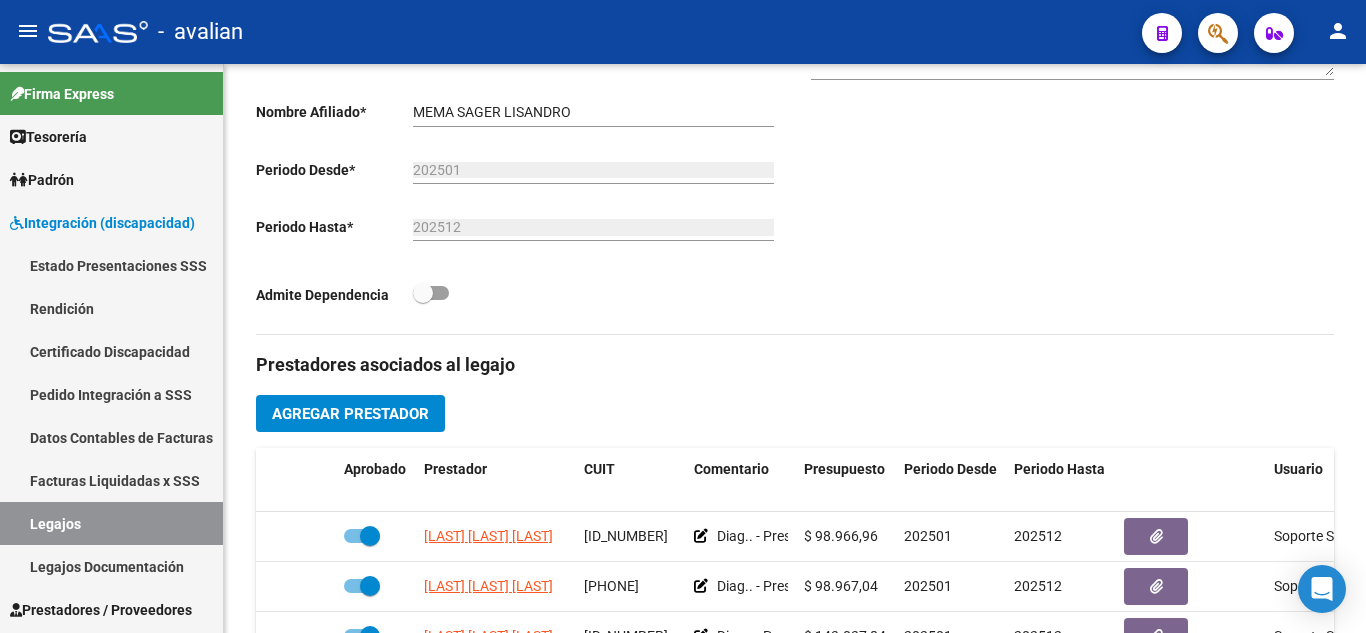 scroll, scrollTop: 600, scrollLeft: 0, axis: vertical 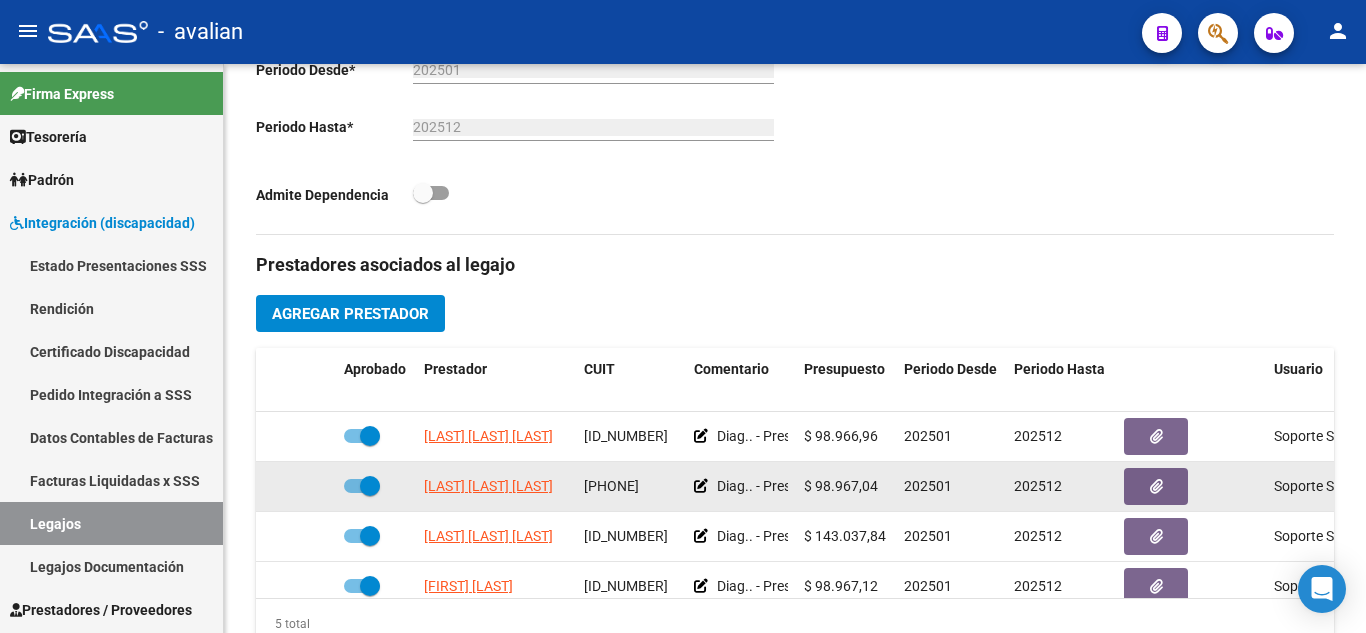 click 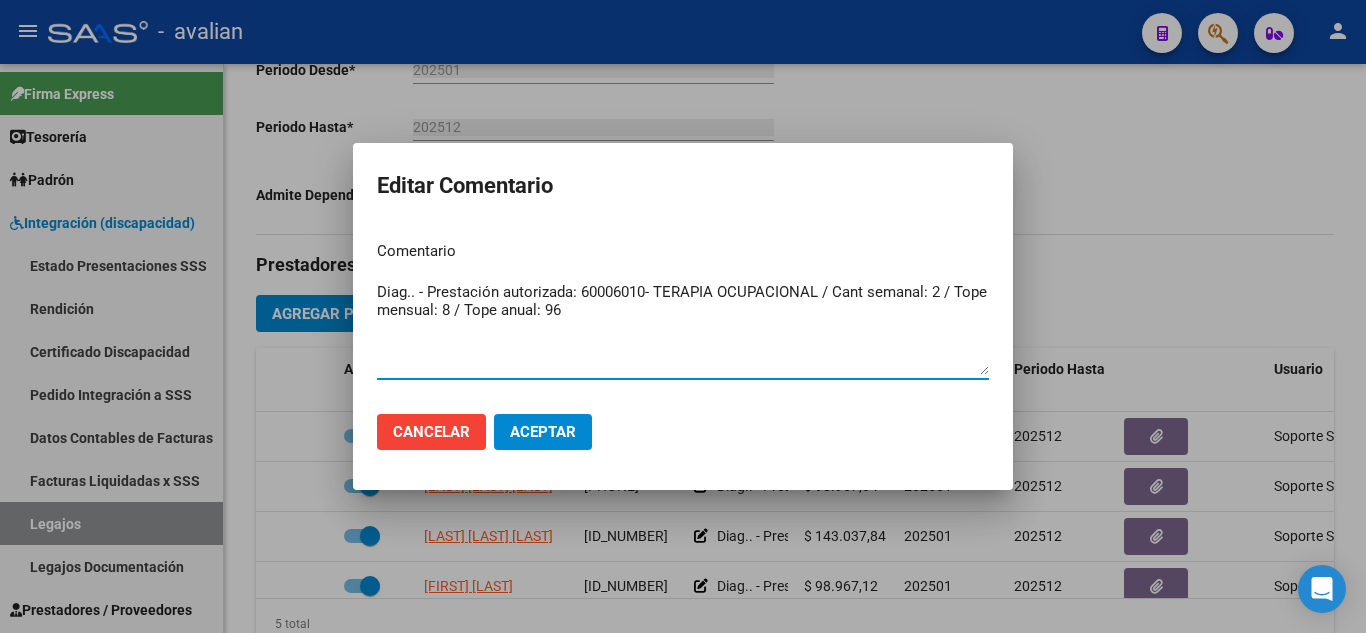 drag, startPoint x: 543, startPoint y: 309, endPoint x: 330, endPoint y: 277, distance: 215.39035 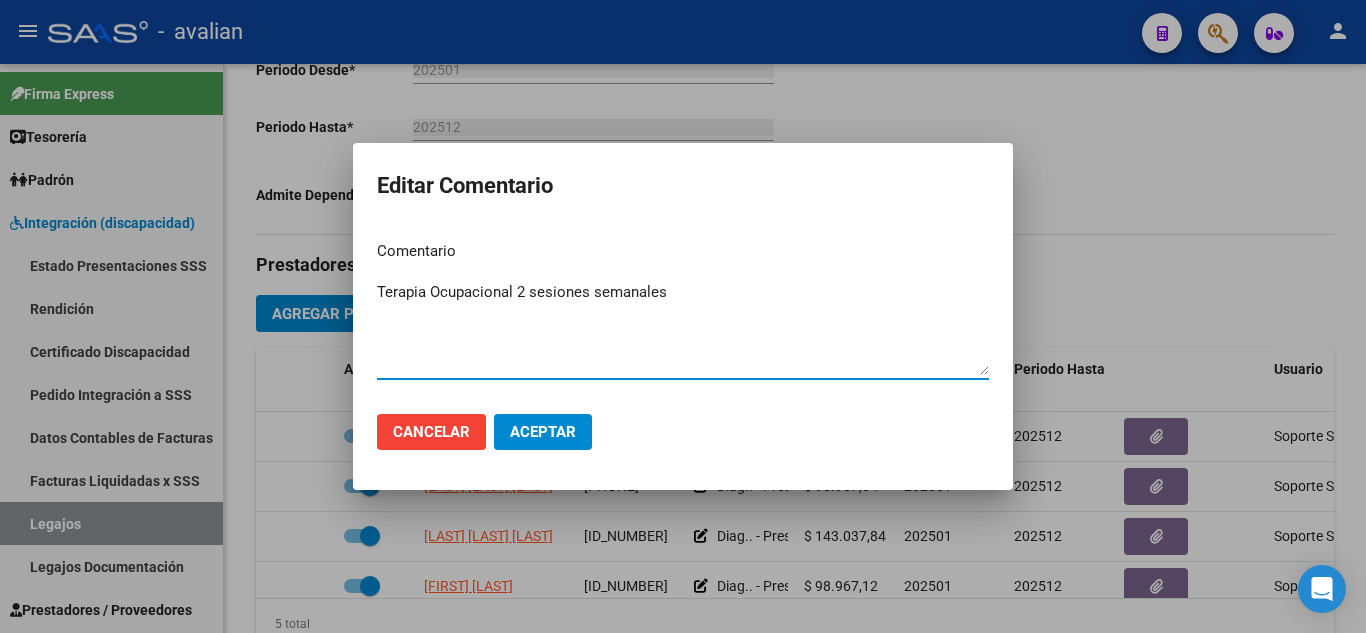 type on "Terapia Ocupacional 2 sesiones semanales" 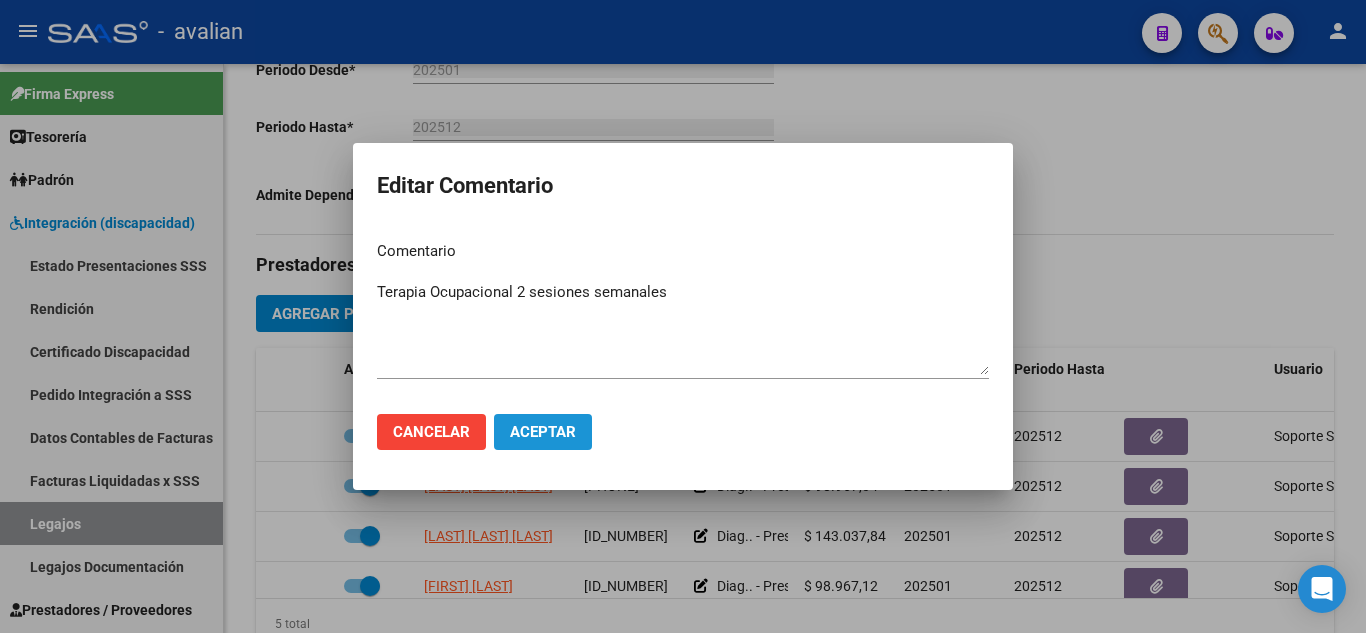 click on "Aceptar" 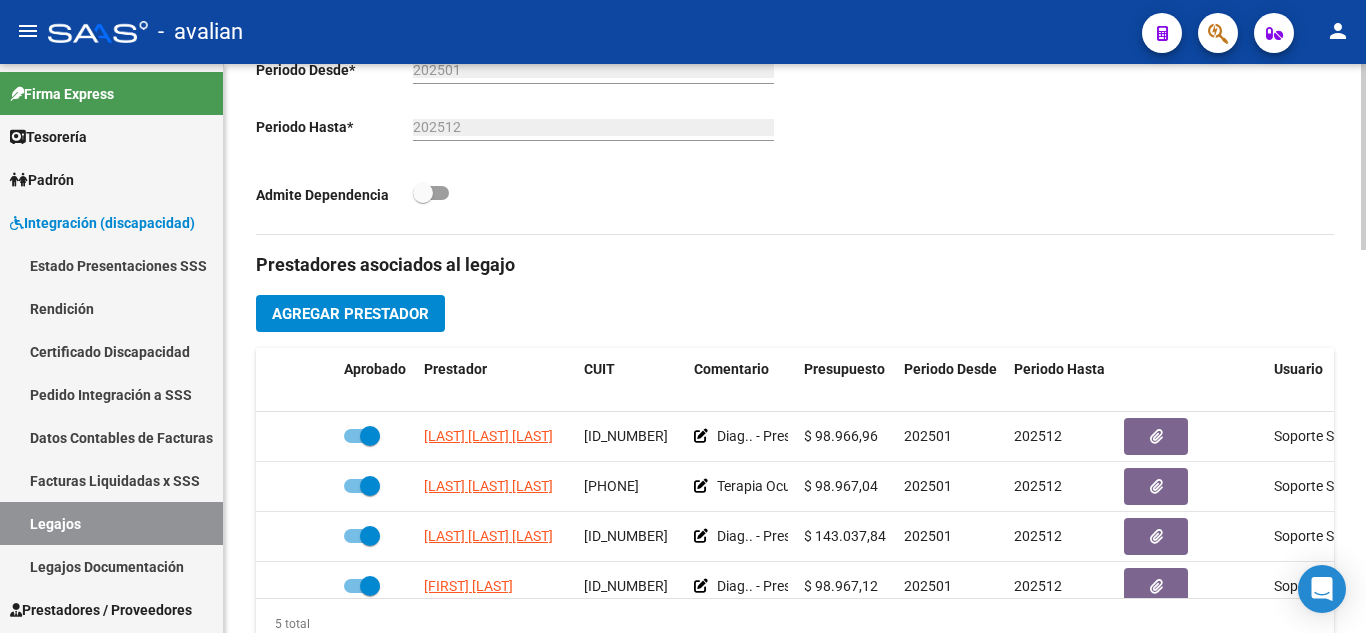 click on "Comentarios                                  Comentarios Administrador" 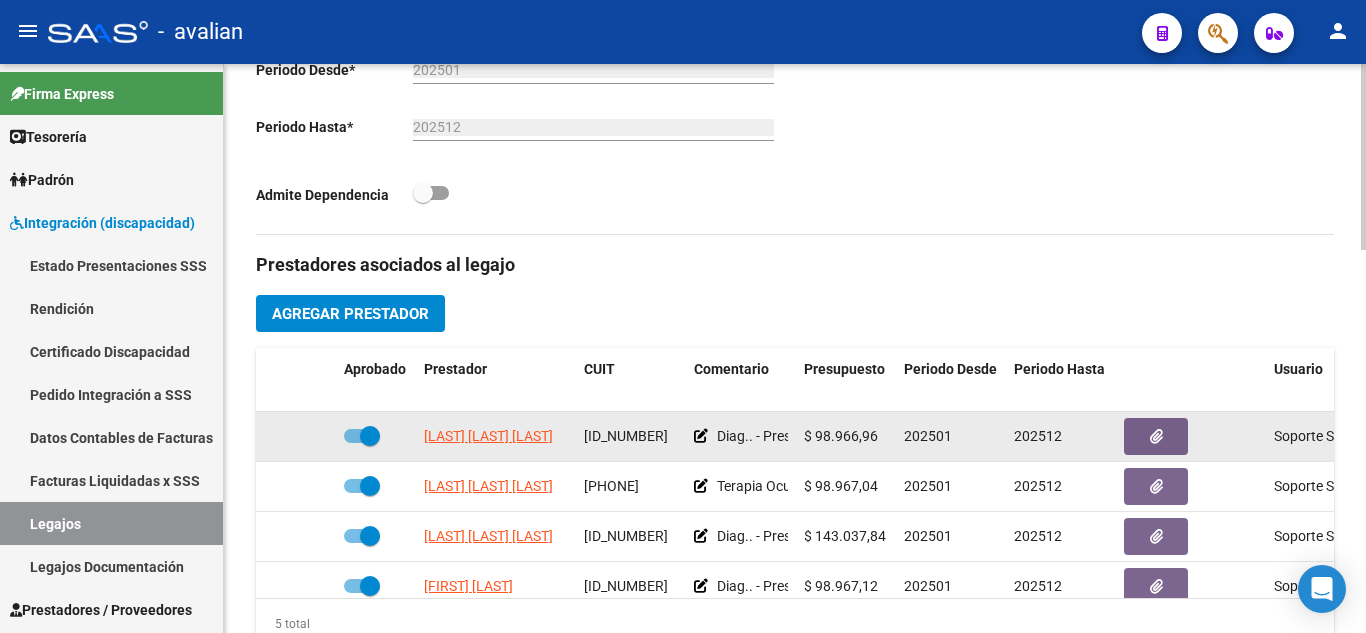 click at bounding box center [362, 436] 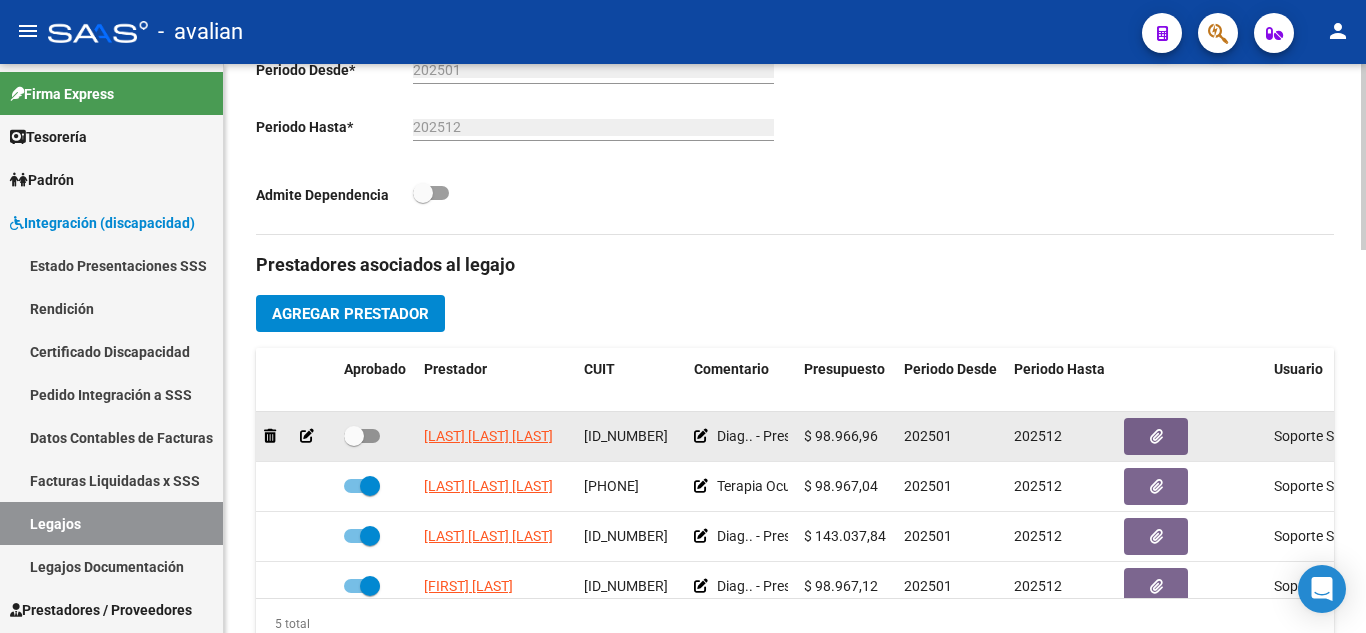 click 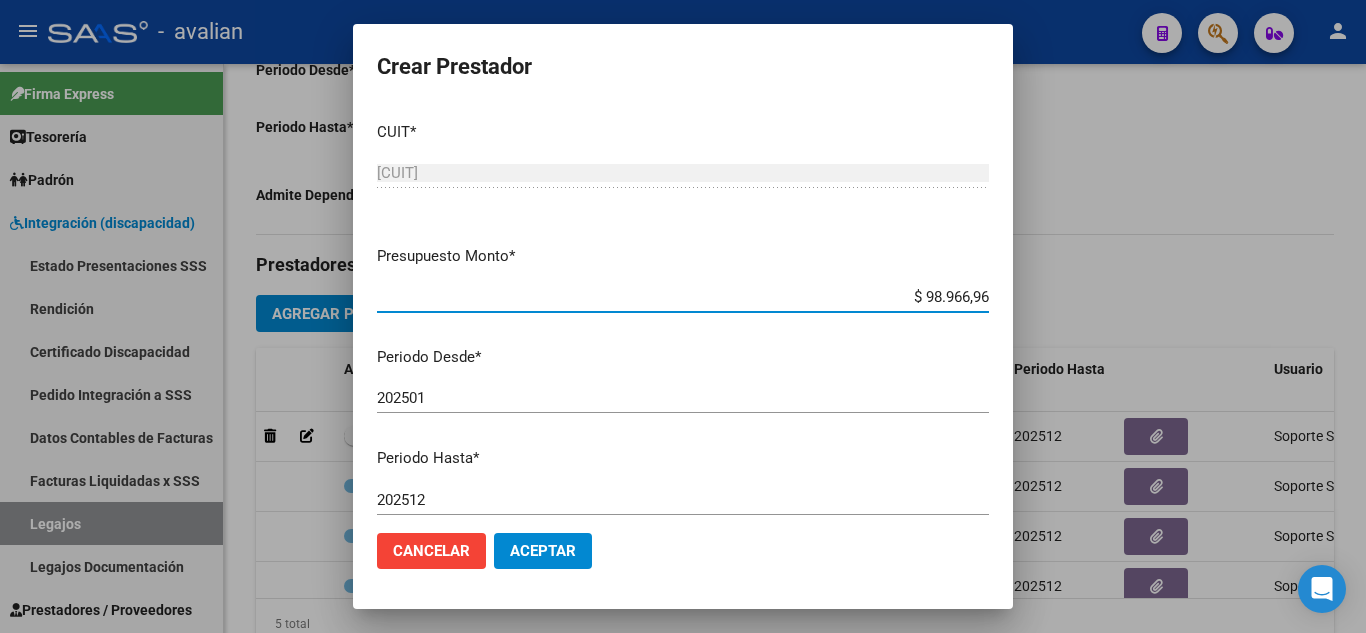 drag, startPoint x: 906, startPoint y: 296, endPoint x: 1001, endPoint y: 289, distance: 95.257545 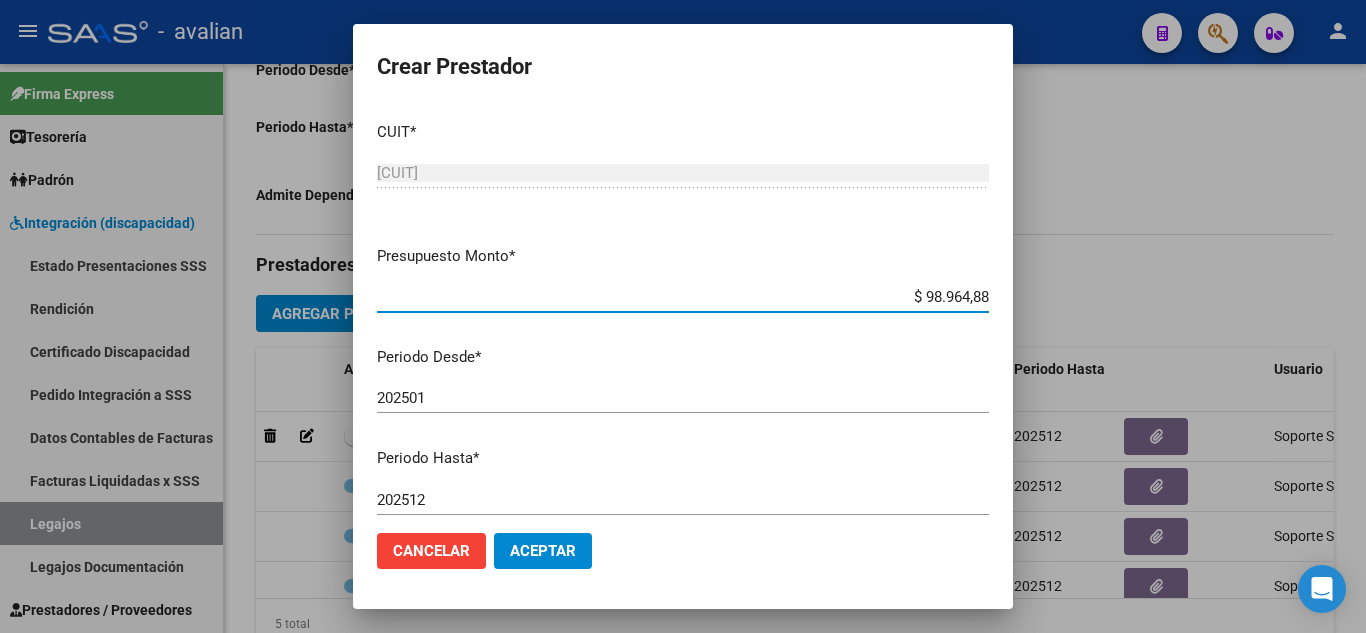type on "$ 98.964,88" 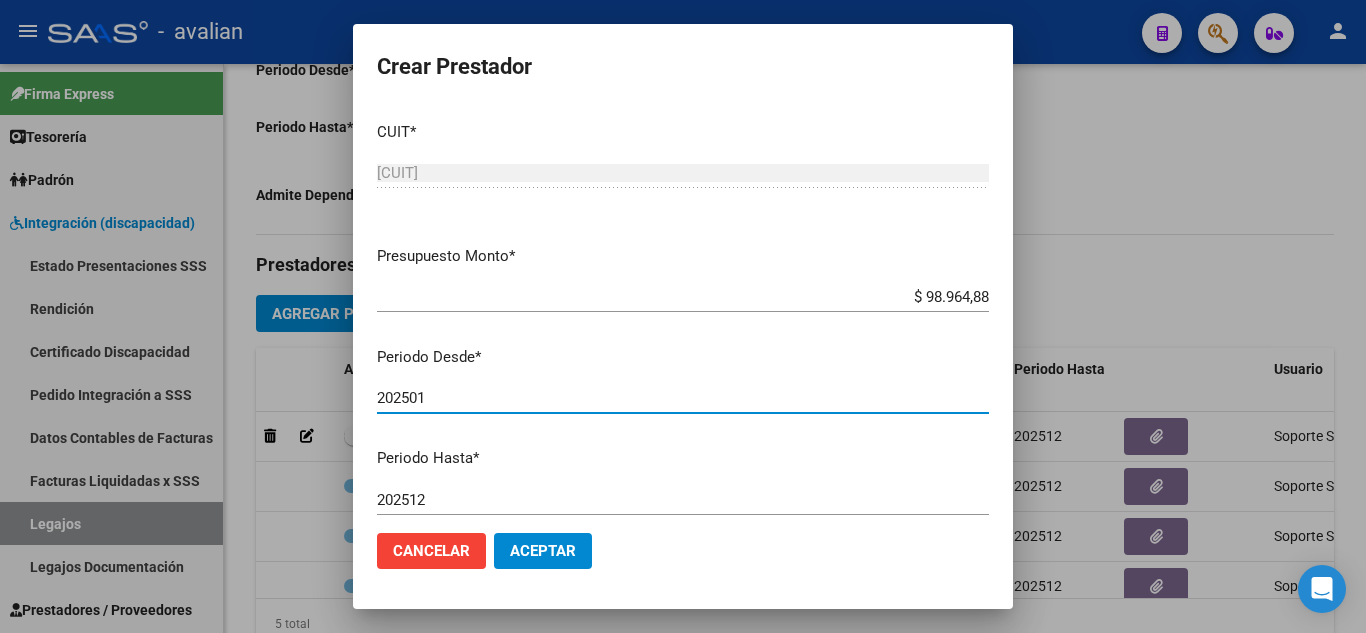 click on "202501" at bounding box center [683, 398] 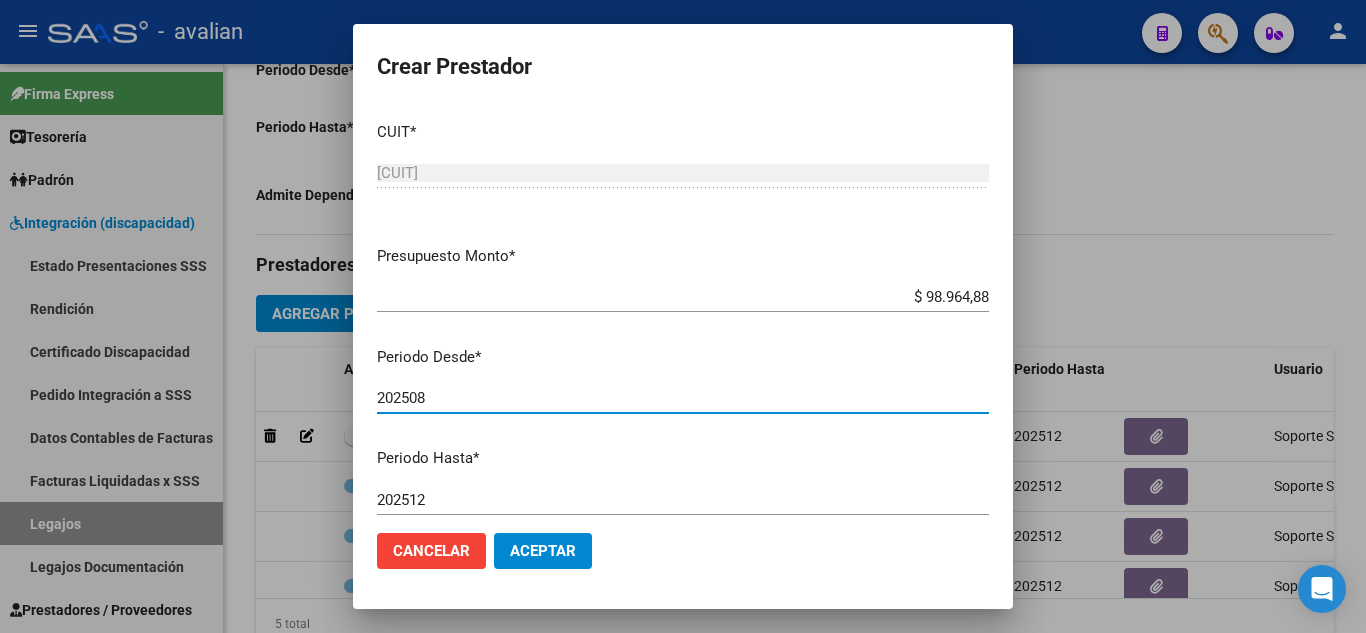 type on "202508" 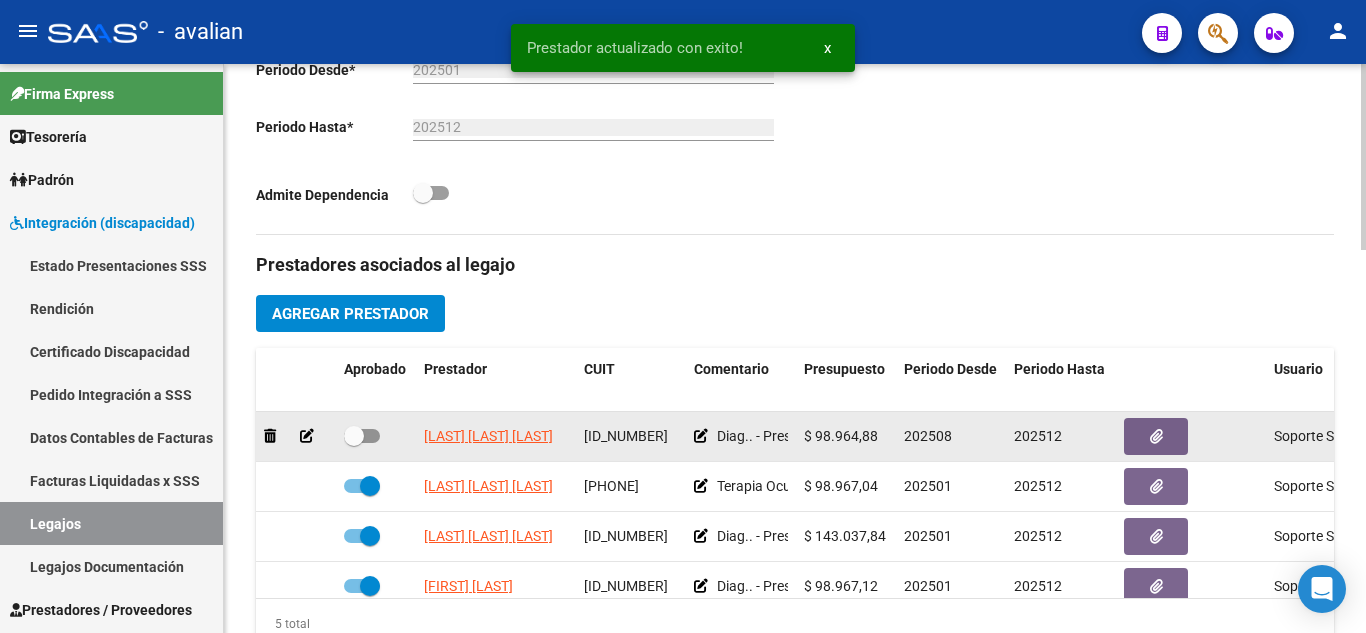 click at bounding box center [362, 436] 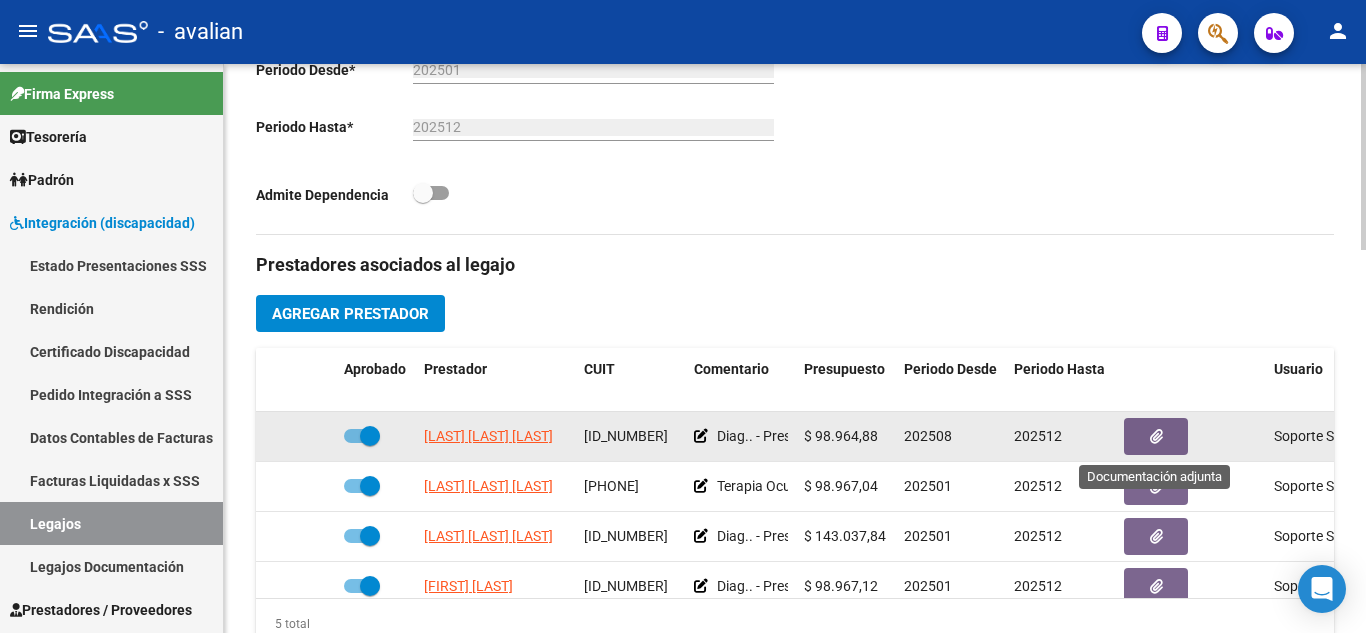 click 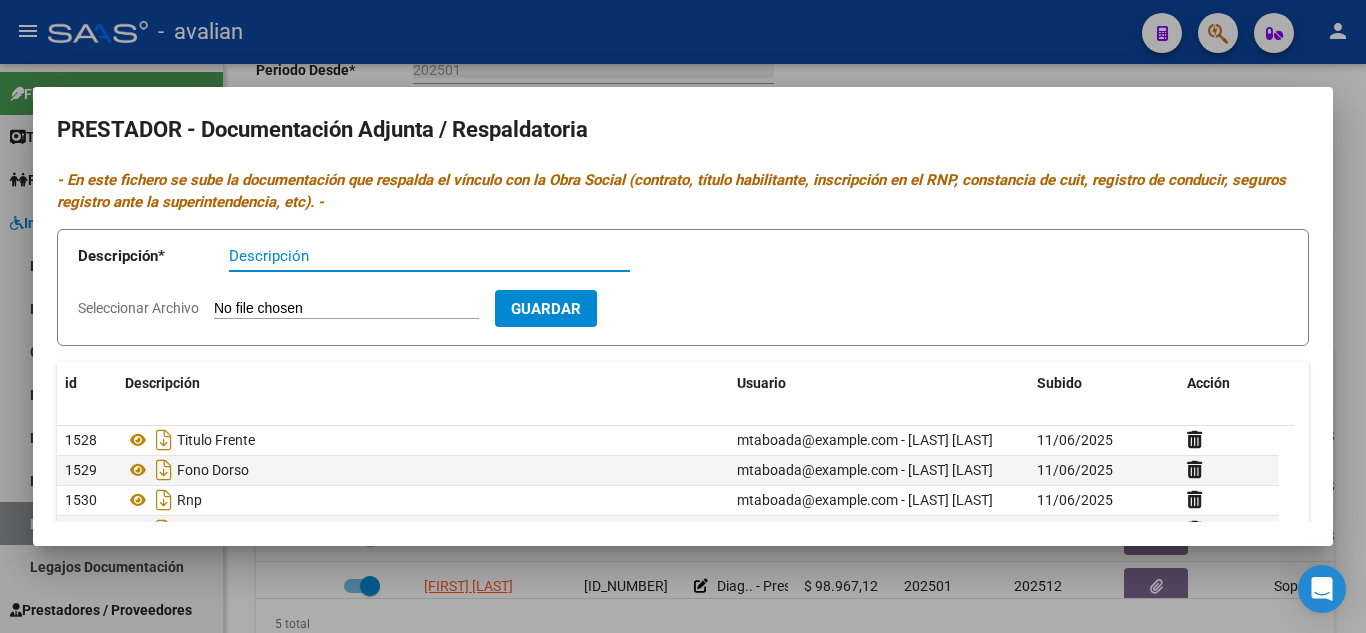click at bounding box center (683, 316) 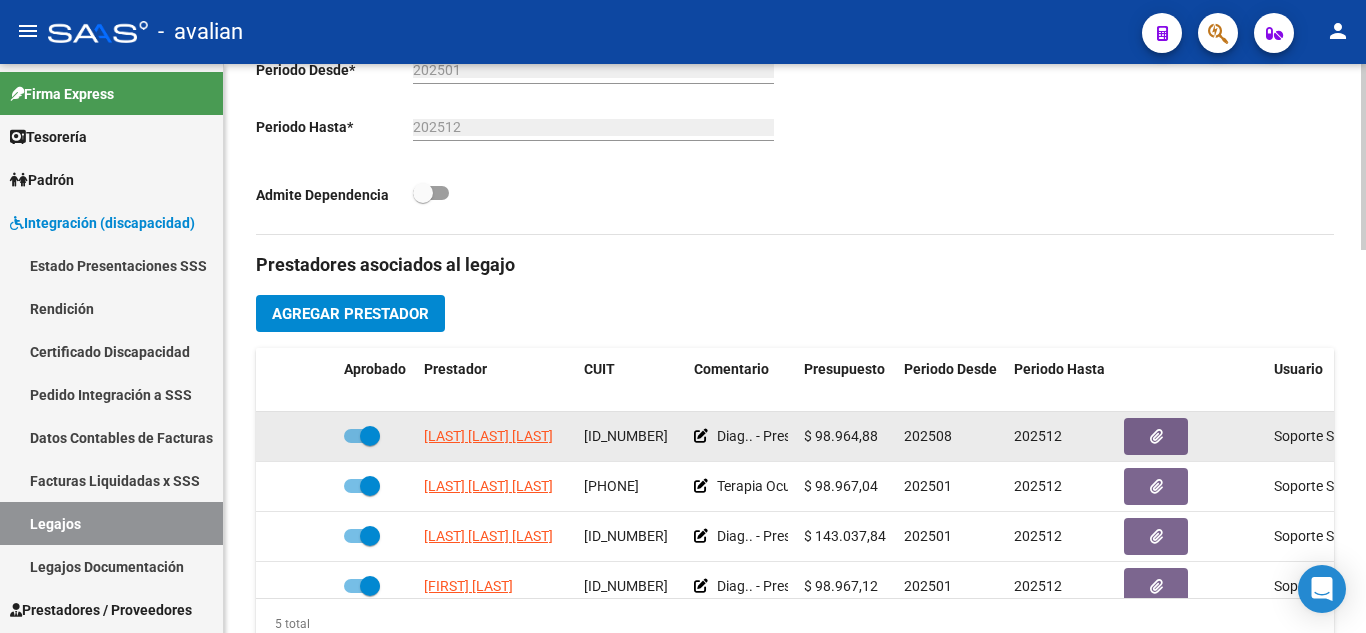 drag, startPoint x: 811, startPoint y: 436, endPoint x: 888, endPoint y: 431, distance: 77.16217 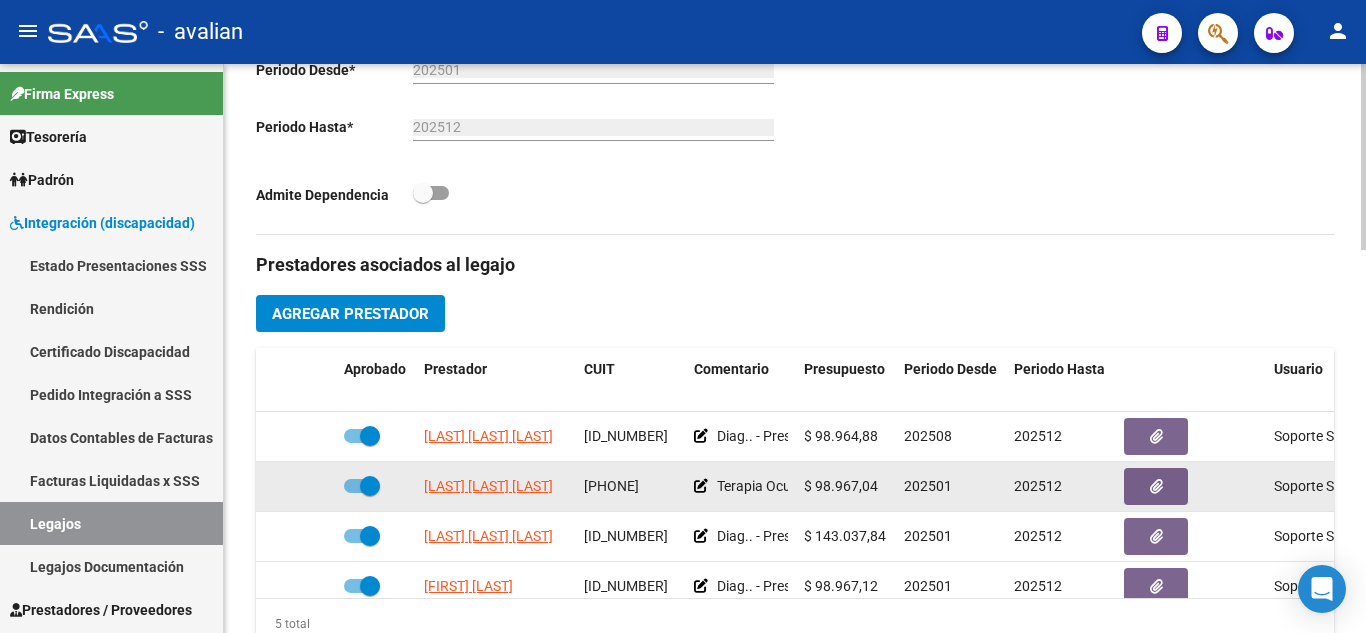 click at bounding box center (362, 486) 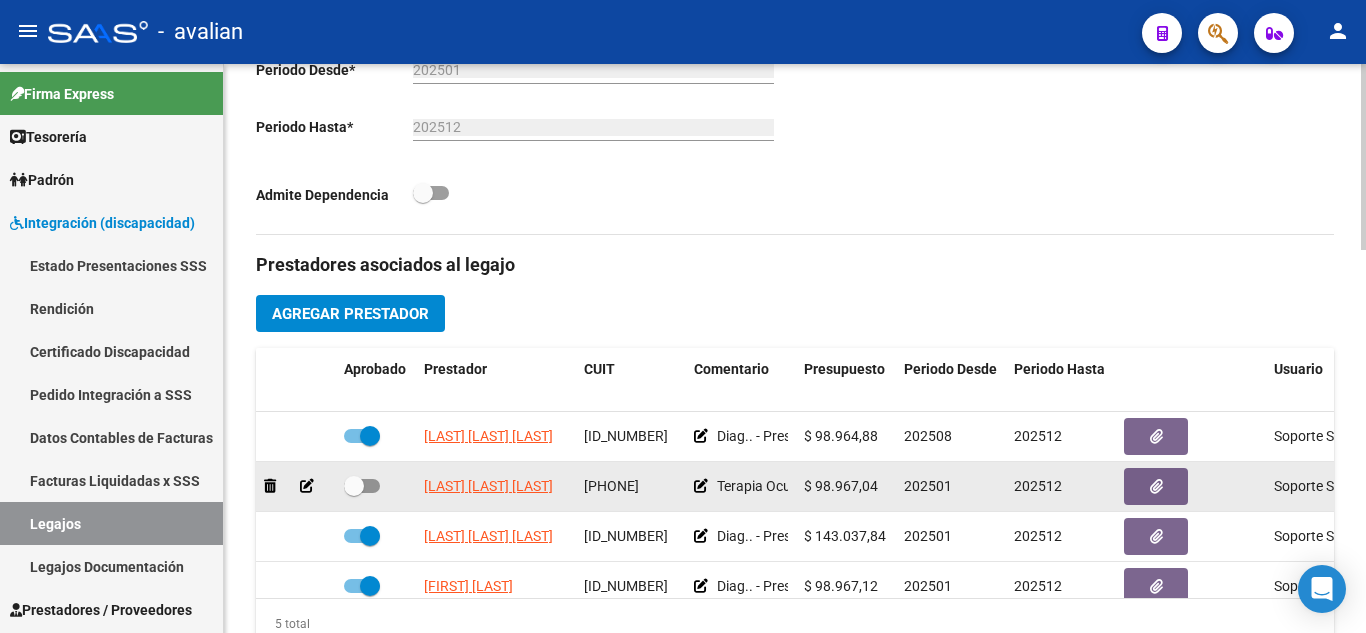 click 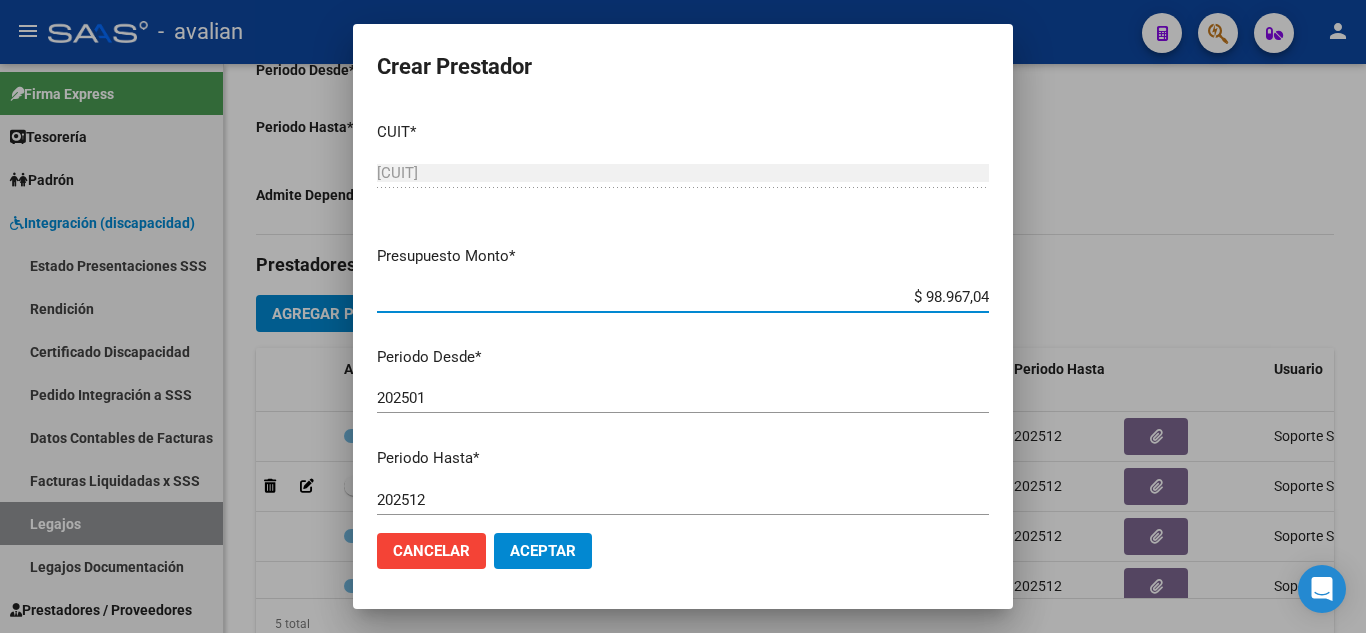 drag, startPoint x: 907, startPoint y: 298, endPoint x: 990, endPoint y: 296, distance: 83.02409 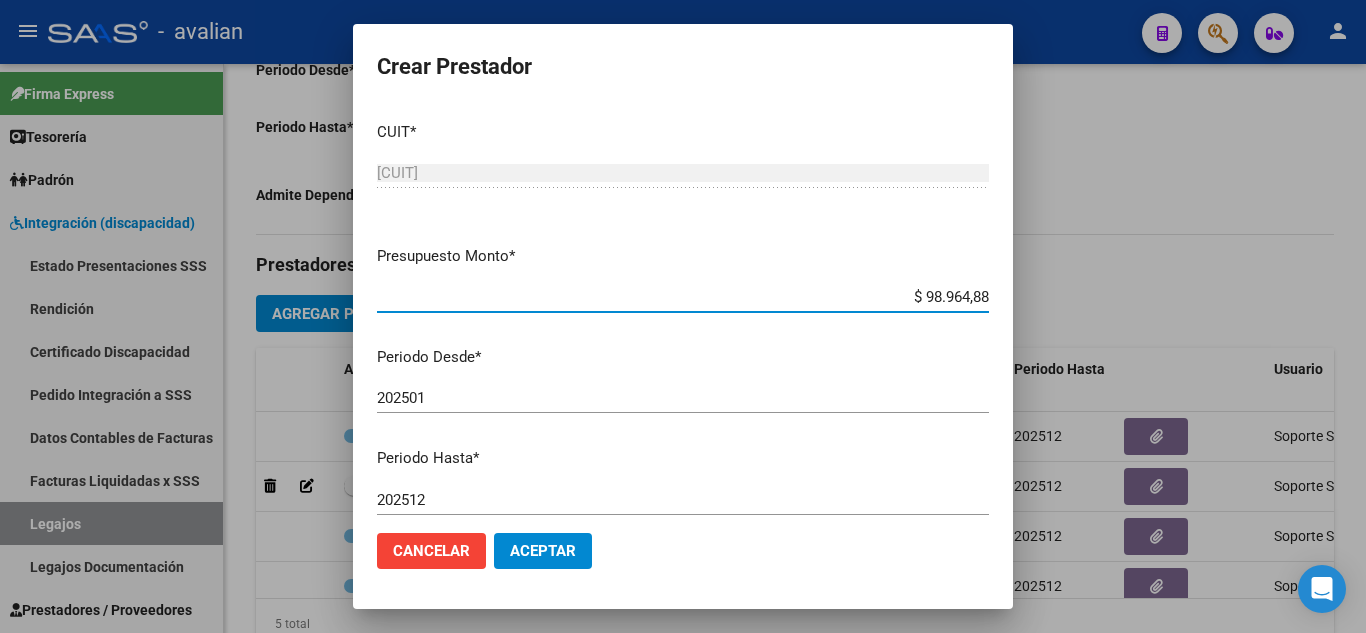 type on "$ 98.964,88" 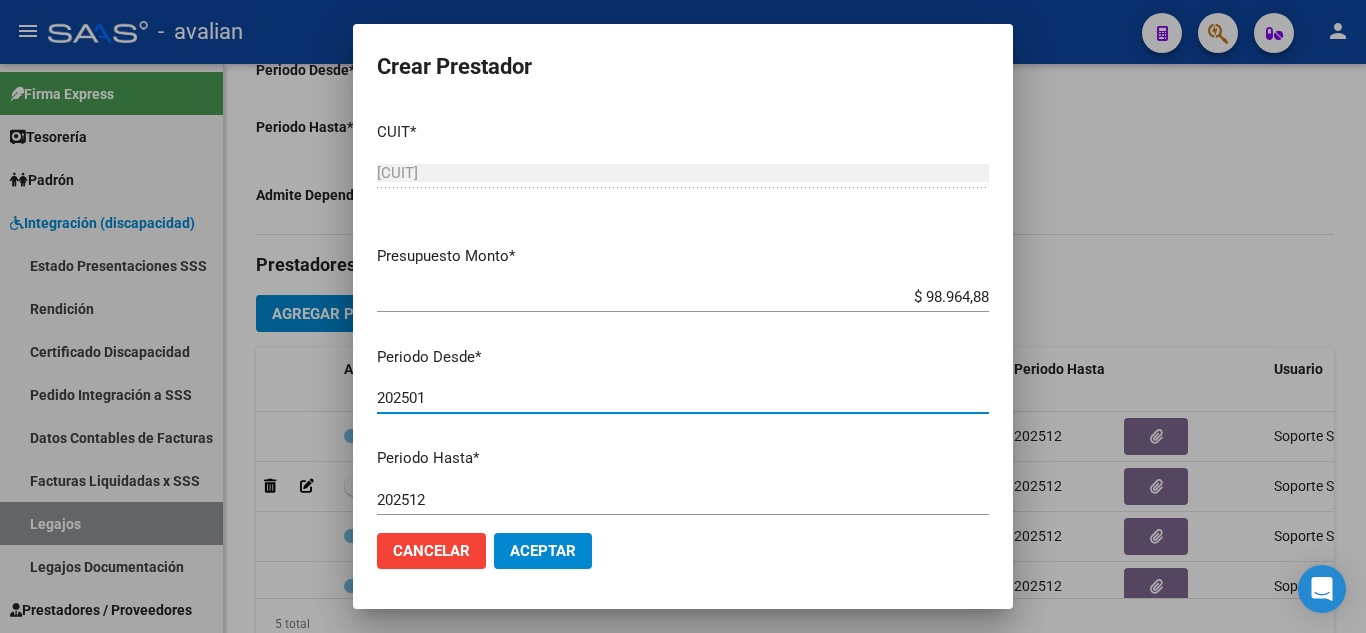 click on "202501" at bounding box center [683, 398] 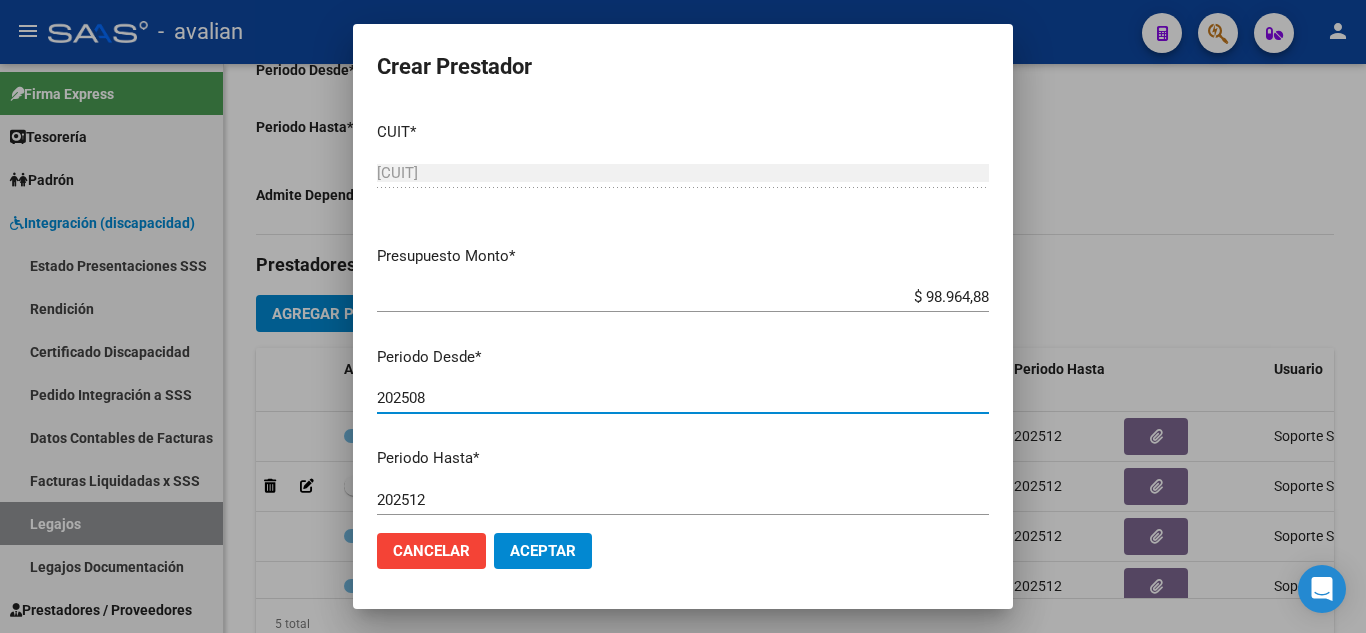 type on "202508" 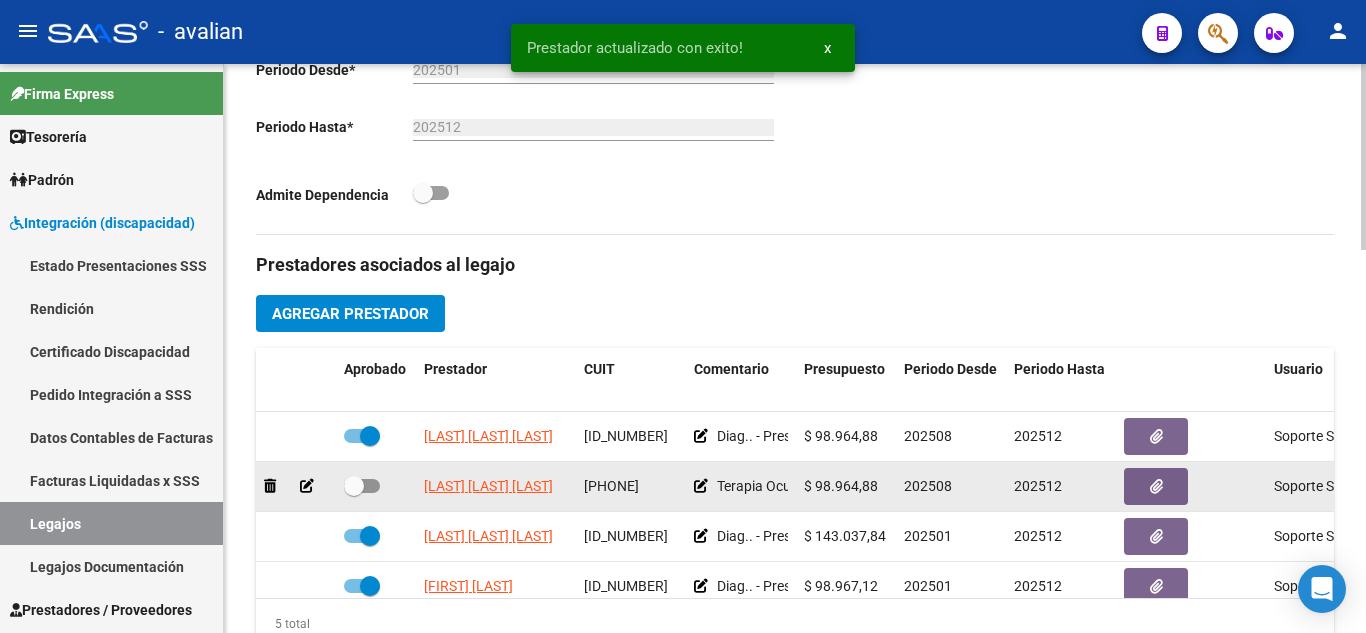 click at bounding box center [362, 486] 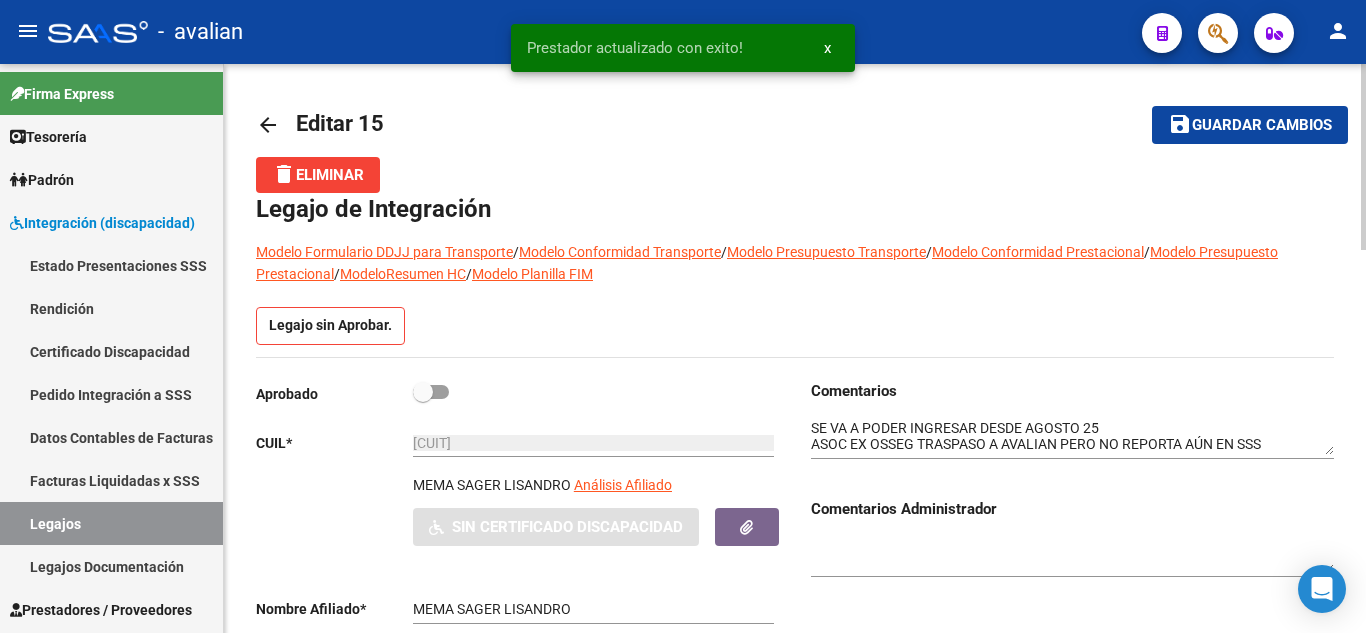 scroll, scrollTop: 0, scrollLeft: 0, axis: both 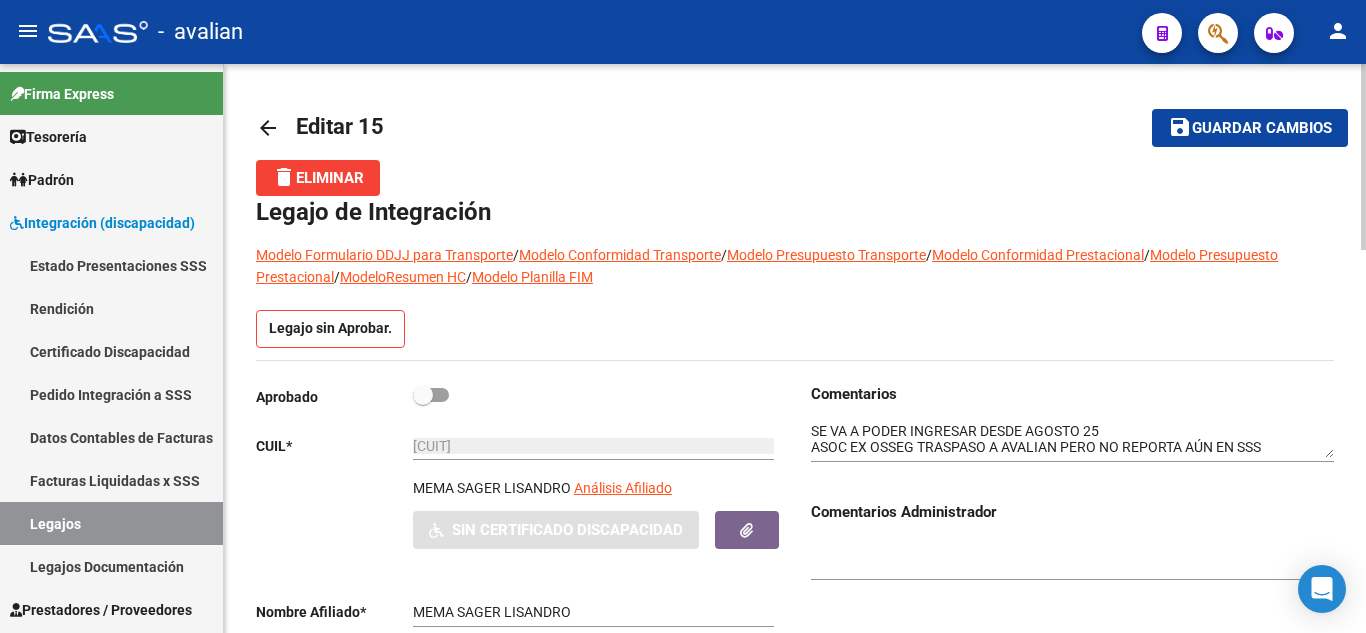 click on "Guardar cambios" 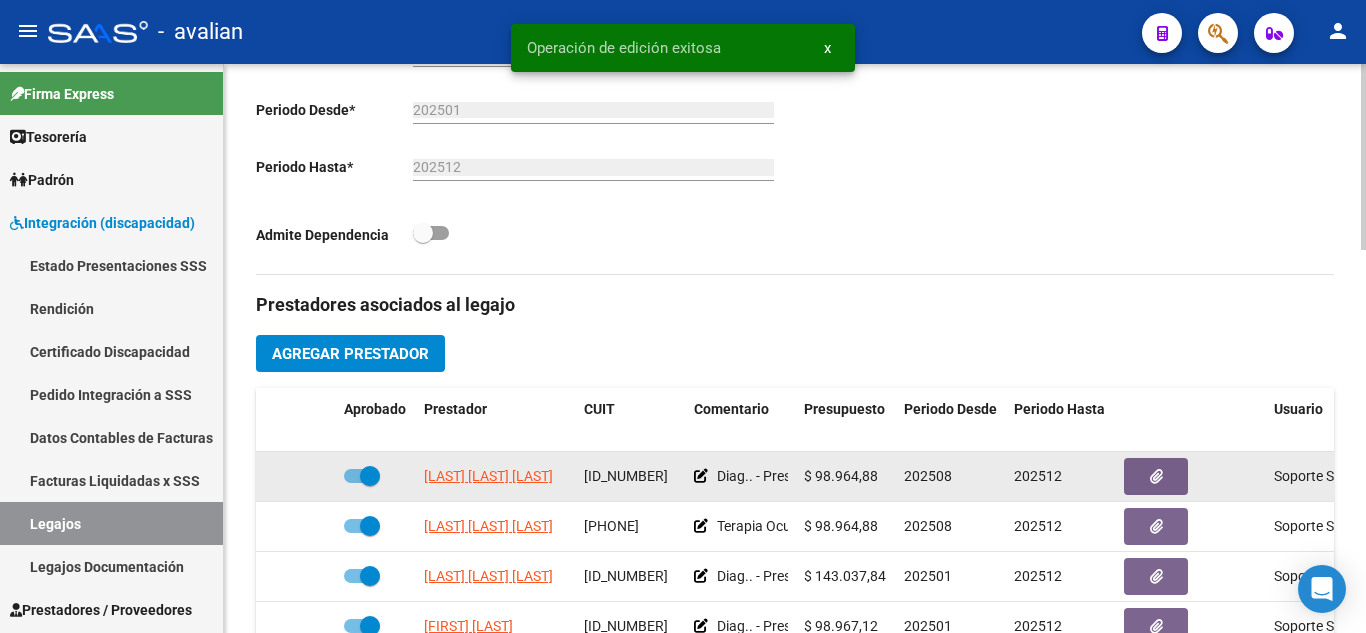 scroll, scrollTop: 600, scrollLeft: 0, axis: vertical 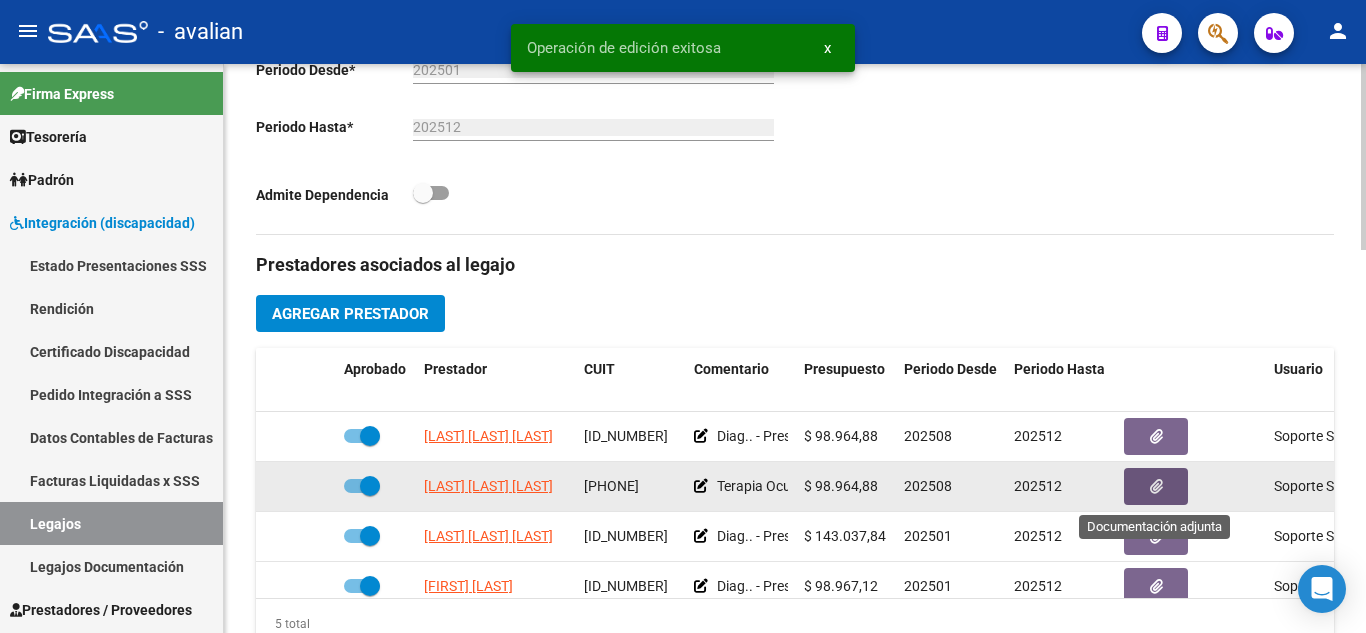 click 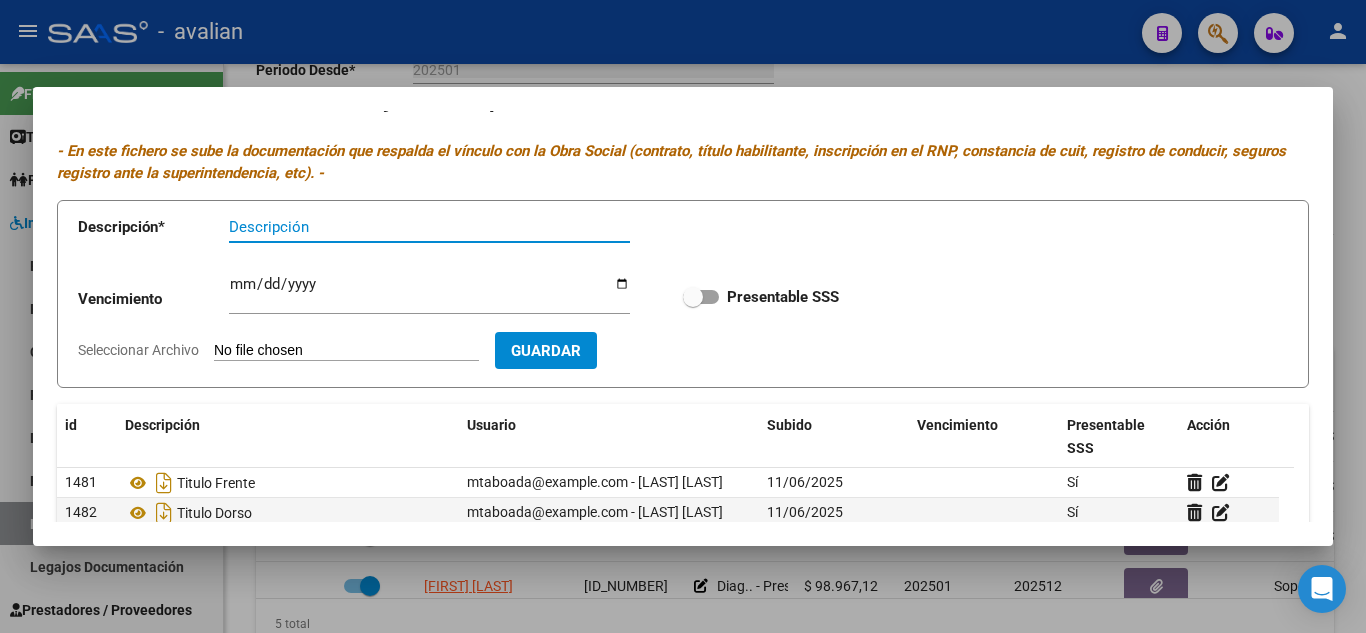 scroll, scrollTop: 0, scrollLeft: 0, axis: both 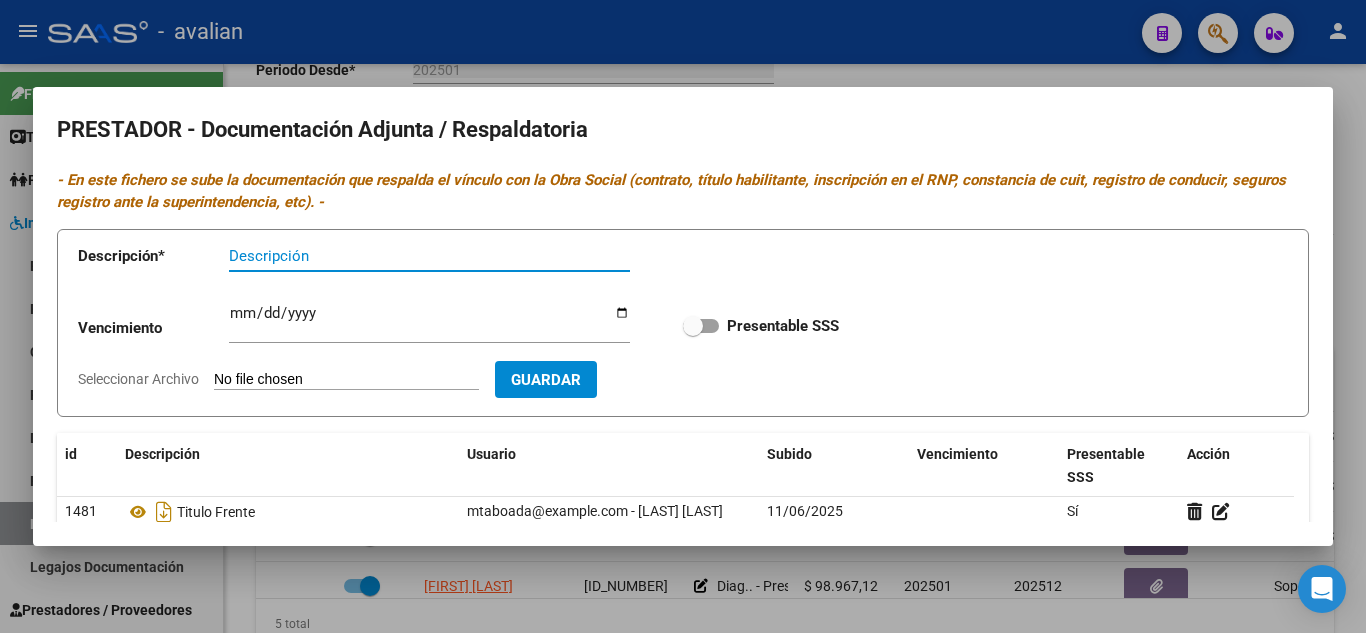 click at bounding box center (683, 316) 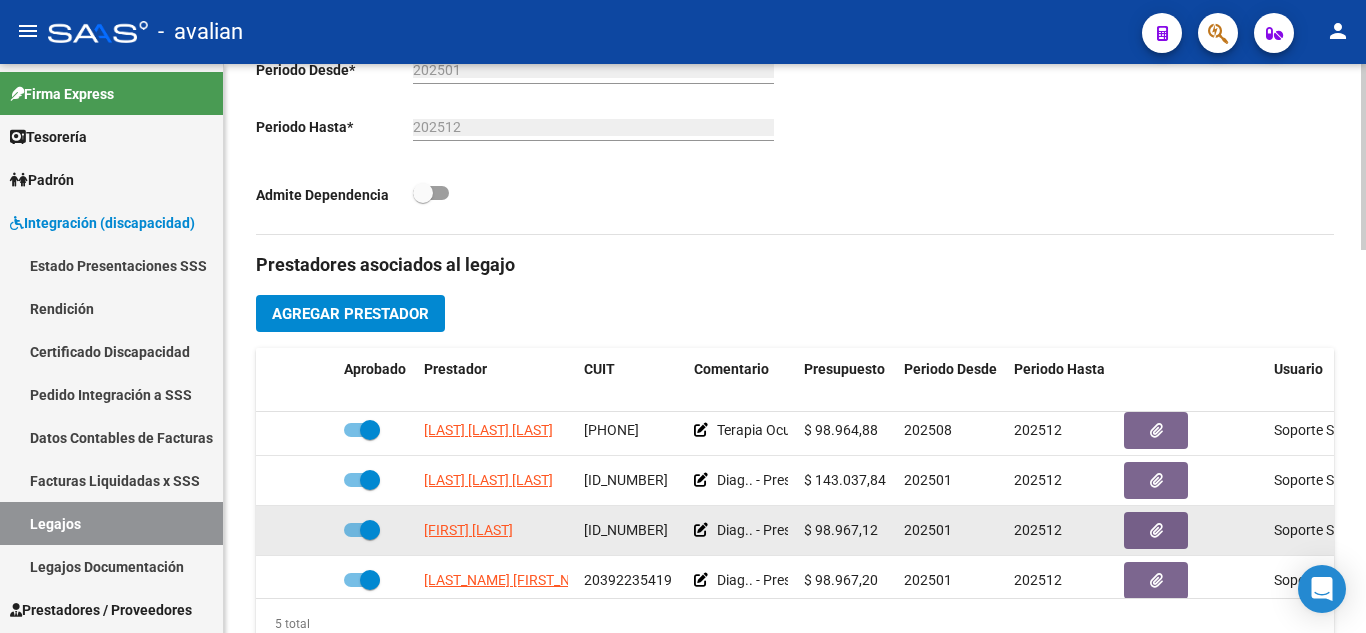 scroll, scrollTop: 86, scrollLeft: 0, axis: vertical 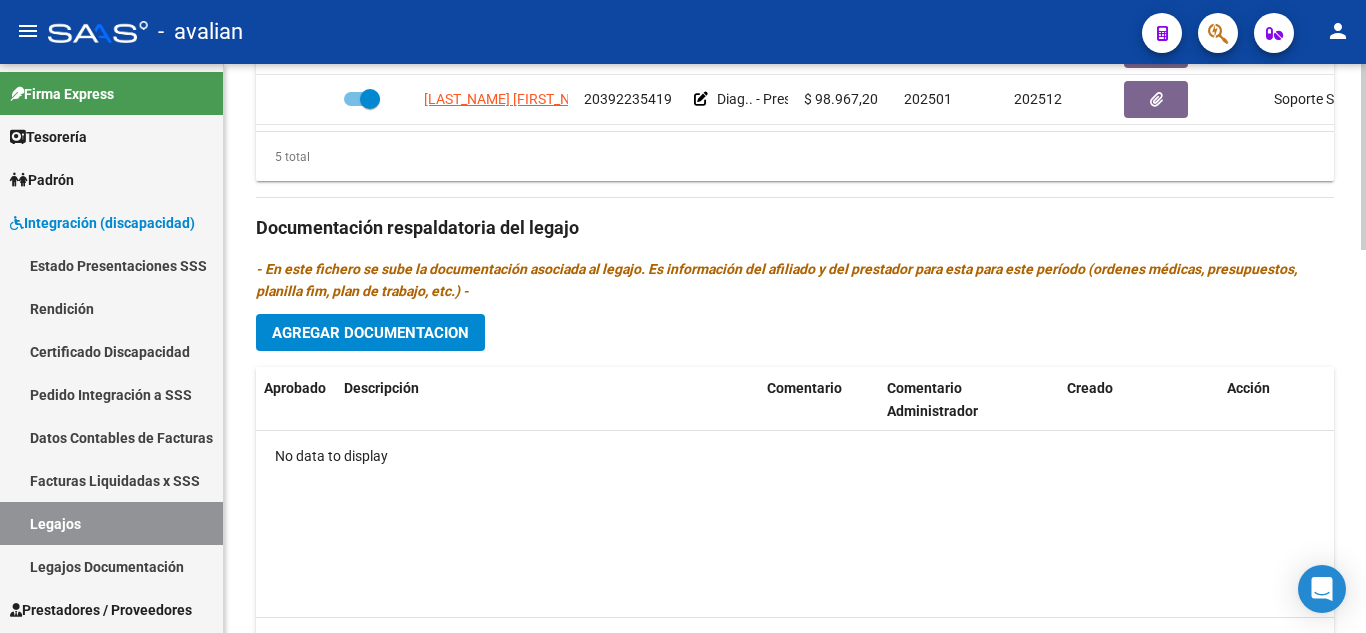 click on "Agregar Documentacion" 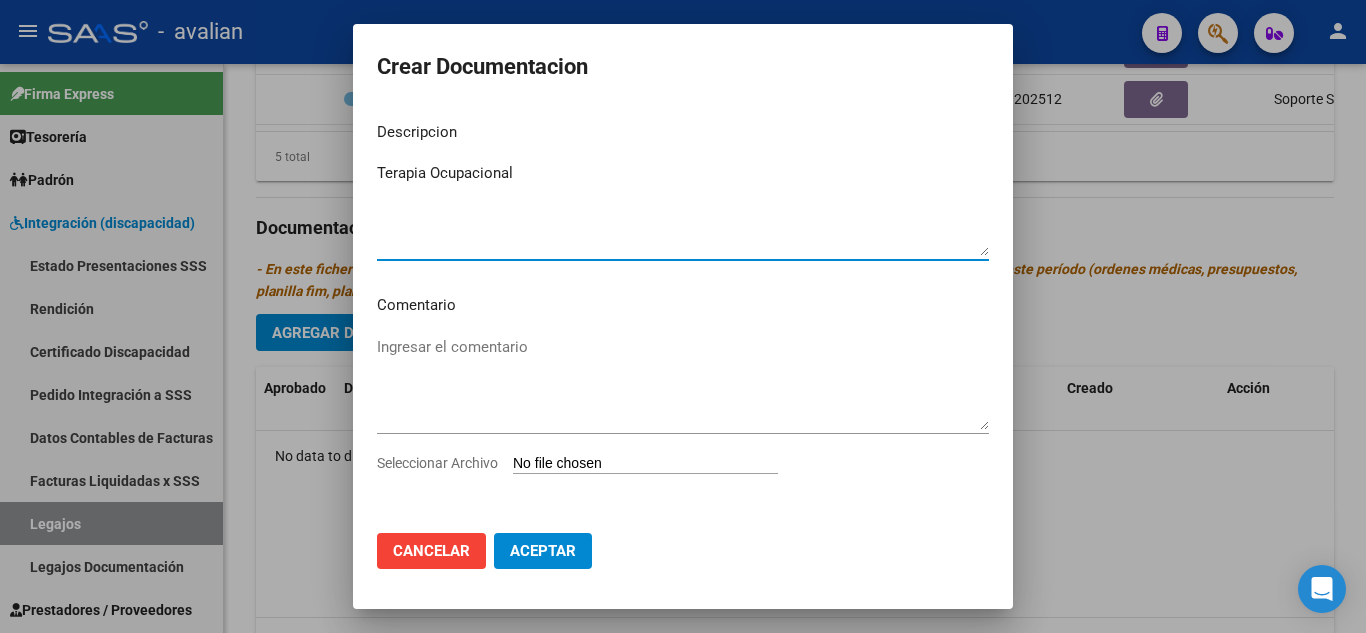 type on "Terapia Ocupacional" 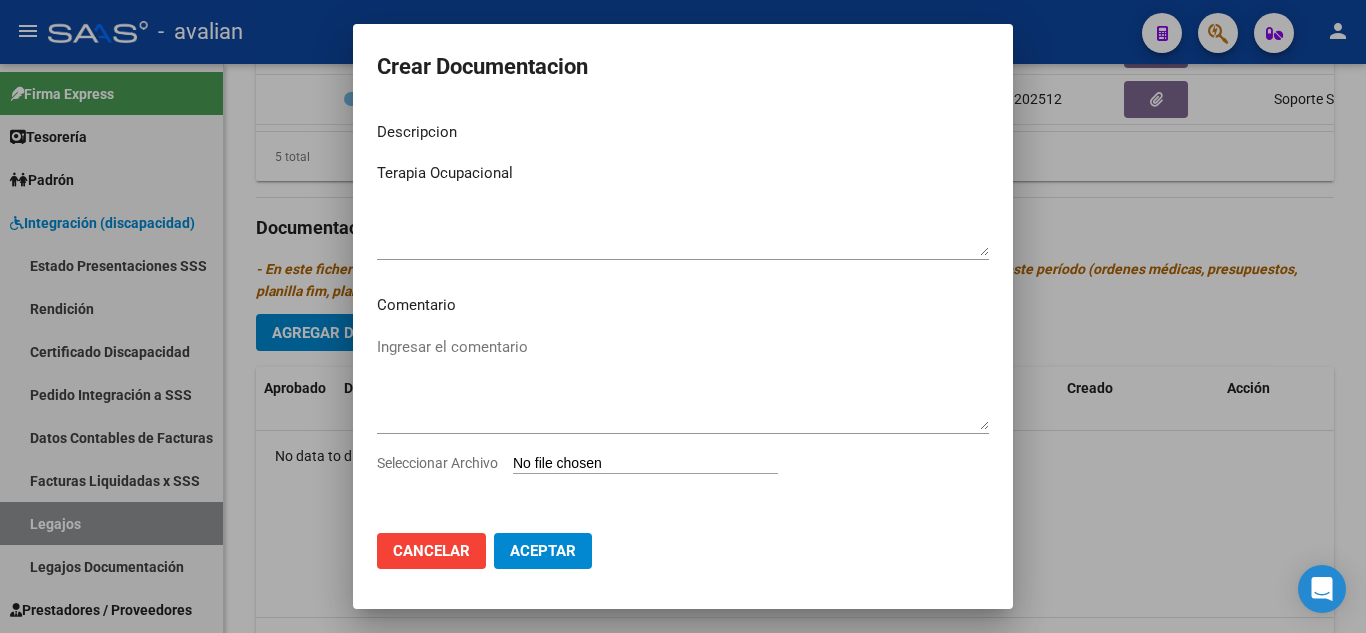 click on "Seleccionar Archivo" at bounding box center (645, 464) 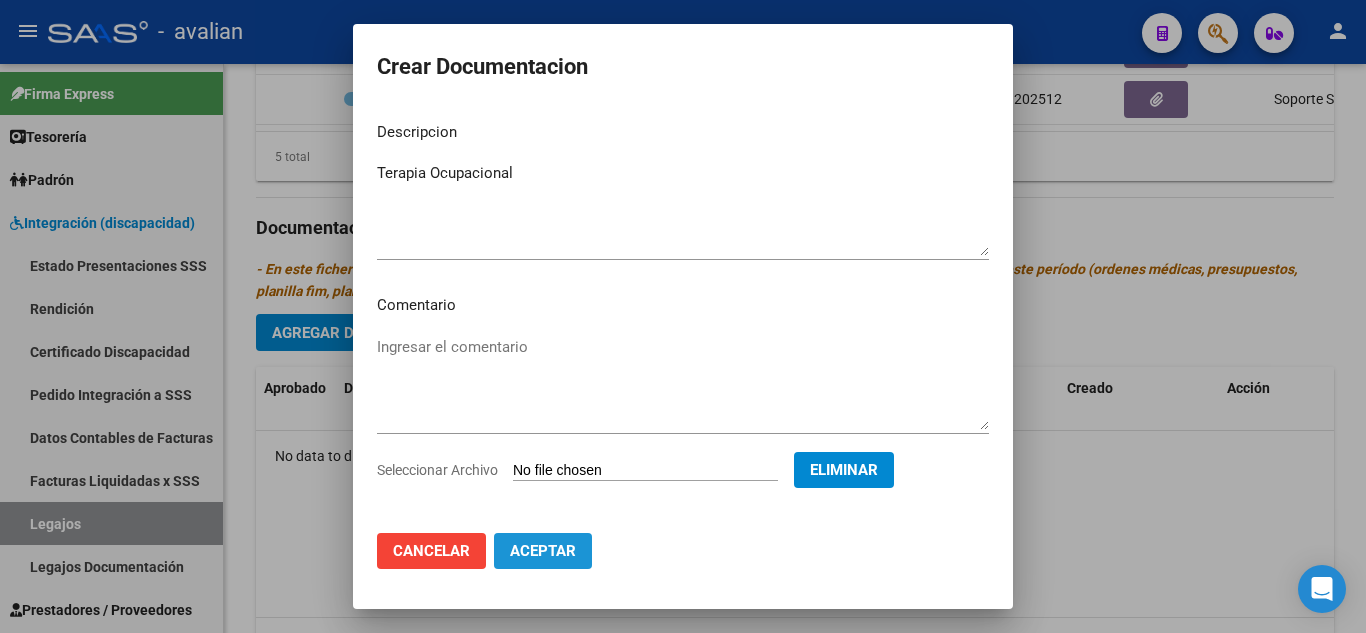 click on "Aceptar" 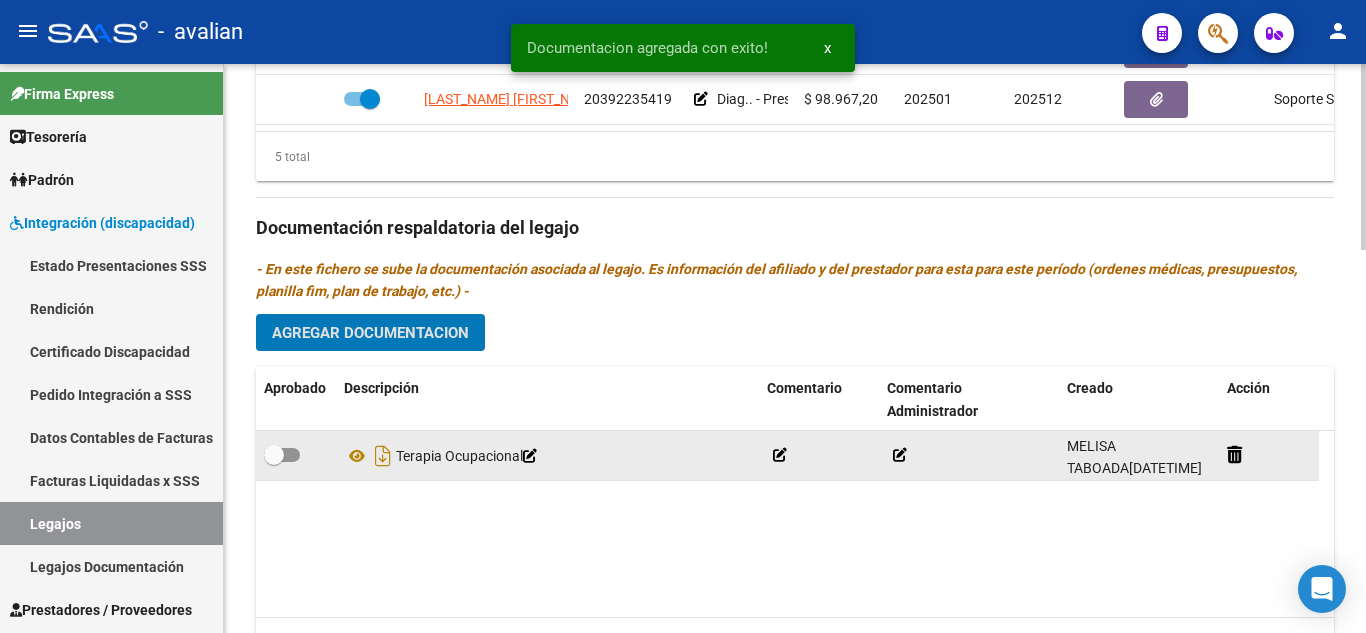 click at bounding box center (282, 455) 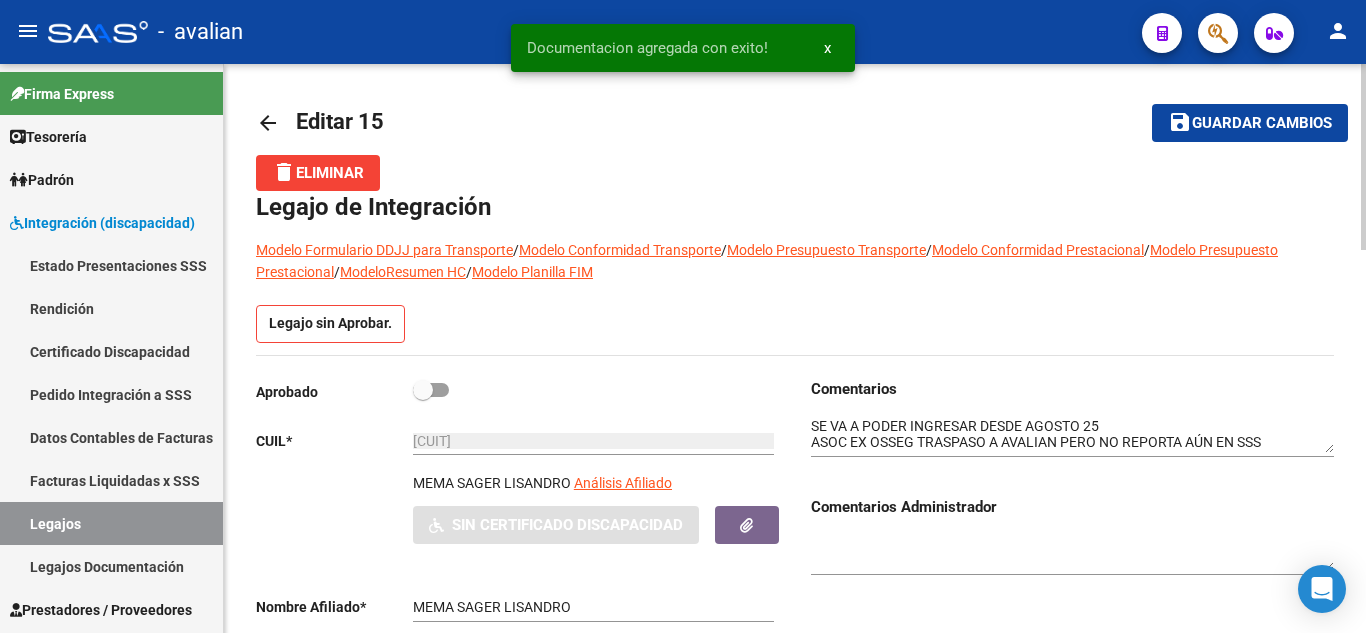 scroll, scrollTop: 0, scrollLeft: 0, axis: both 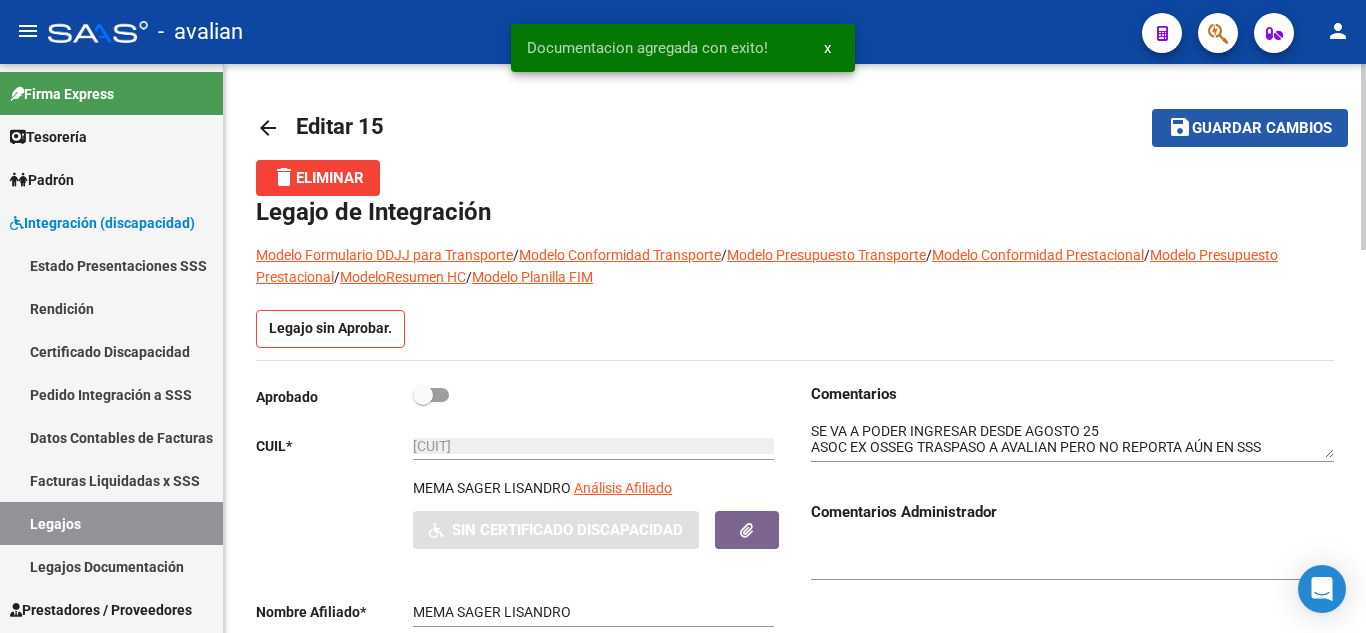 click on "save Guardar cambios" 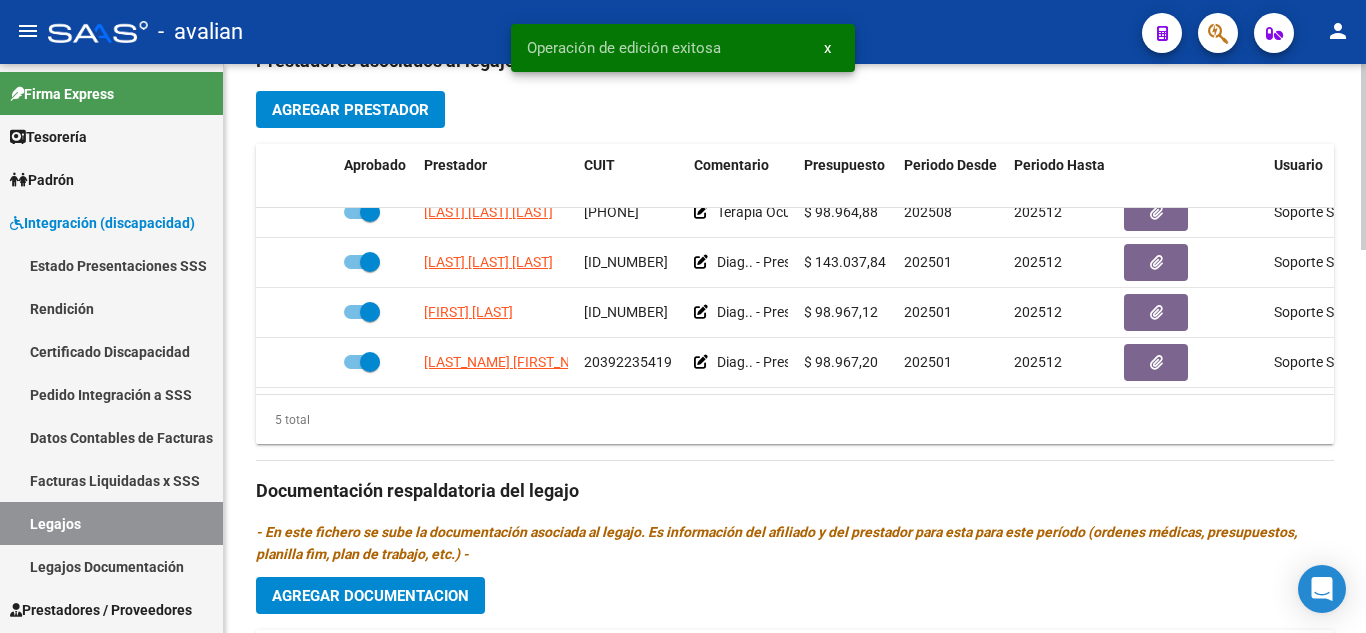 scroll, scrollTop: 800, scrollLeft: 0, axis: vertical 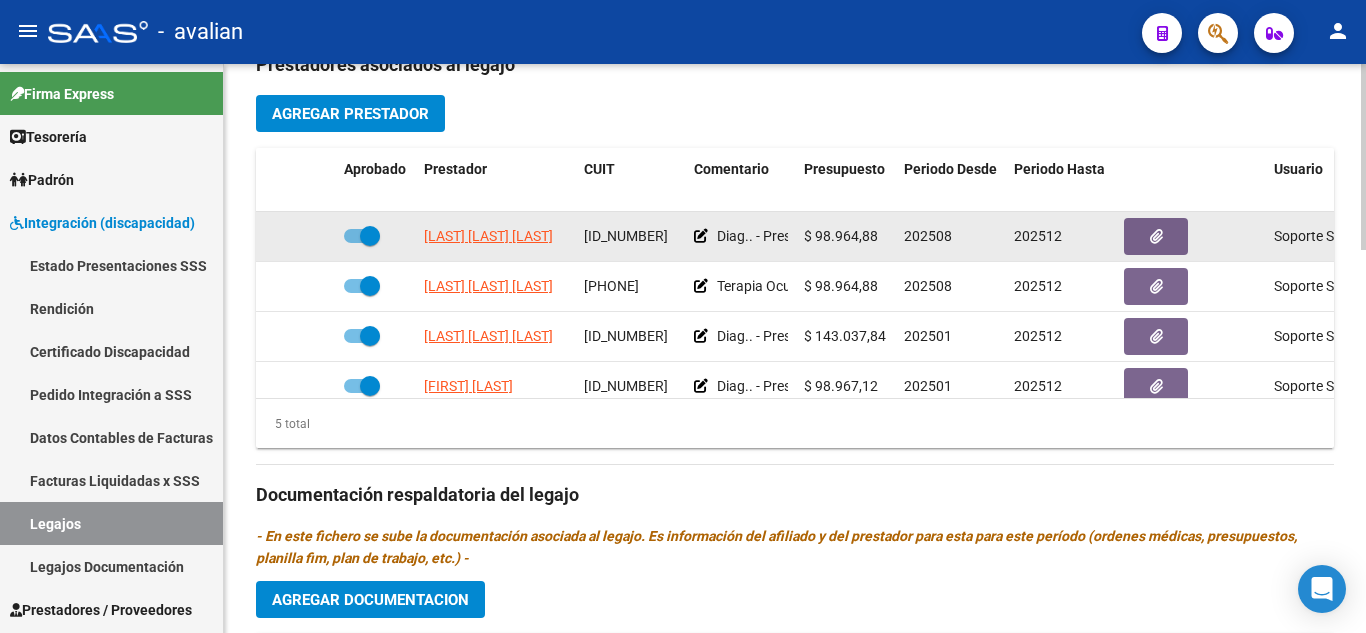 click 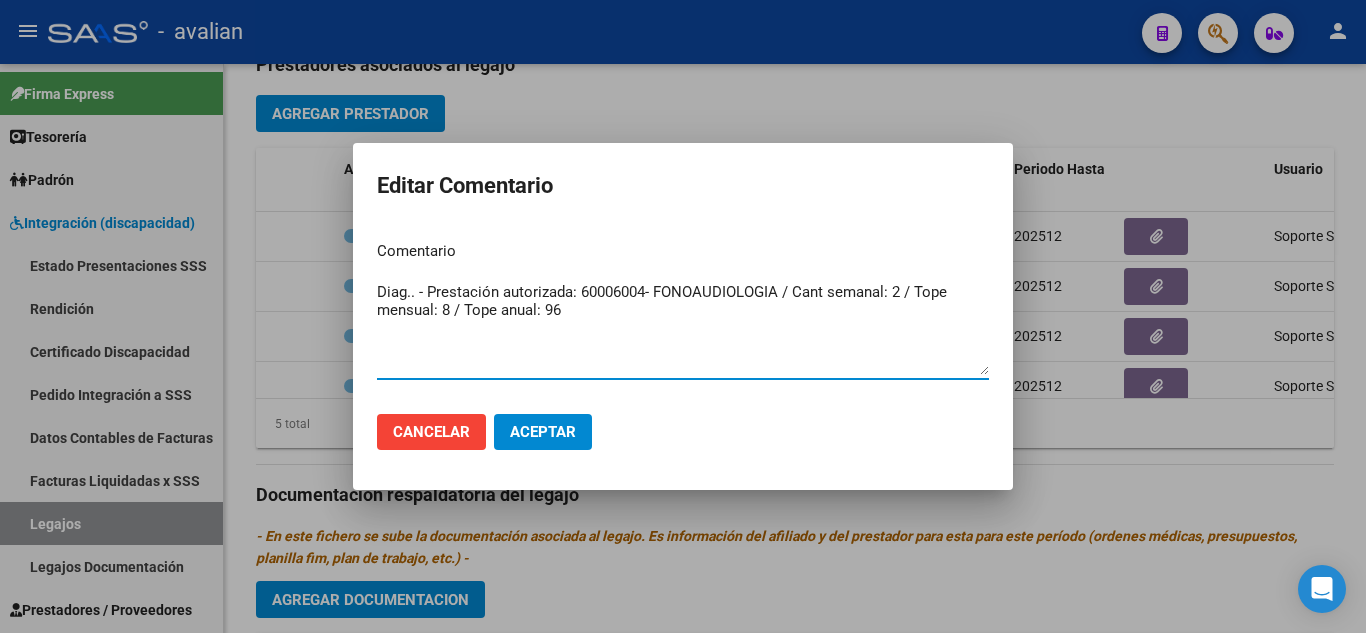 drag, startPoint x: 564, startPoint y: 315, endPoint x: 369, endPoint y: 270, distance: 200.12495 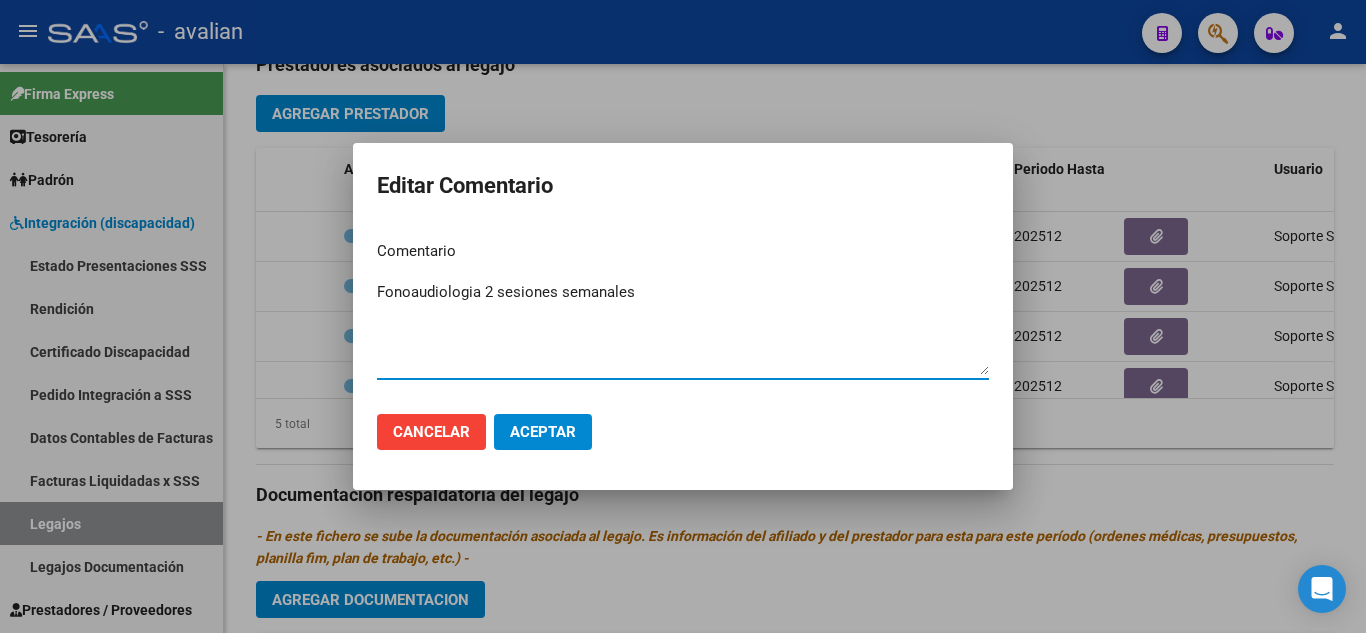 type on "Fonoaudiologia 2 sesiones semanales" 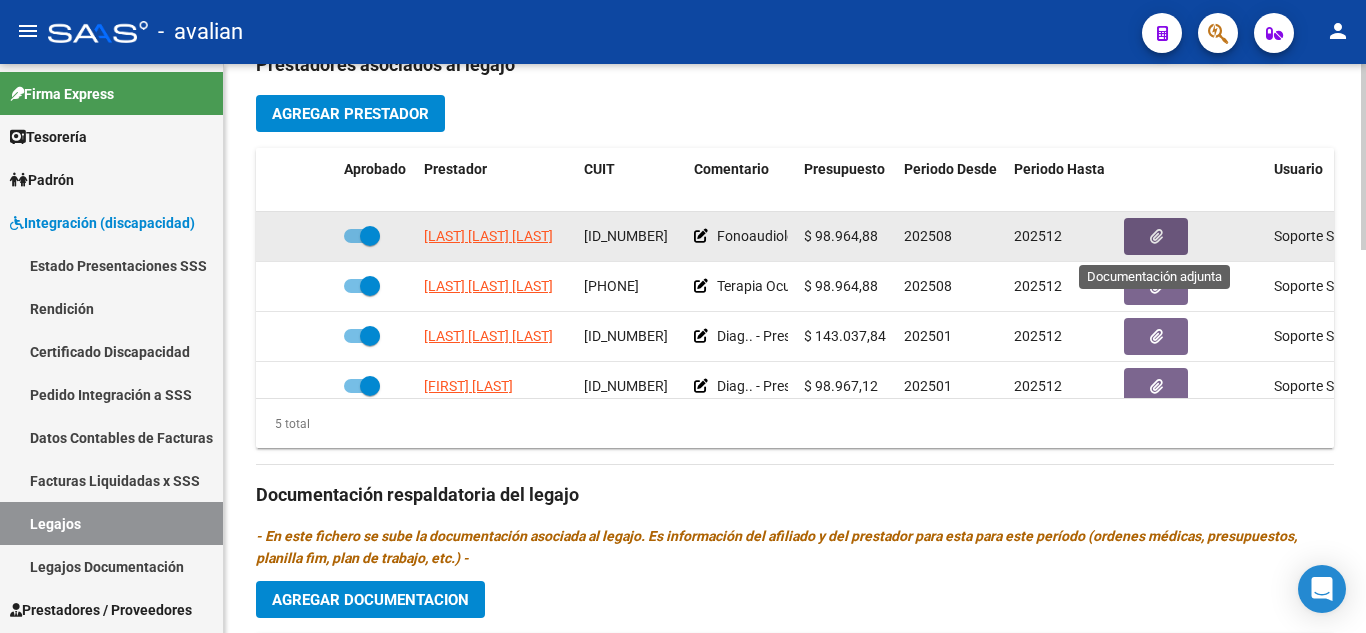 click 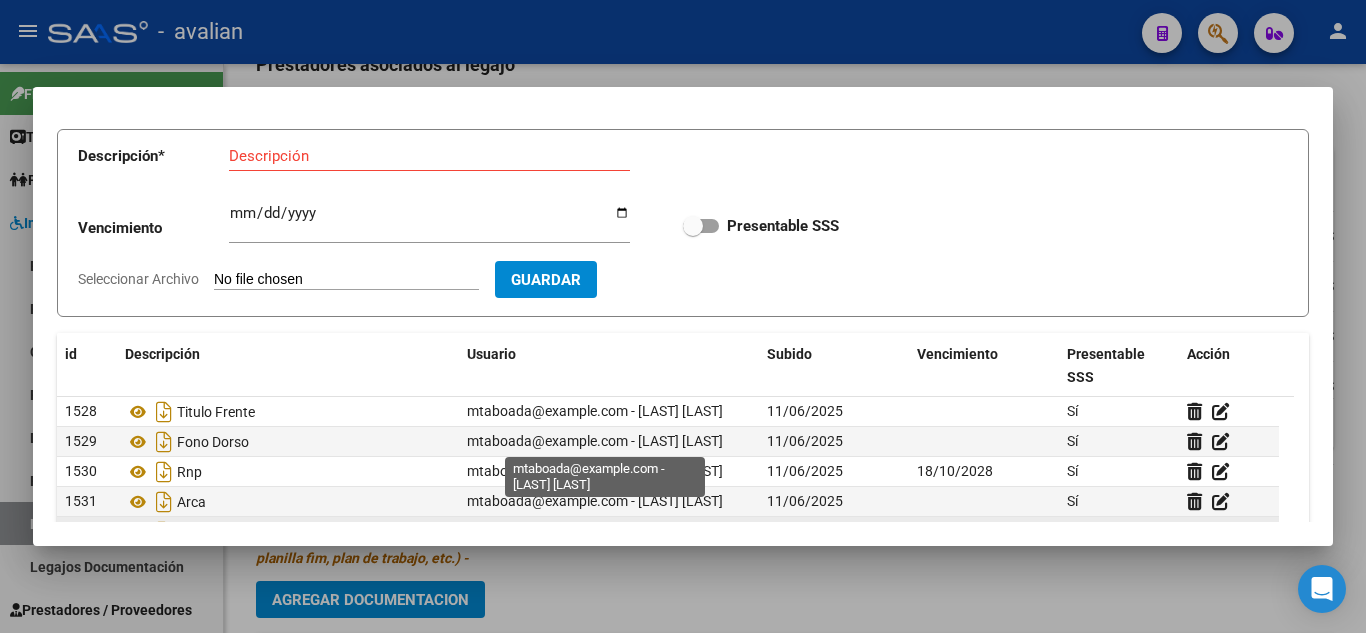 scroll, scrollTop: 200, scrollLeft: 0, axis: vertical 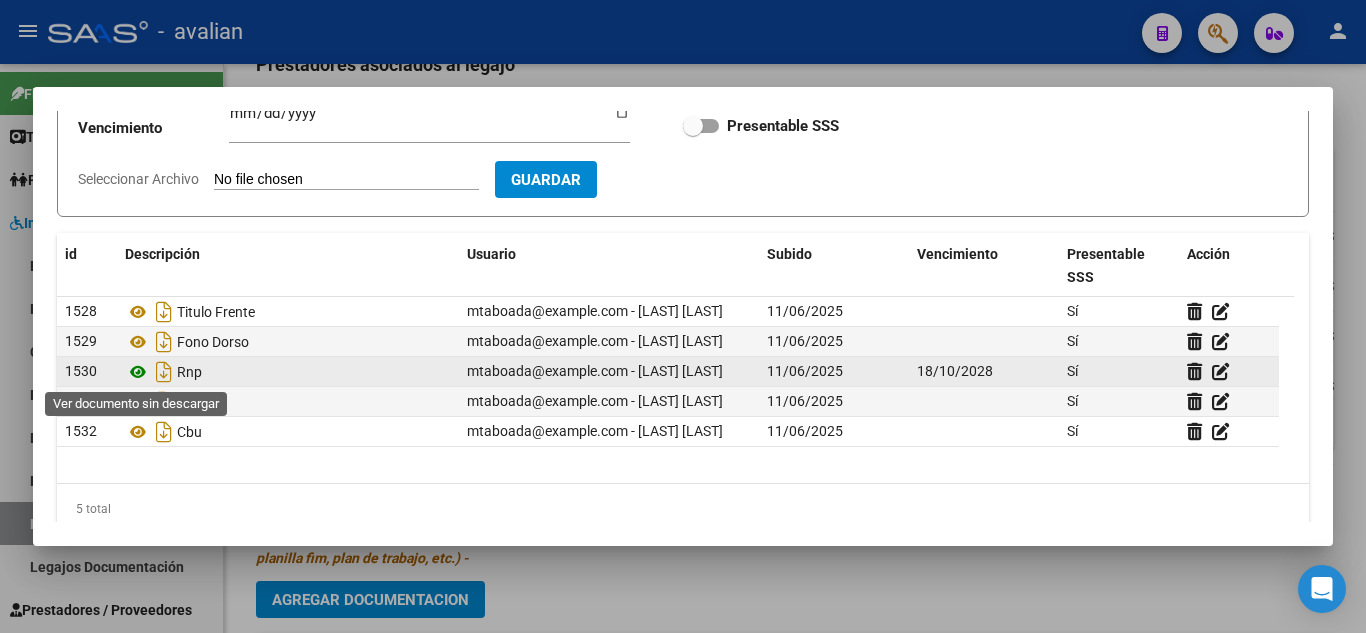 click 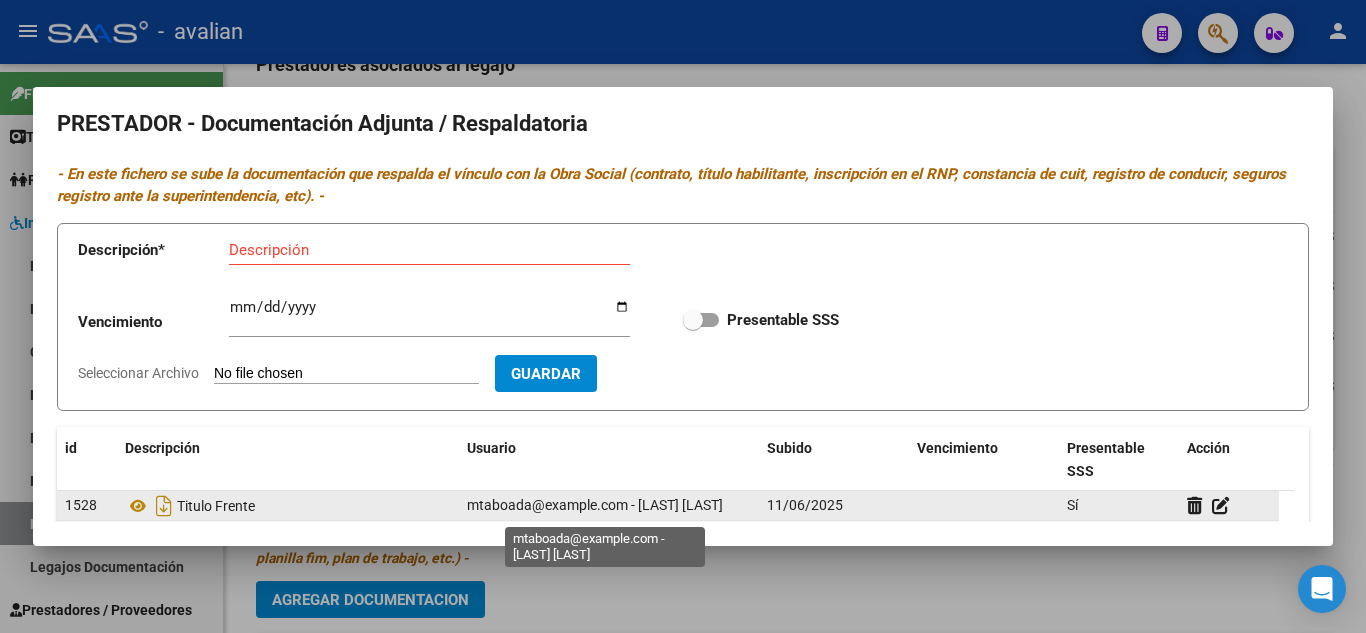 scroll, scrollTop: 0, scrollLeft: 0, axis: both 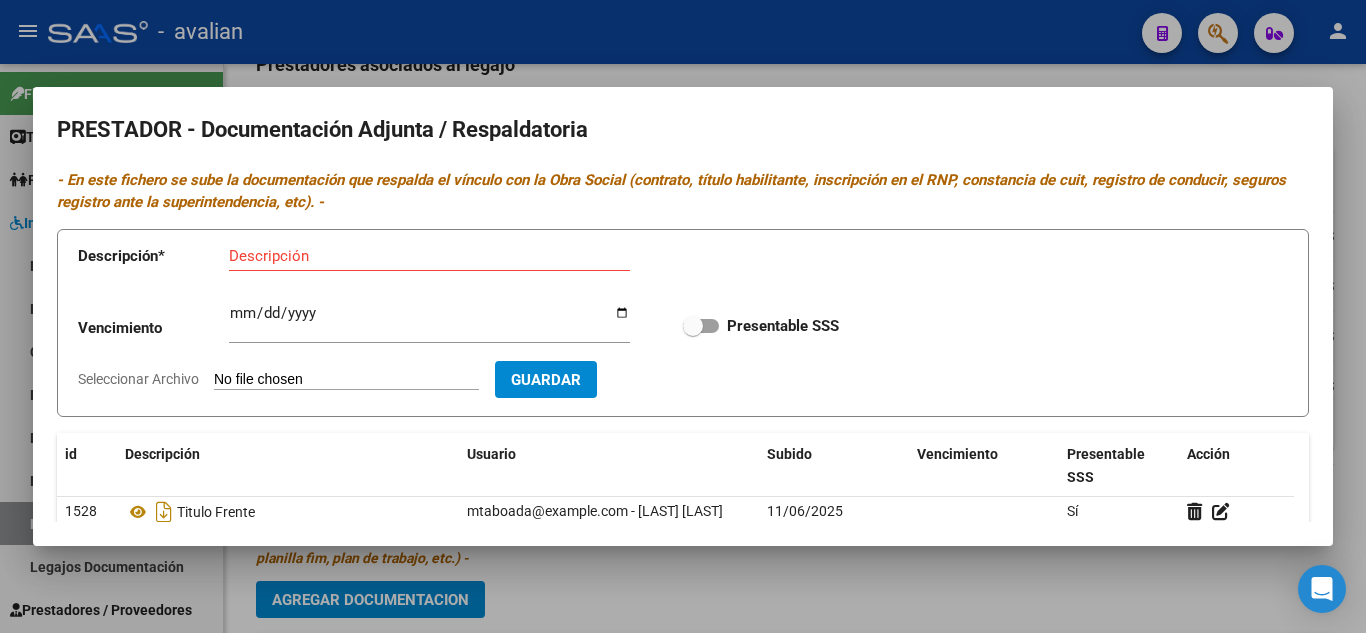 click at bounding box center (683, 316) 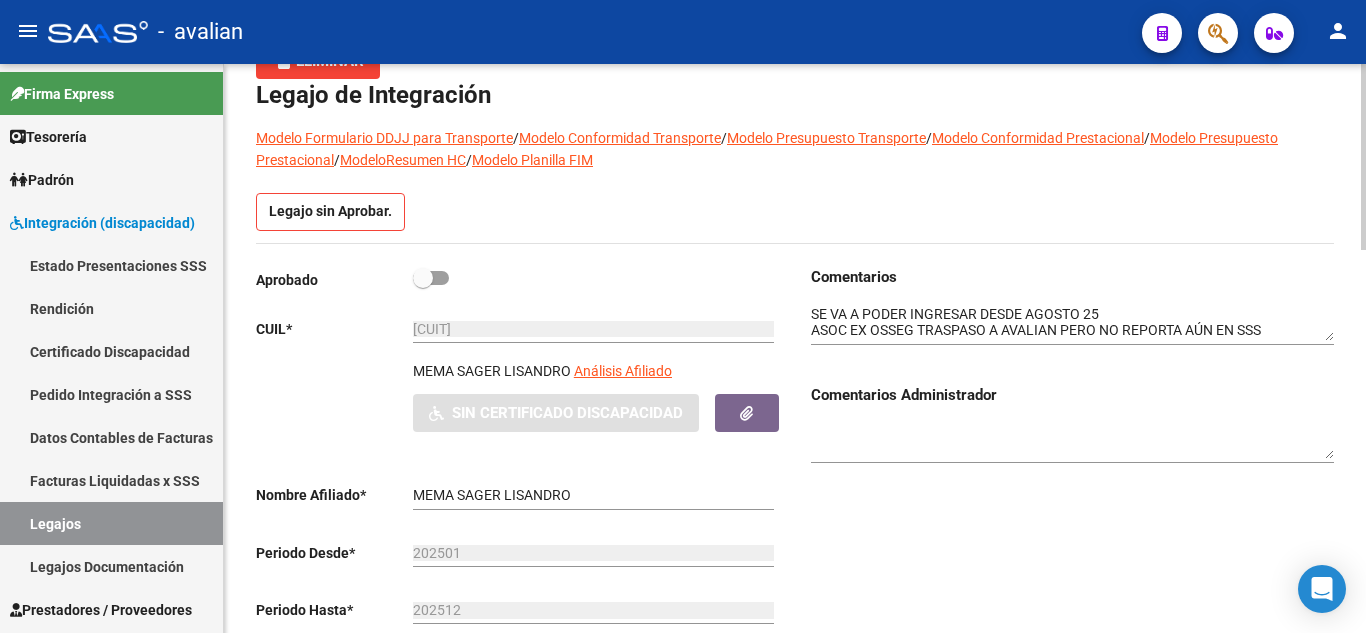 scroll, scrollTop: 0, scrollLeft: 0, axis: both 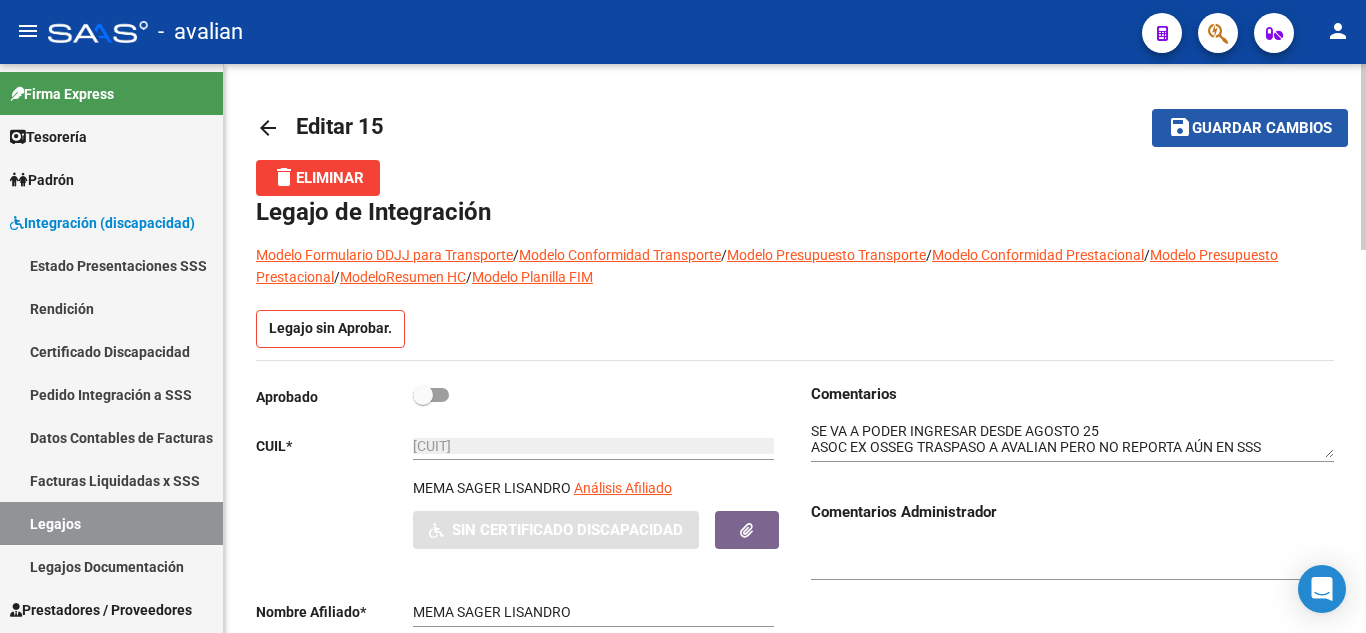click on "Guardar cambios" 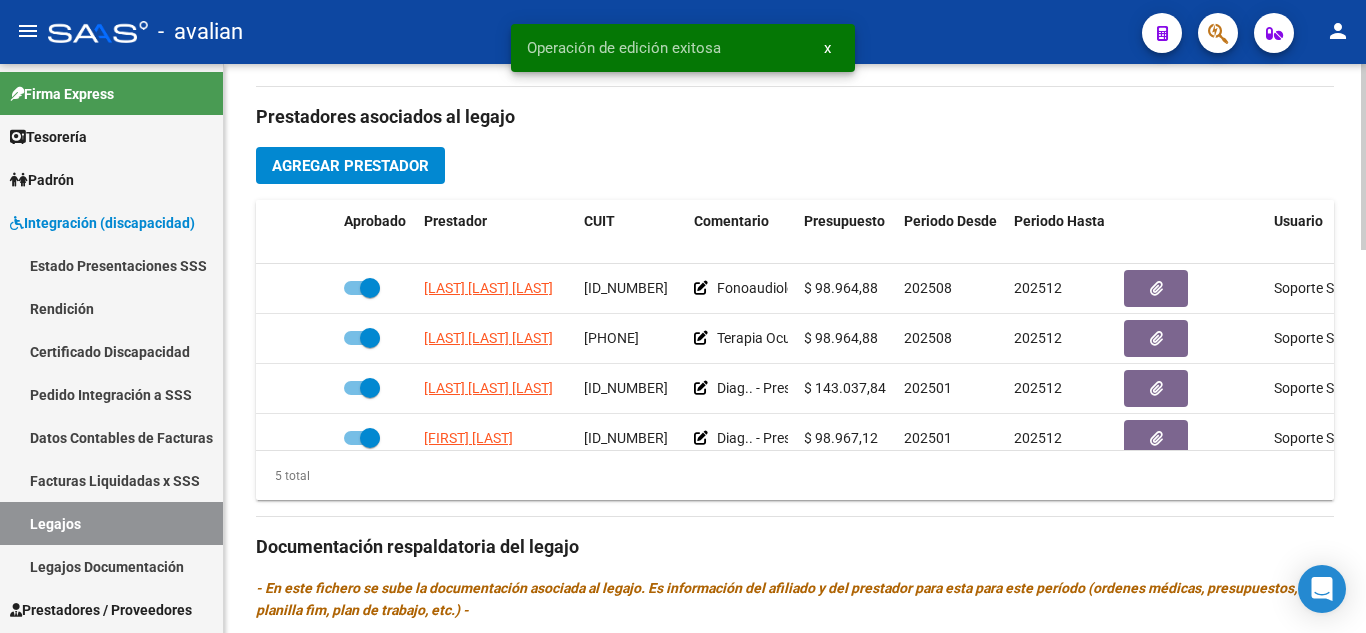 scroll, scrollTop: 800, scrollLeft: 0, axis: vertical 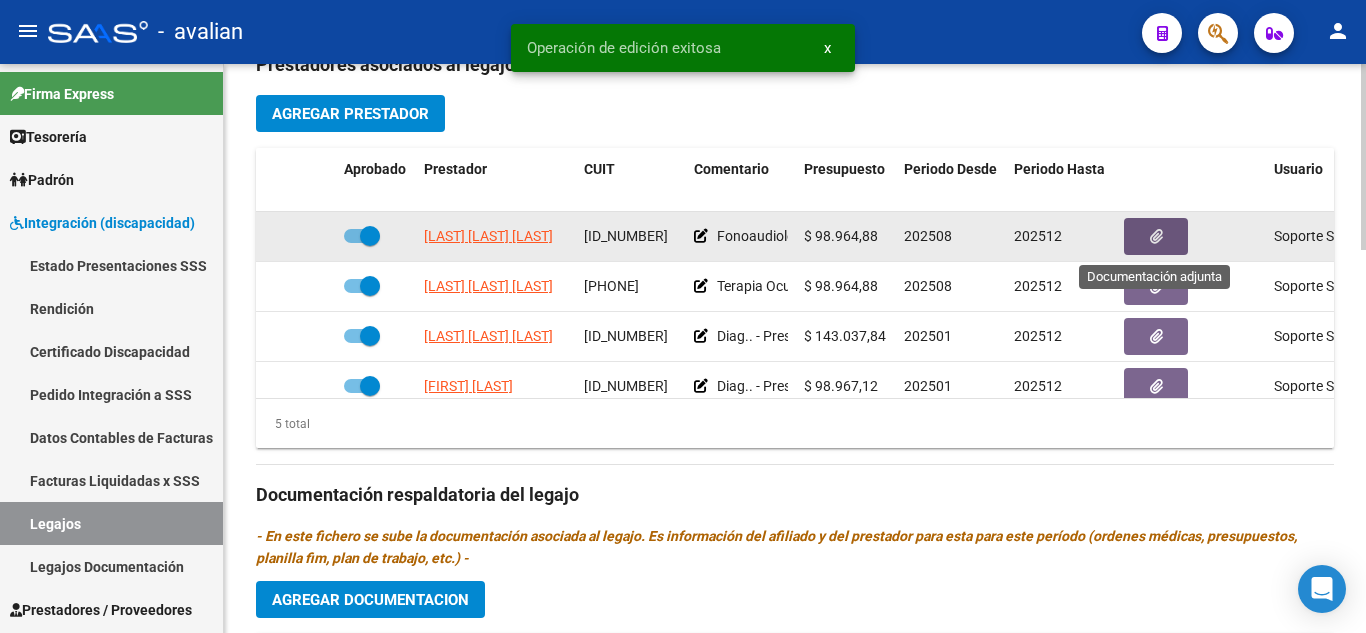 click 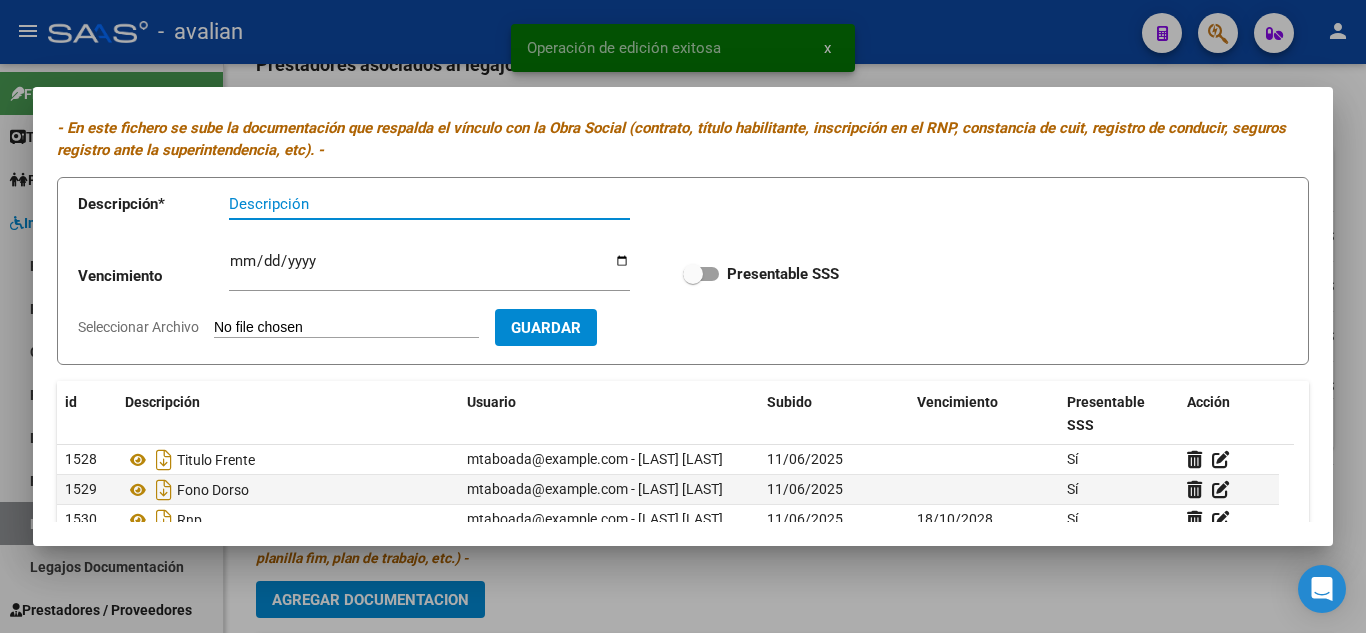 scroll, scrollTop: 227, scrollLeft: 0, axis: vertical 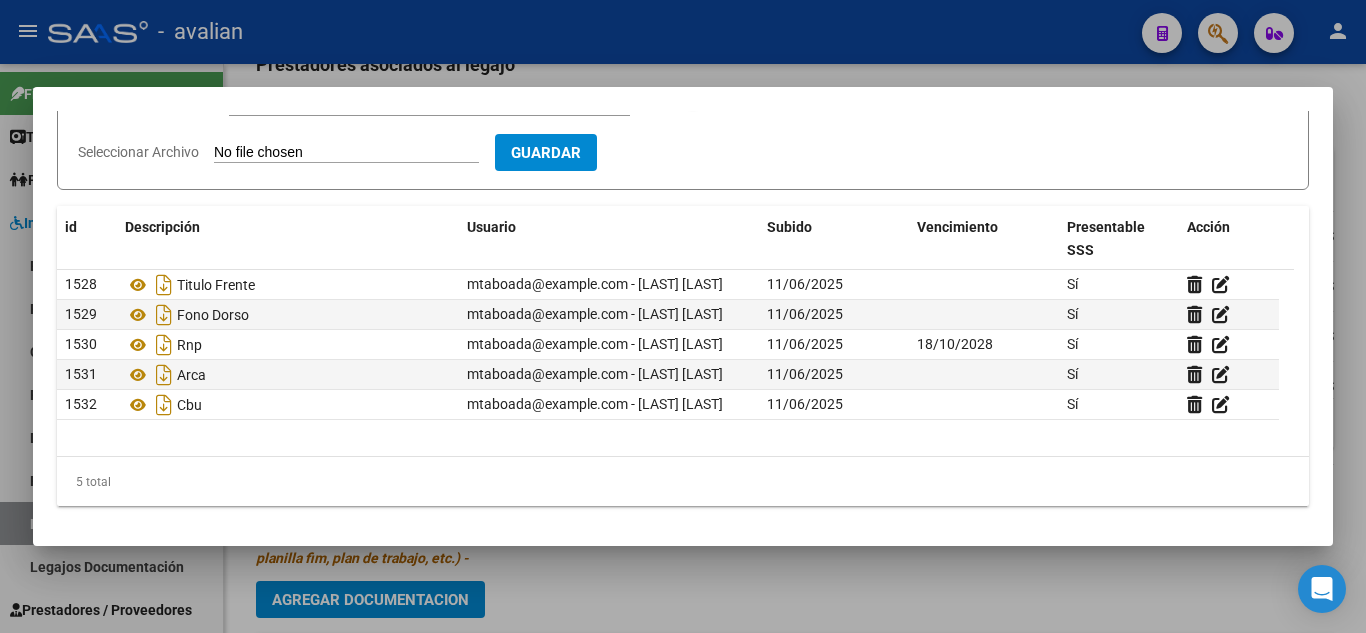 click at bounding box center (683, 316) 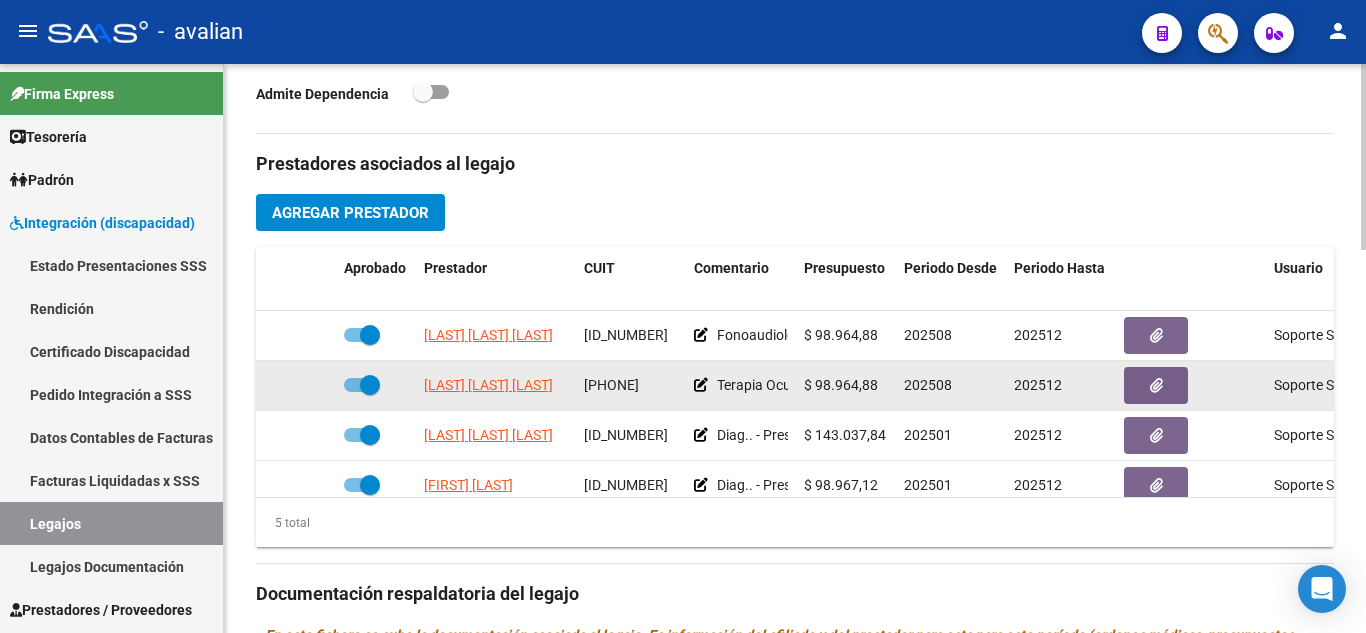 scroll, scrollTop: 700, scrollLeft: 0, axis: vertical 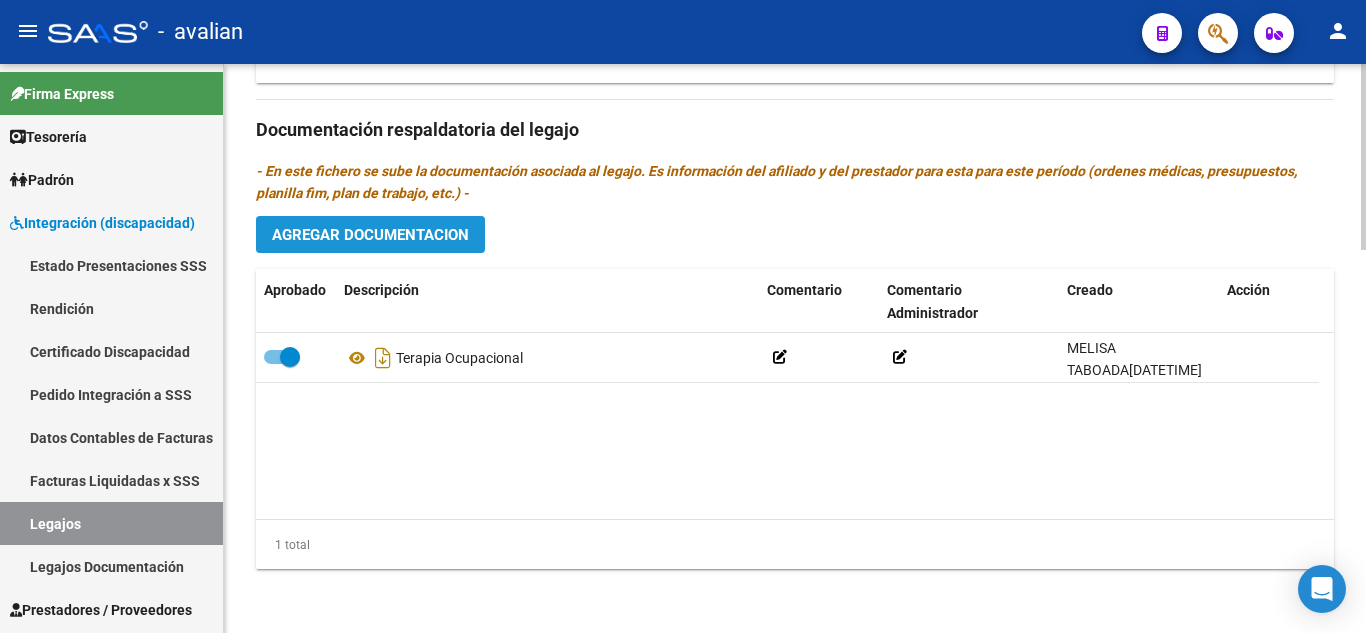 click on "Agregar Documentacion" 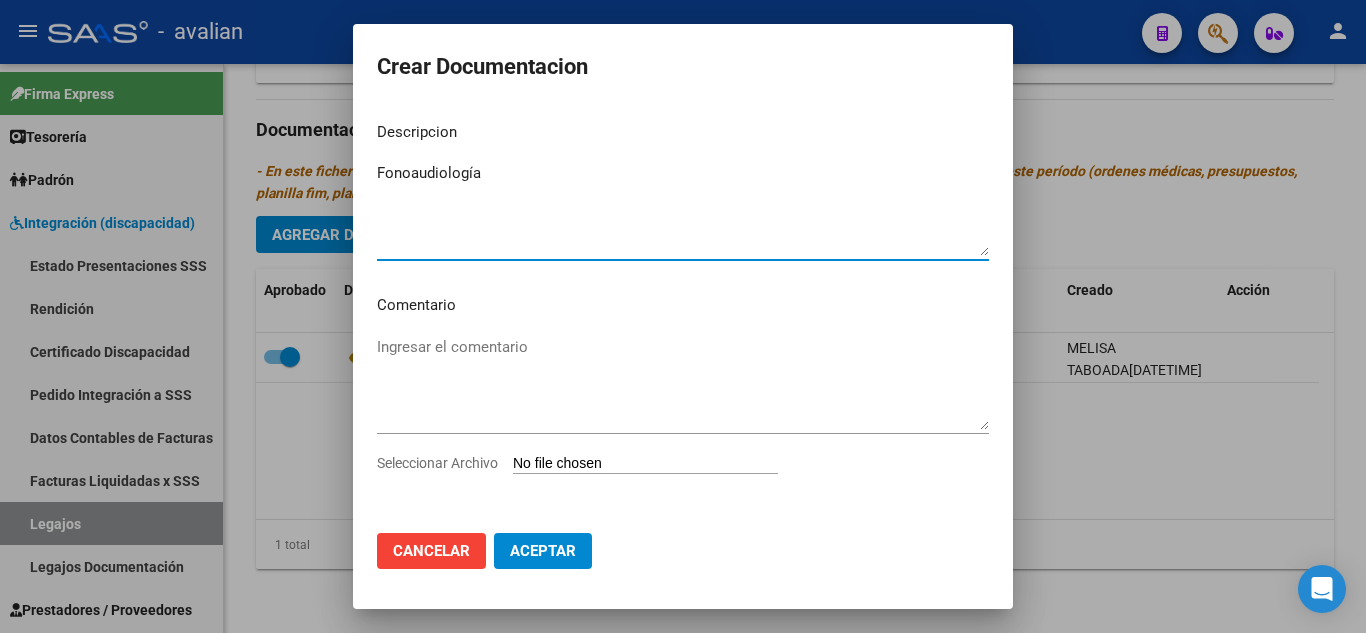 type on "Fonoaudiología" 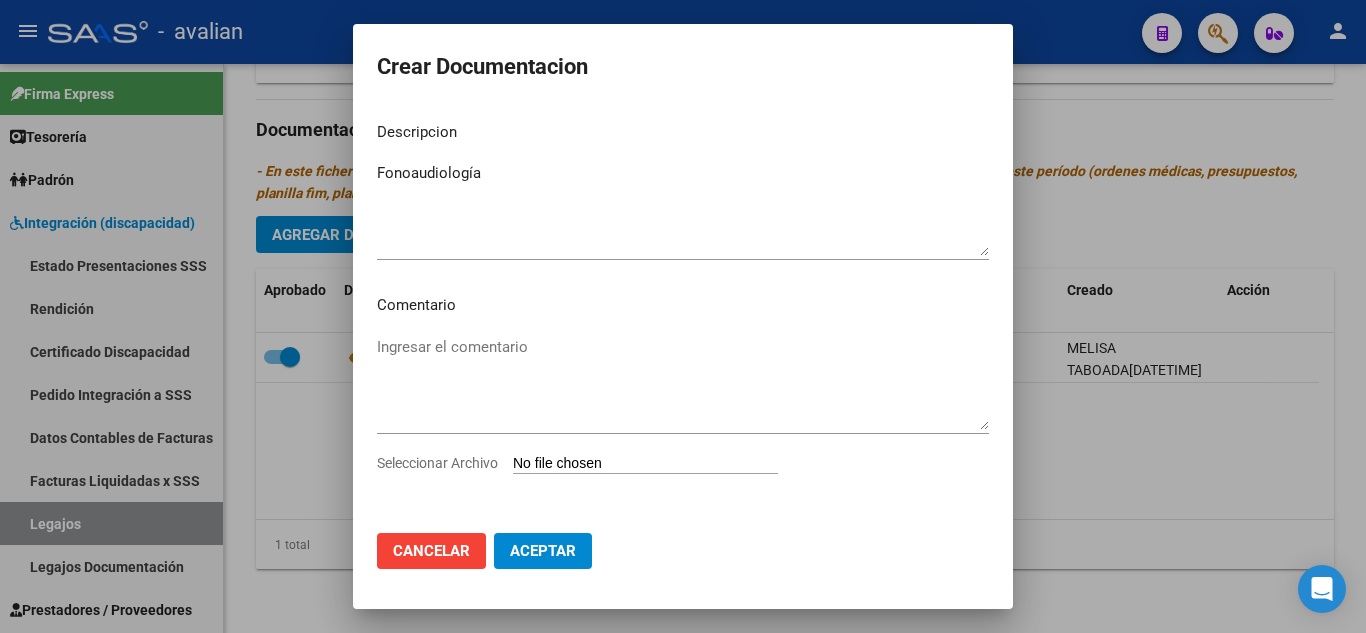 click on "Seleccionar Archivo" at bounding box center (645, 464) 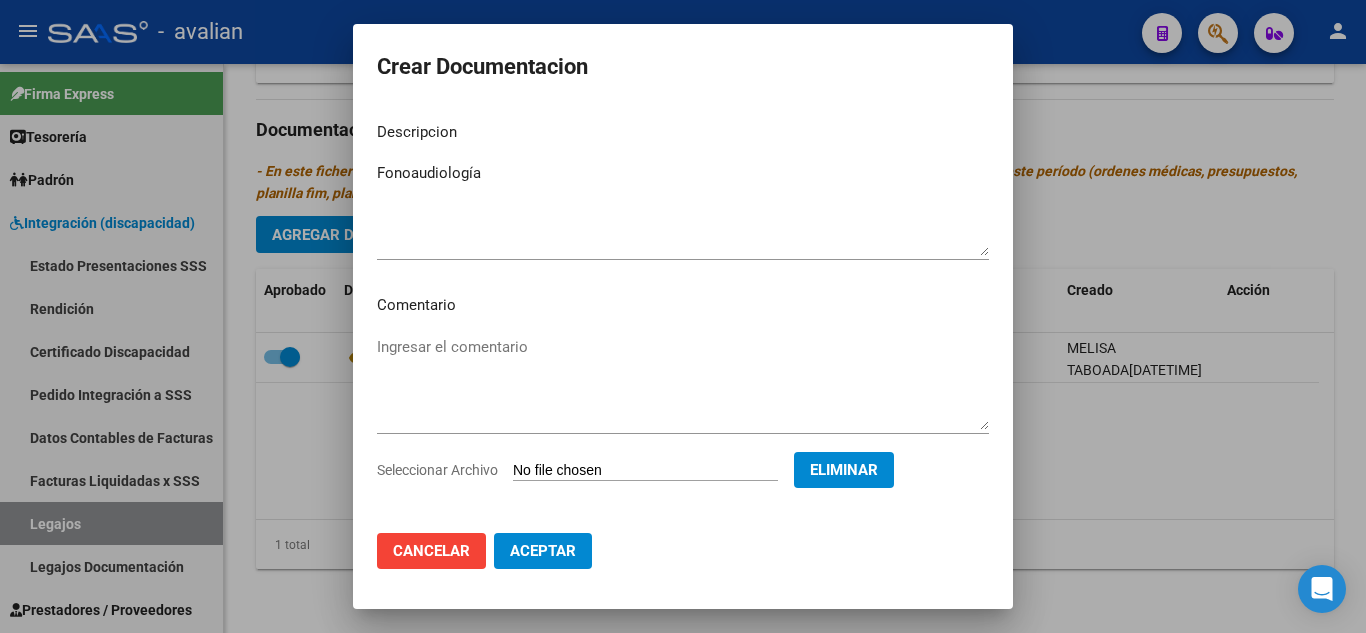 click on "Aceptar" 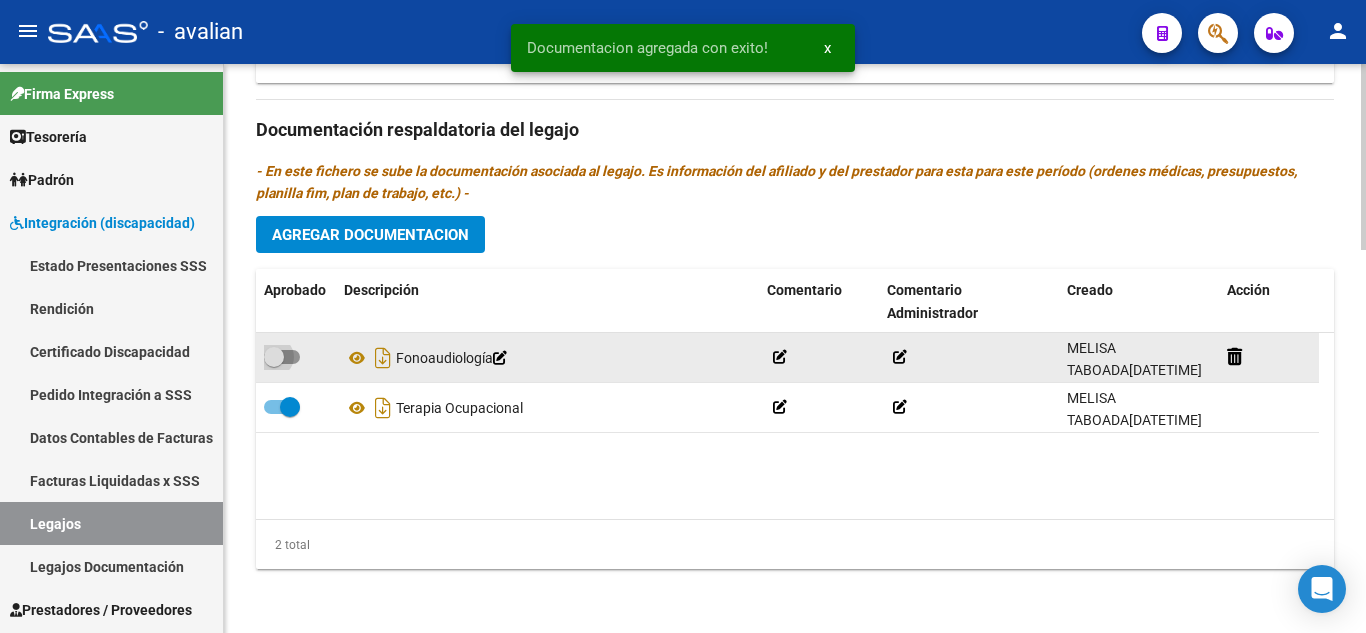 click at bounding box center (282, 357) 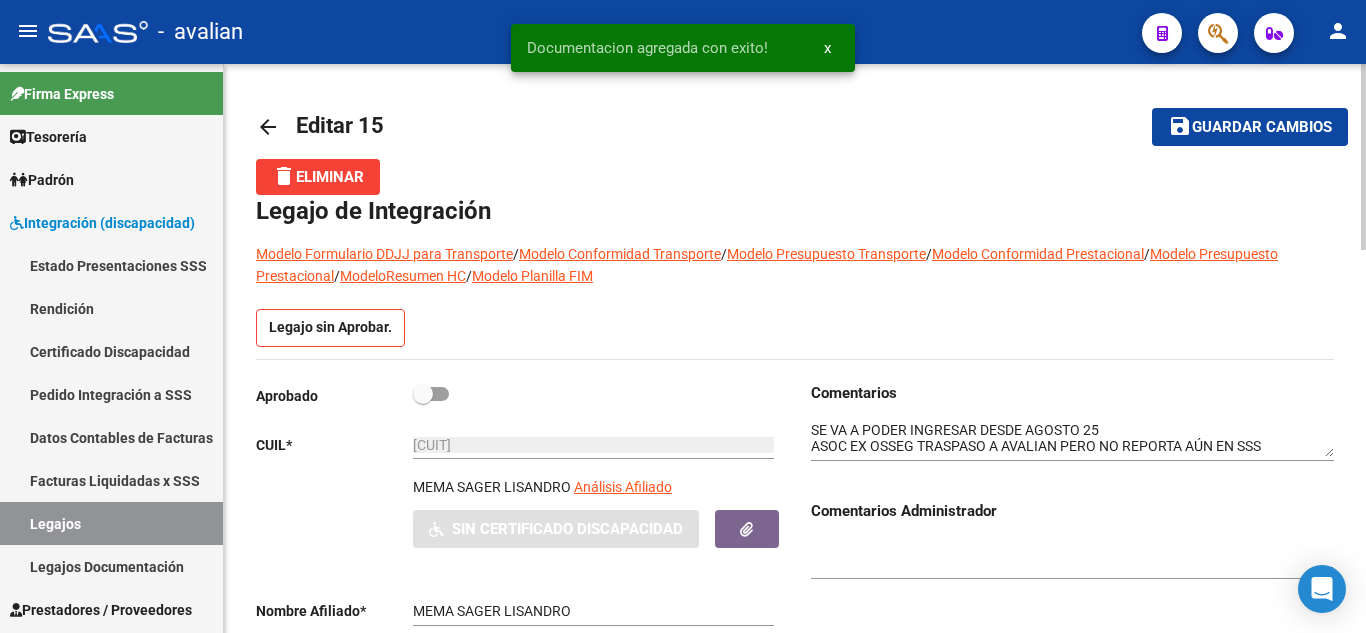 scroll, scrollTop: 0, scrollLeft: 0, axis: both 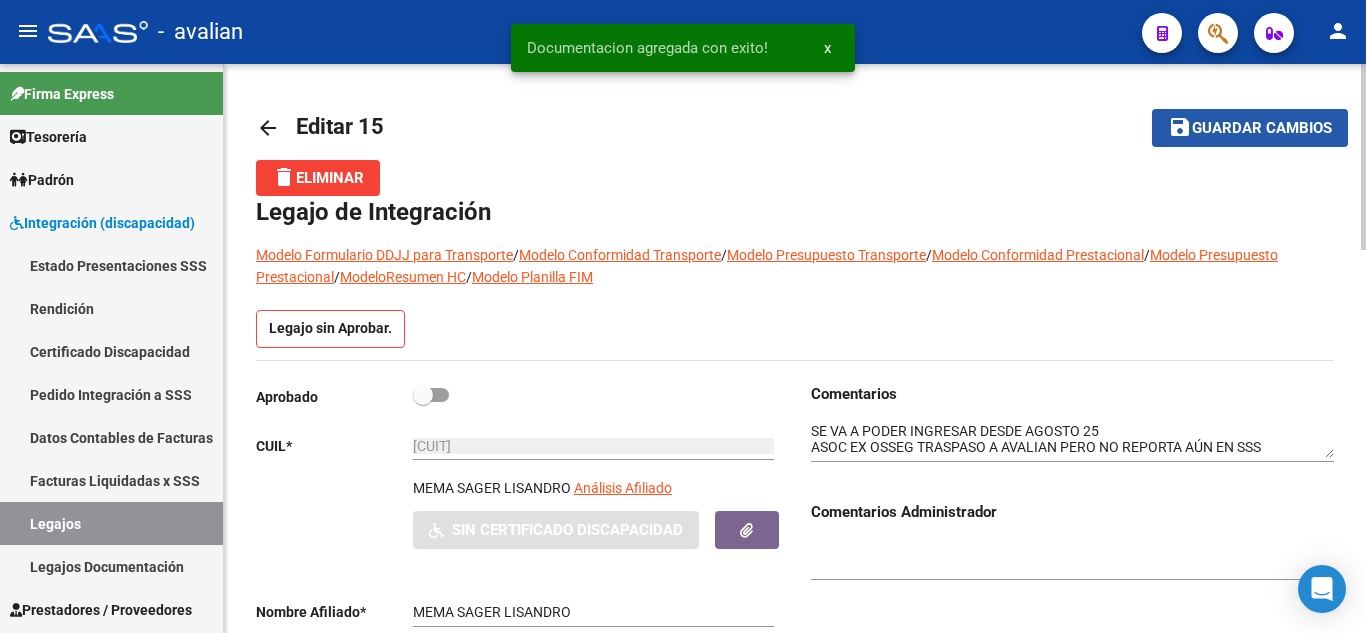 click on "save Guardar cambios" 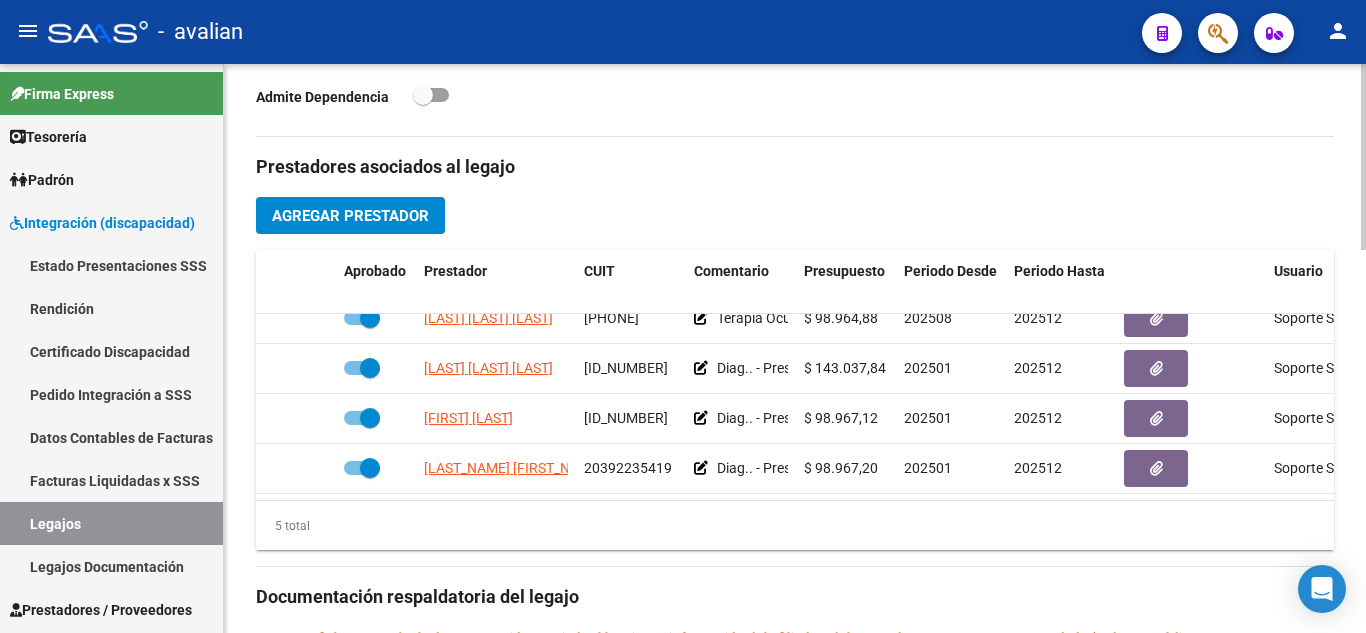scroll, scrollTop: 700, scrollLeft: 0, axis: vertical 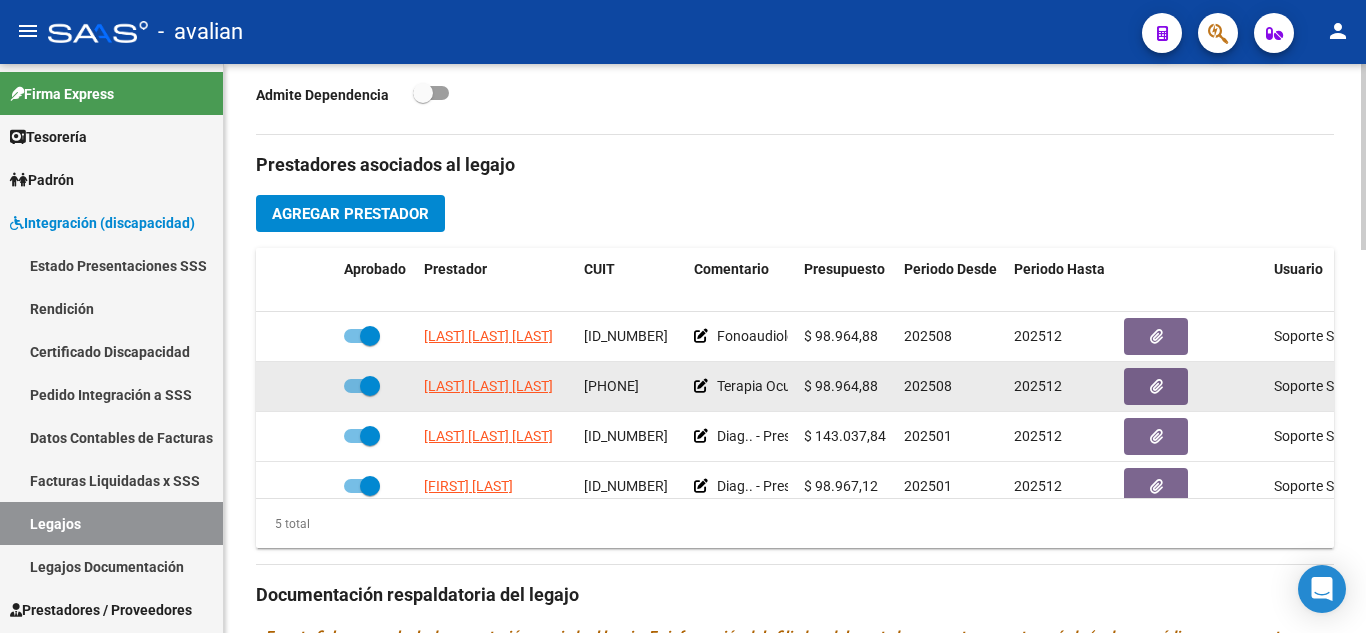 drag, startPoint x: 815, startPoint y: 385, endPoint x: 886, endPoint y: 399, distance: 72.36712 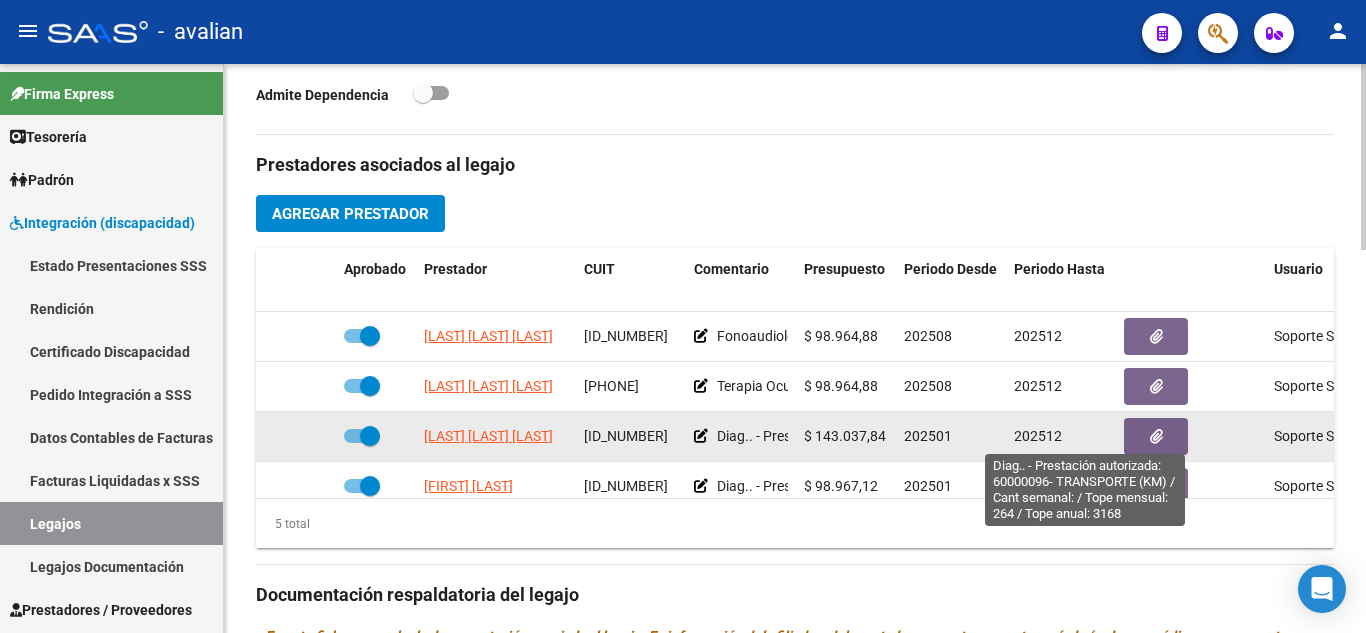 scroll, scrollTop: 86, scrollLeft: 0, axis: vertical 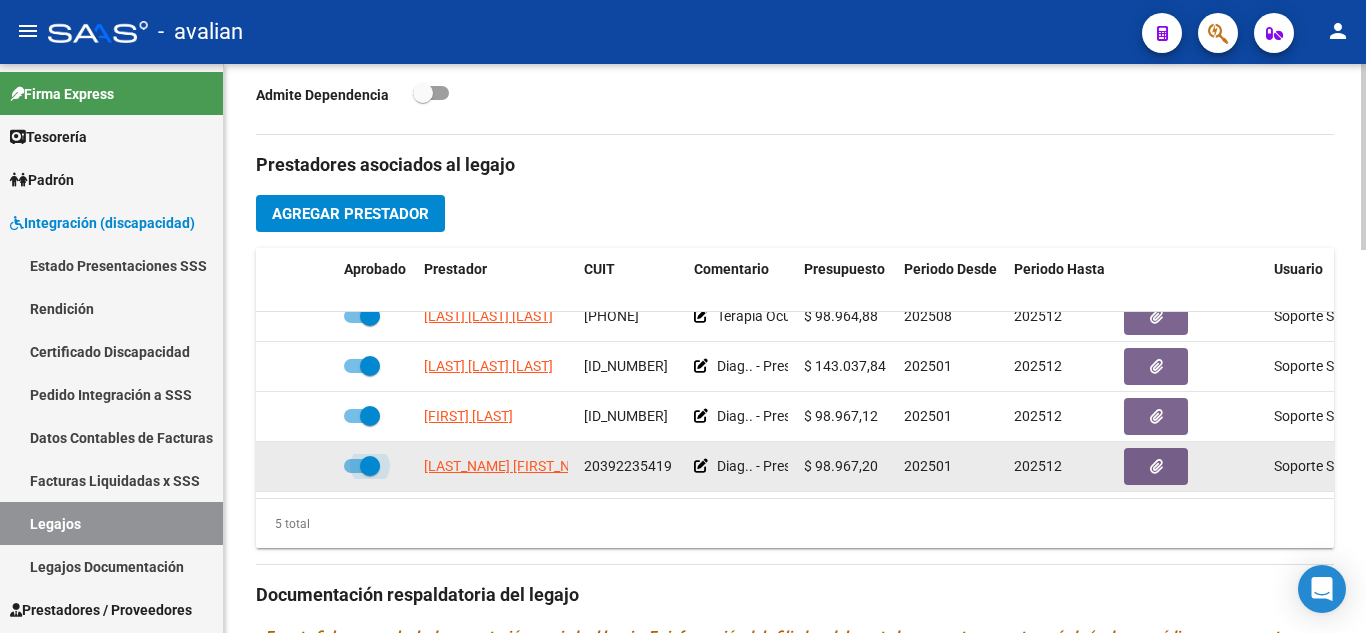 click at bounding box center (362, 466) 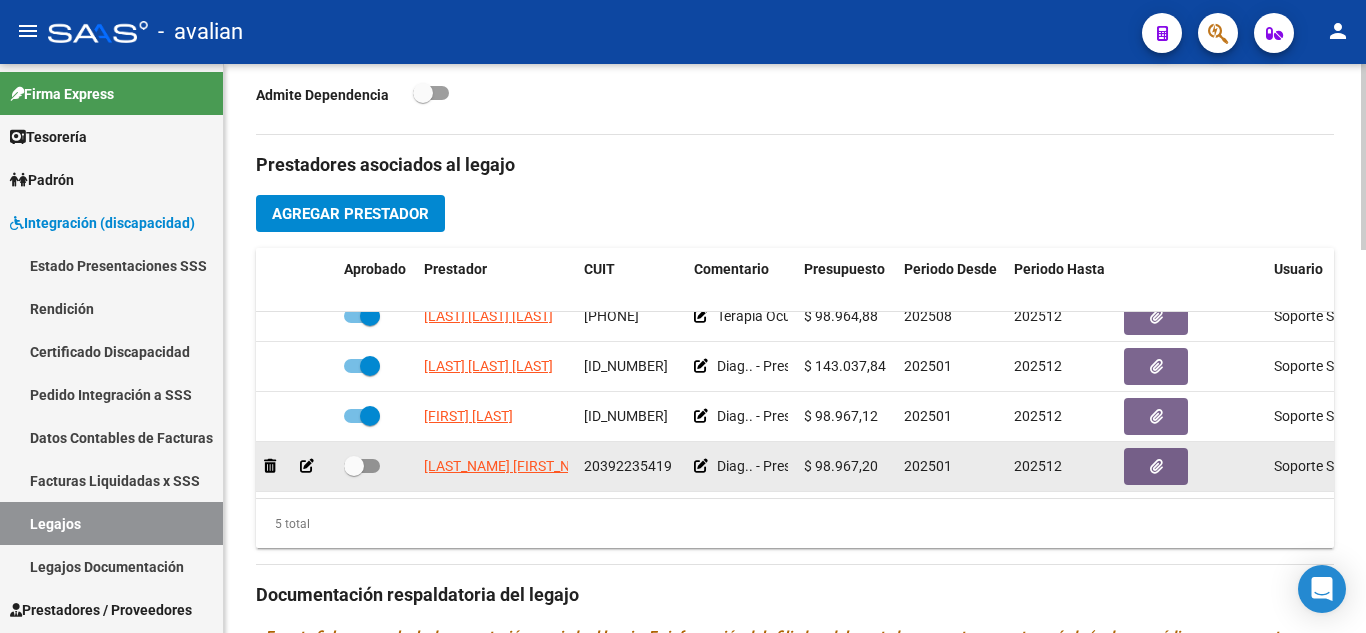 click 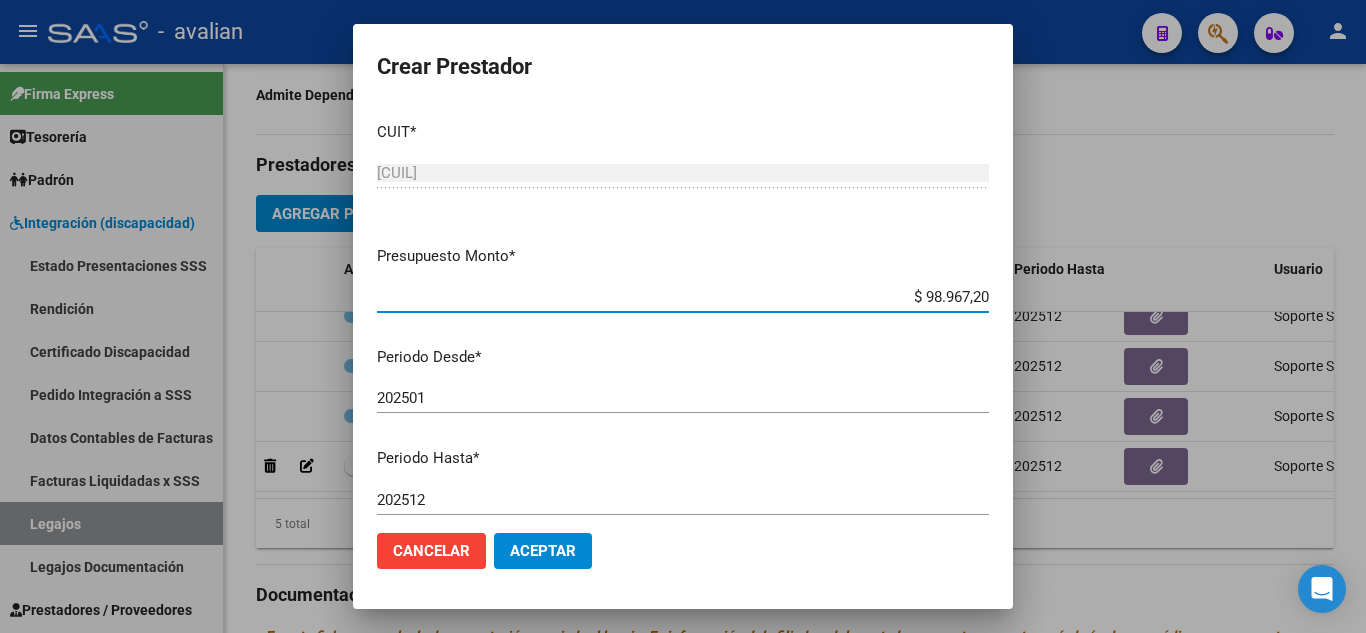 drag, startPoint x: 908, startPoint y: 294, endPoint x: 1005, endPoint y: 313, distance: 98.84331 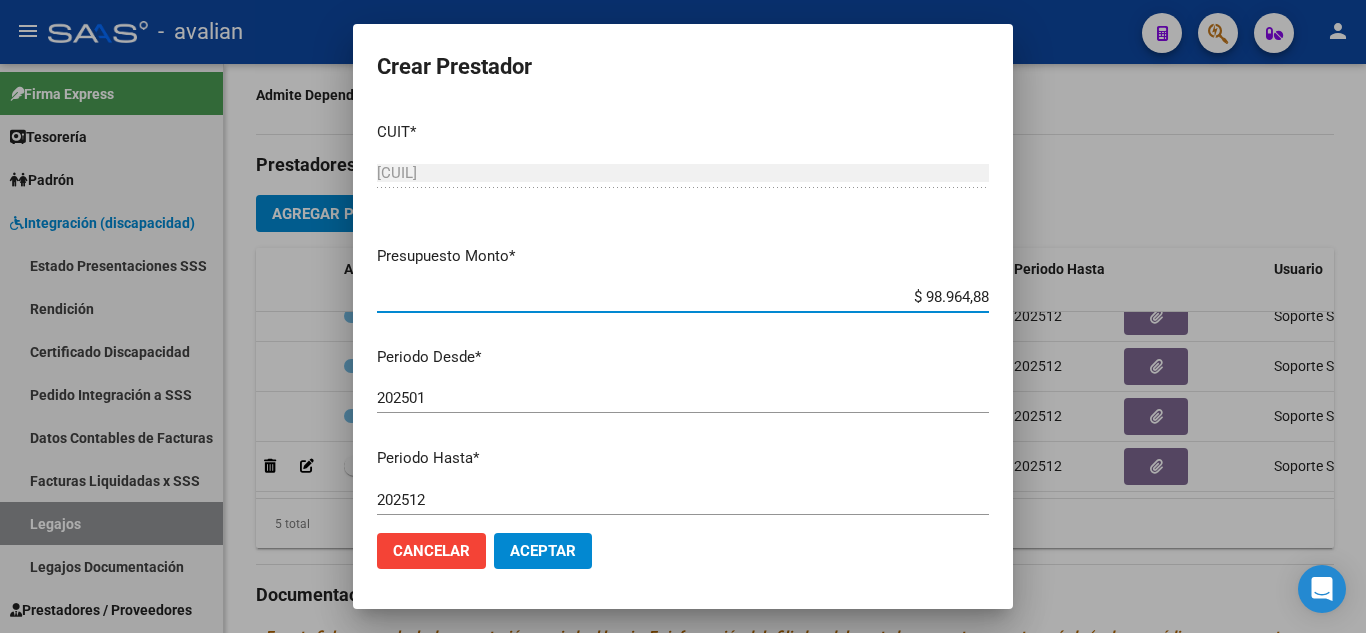 type on "$ 98.964,88" 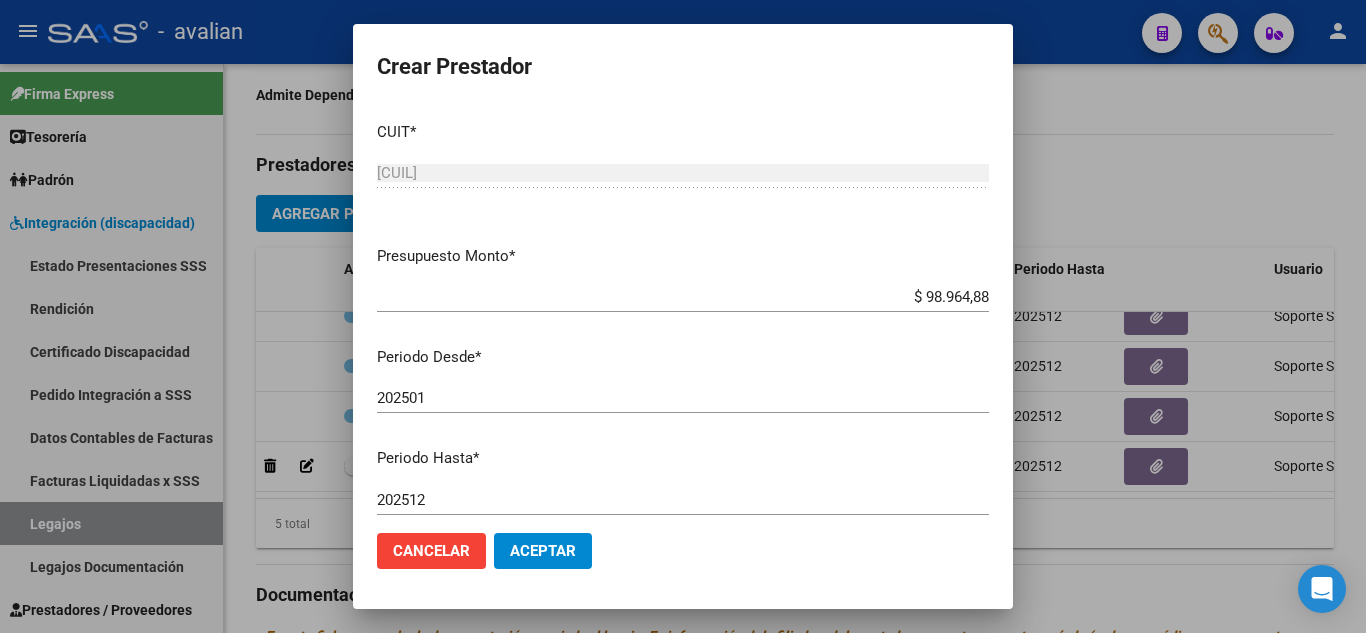 click on "202501 Ingresar el periodo" at bounding box center (683, 398) 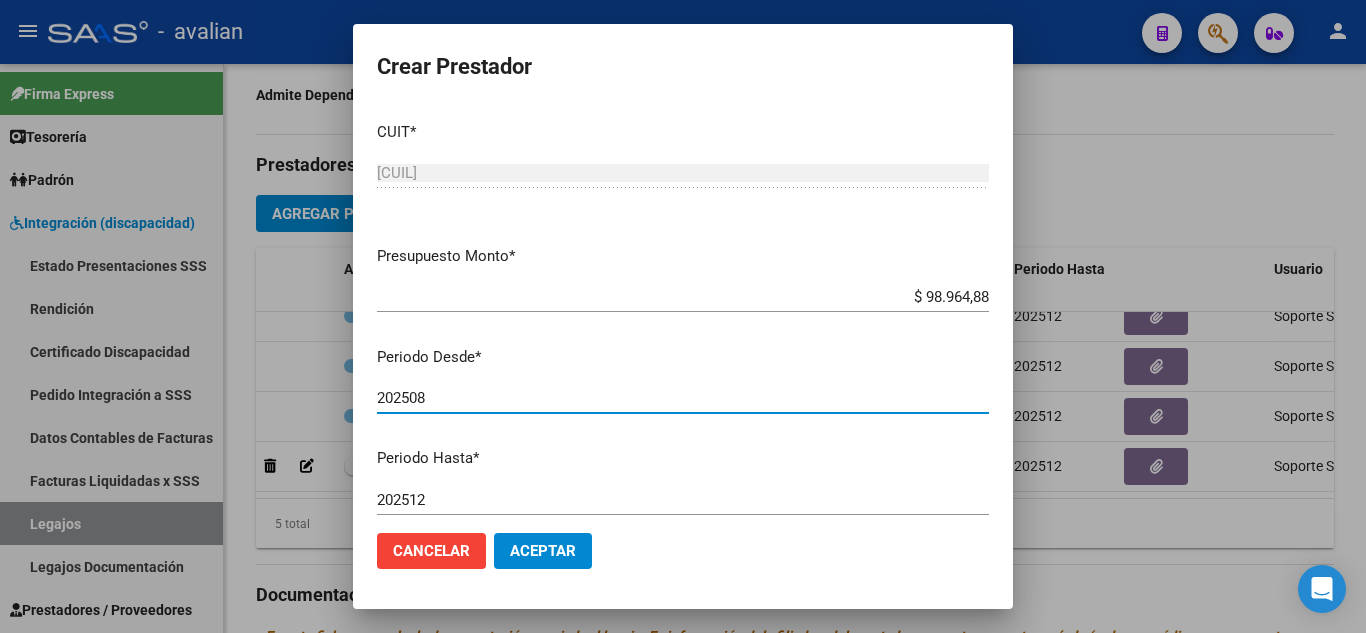 type on "202508" 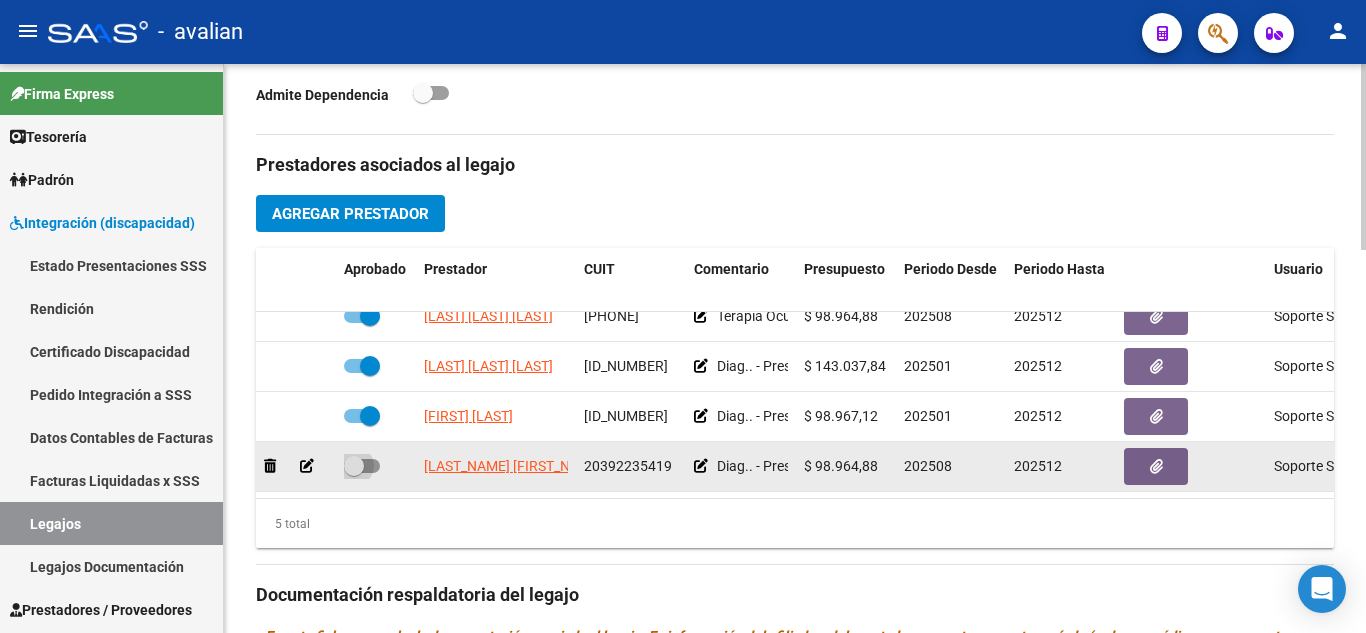click at bounding box center (362, 466) 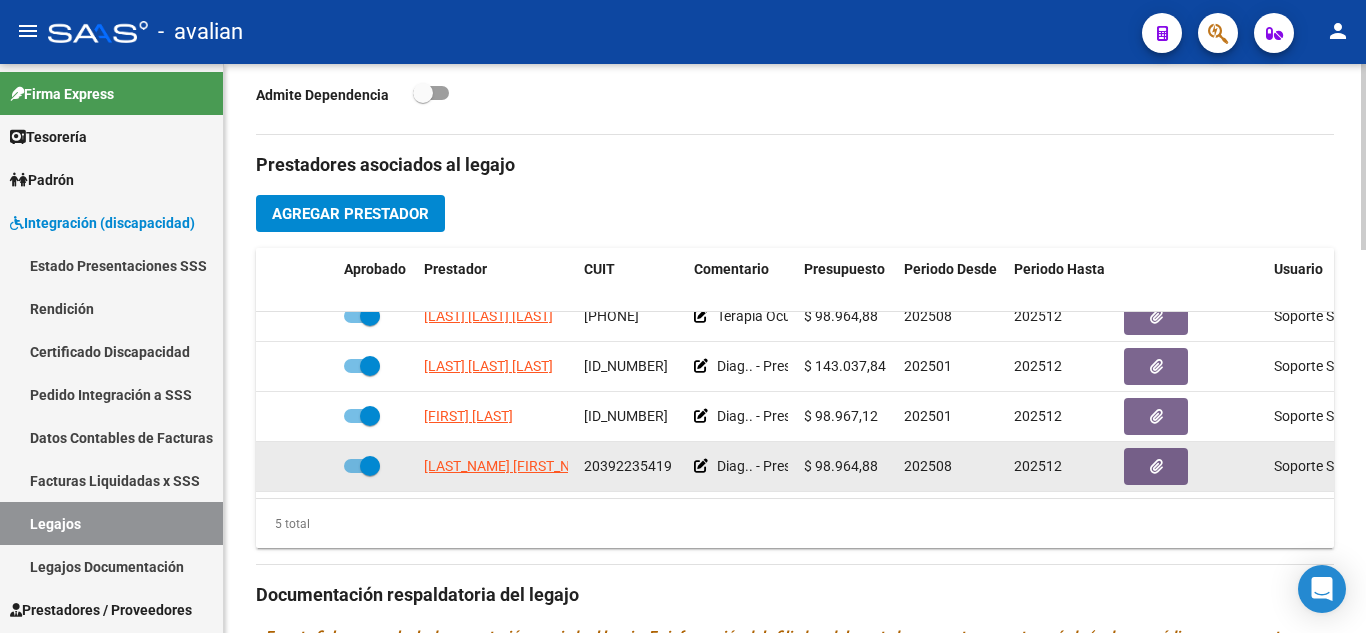 click 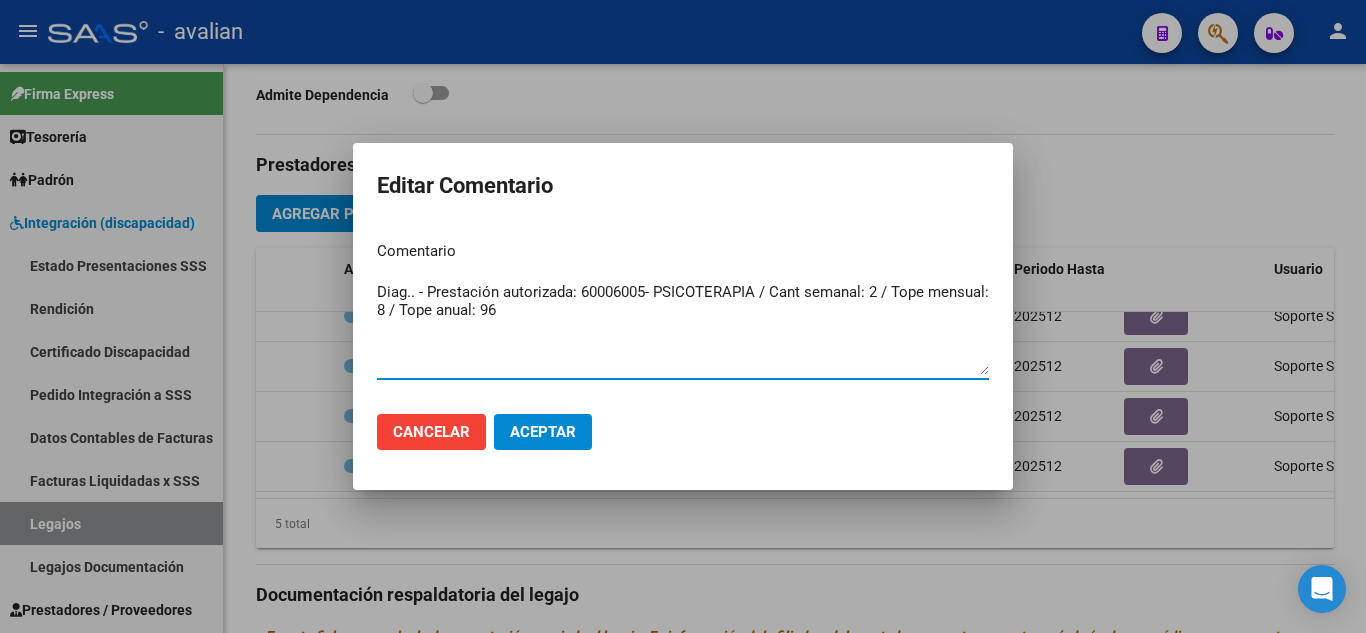 drag, startPoint x: 635, startPoint y: 310, endPoint x: 329, endPoint y: 262, distance: 309.74182 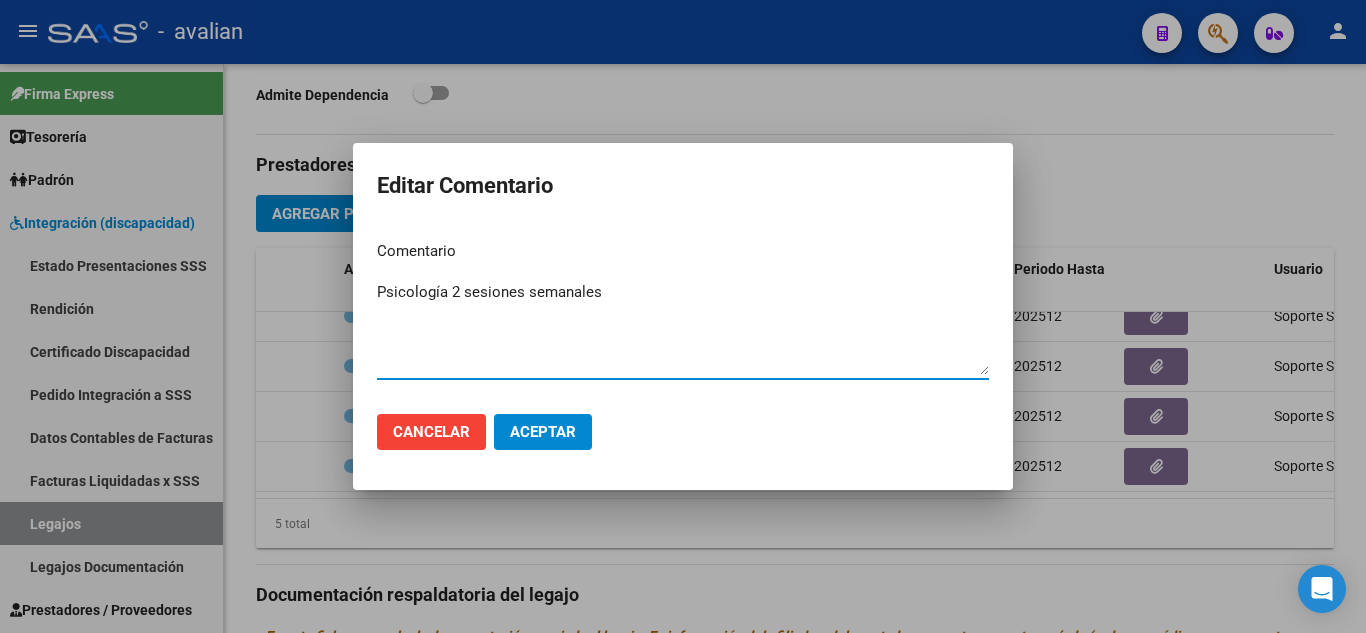 type on "Psicología 2 sesiones semanales" 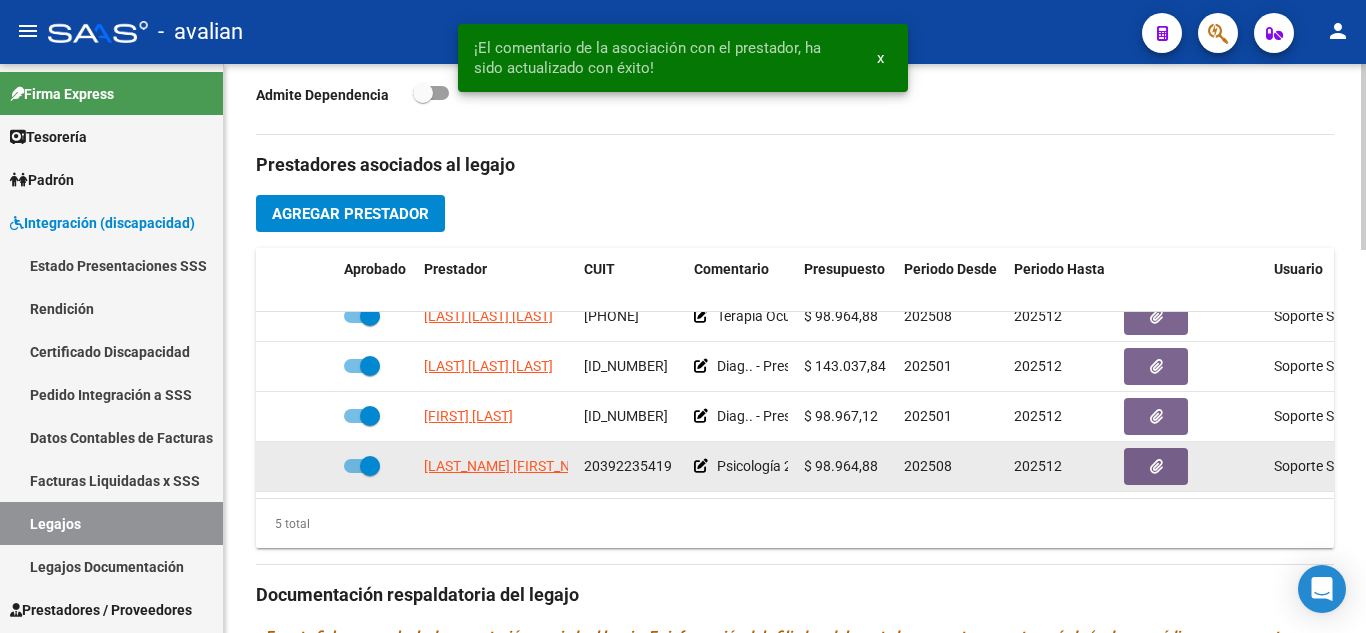 scroll, scrollTop: 0, scrollLeft: 0, axis: both 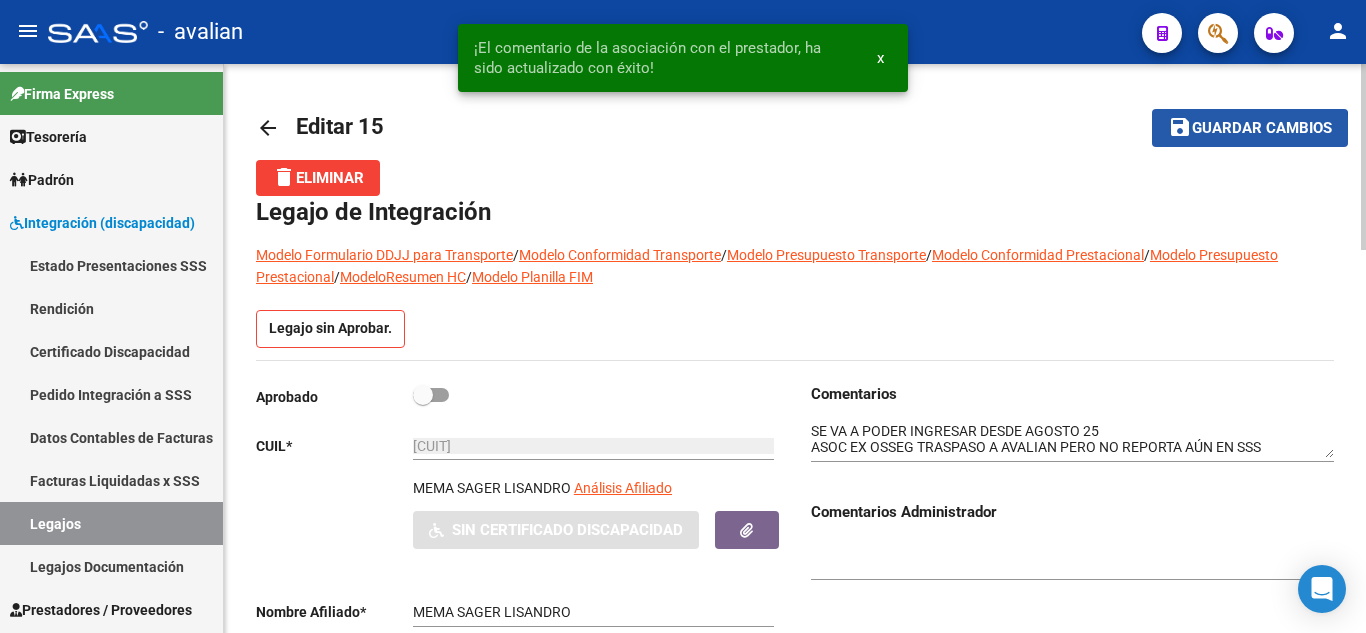 click on "Guardar cambios" 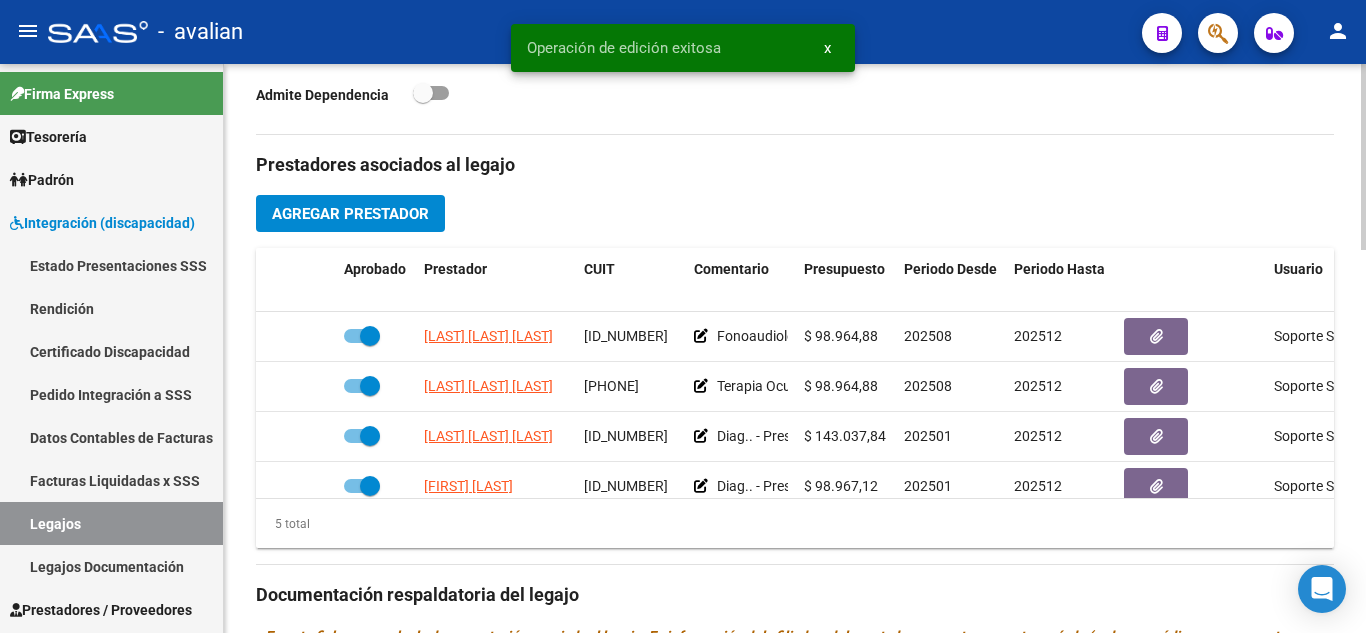 scroll, scrollTop: 800, scrollLeft: 0, axis: vertical 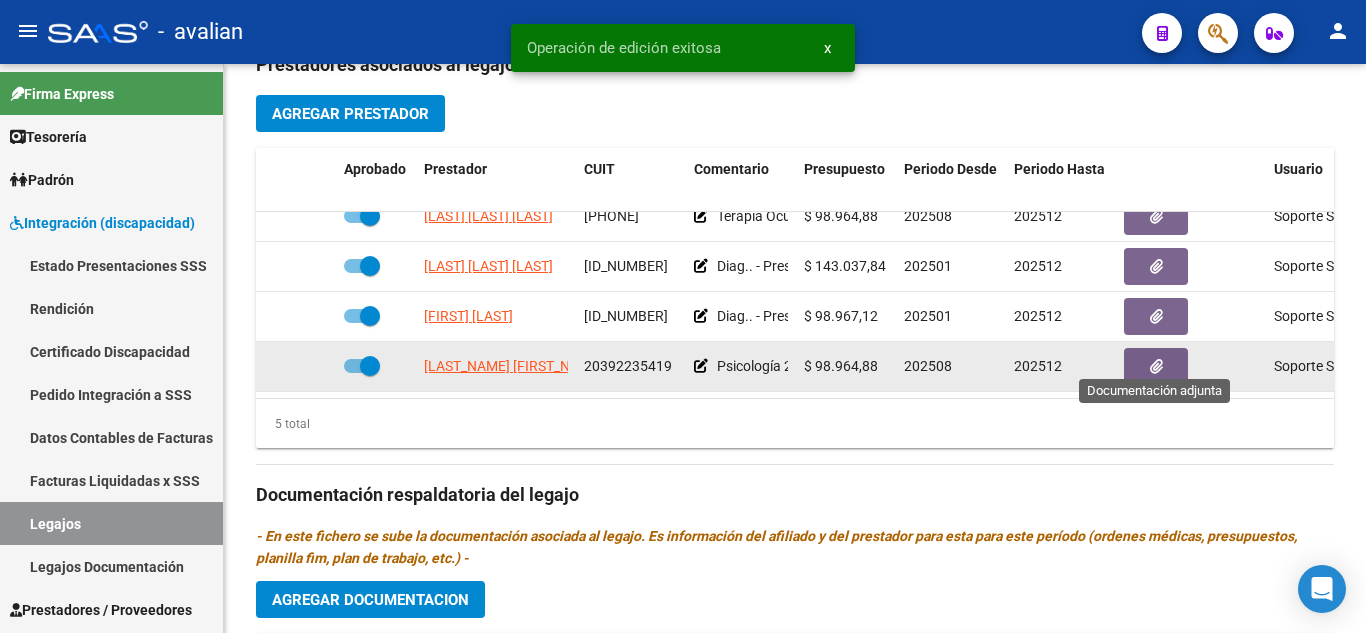 click 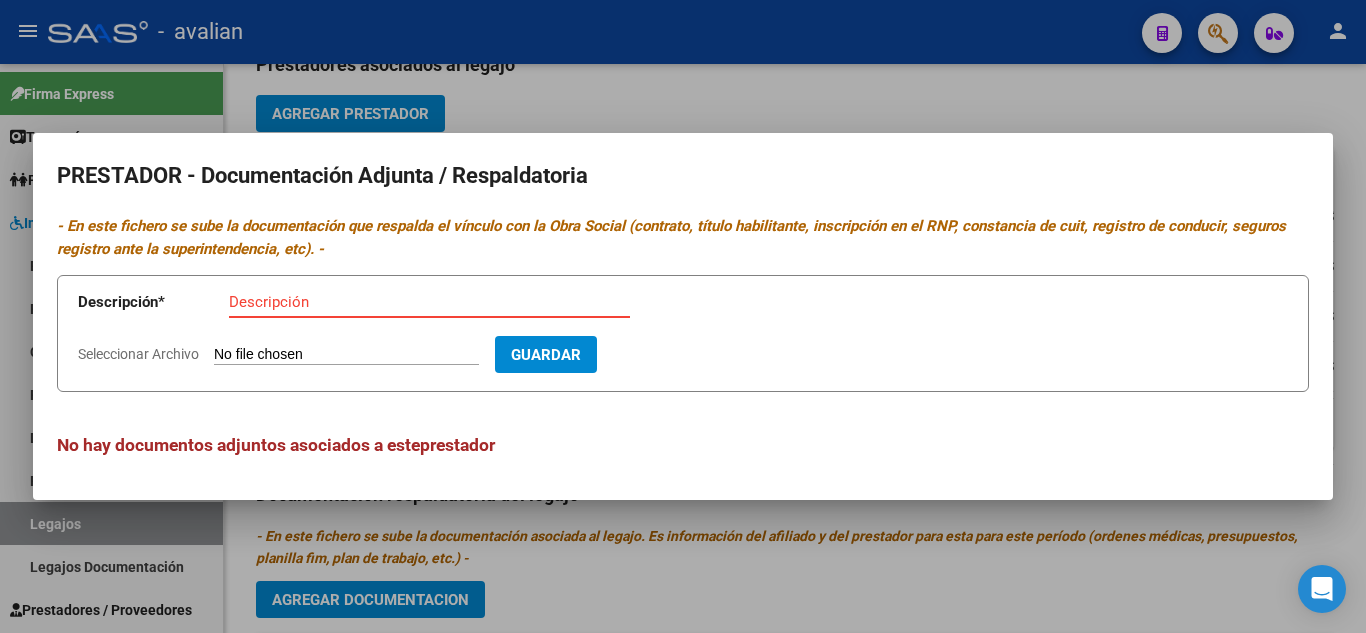 click on "Descripción" at bounding box center [429, 302] 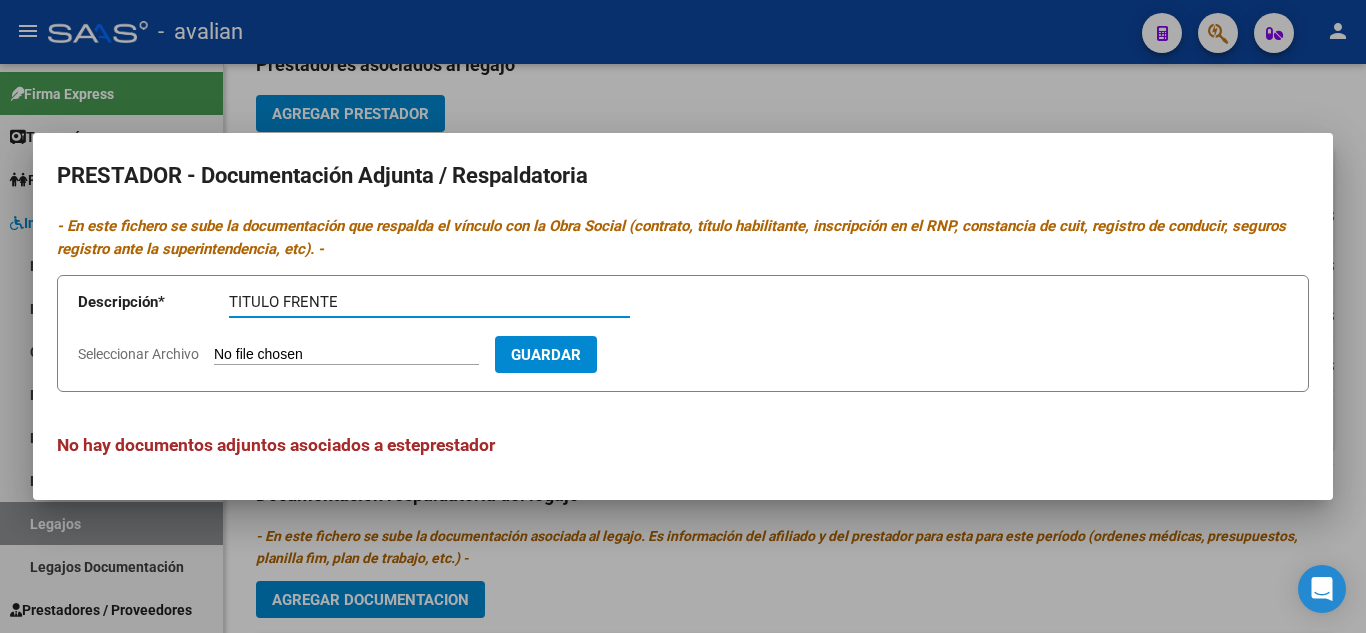 type on "TITULO FRENTE" 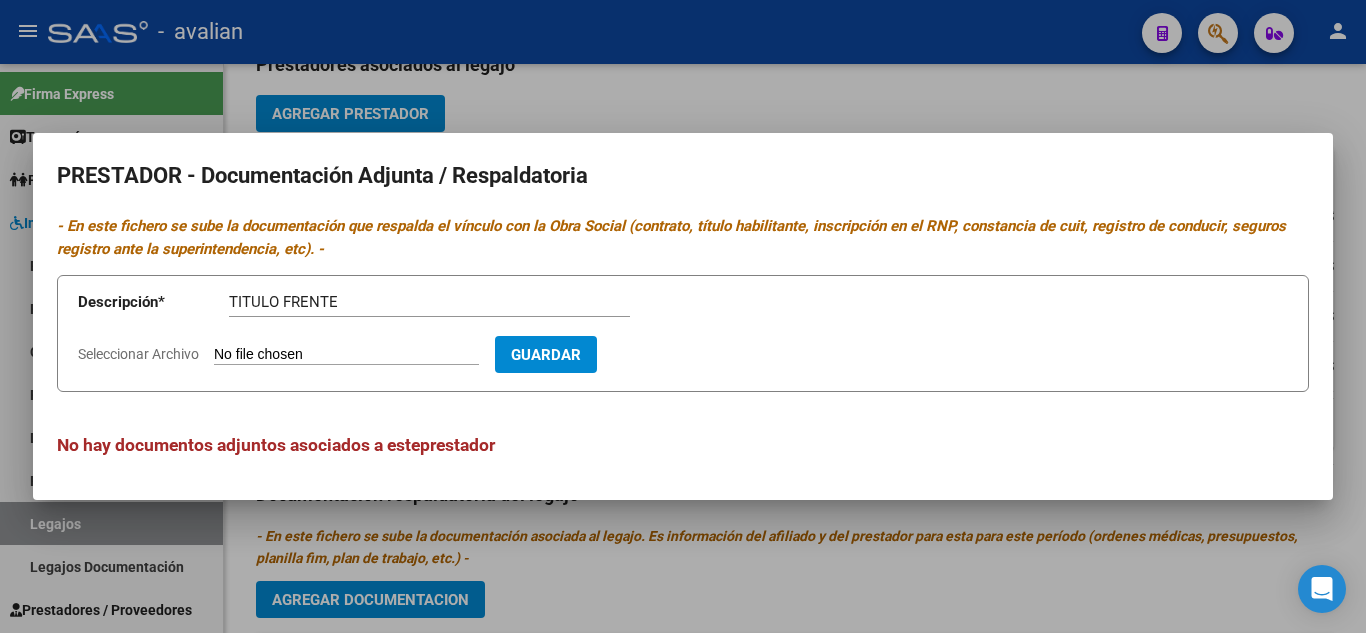 click on "Seleccionar Archivo" at bounding box center (346, 355) 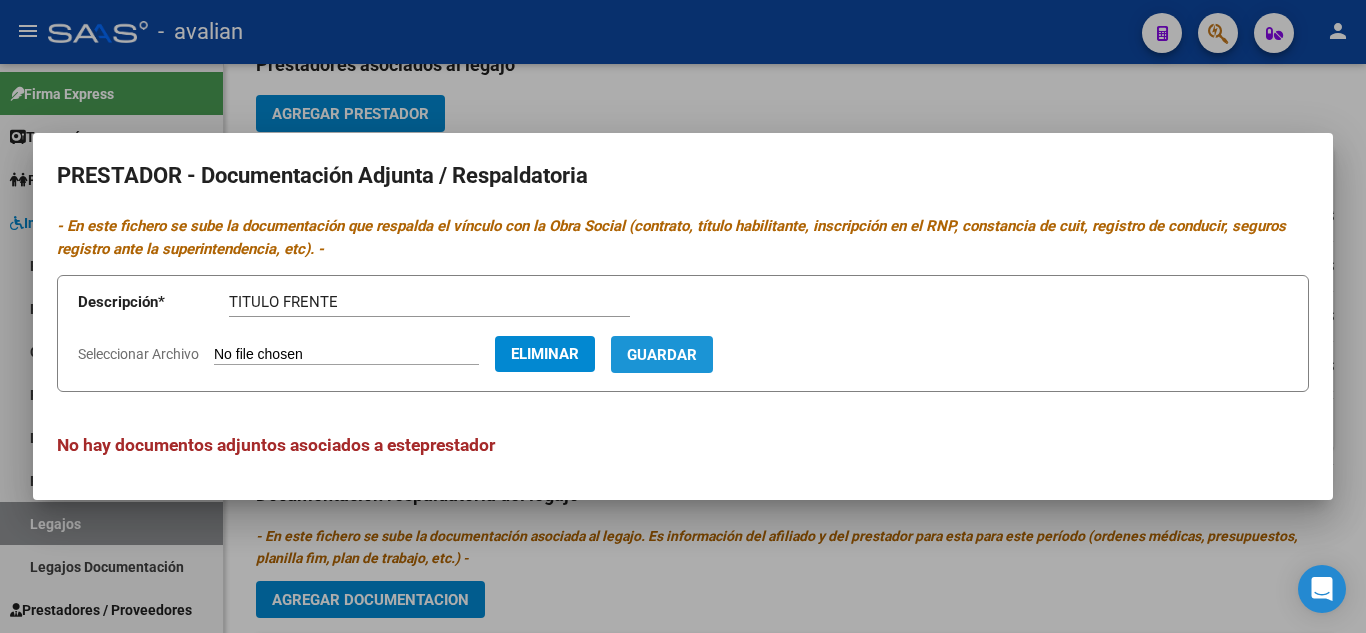 click on "Guardar" at bounding box center [662, 355] 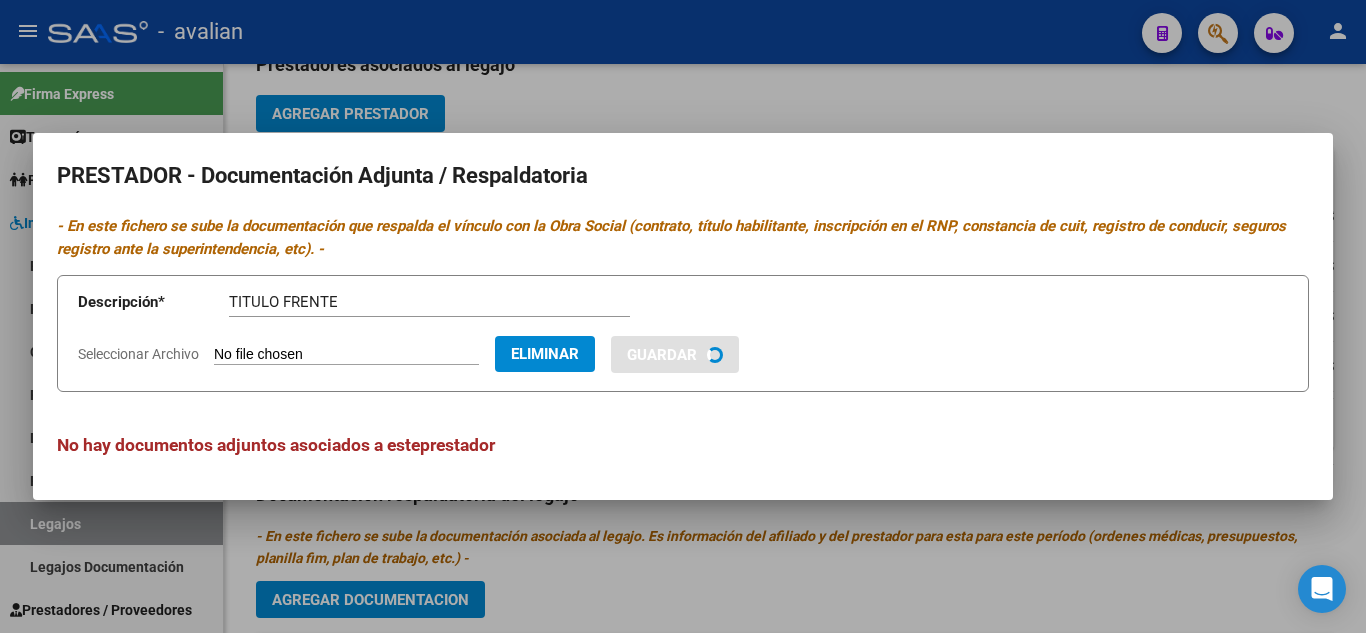 type 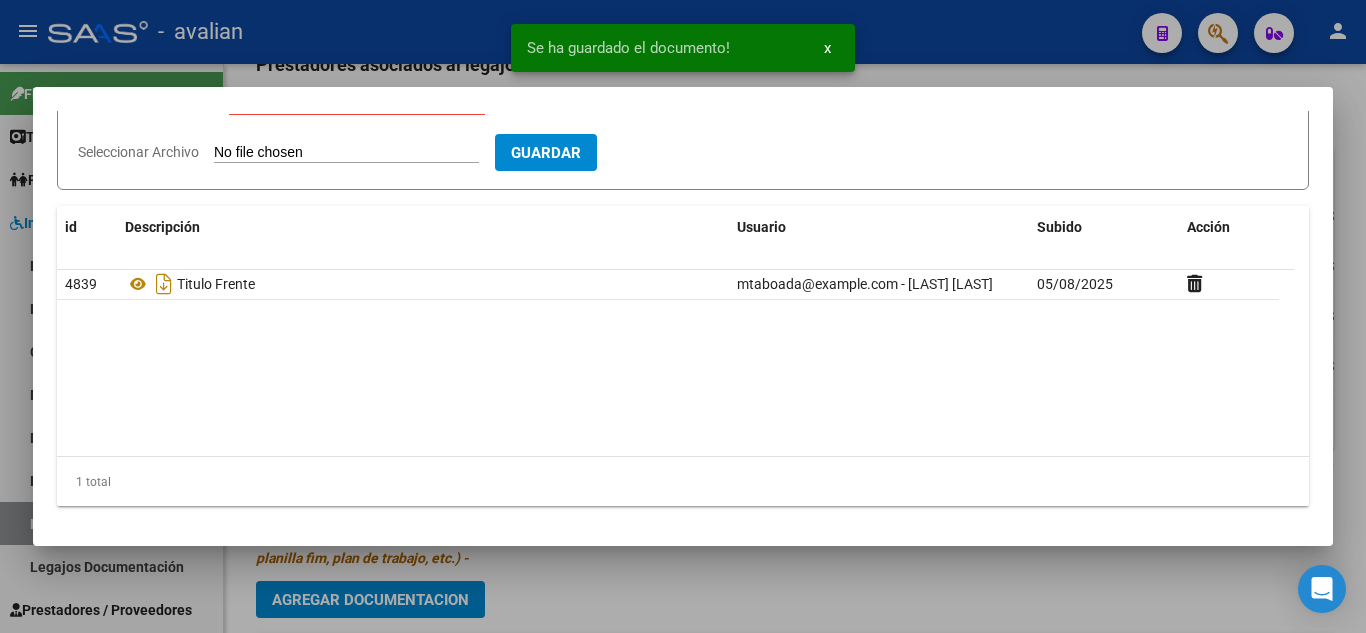 scroll, scrollTop: 56, scrollLeft: 0, axis: vertical 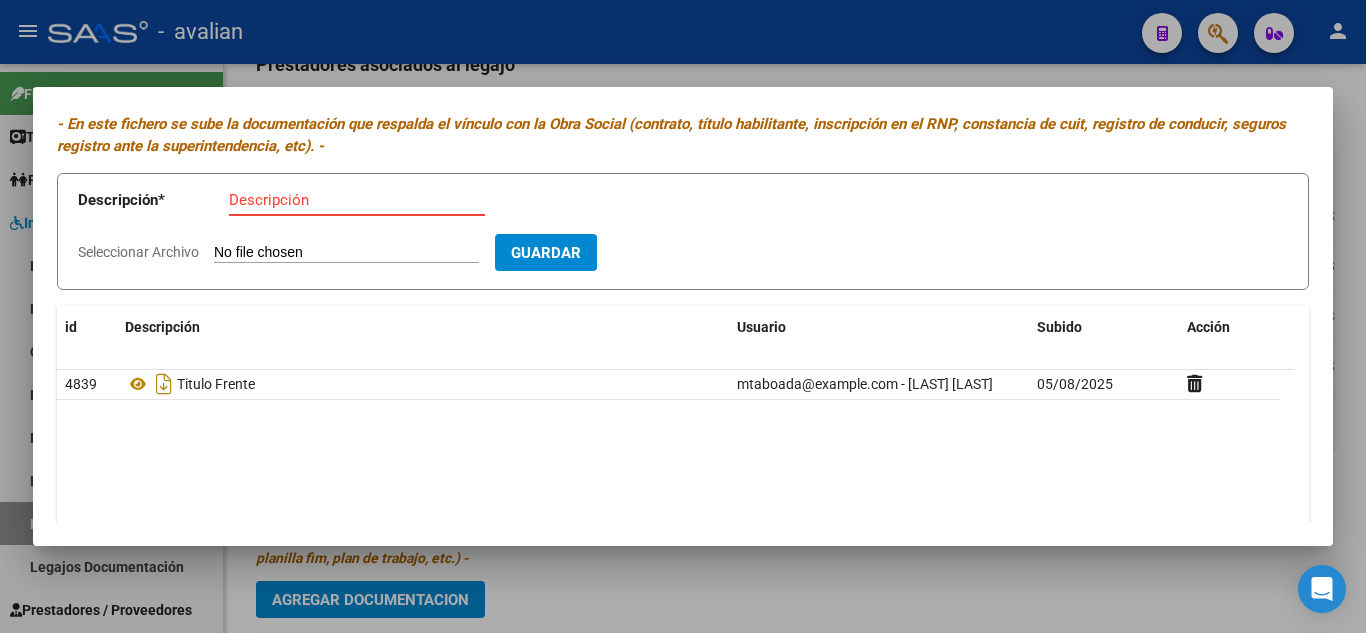 click on "Descripción" at bounding box center [357, 200] 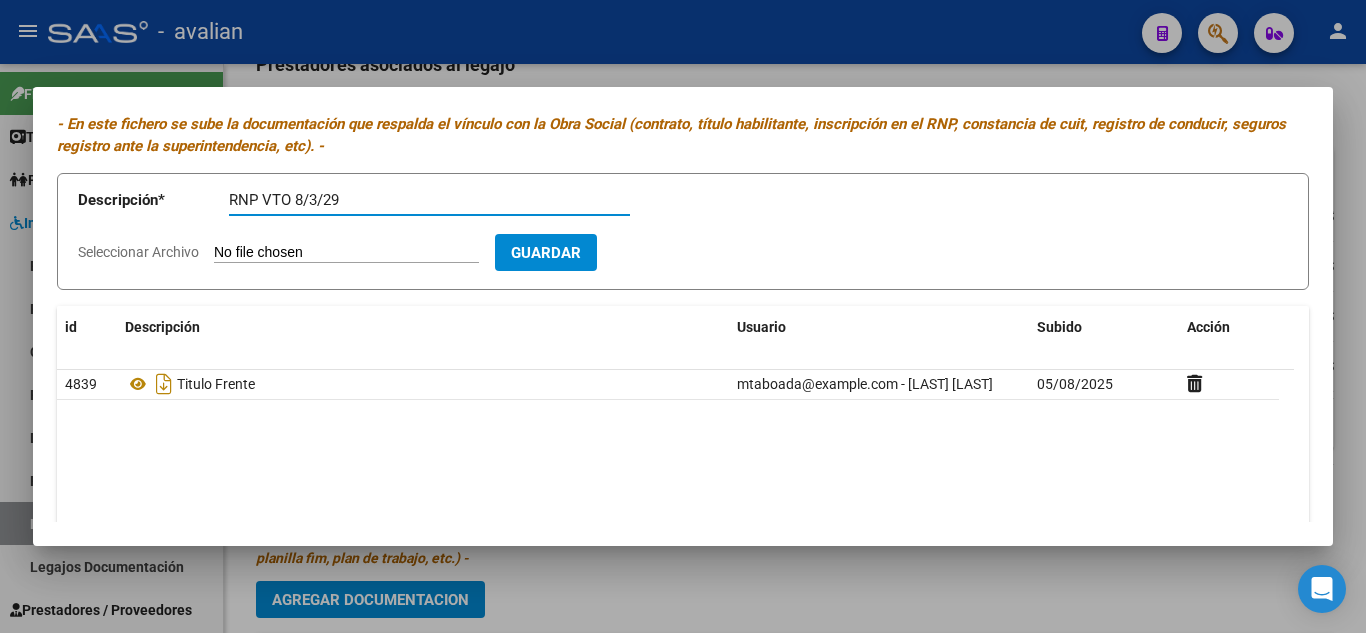 type on "RNP VTO 8/3/29" 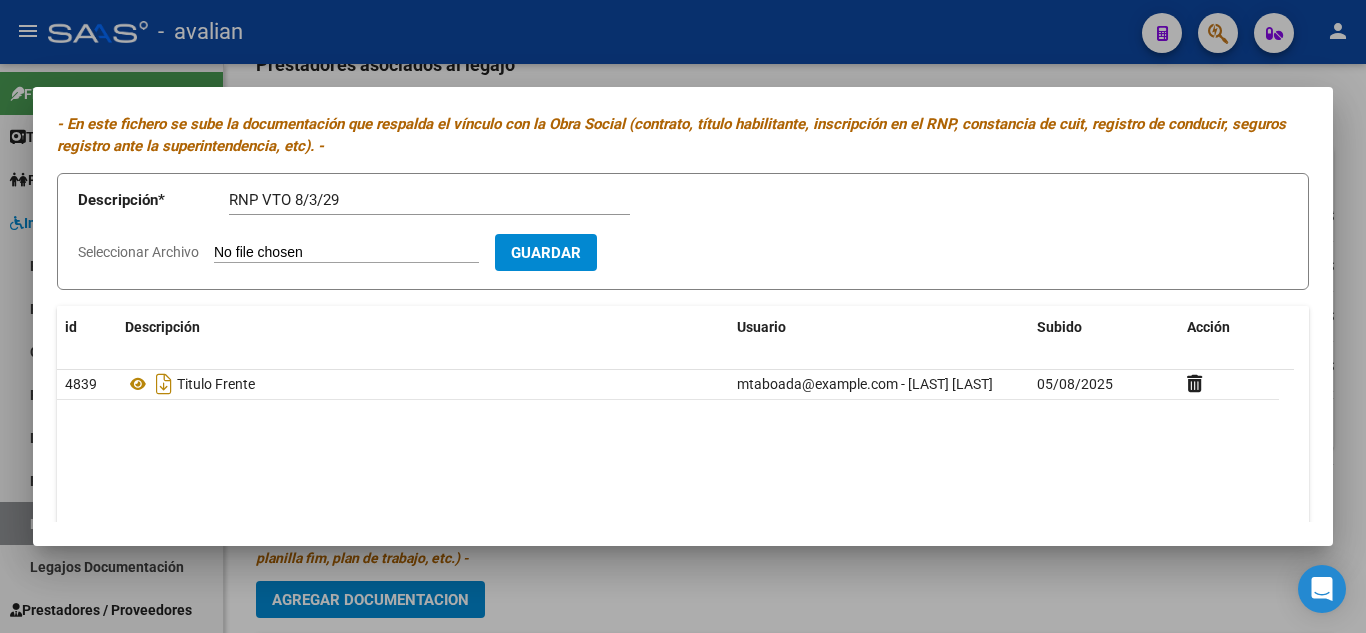 click on "Seleccionar Archivo" at bounding box center (346, 253) 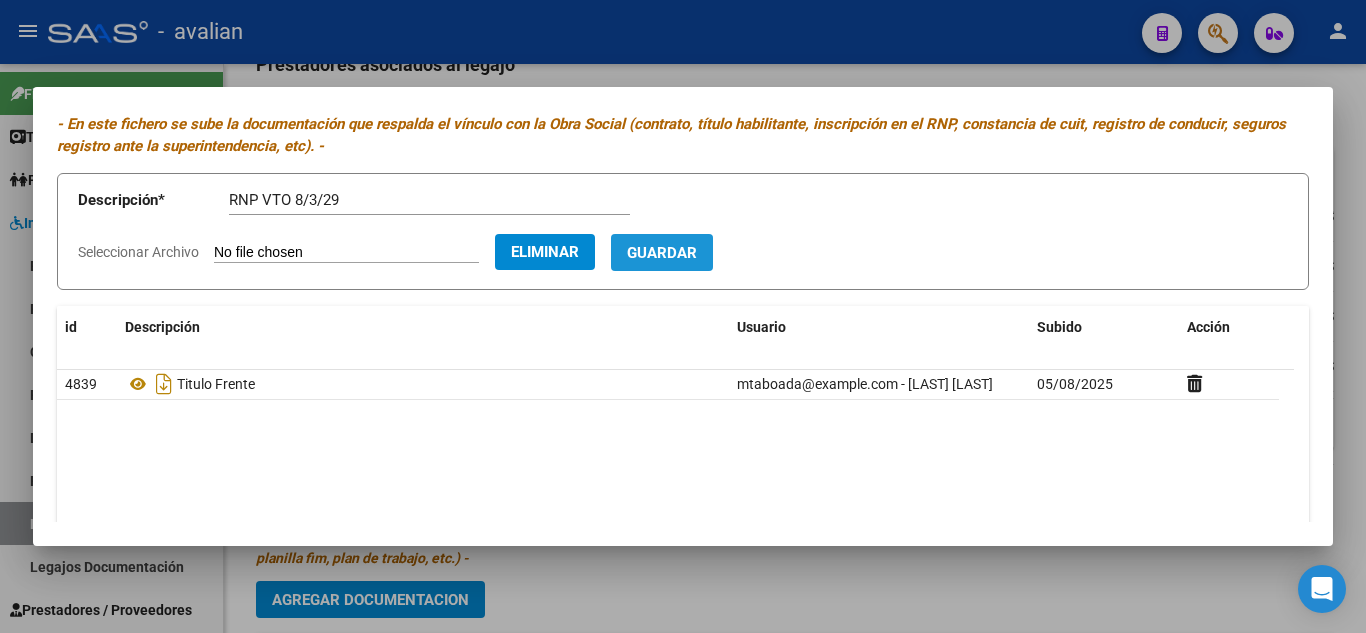 click on "Guardar" at bounding box center [662, 253] 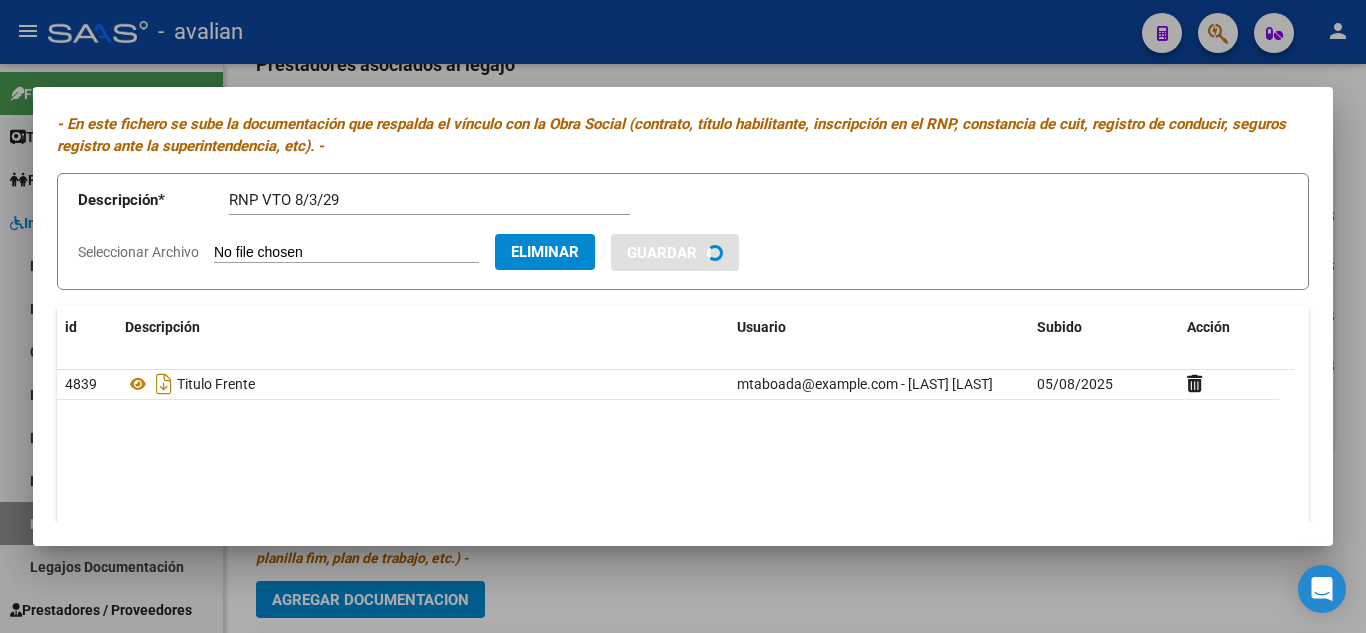 type 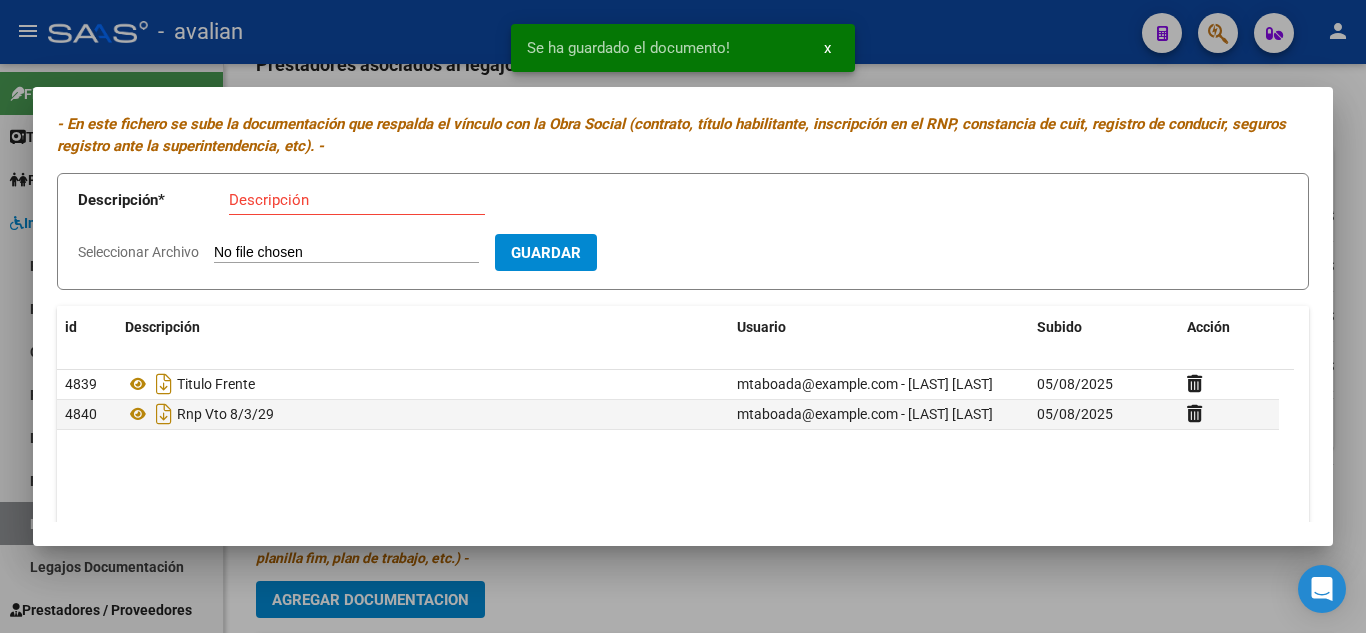 scroll, scrollTop: 0, scrollLeft: 0, axis: both 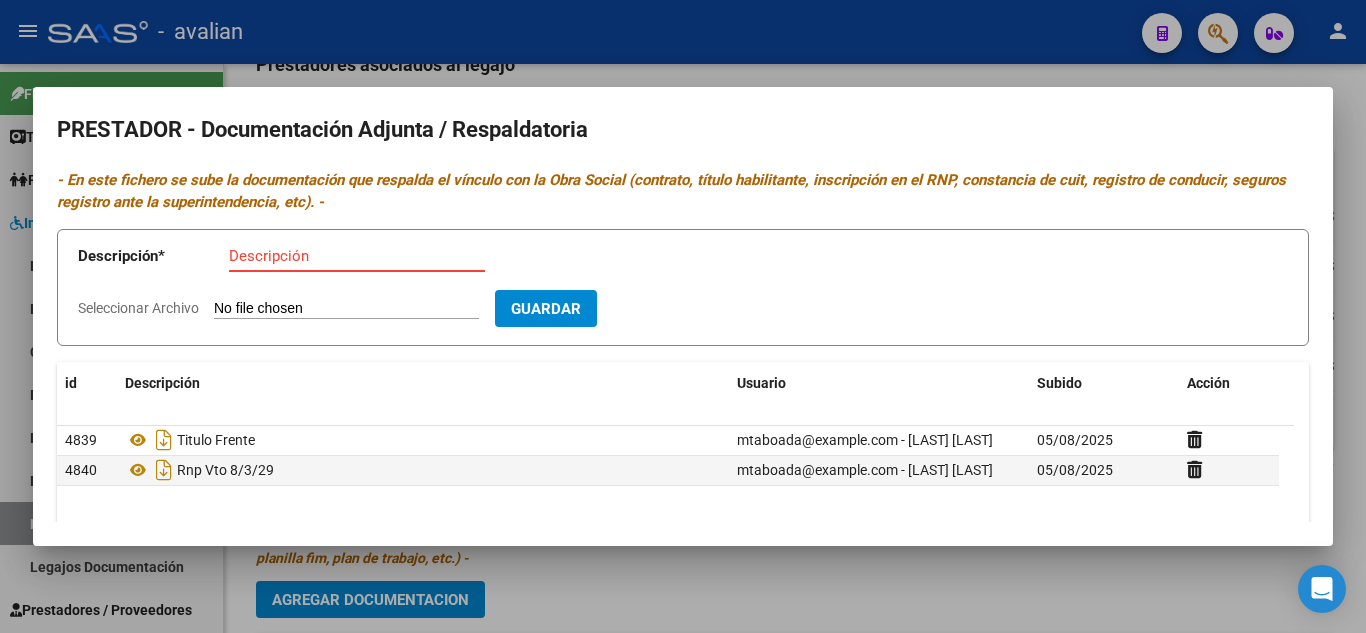 click on "Descripción" at bounding box center (357, 256) 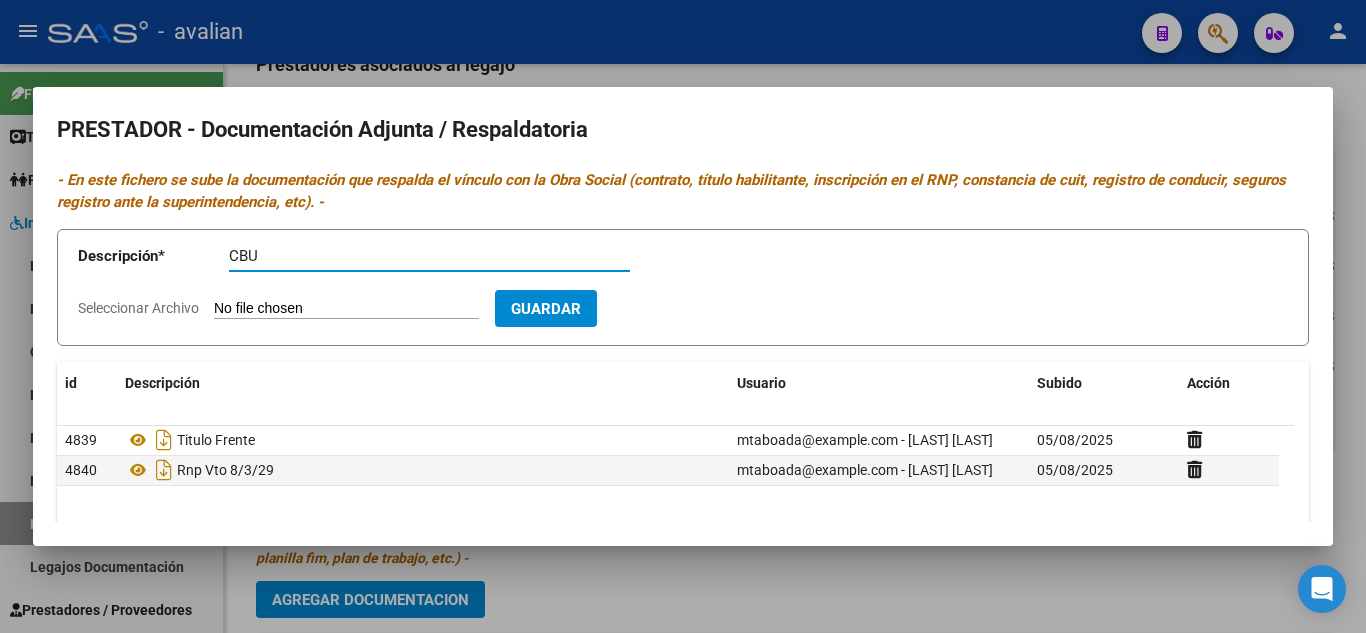 type on "CBU" 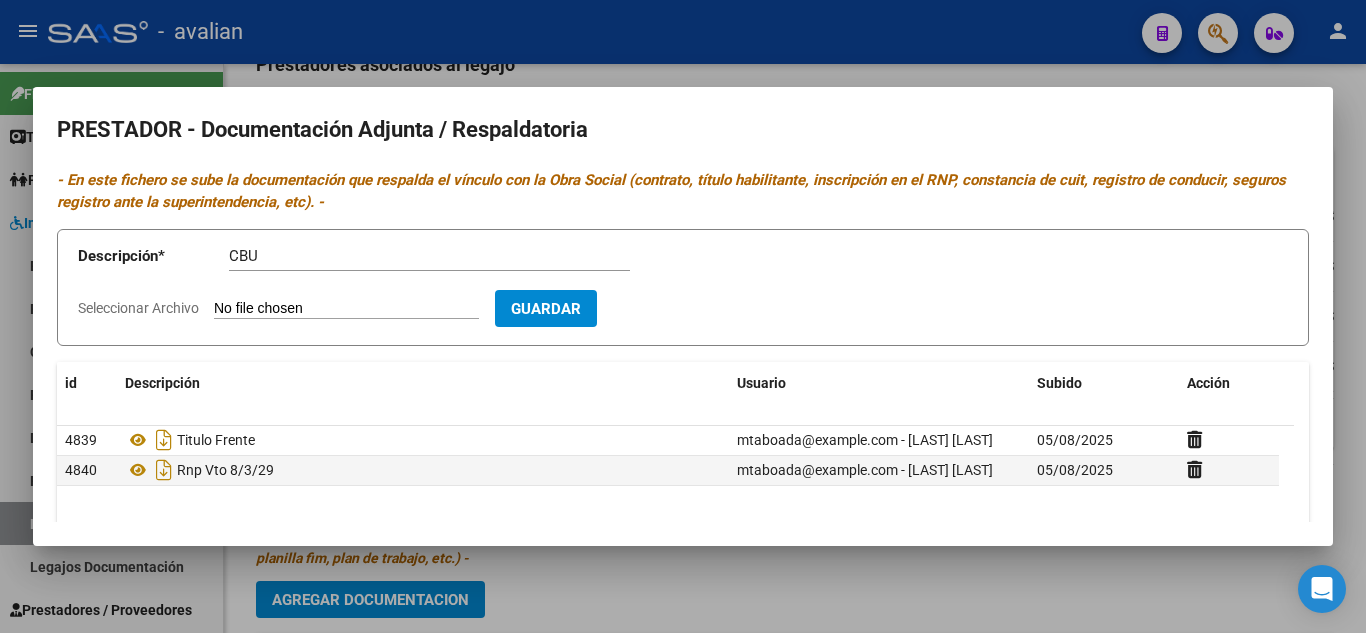 click on "Seleccionar Archivo" at bounding box center (346, 309) 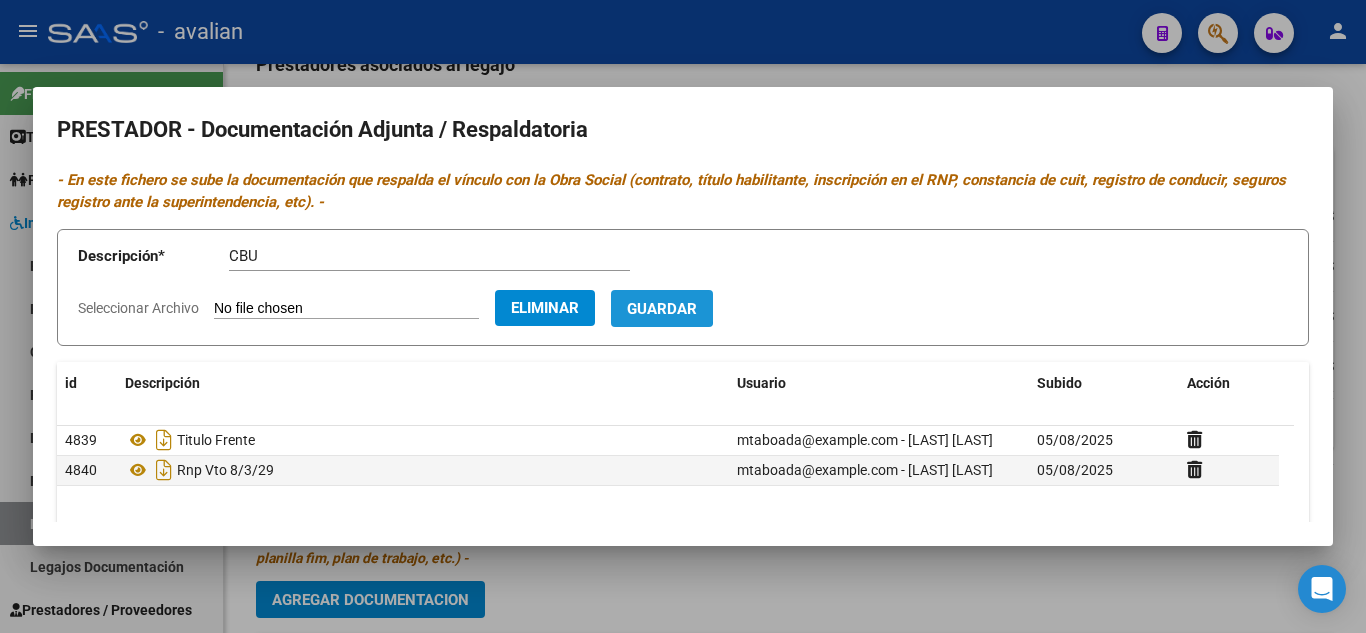 click on "Guardar" at bounding box center (662, 309) 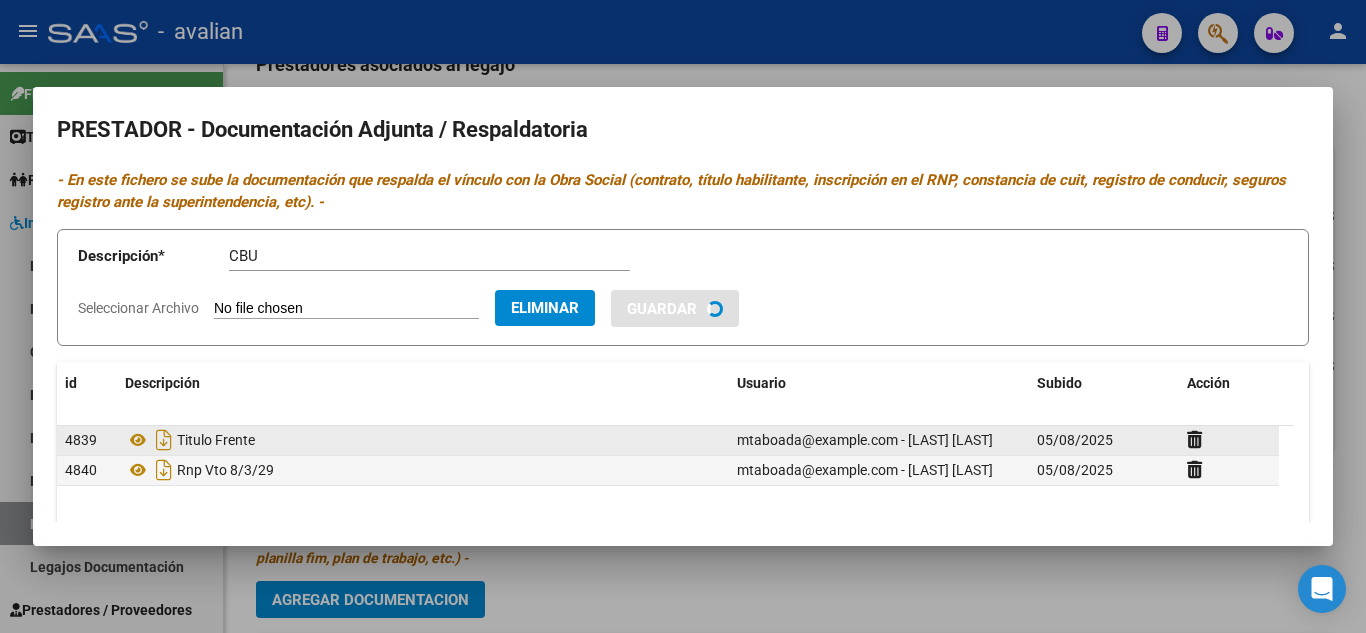 type 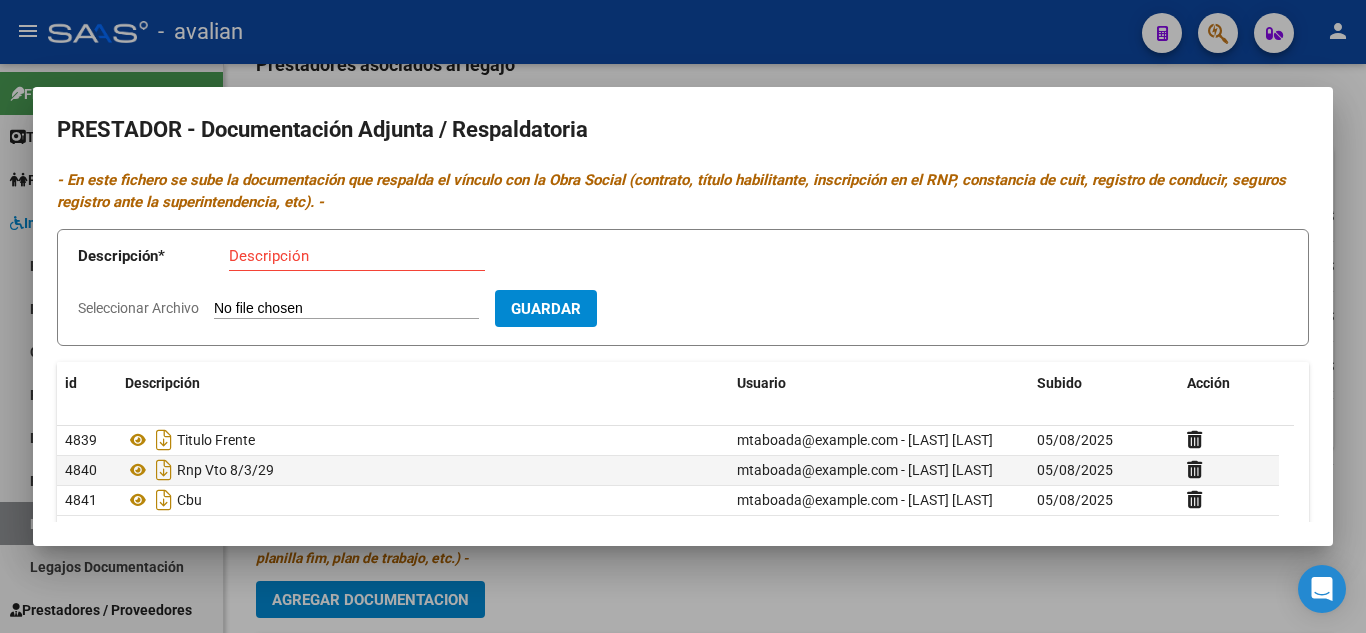 click on "Descripción" at bounding box center [357, 256] 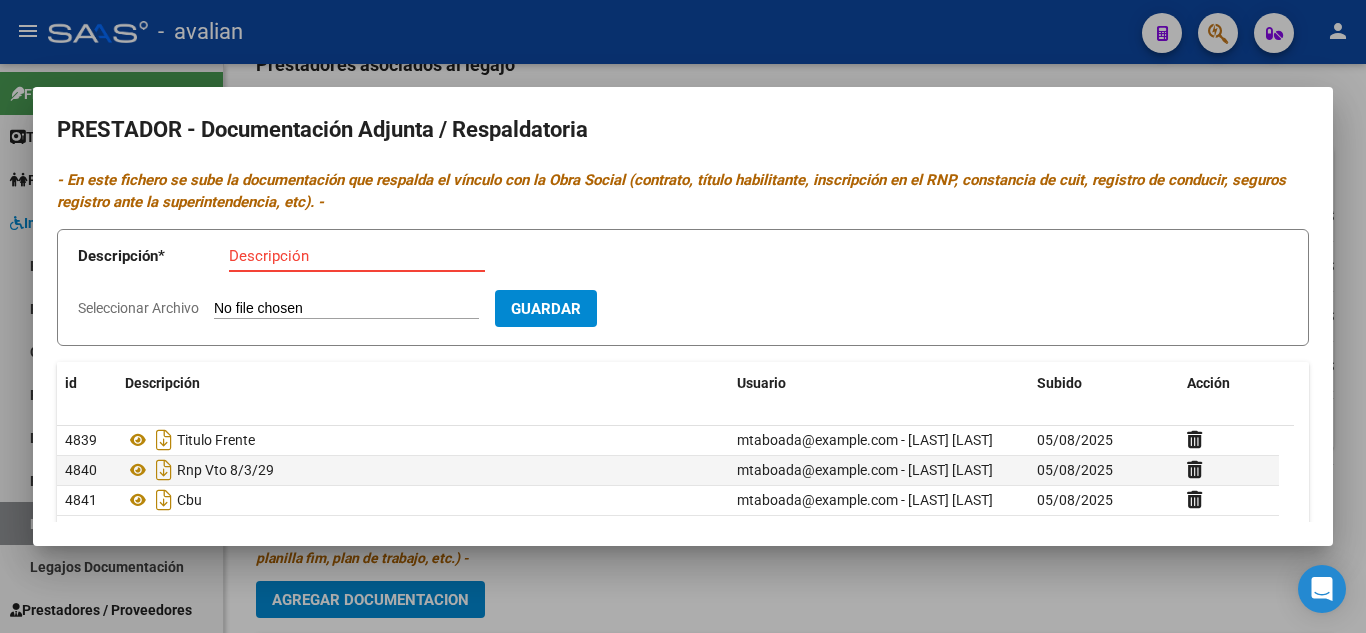click on "Descripción" at bounding box center (357, 256) 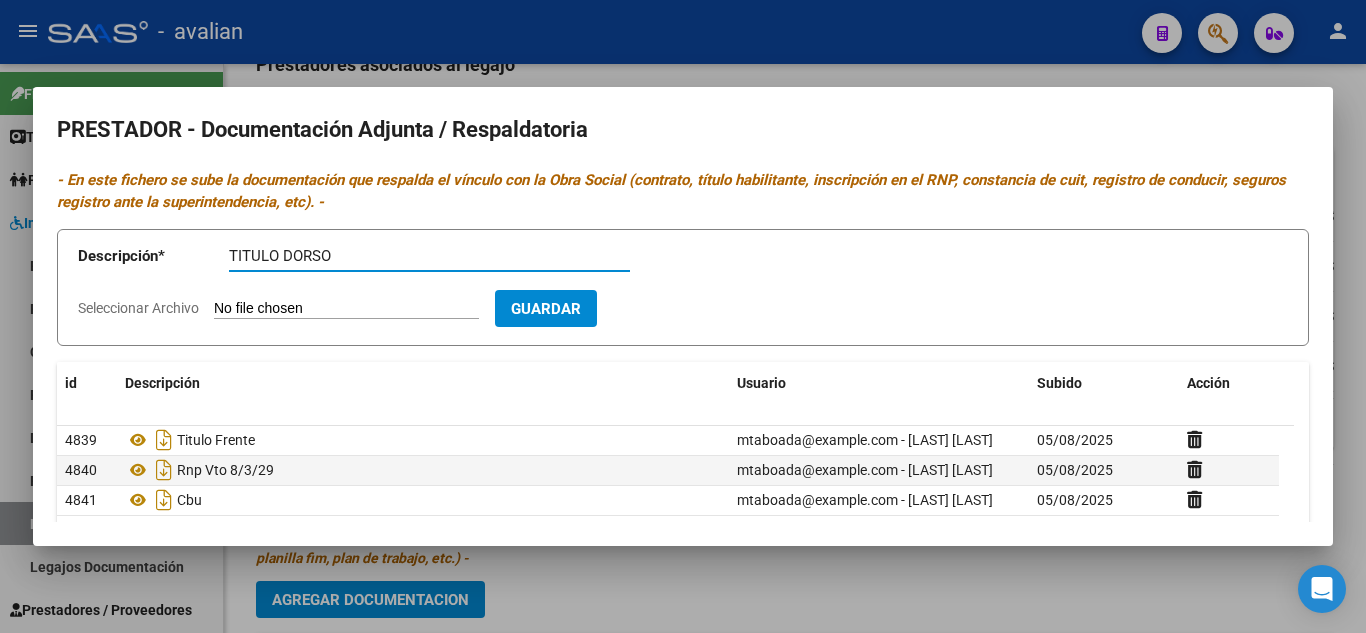 type on "TITULO DORSO" 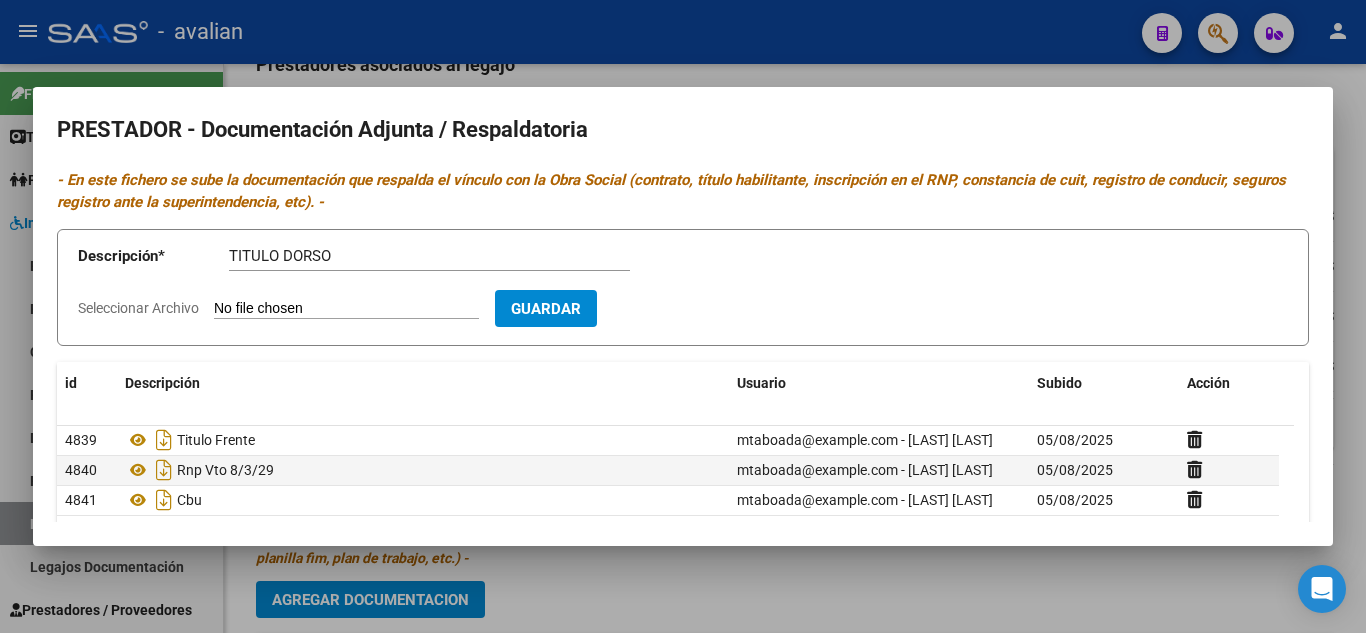 click on "Seleccionar Archivo" at bounding box center (346, 309) 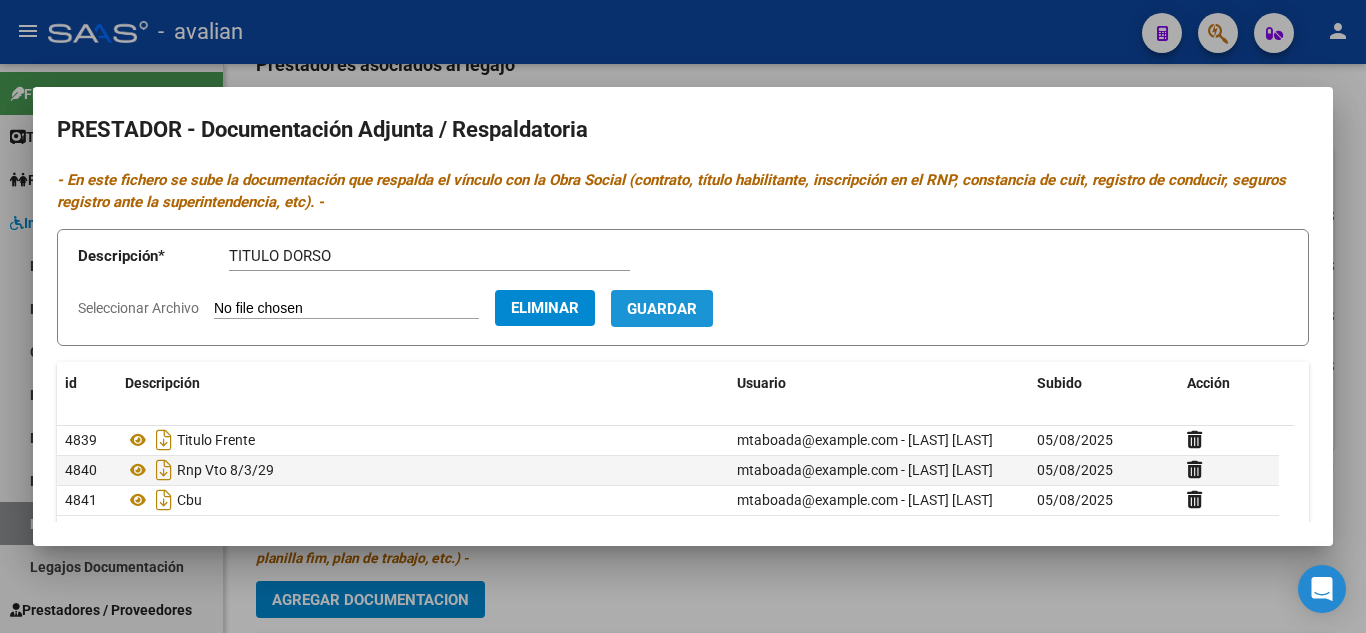 click on "Guardar" at bounding box center [662, 308] 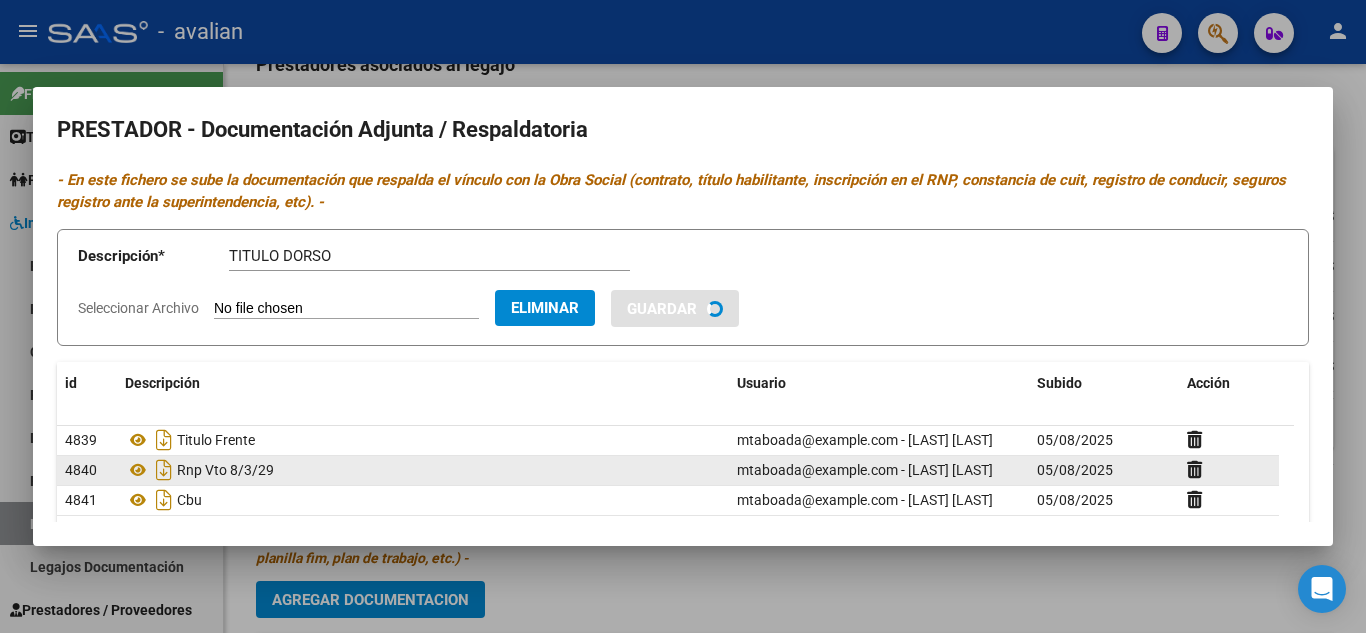 type 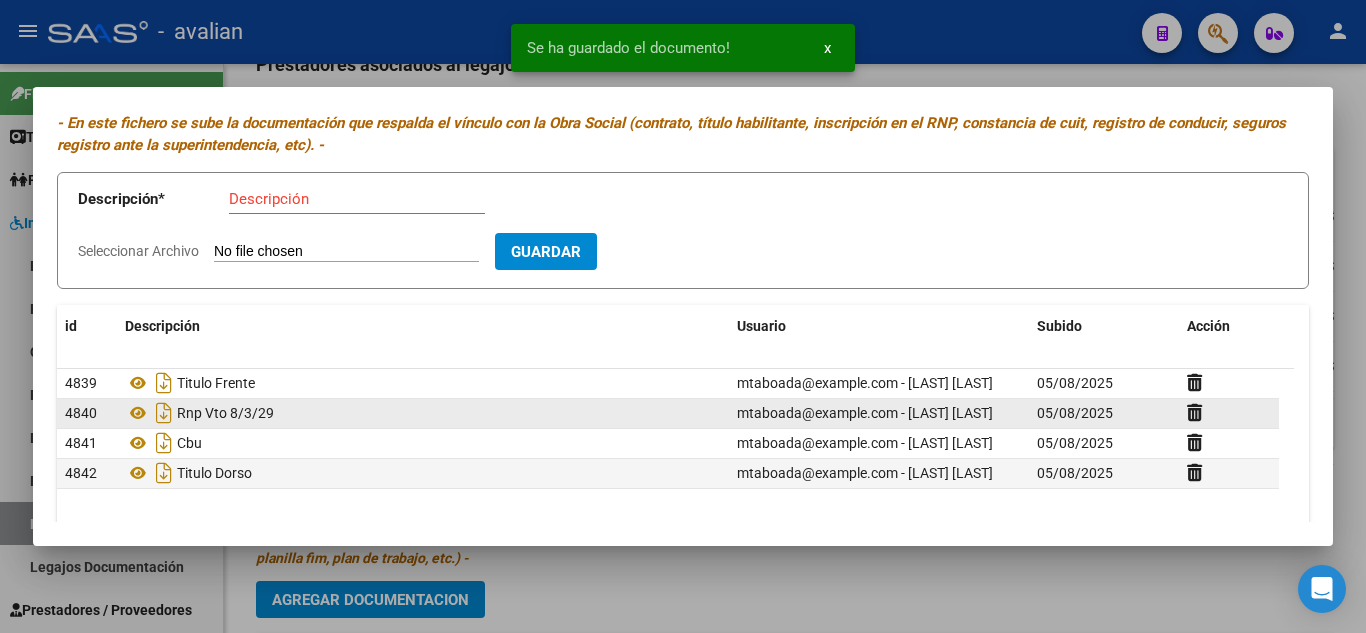 scroll, scrollTop: 56, scrollLeft: 0, axis: vertical 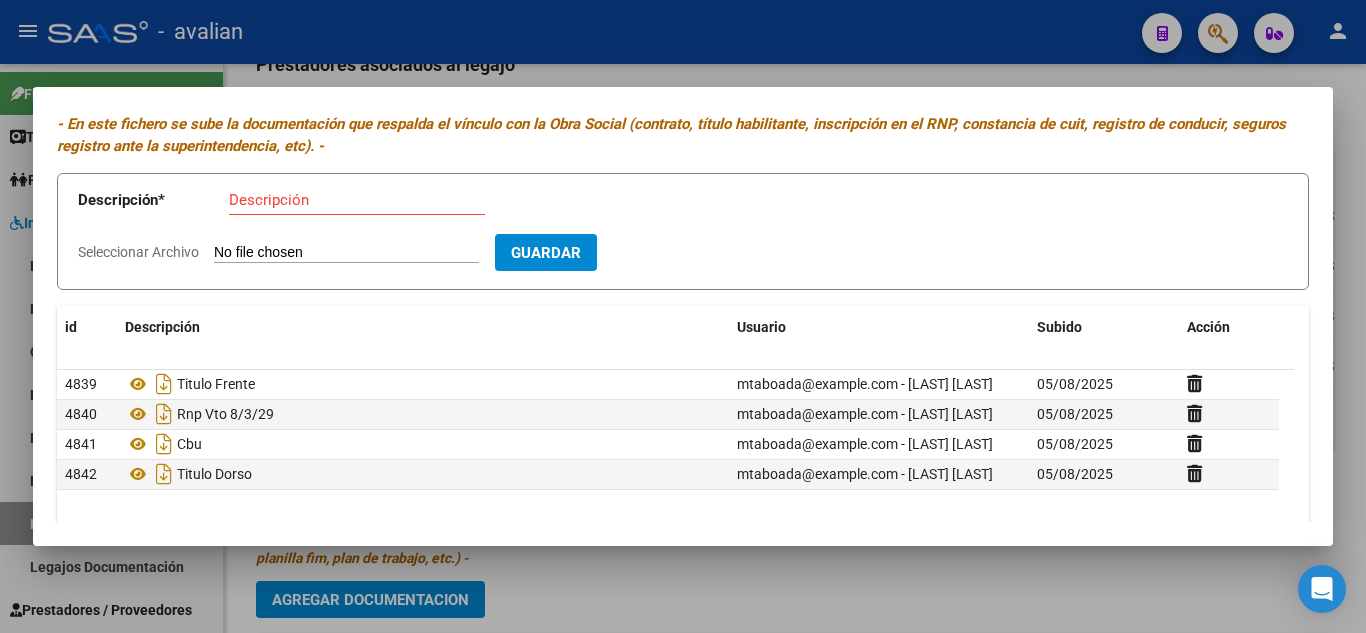 click on "Descripción" at bounding box center (357, 200) 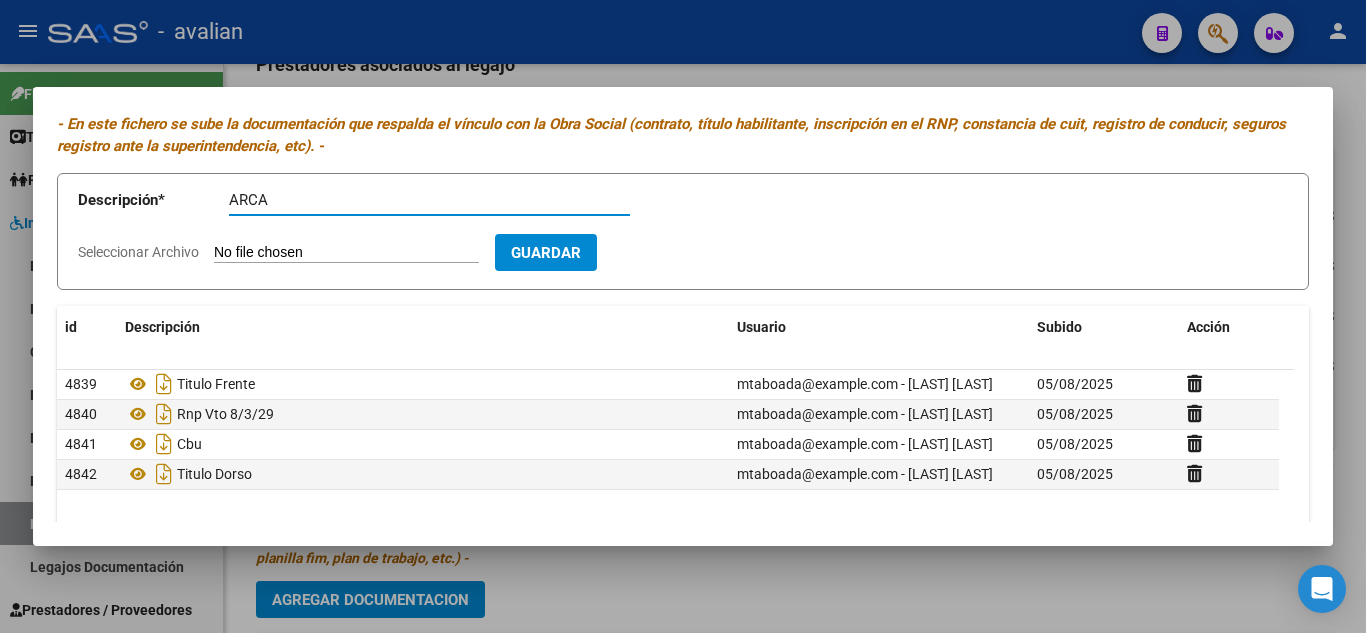 type on "ARCA" 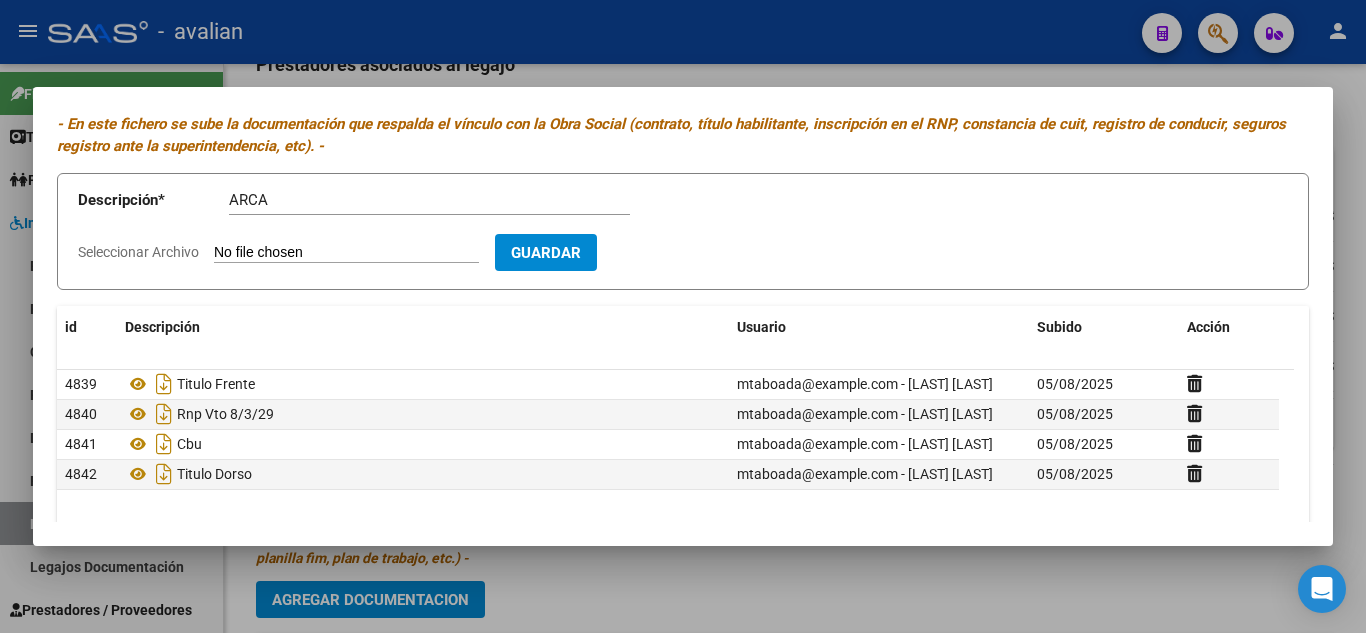click on "Descripción  *   ARCA Descripción  Seleccionar Archivo Guardar" at bounding box center [683, 231] 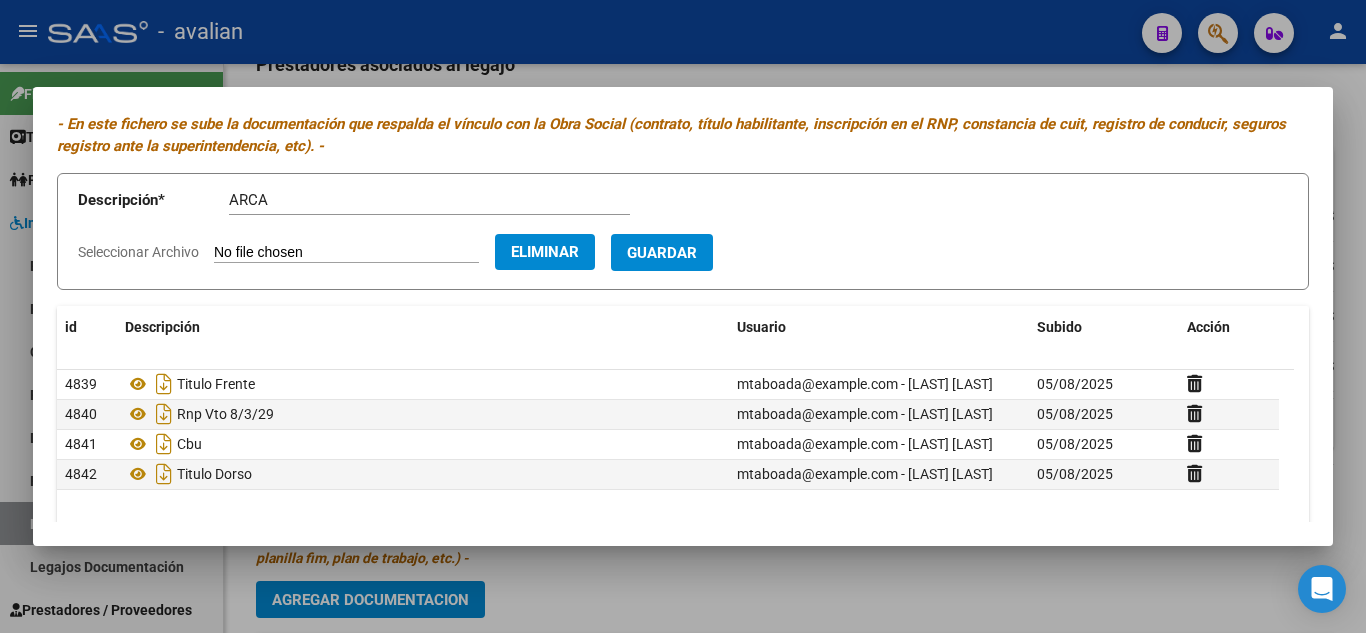 click on "Guardar" at bounding box center (662, 252) 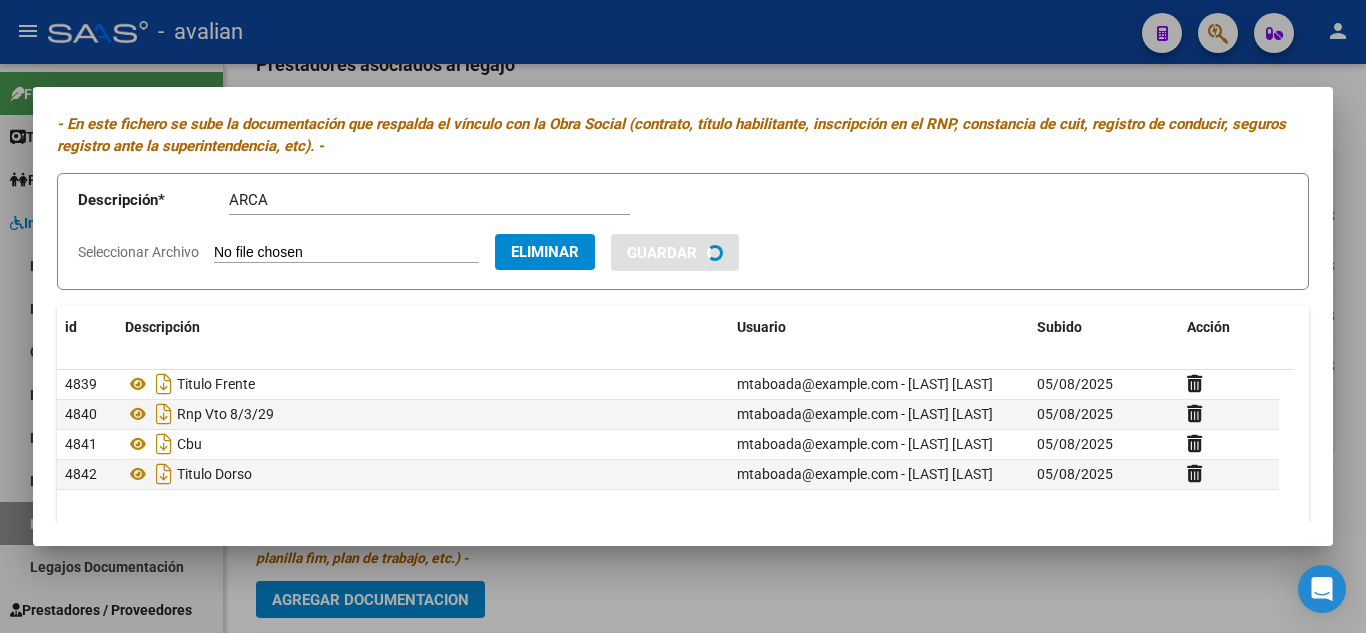 type 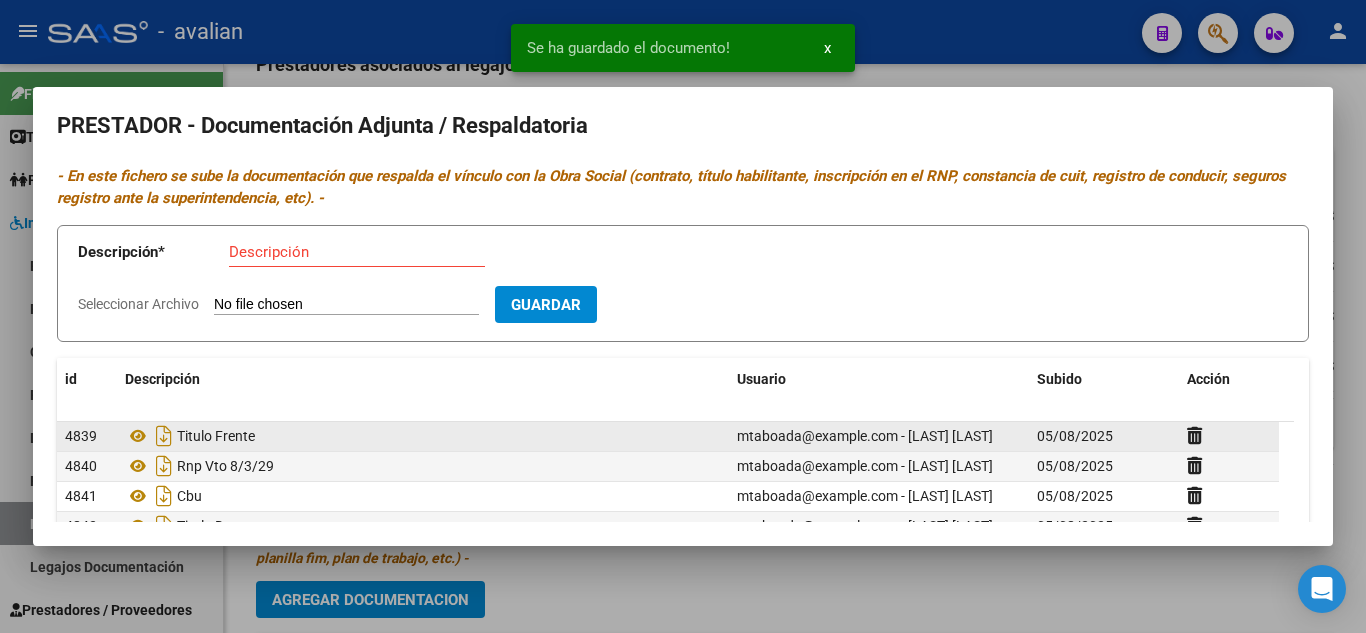 scroll, scrollTop: 0, scrollLeft: 0, axis: both 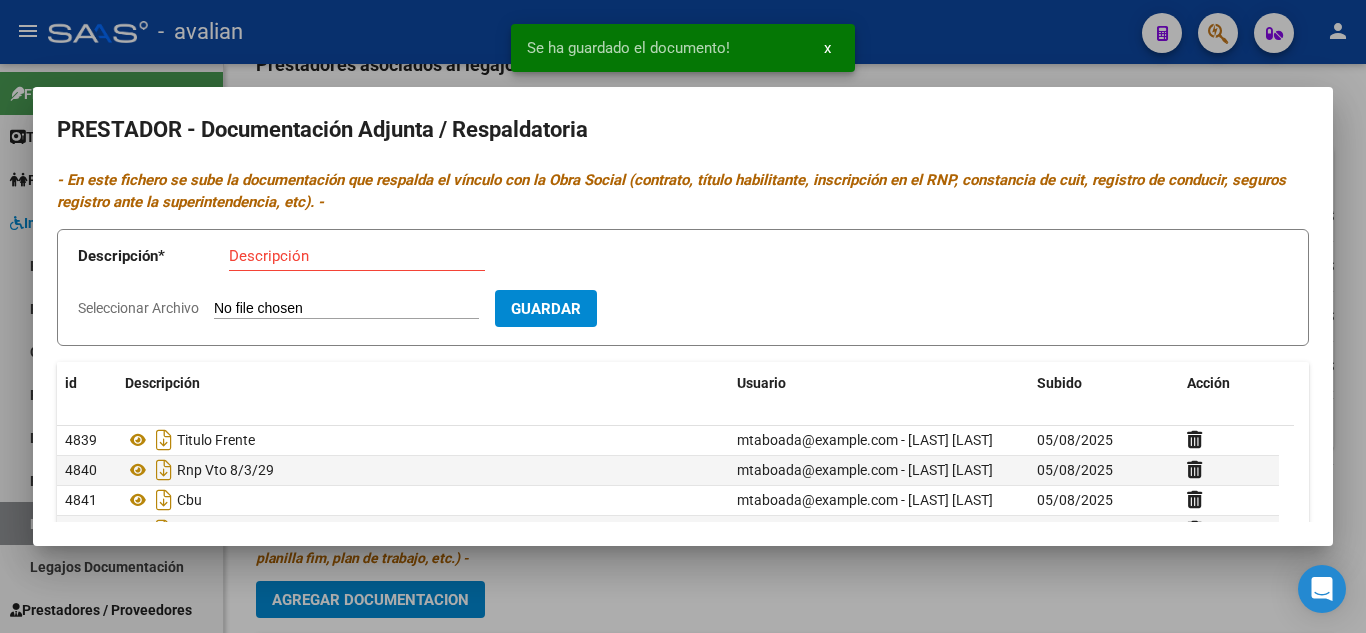 click at bounding box center [683, 316] 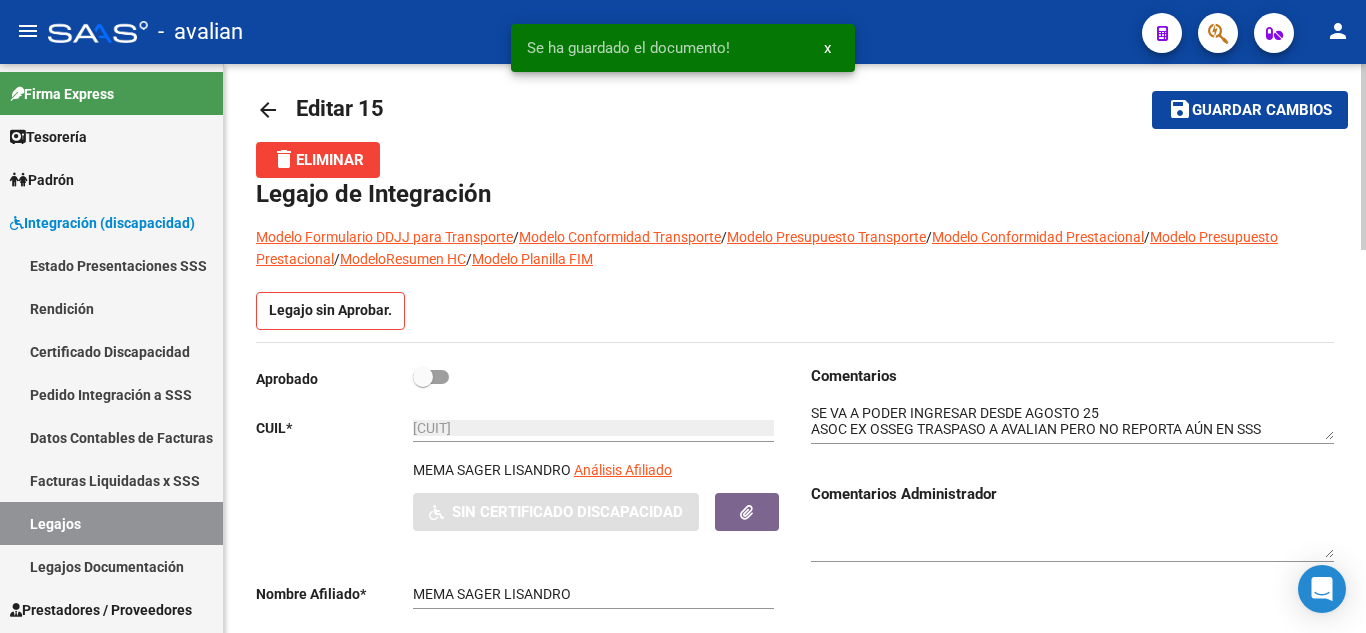 scroll, scrollTop: 0, scrollLeft: 0, axis: both 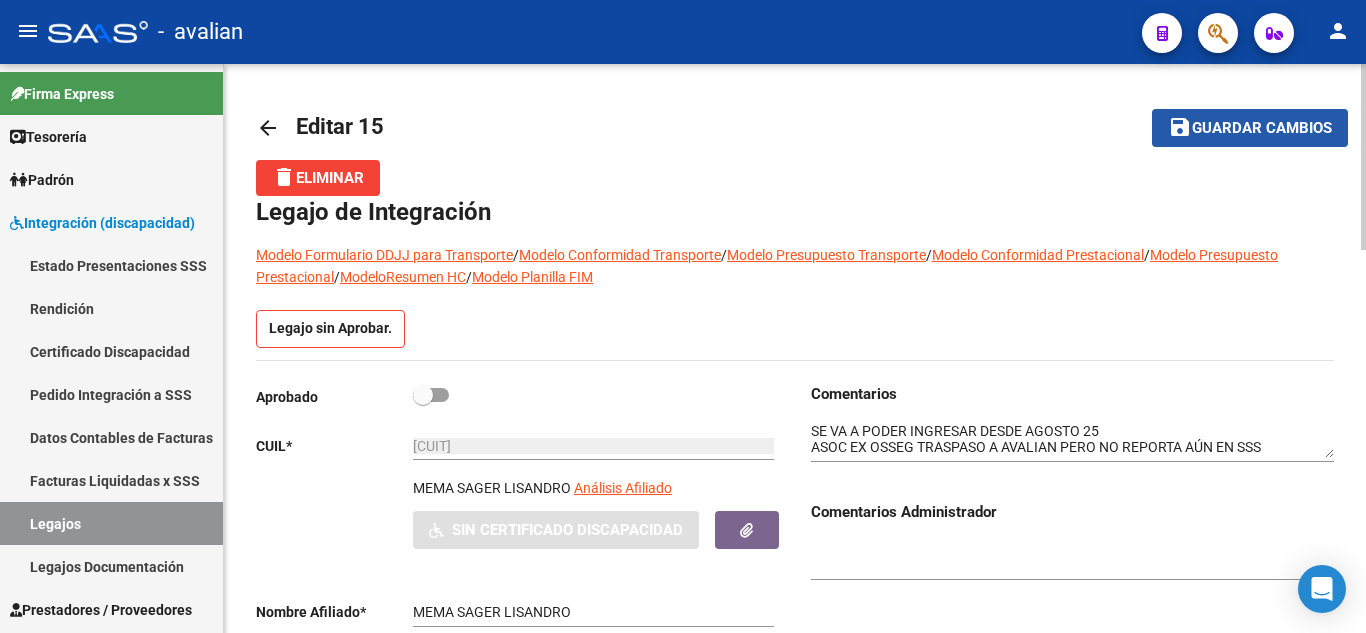 click on "Guardar cambios" 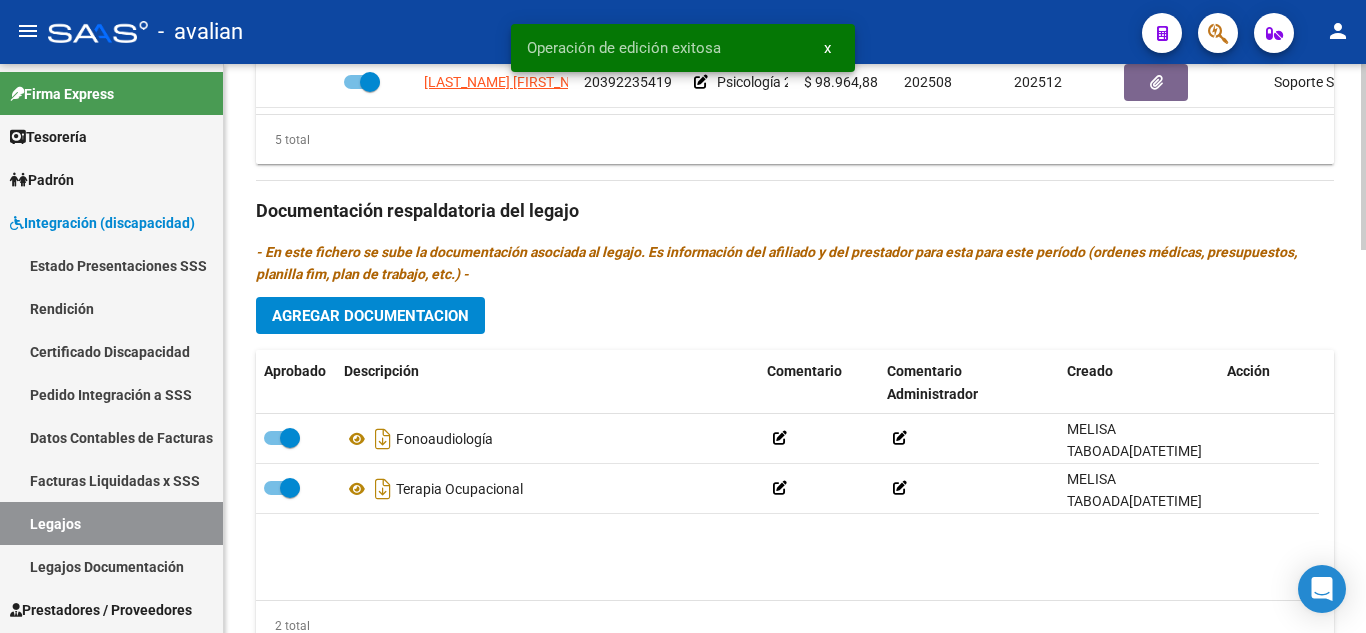 scroll, scrollTop: 1100, scrollLeft: 0, axis: vertical 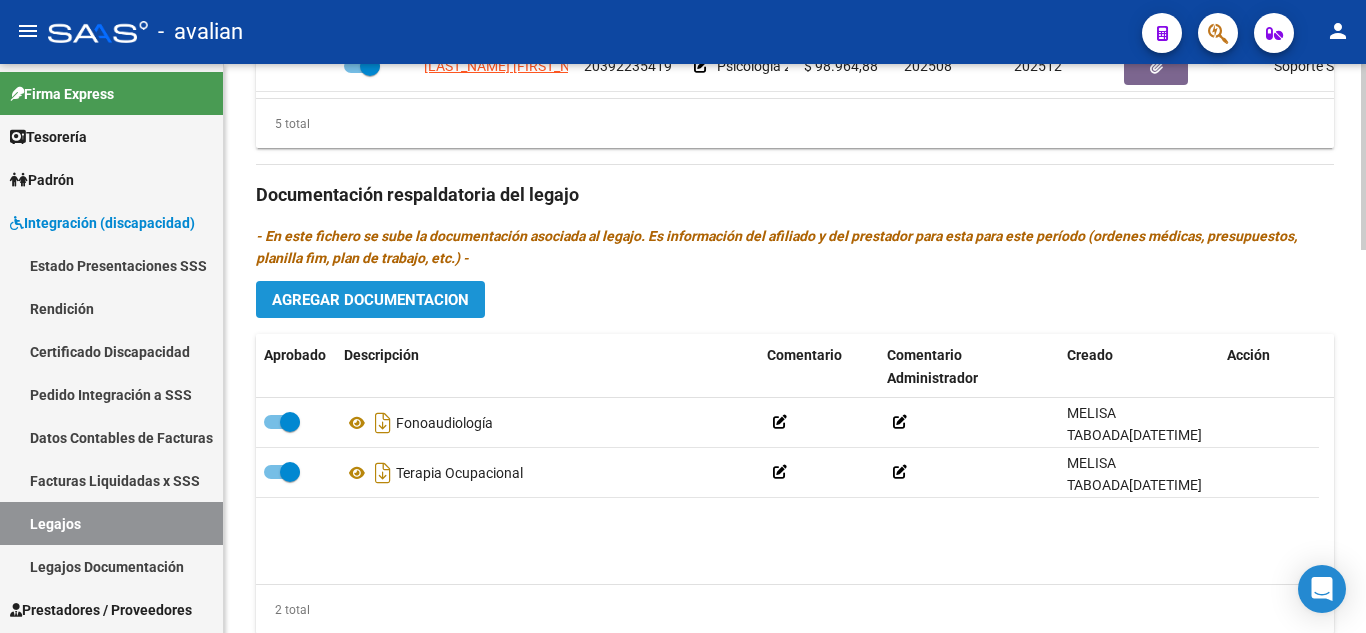 click on "Agregar Documentacion" 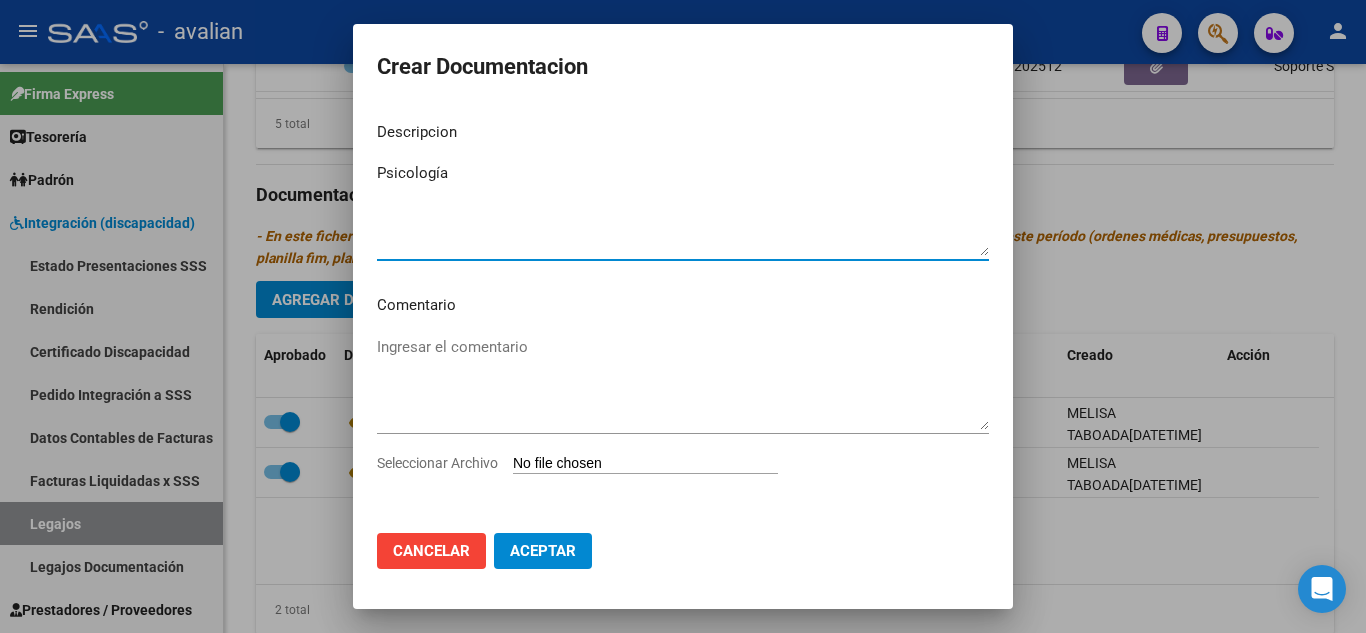 type on "Psicología" 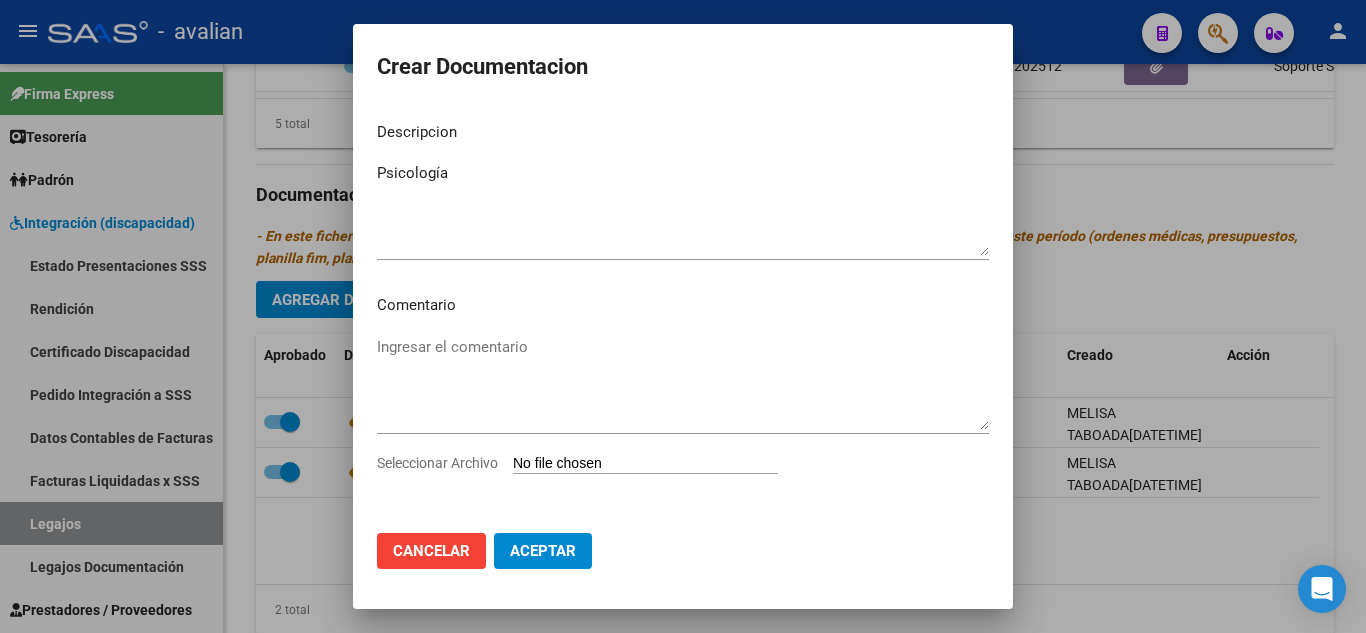 type on "C:\fakepath\PSICOLOGIA COMPLETO.pdf" 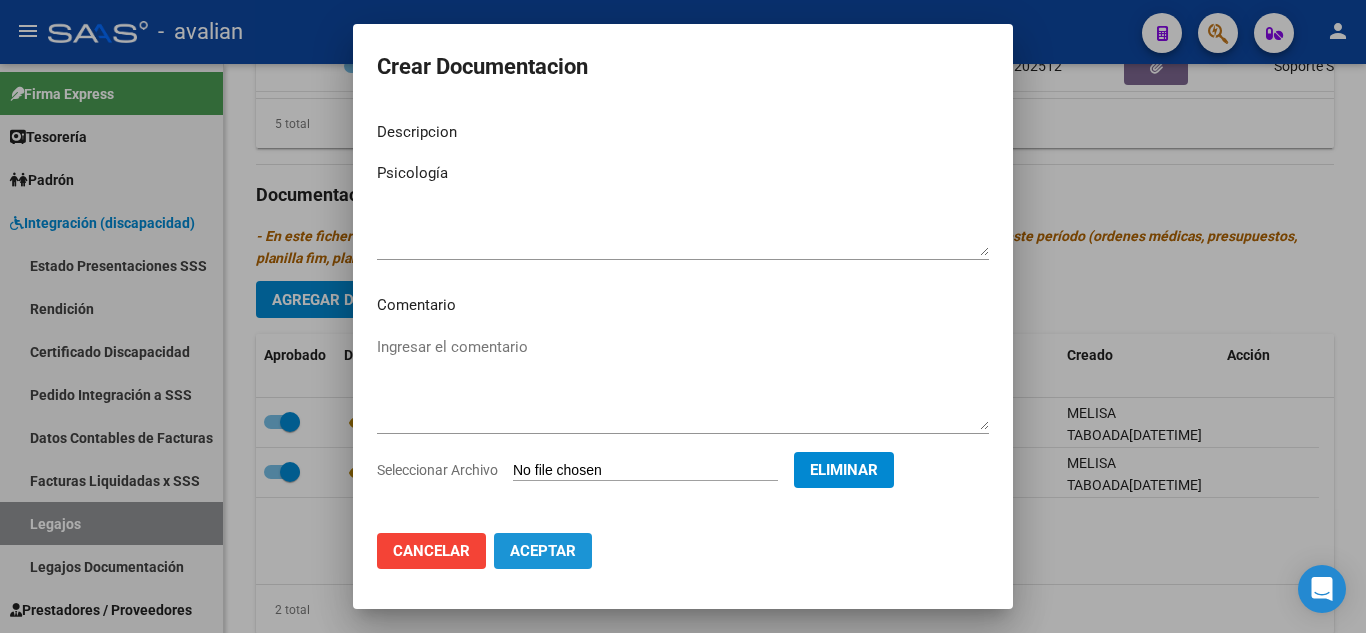 click on "Aceptar" 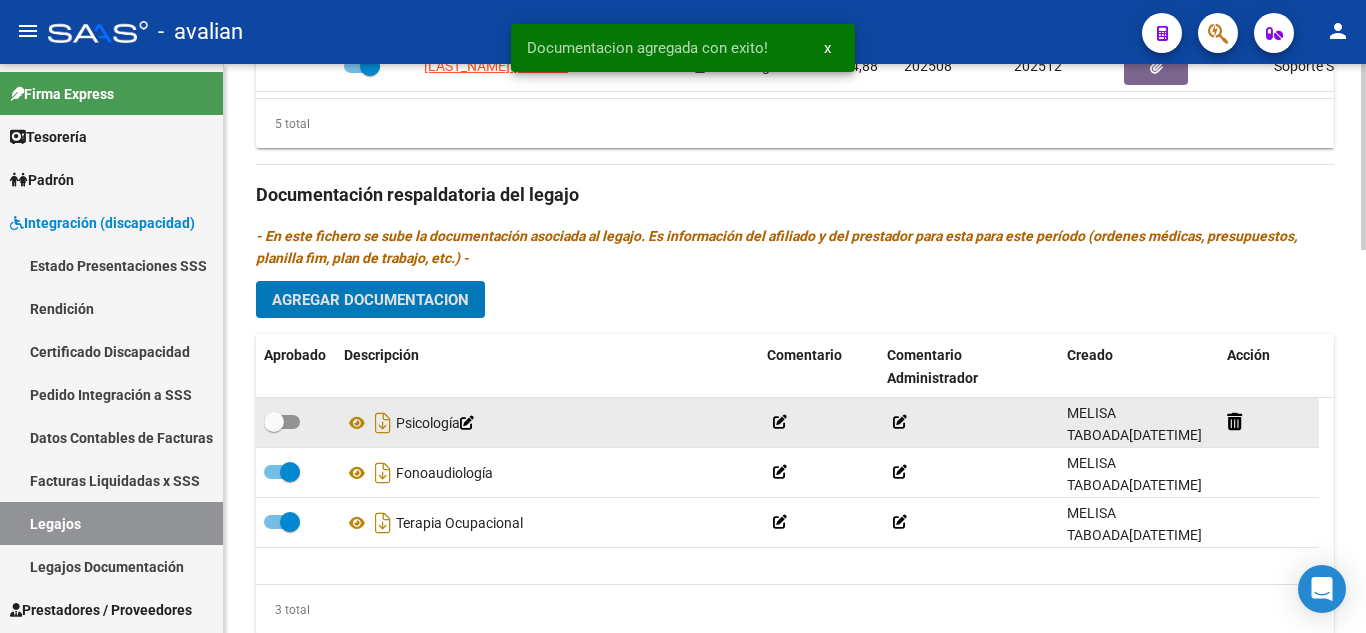 click at bounding box center [282, 422] 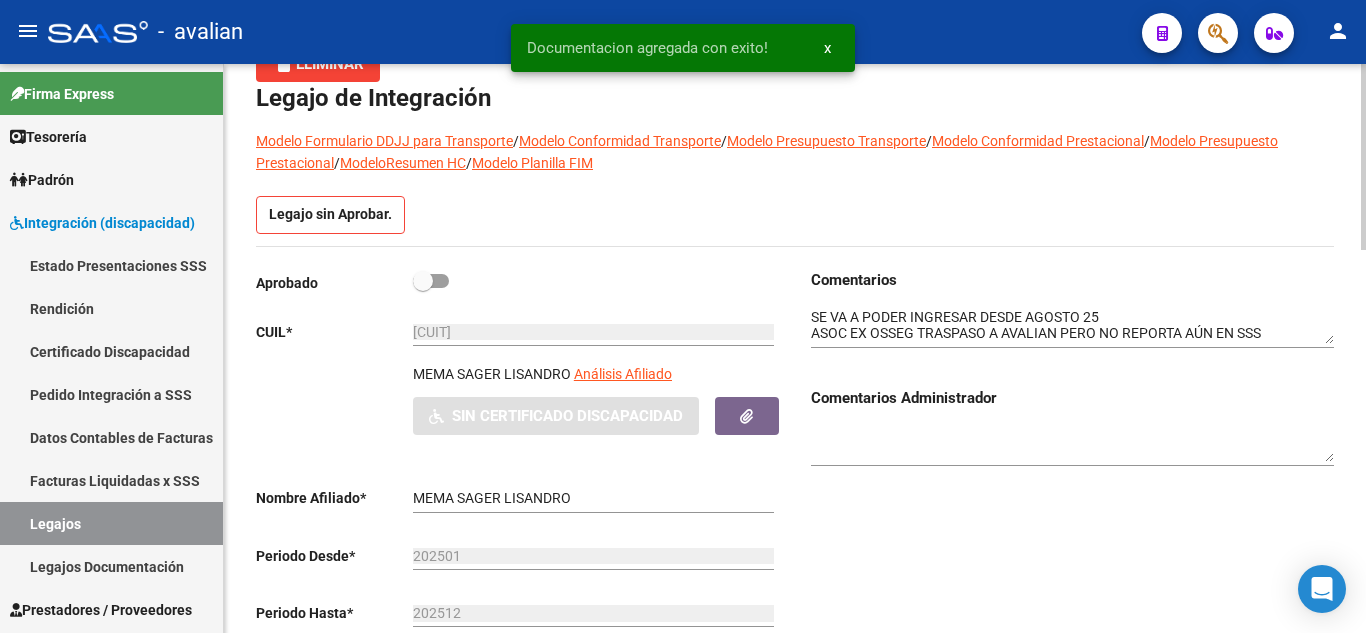 scroll, scrollTop: 0, scrollLeft: 0, axis: both 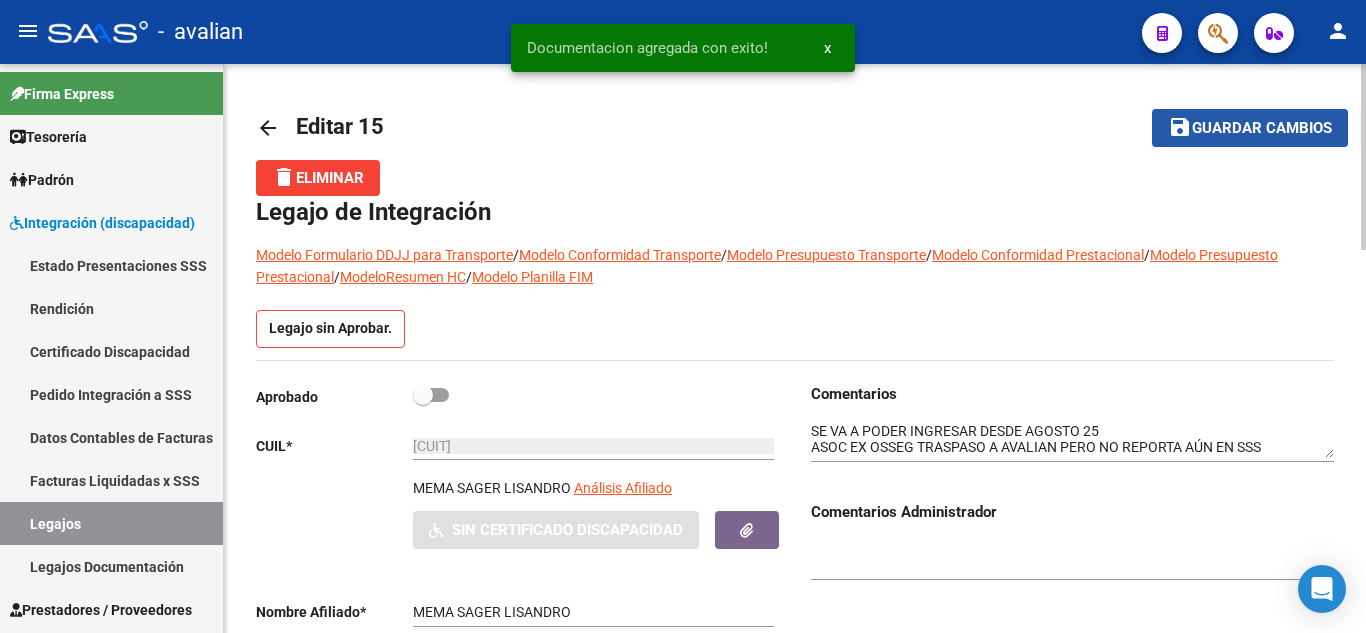 click on "Guardar cambios" 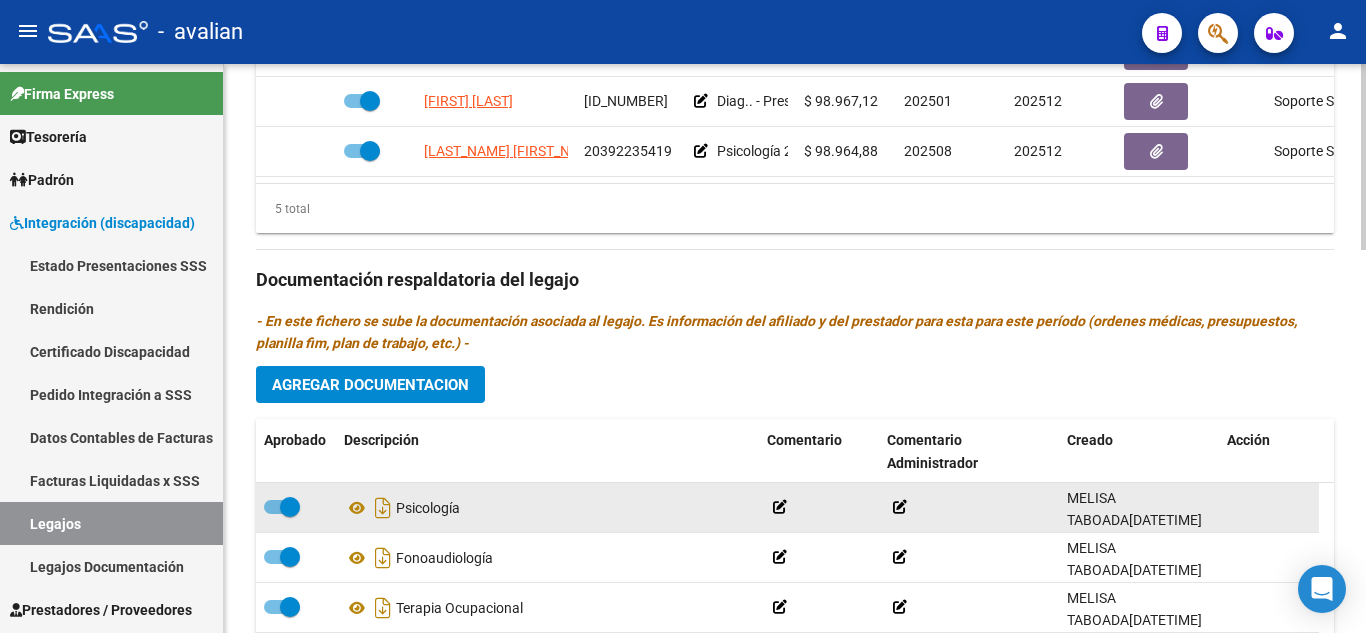 scroll, scrollTop: 867, scrollLeft: 0, axis: vertical 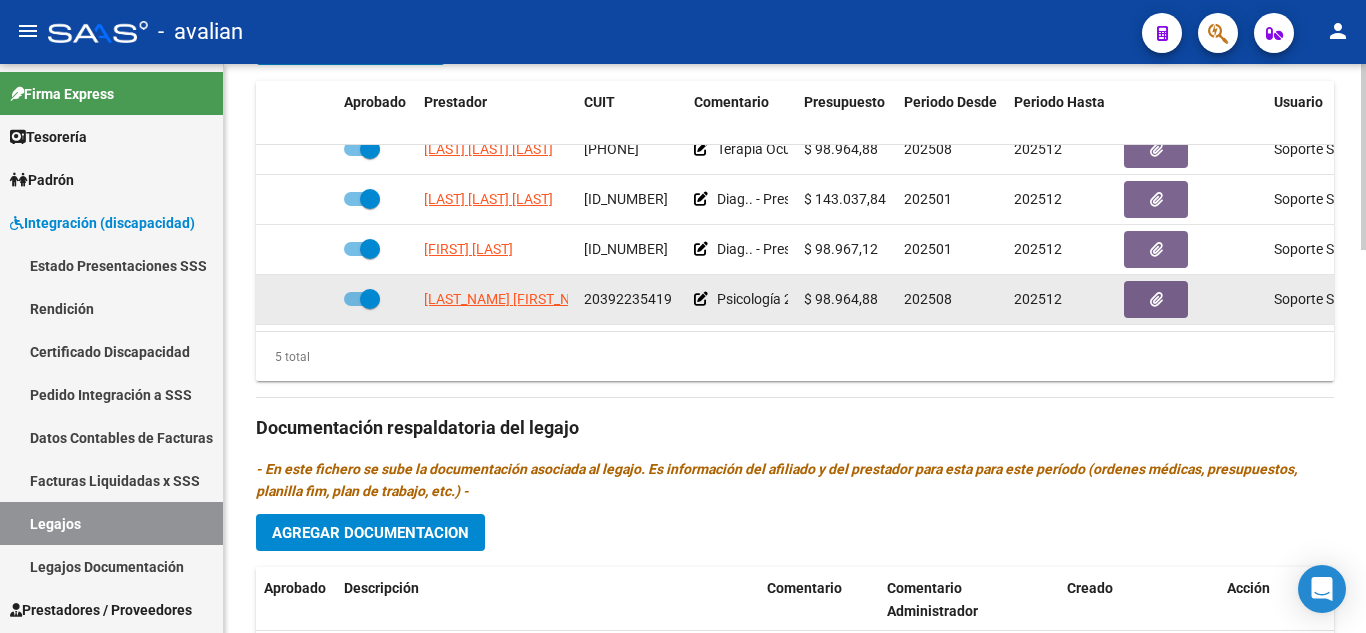 drag, startPoint x: 815, startPoint y: 286, endPoint x: 877, endPoint y: 286, distance: 62 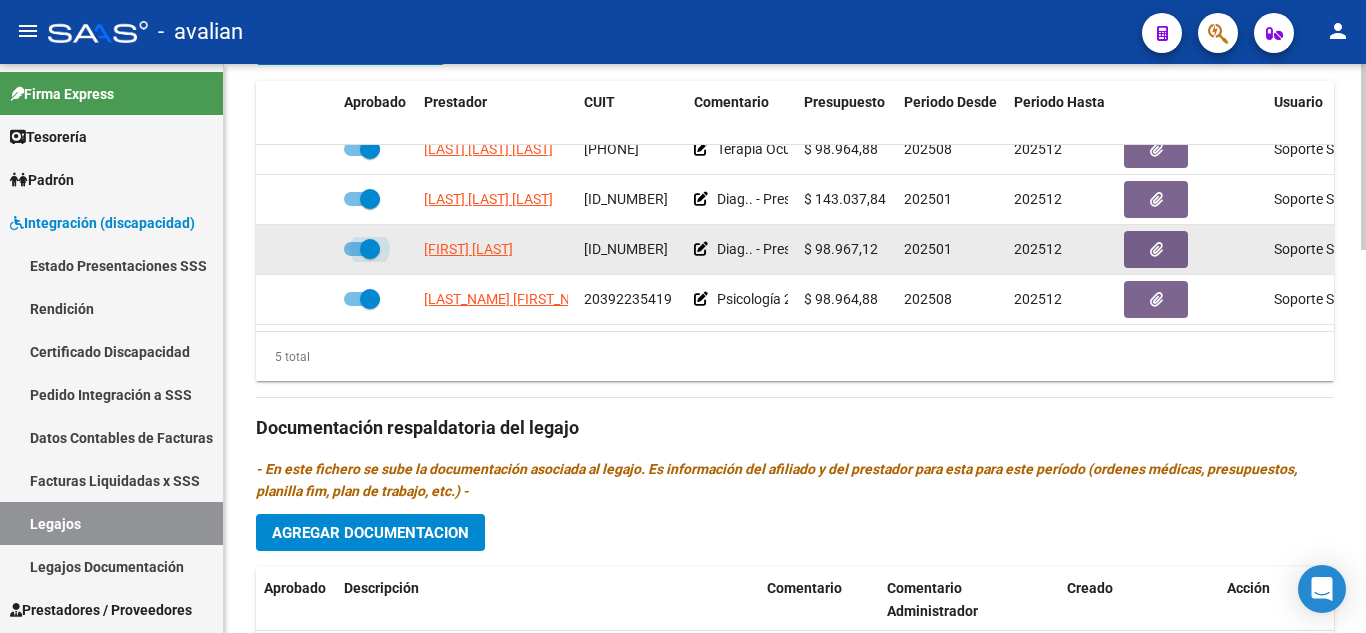click at bounding box center [362, 249] 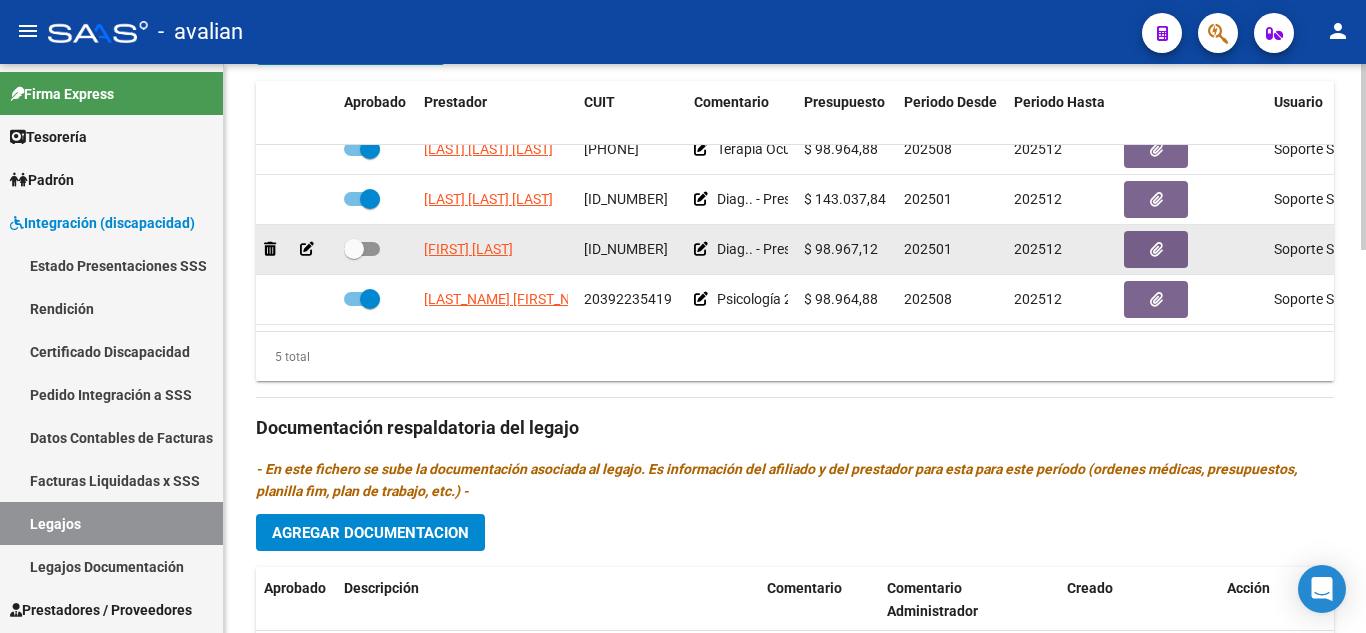 click 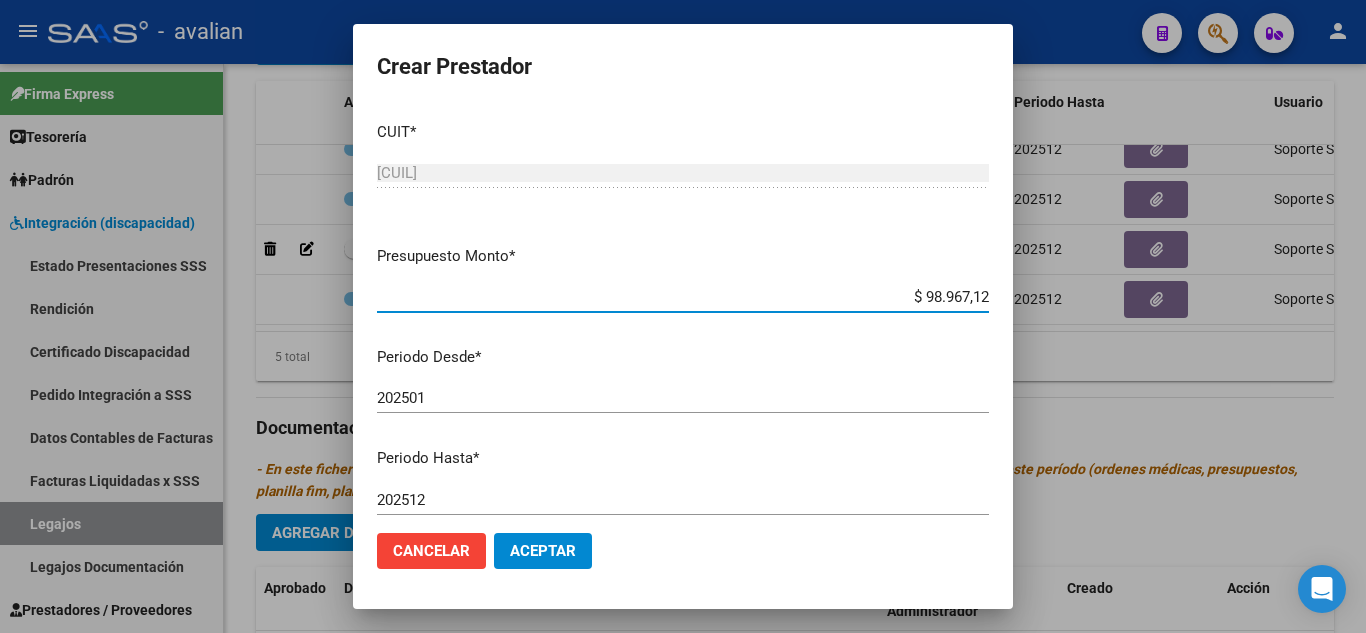 drag, startPoint x: 910, startPoint y: 300, endPoint x: 991, endPoint y: 304, distance: 81.09871 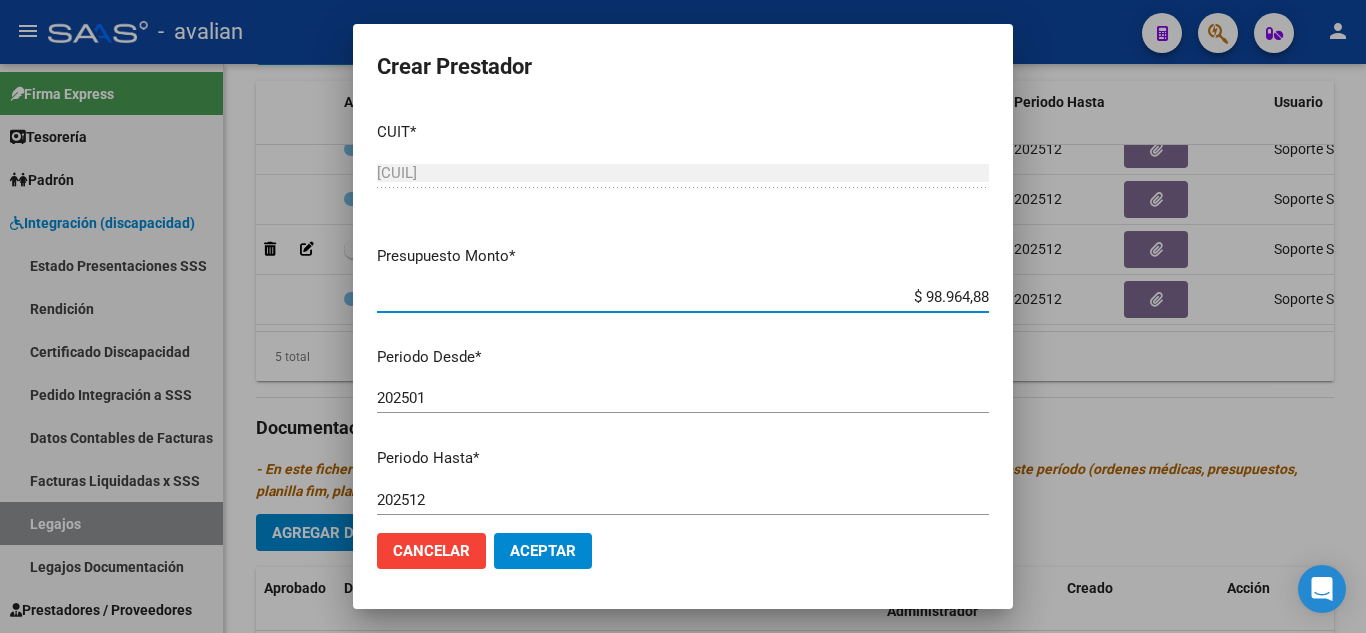 type on "$ 98.964,88" 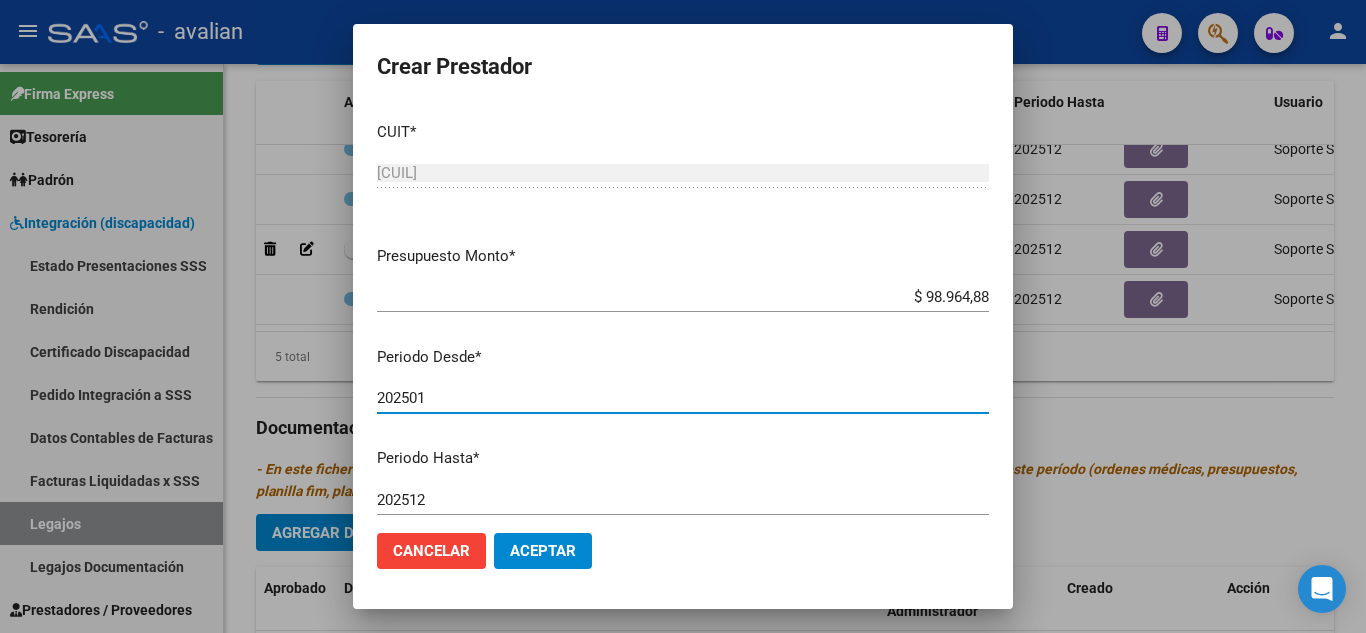 click on "202501" at bounding box center [683, 398] 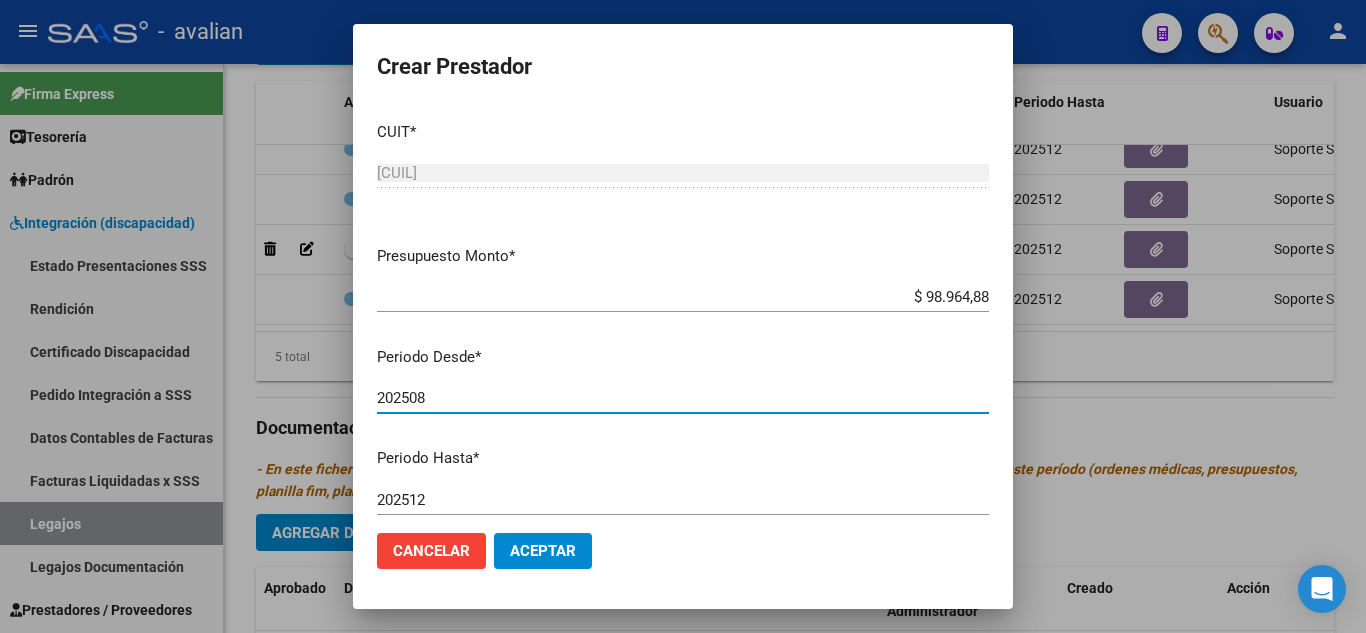 type on "202508" 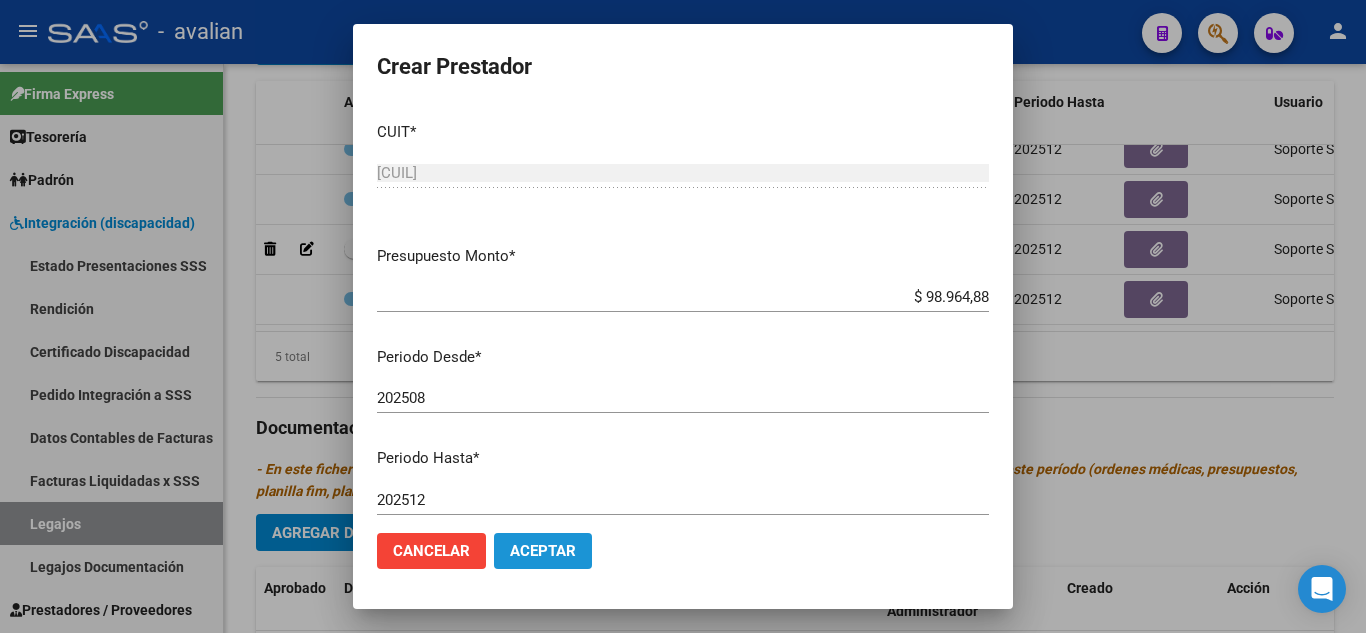 click on "Aceptar" 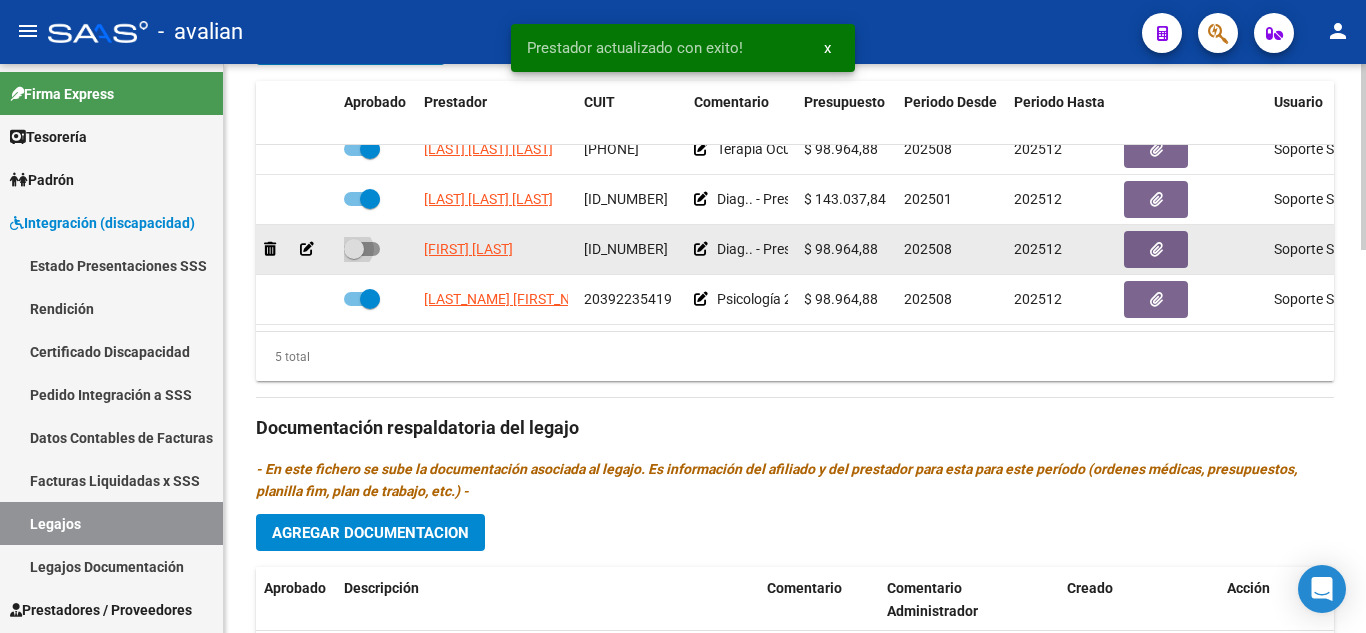 click at bounding box center (362, 249) 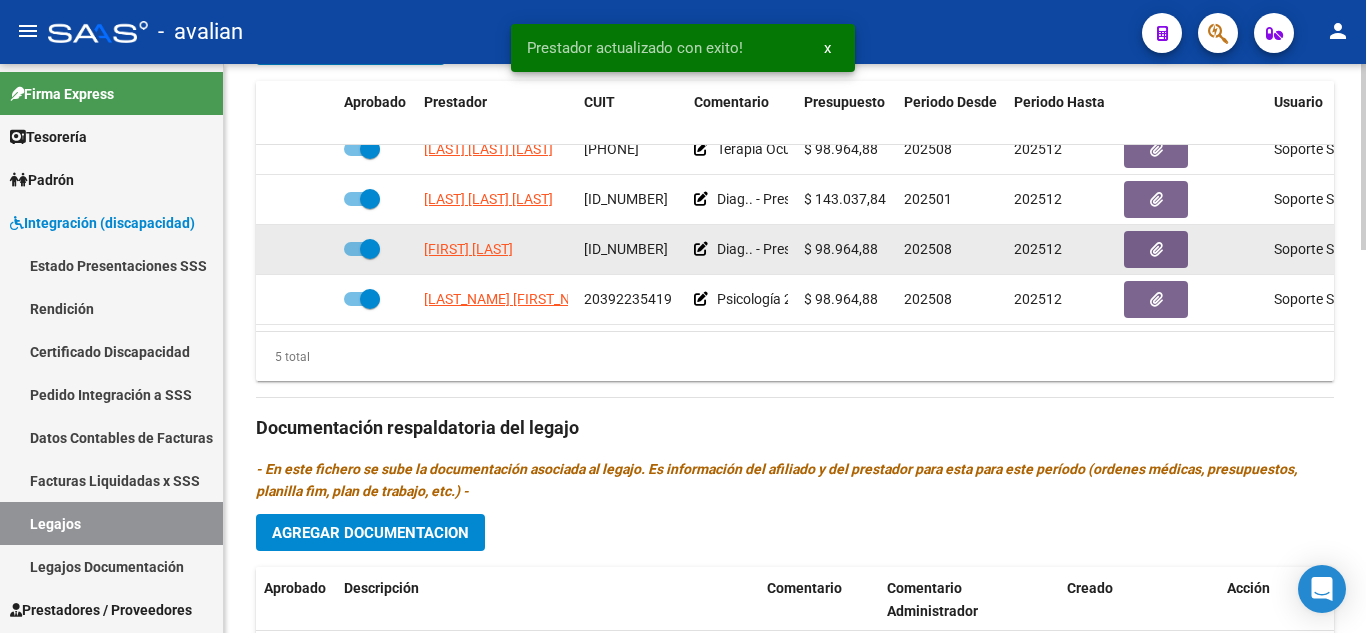 click 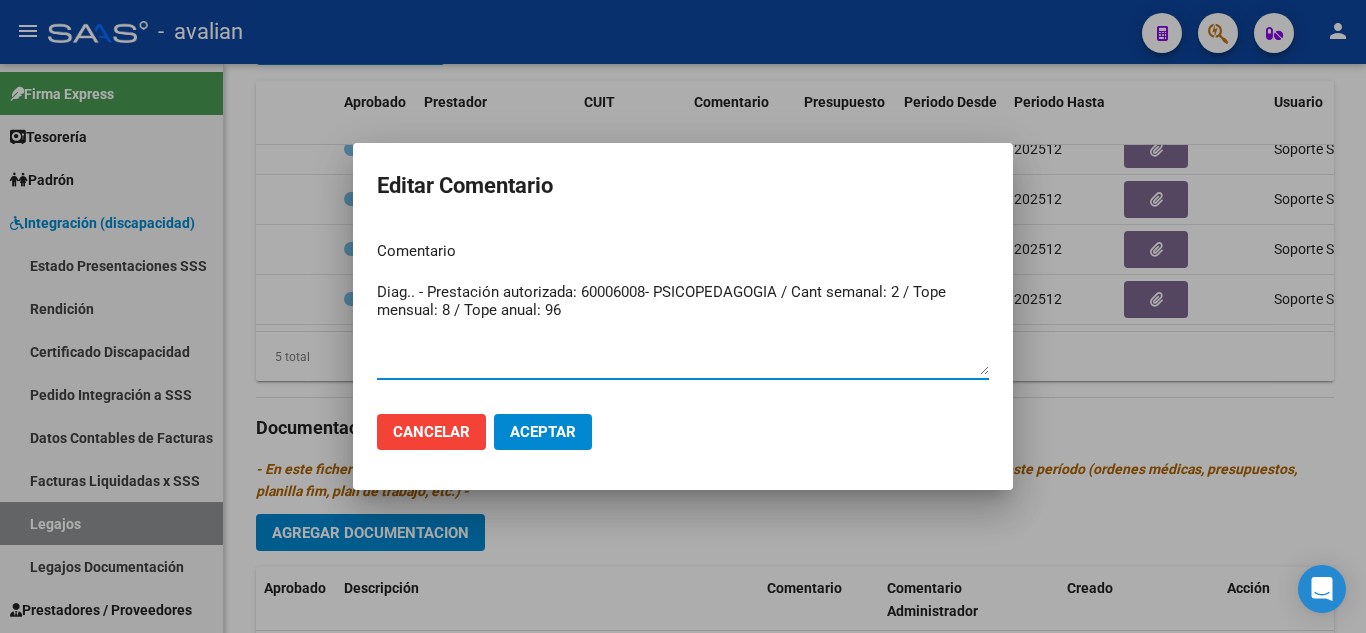 drag, startPoint x: 566, startPoint y: 311, endPoint x: 337, endPoint y: 302, distance: 229.17679 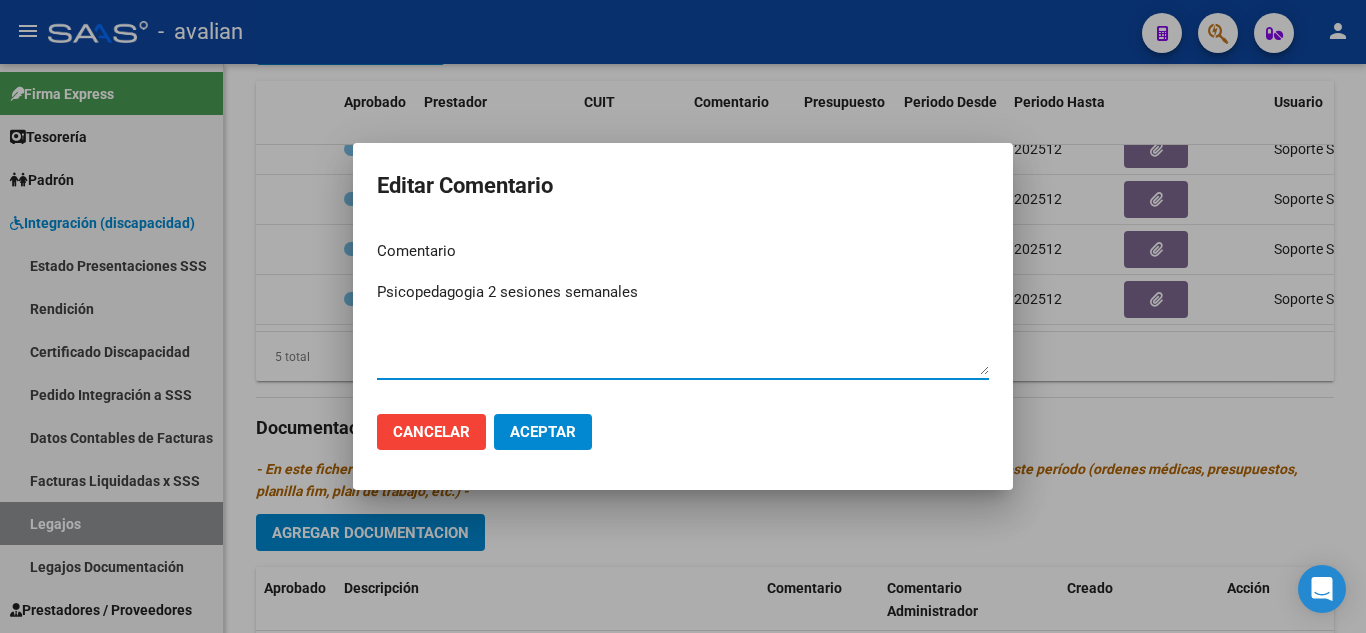 type on "Psicopedagogia 2 sesiones semanales" 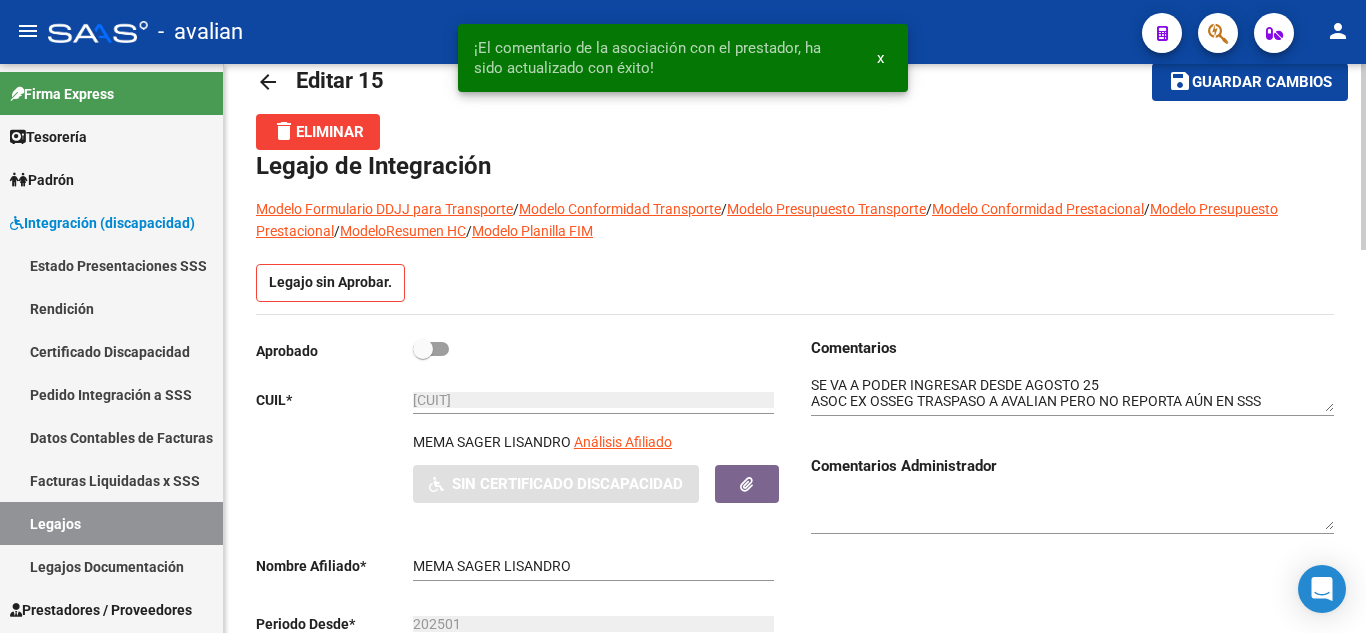 scroll, scrollTop: 0, scrollLeft: 0, axis: both 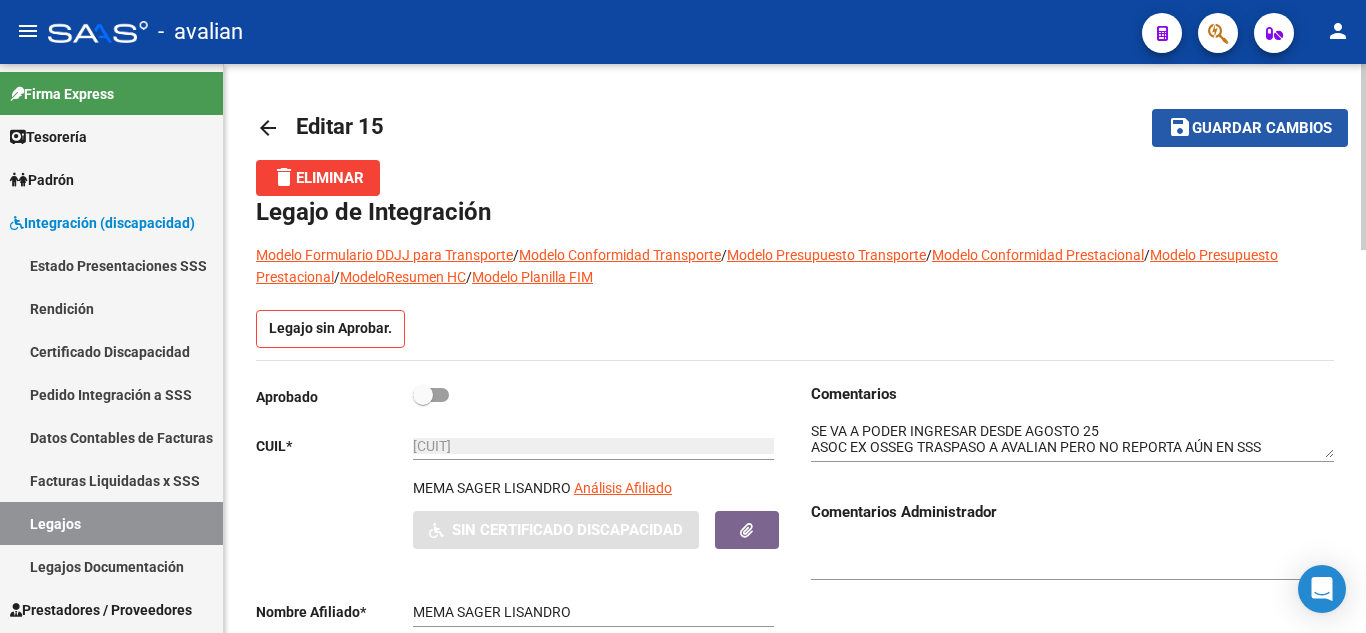 click on "Guardar cambios" 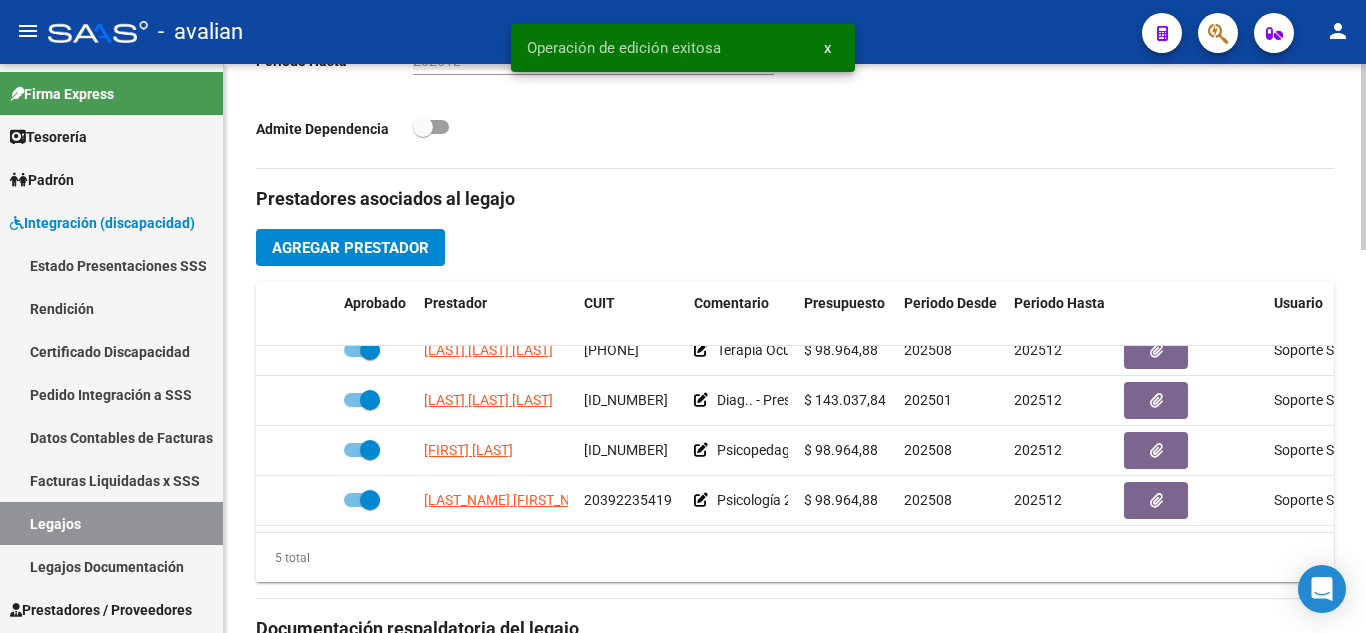 scroll, scrollTop: 700, scrollLeft: 0, axis: vertical 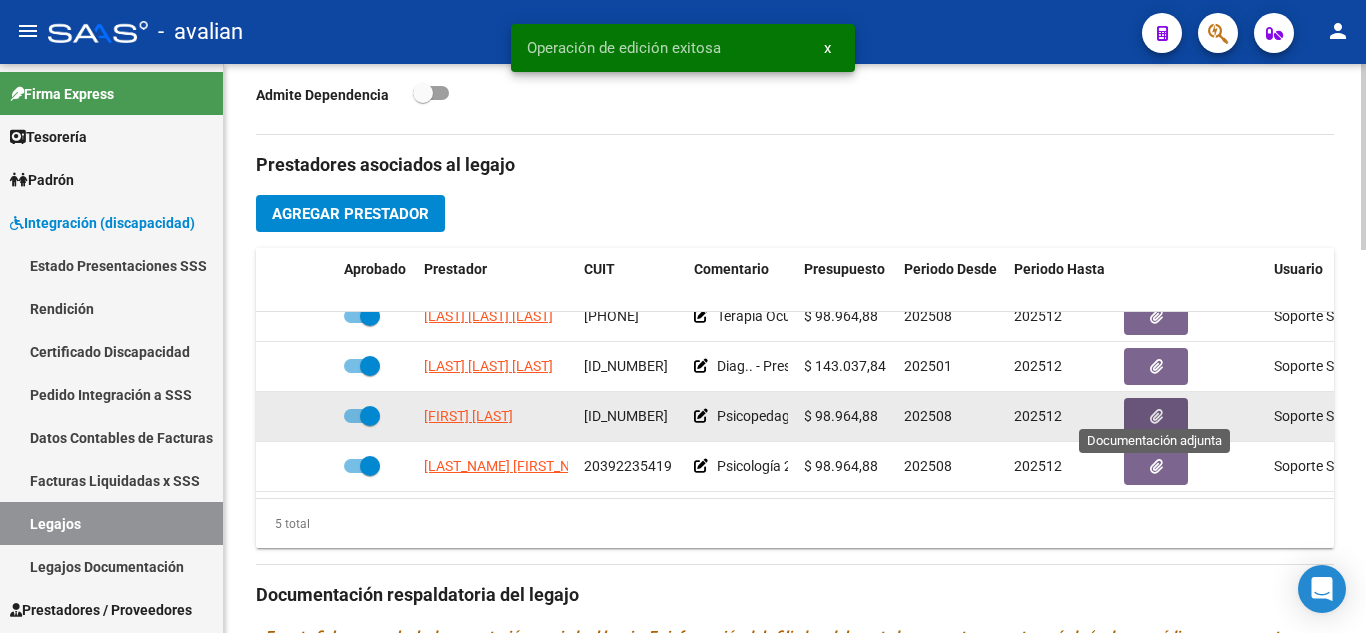 click 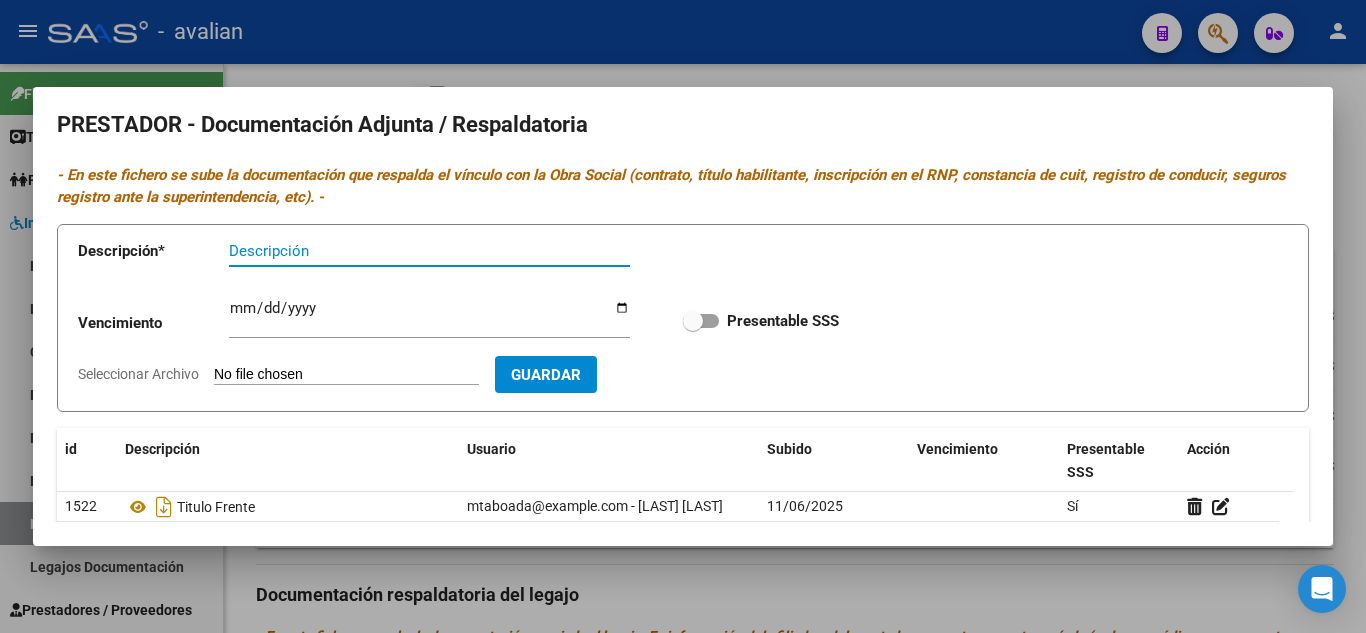 scroll, scrollTop: 0, scrollLeft: 0, axis: both 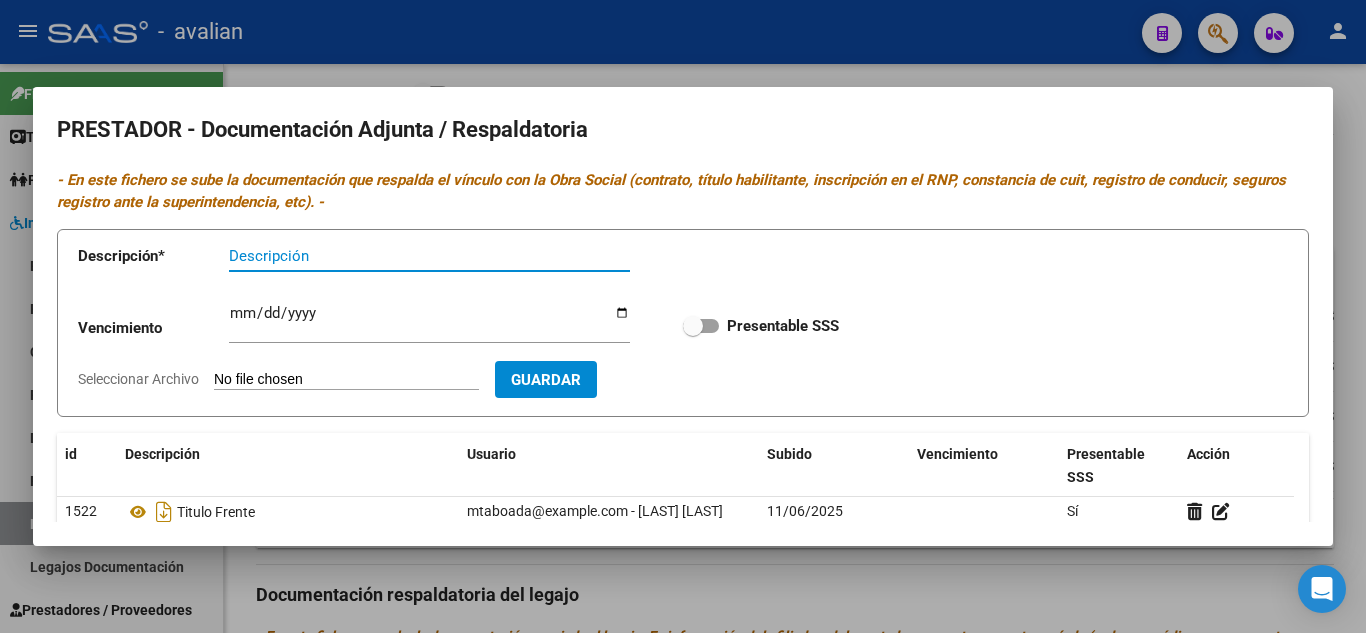 click at bounding box center (683, 316) 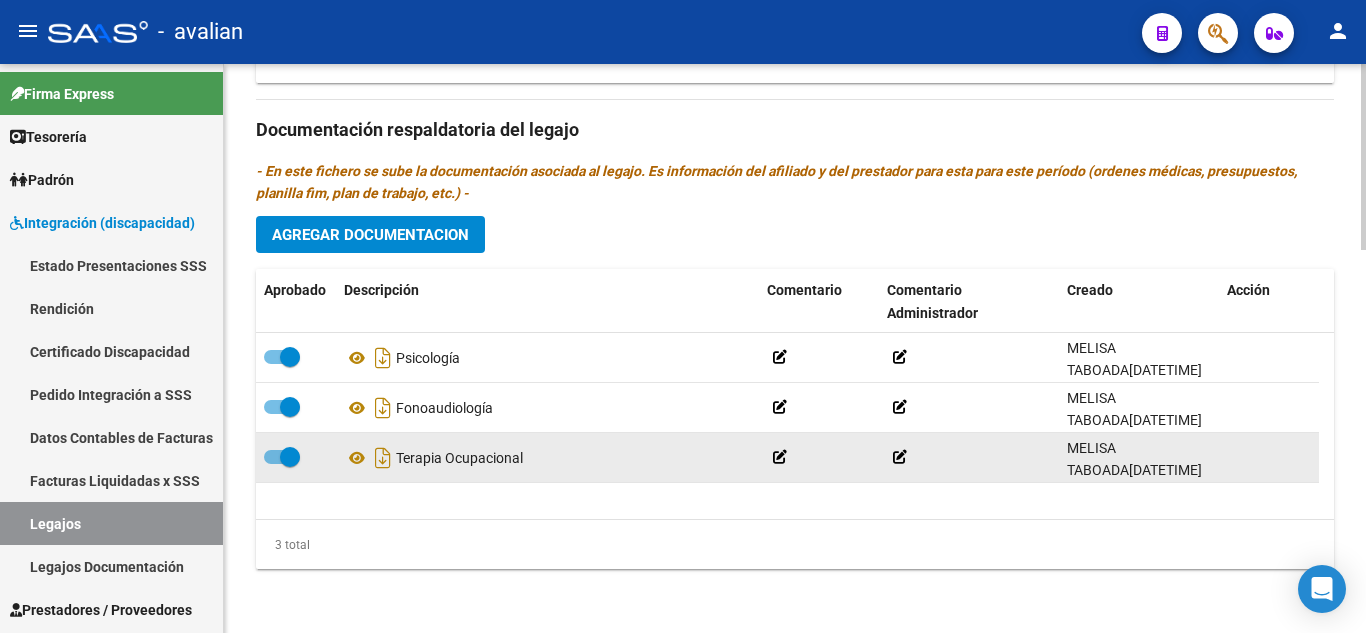 scroll, scrollTop: 1167, scrollLeft: 0, axis: vertical 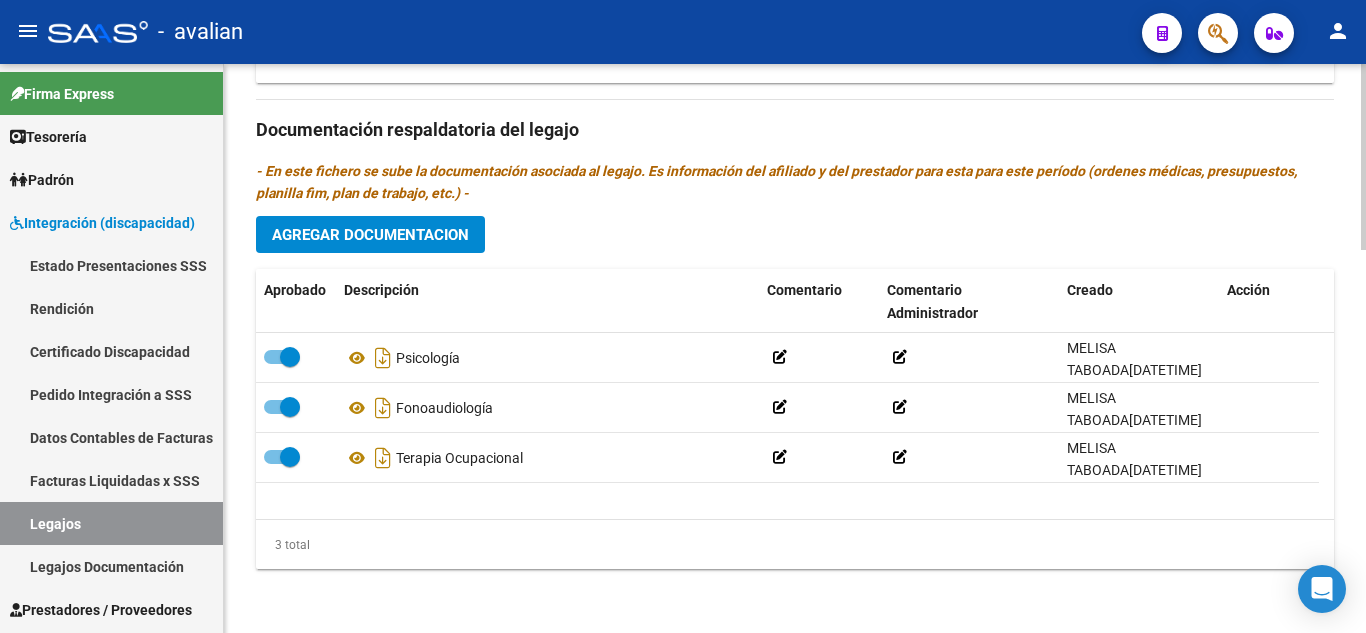 click on "Agregar Documentacion" 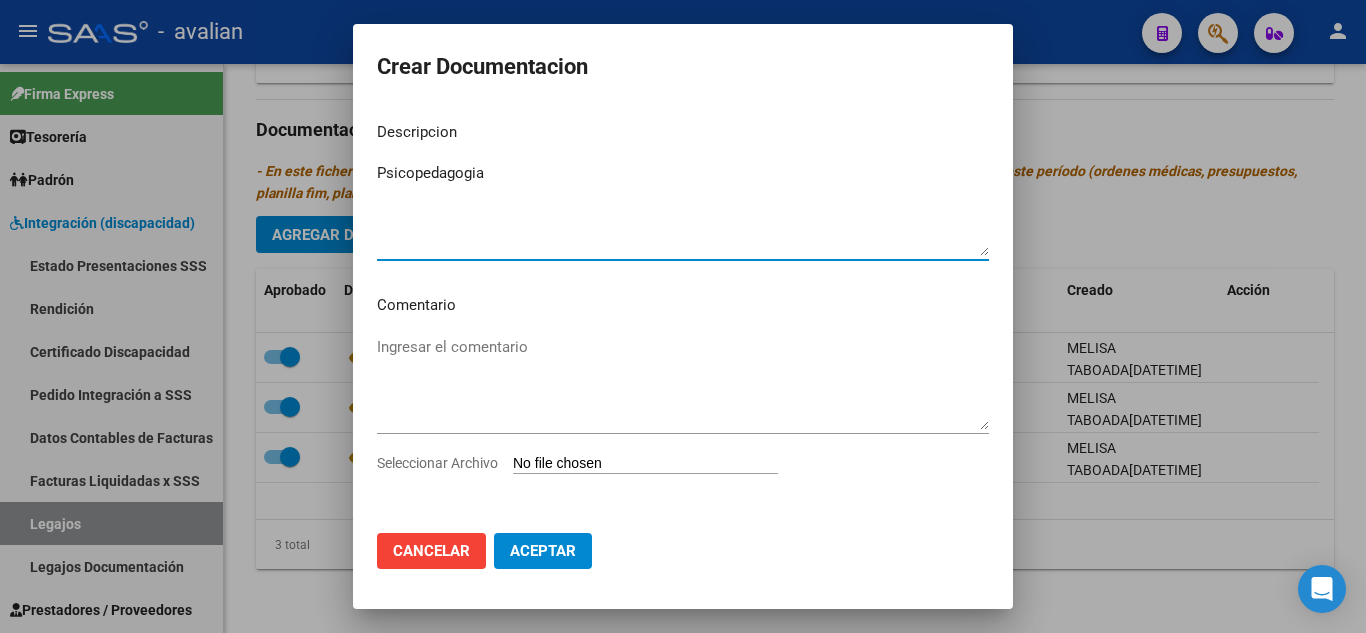type on "Psicopedagogia" 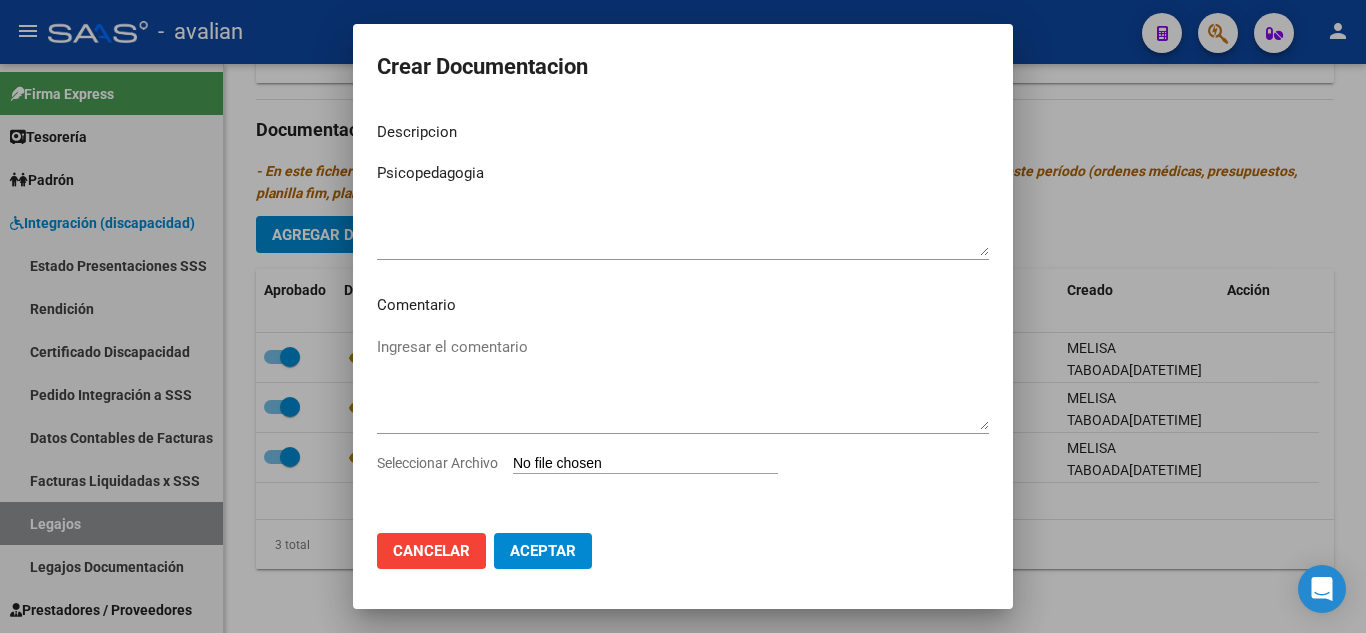 type on "C:\fakepath\PSP.pdf" 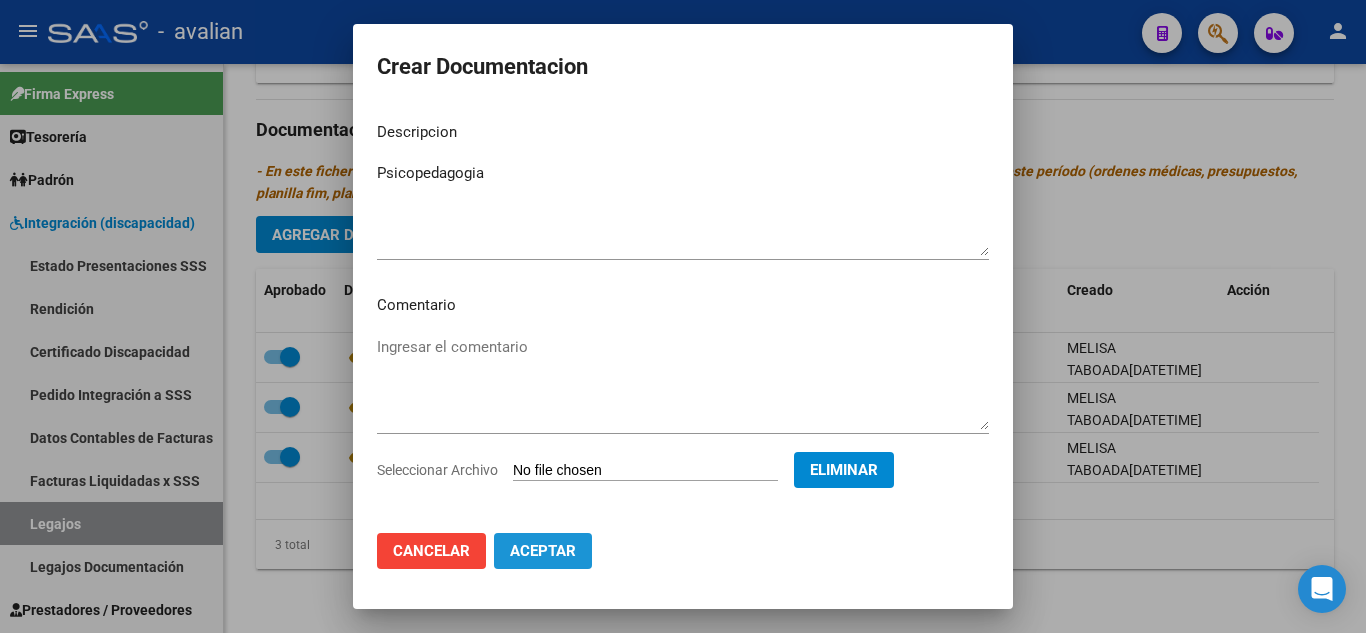 click on "Aceptar" 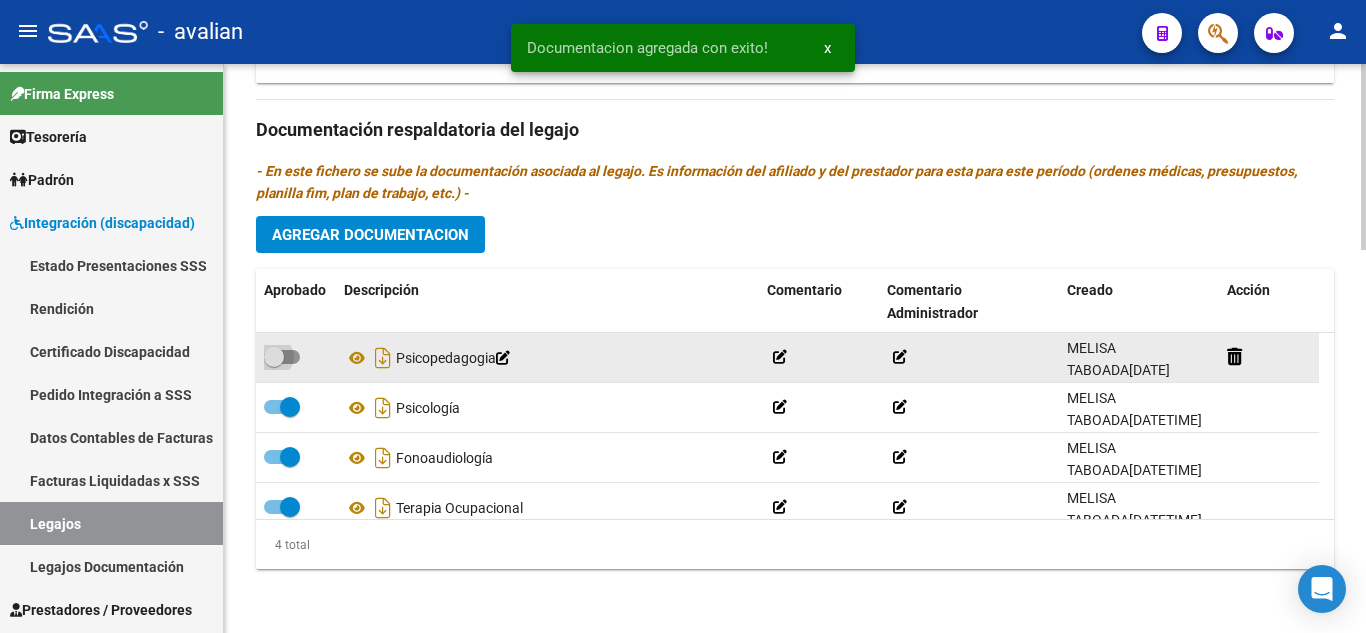 click at bounding box center (282, 357) 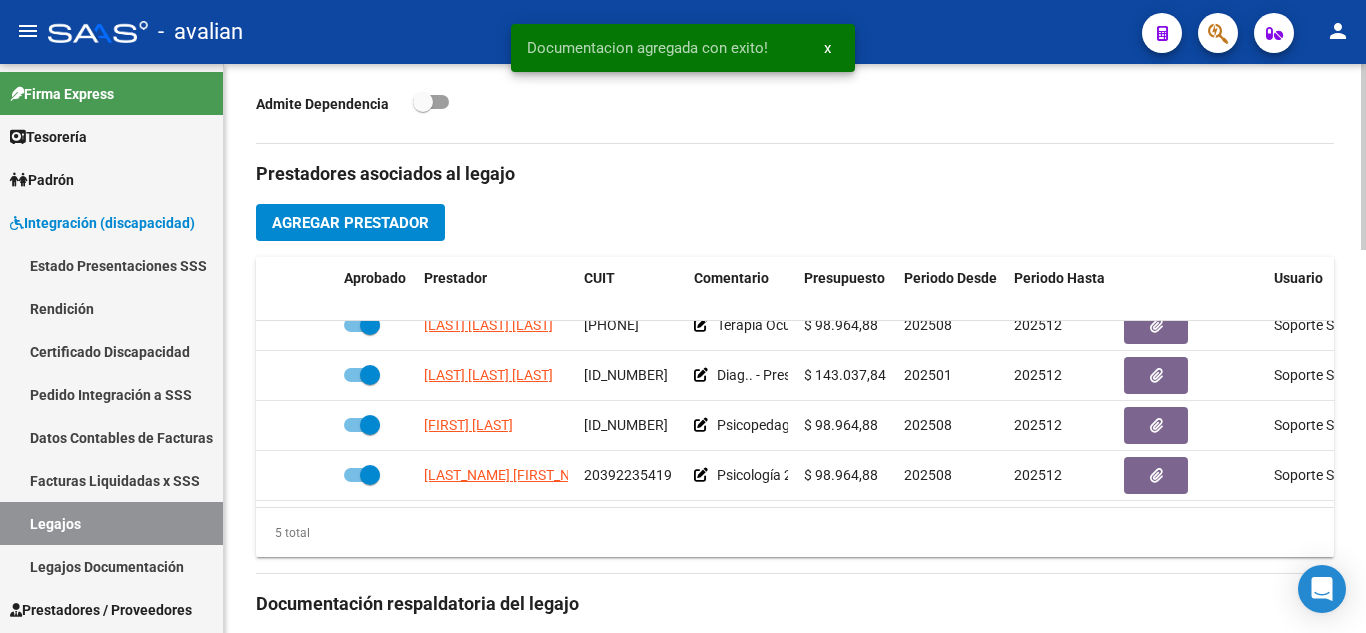 scroll, scrollTop: 667, scrollLeft: 0, axis: vertical 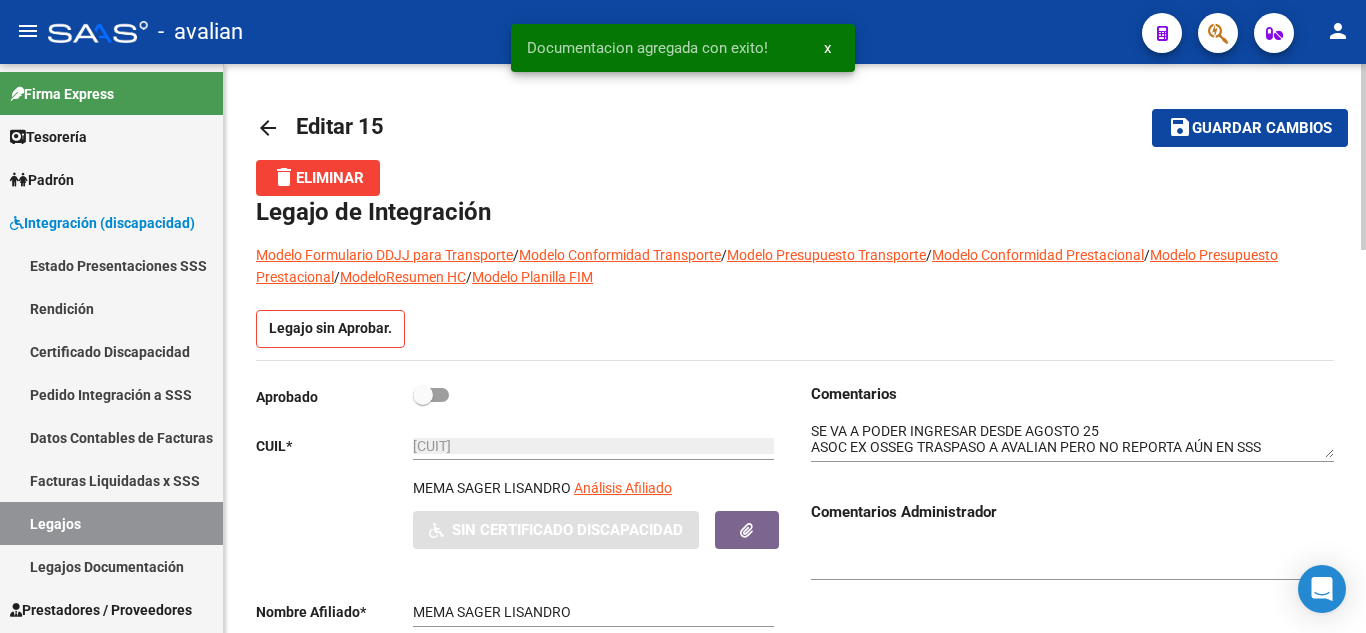 click on "Guardar cambios" 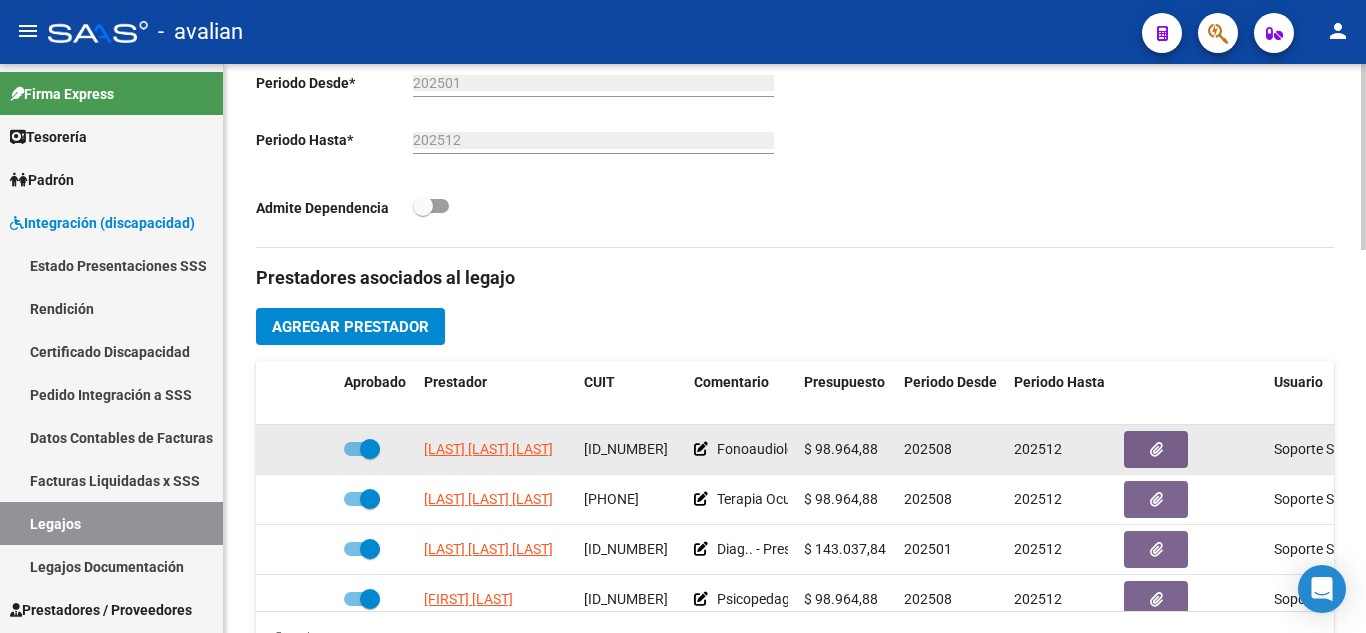 scroll, scrollTop: 600, scrollLeft: 0, axis: vertical 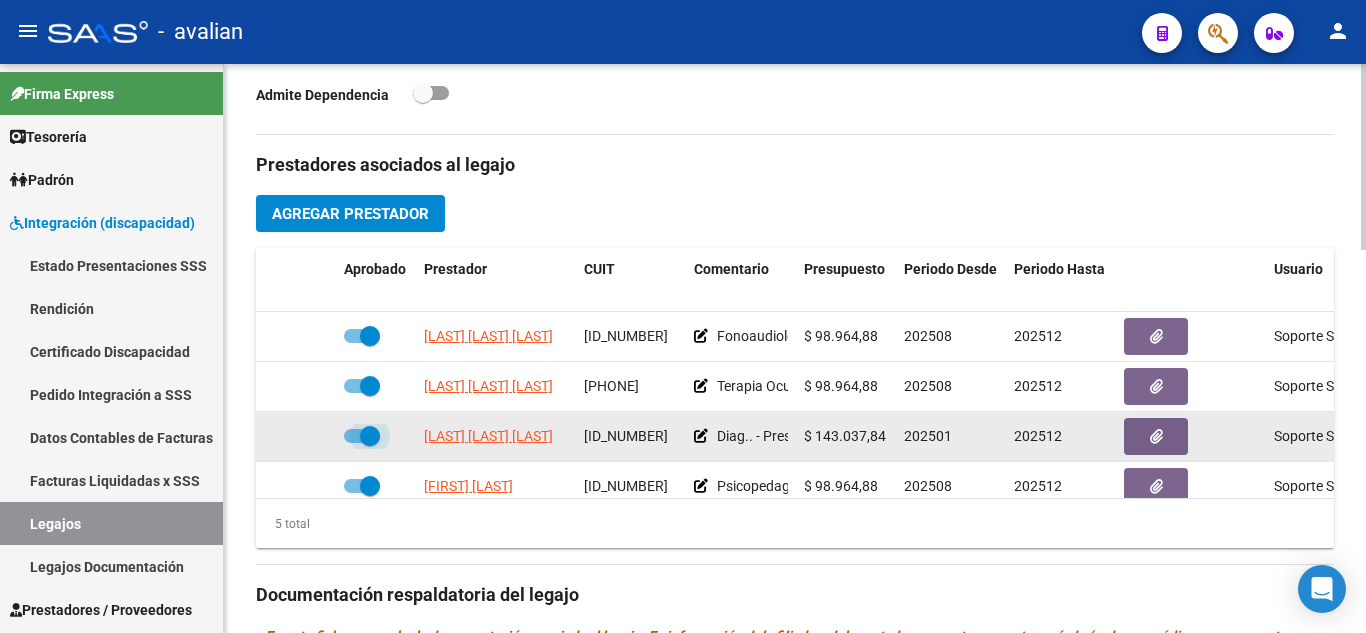 click at bounding box center (362, 436) 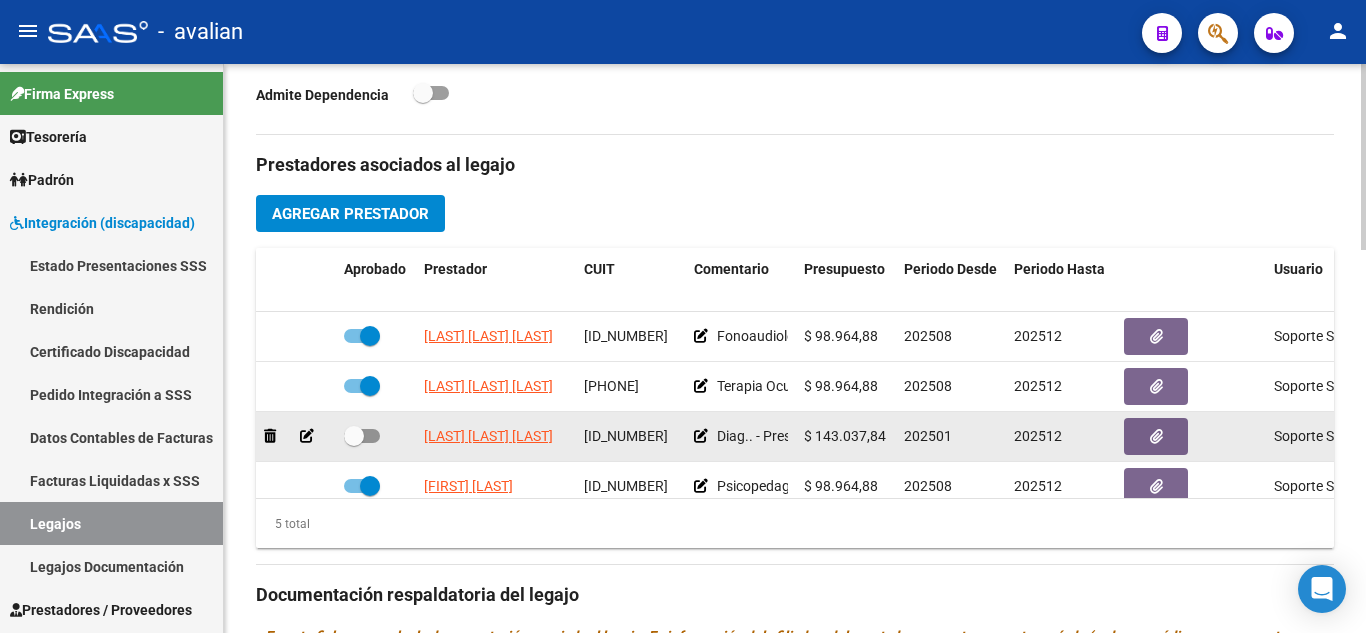 click 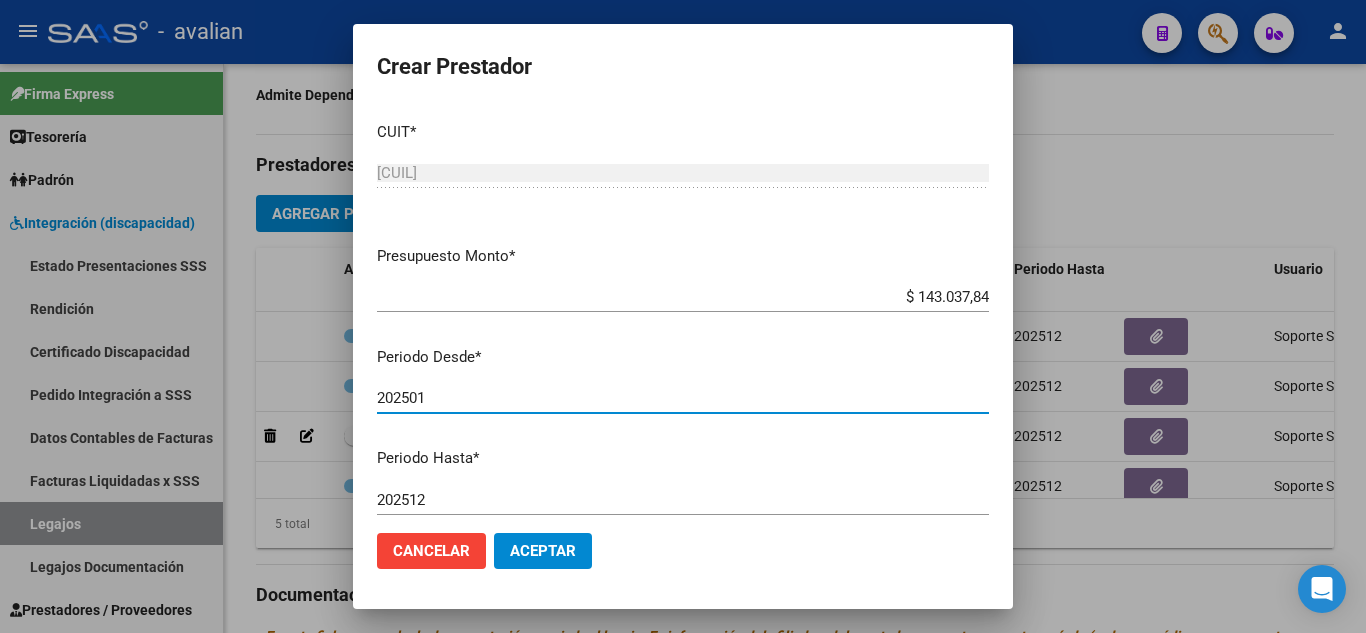 click on "202501" at bounding box center (683, 398) 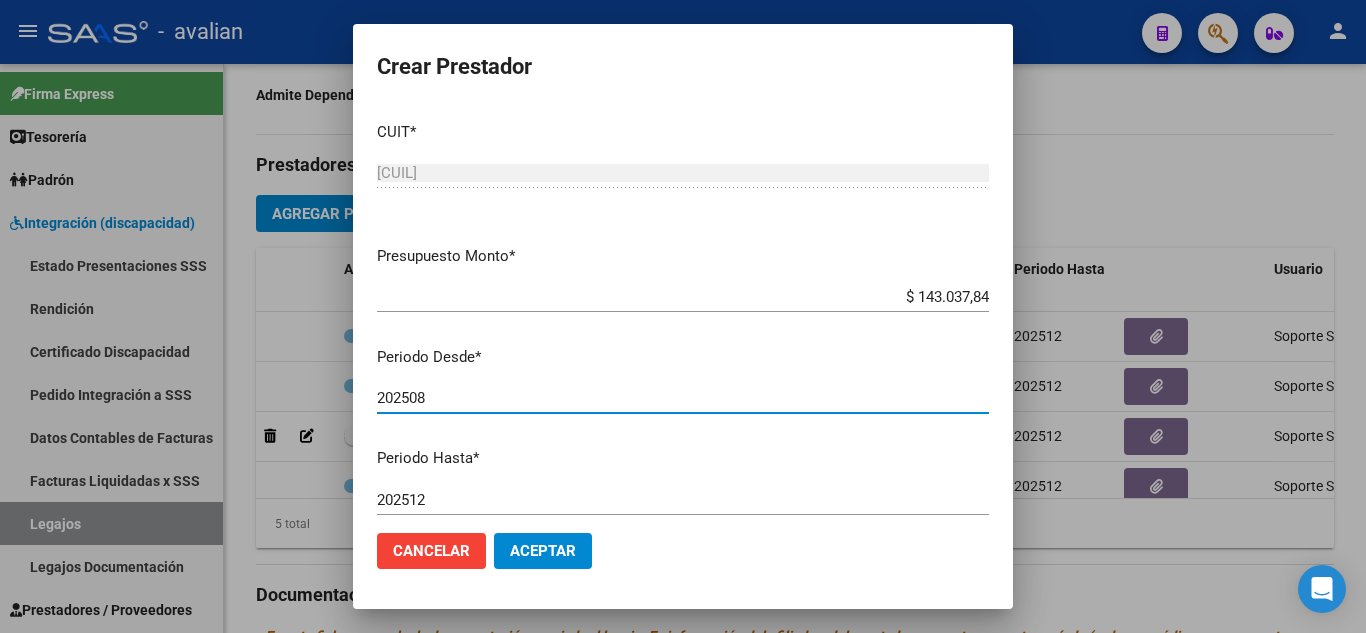 type on "202508" 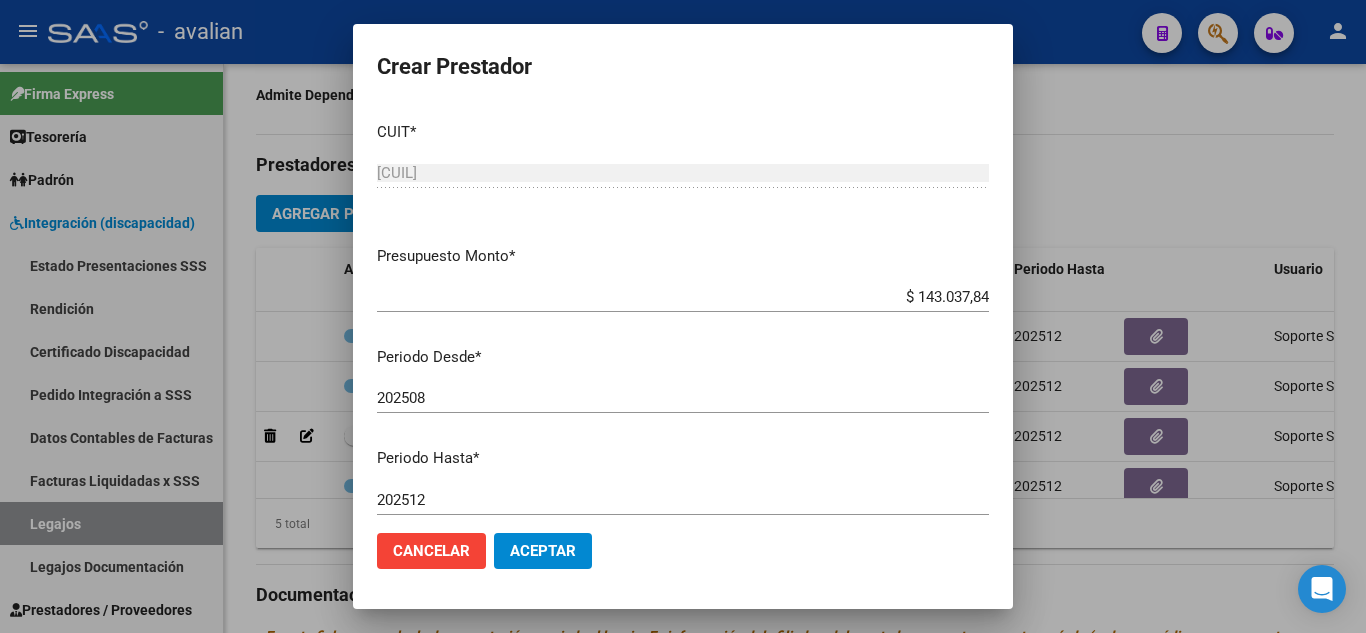 drag, startPoint x: 568, startPoint y: 455, endPoint x: 592, endPoint y: 453, distance: 24.083189 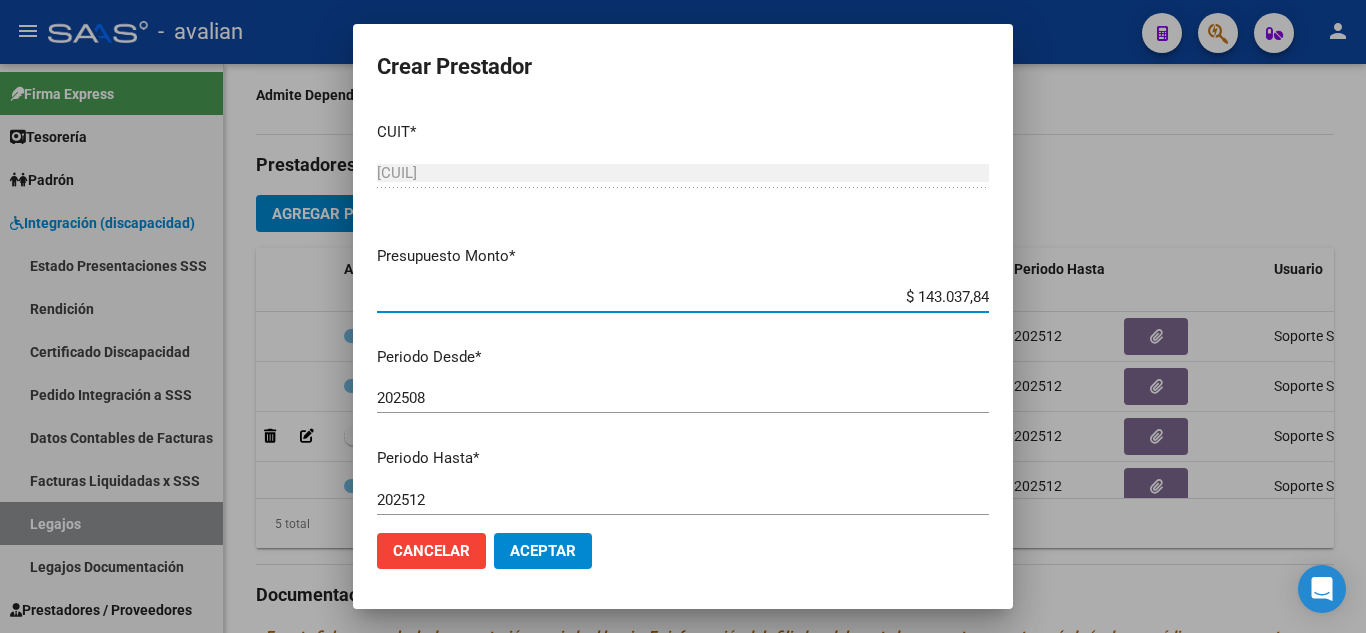 click on "$ 143.037,84" at bounding box center [683, 297] 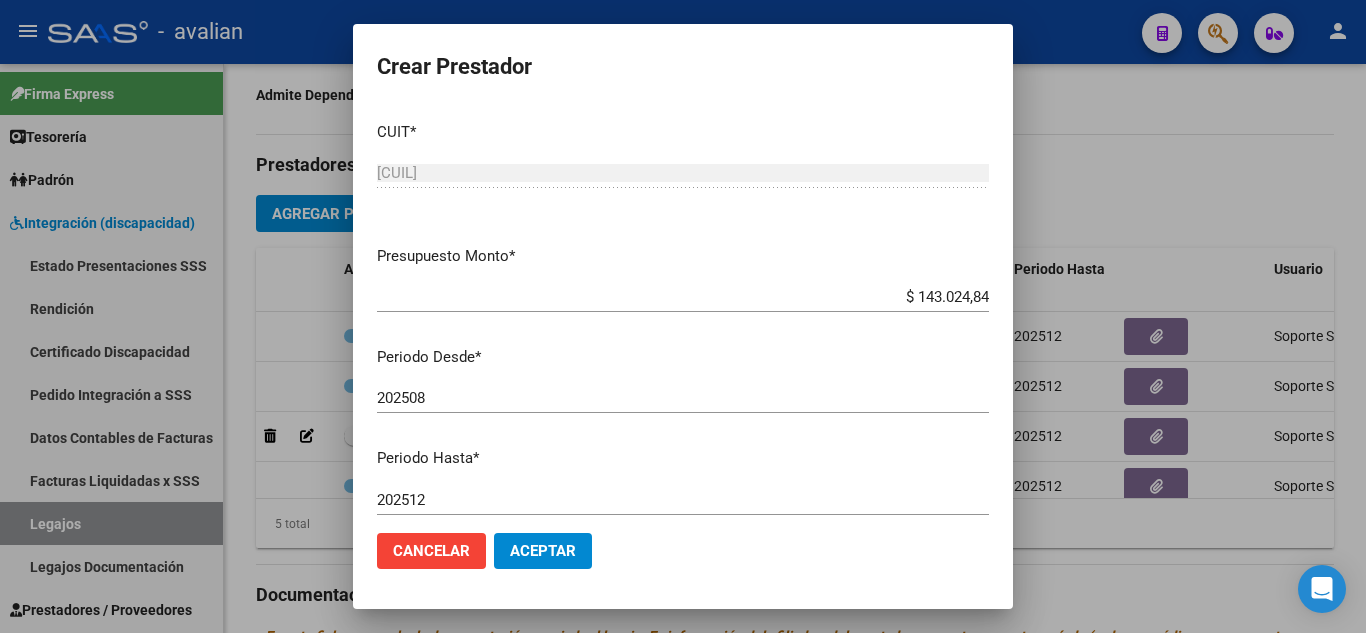 click on "CUIT  *   [CUIT] Ingresar CUIT  ARCA Padrón    Presupuesto Monto  *   $ 143.024,84 Ingresar el monto  Periodo Desde  *   202508 Ingresar el periodo  Periodo Hasta  *   202512 Ingresar el periodo  Comentario    Diag.. - Prestación autorizada: 60000096- TRANSPORTE (KM) / Cant semanal:  / Tope mensual: 264 / Tope anual: 3168 Ingresar el comentario  Admite Dependencia" at bounding box center (683, 311) 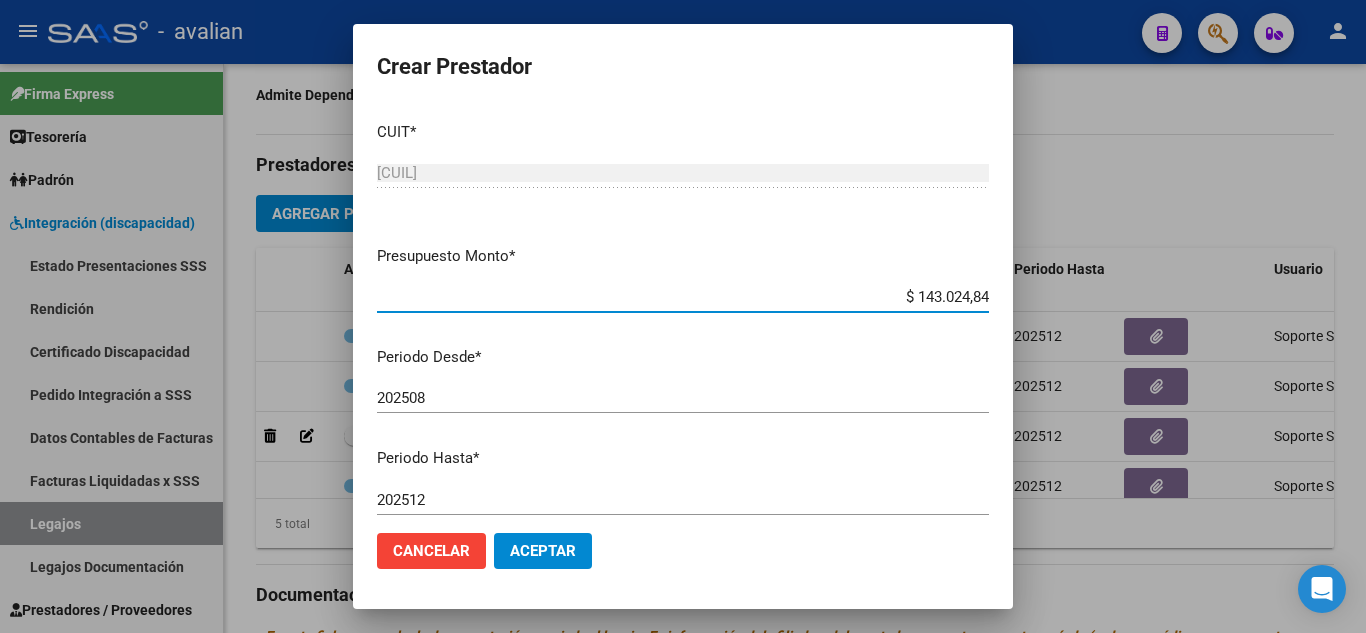 click on "$ 143.024,84" at bounding box center (683, 297) 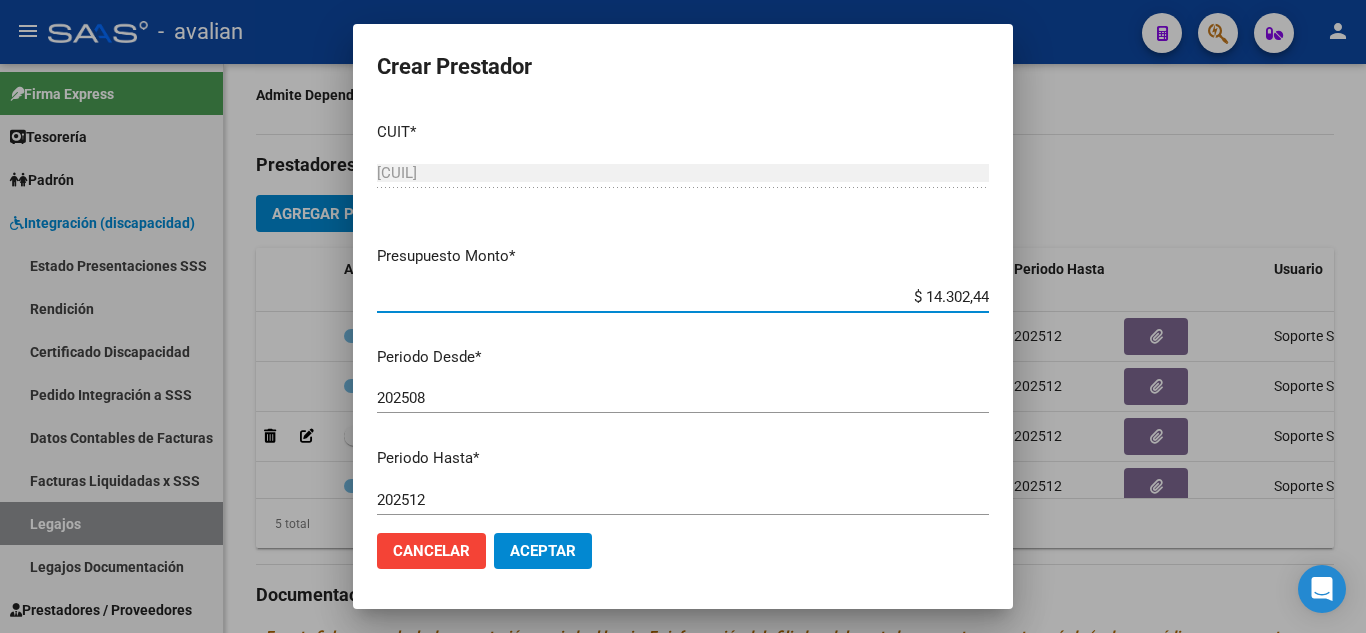 type on "$ 143.024,64" 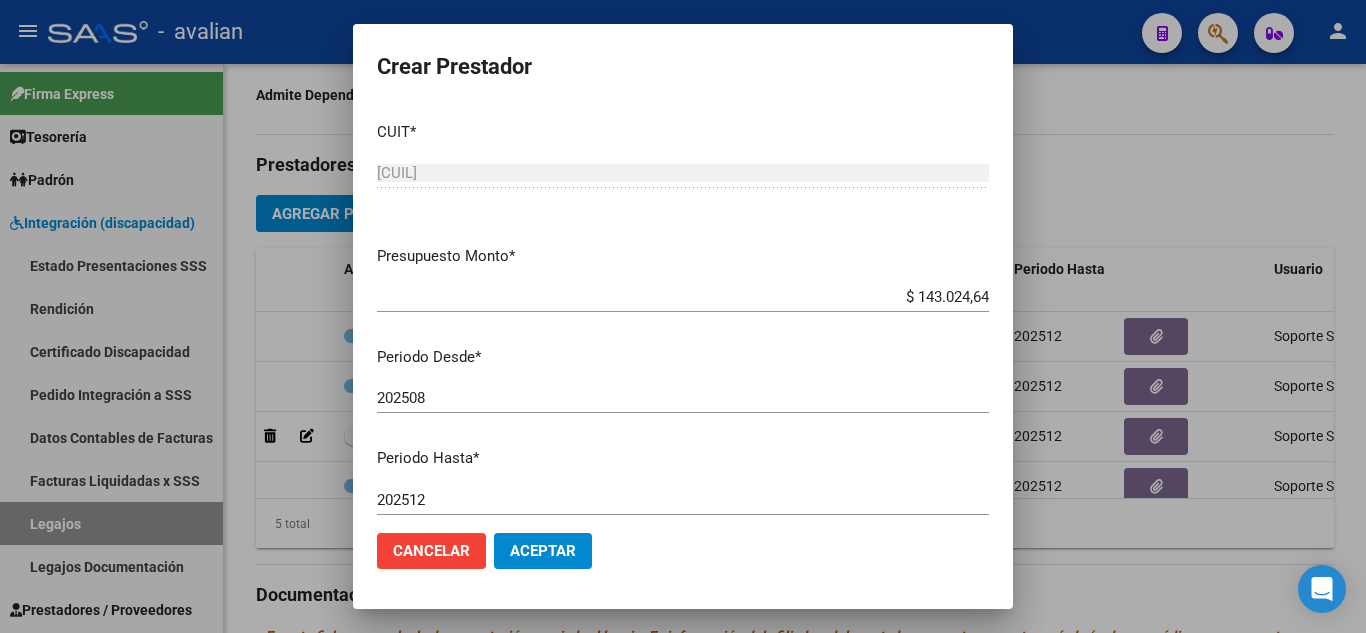 click on "Presupuesto Monto  *" at bounding box center [683, 256] 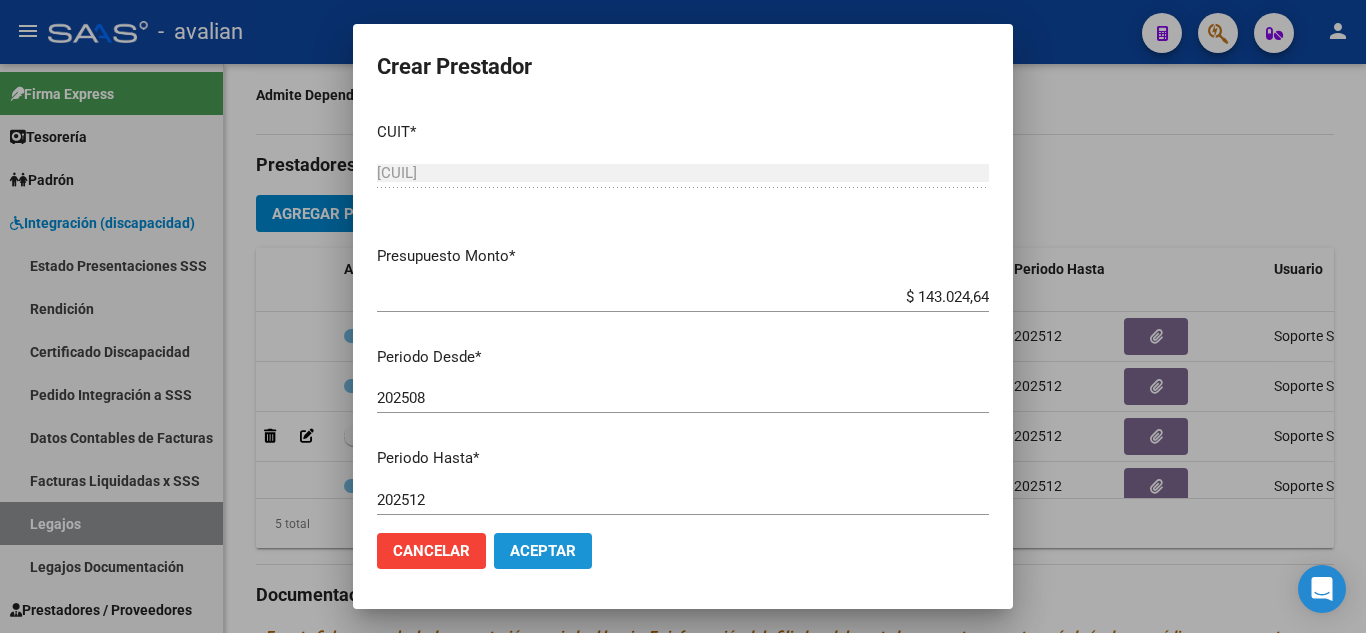 click on "Aceptar" 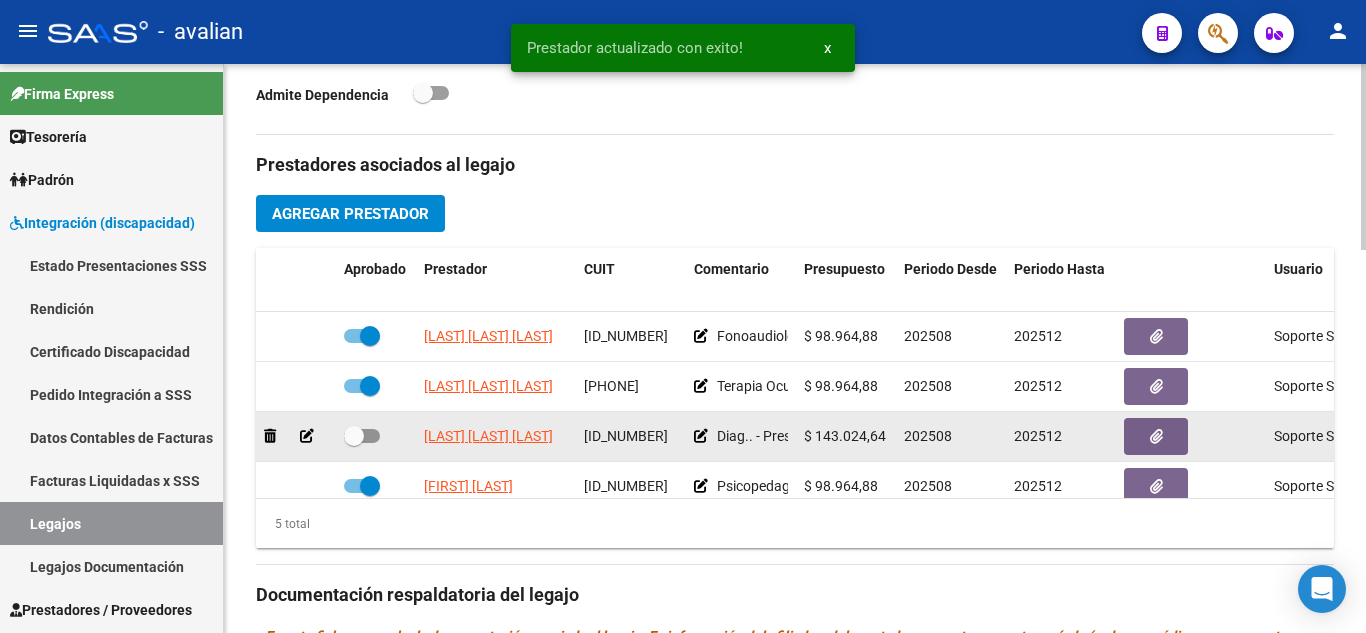 click 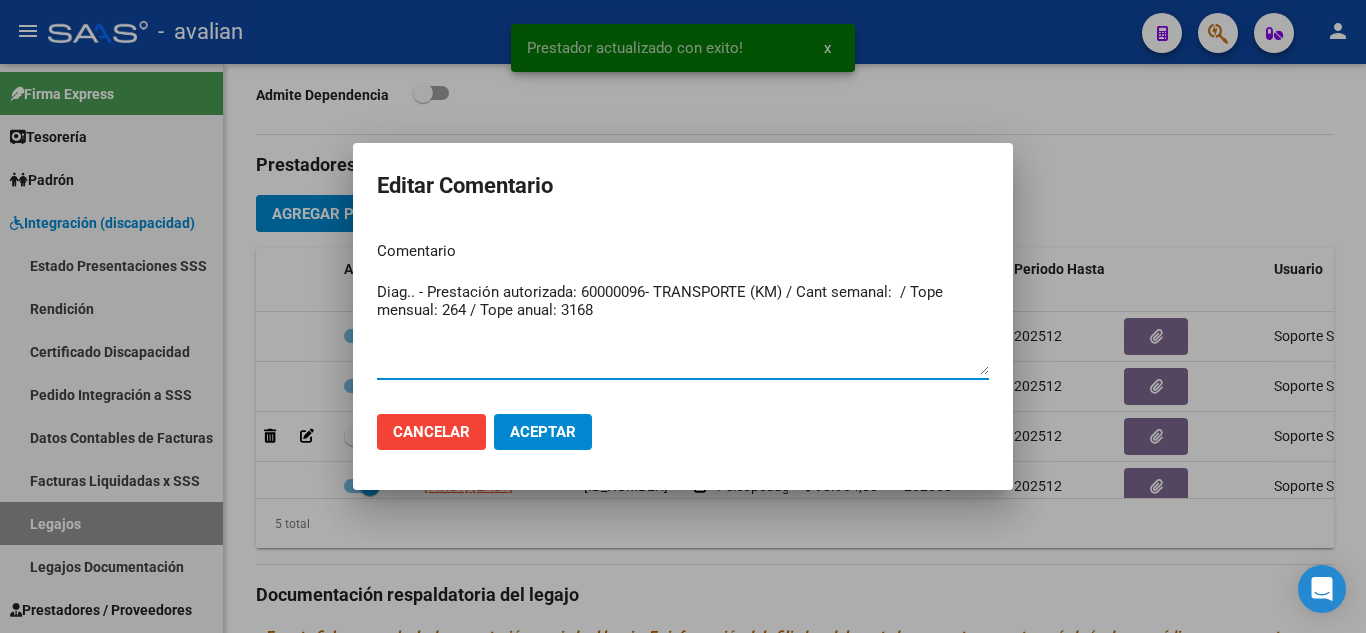 drag, startPoint x: 610, startPoint y: 305, endPoint x: 340, endPoint y: 263, distance: 273.24713 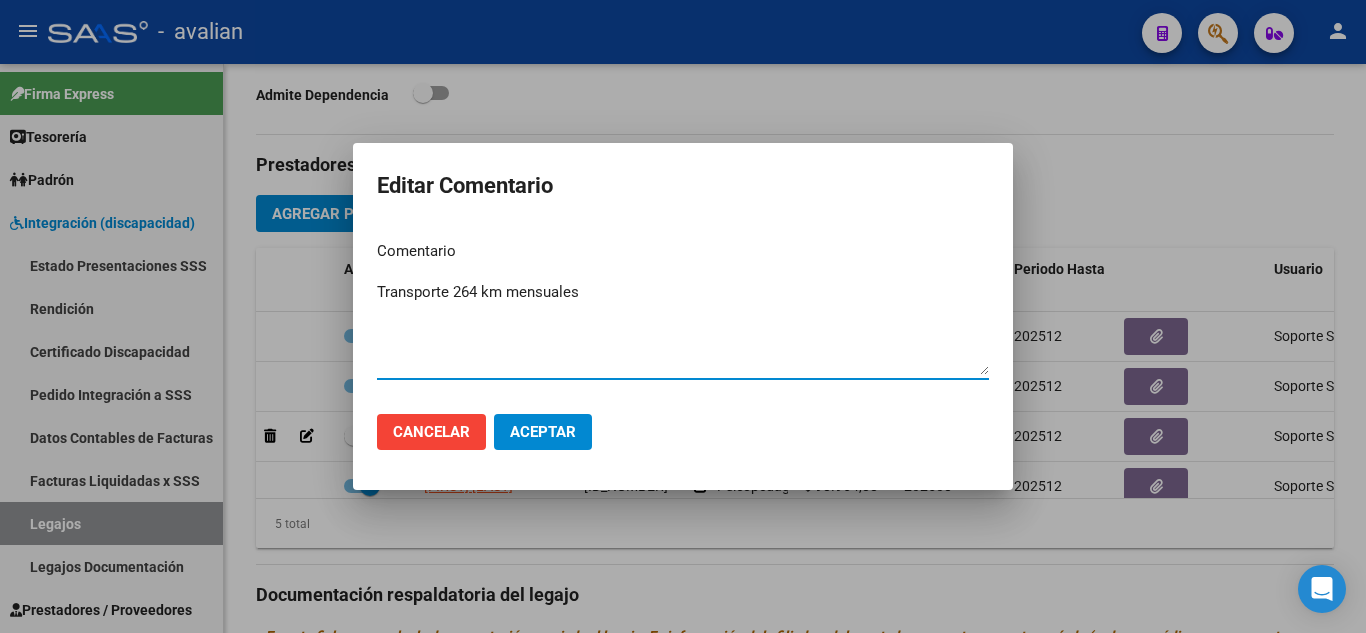 type on "Transporte 264 km mensuales" 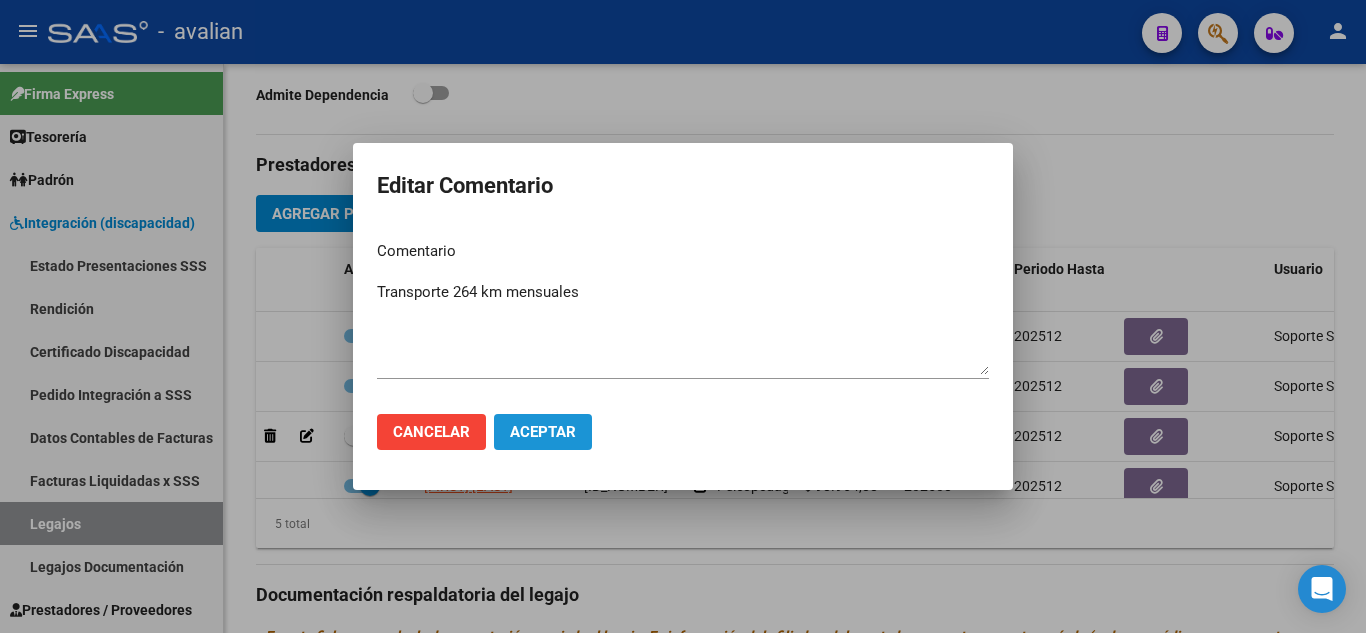 click on "Aceptar" 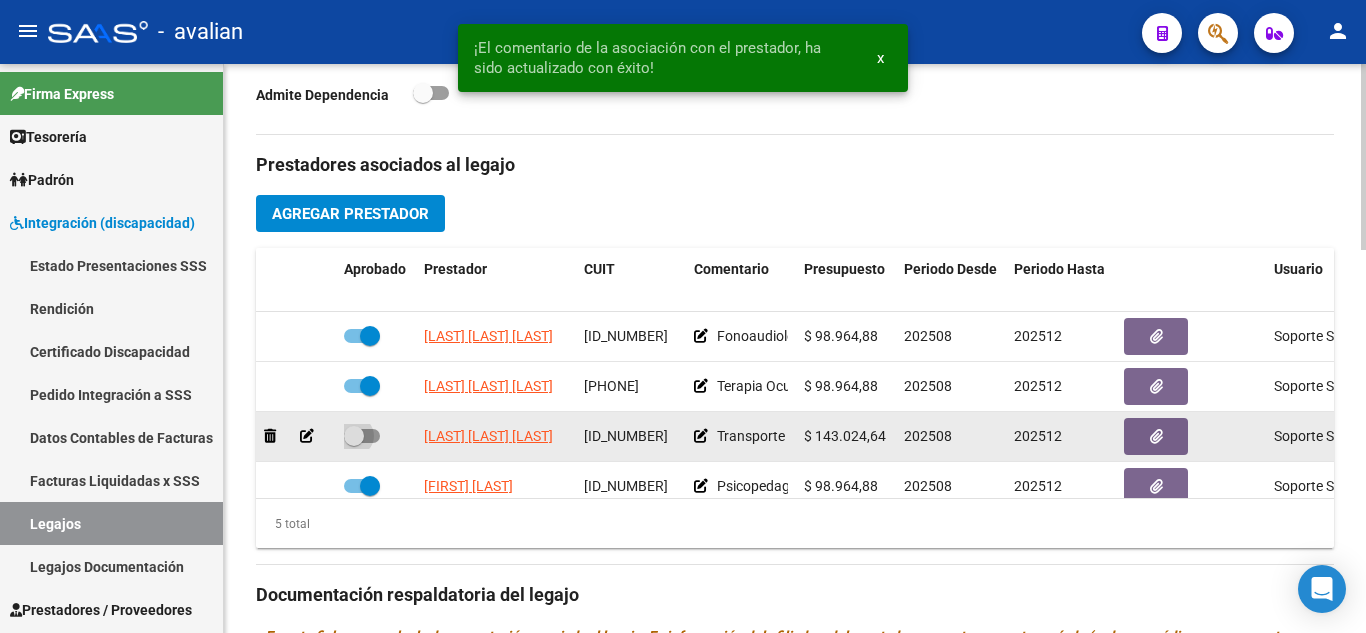 click at bounding box center [362, 436] 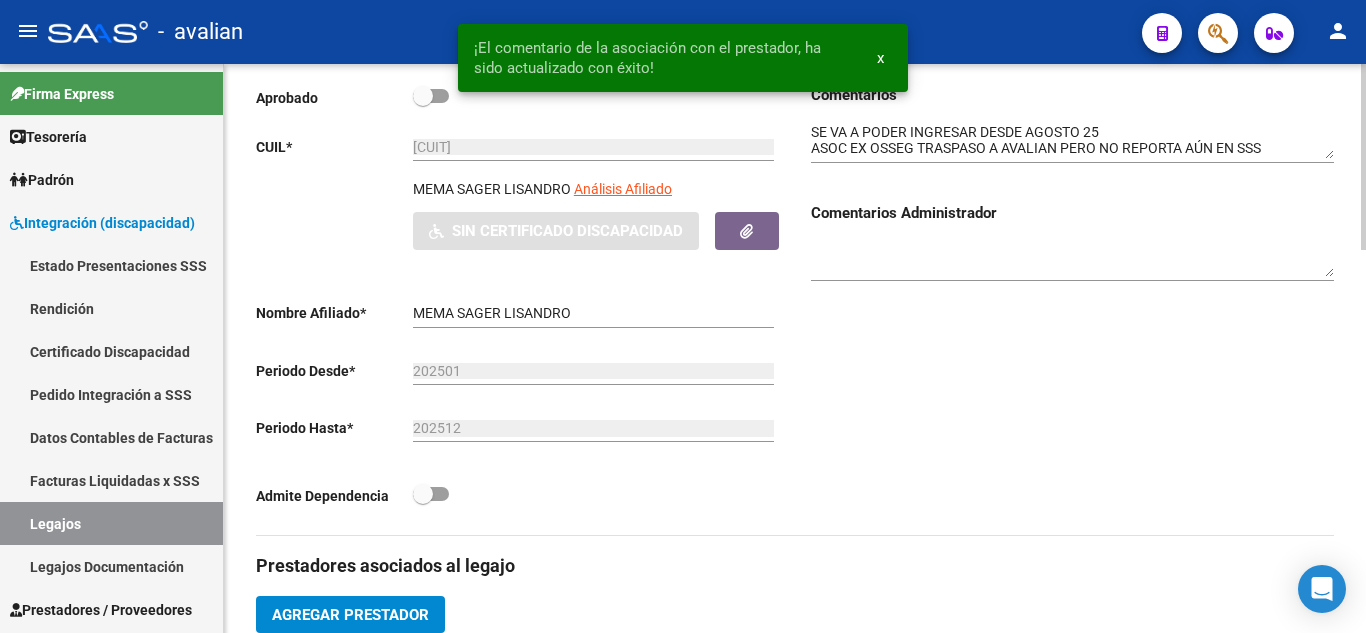 scroll, scrollTop: 0, scrollLeft: 0, axis: both 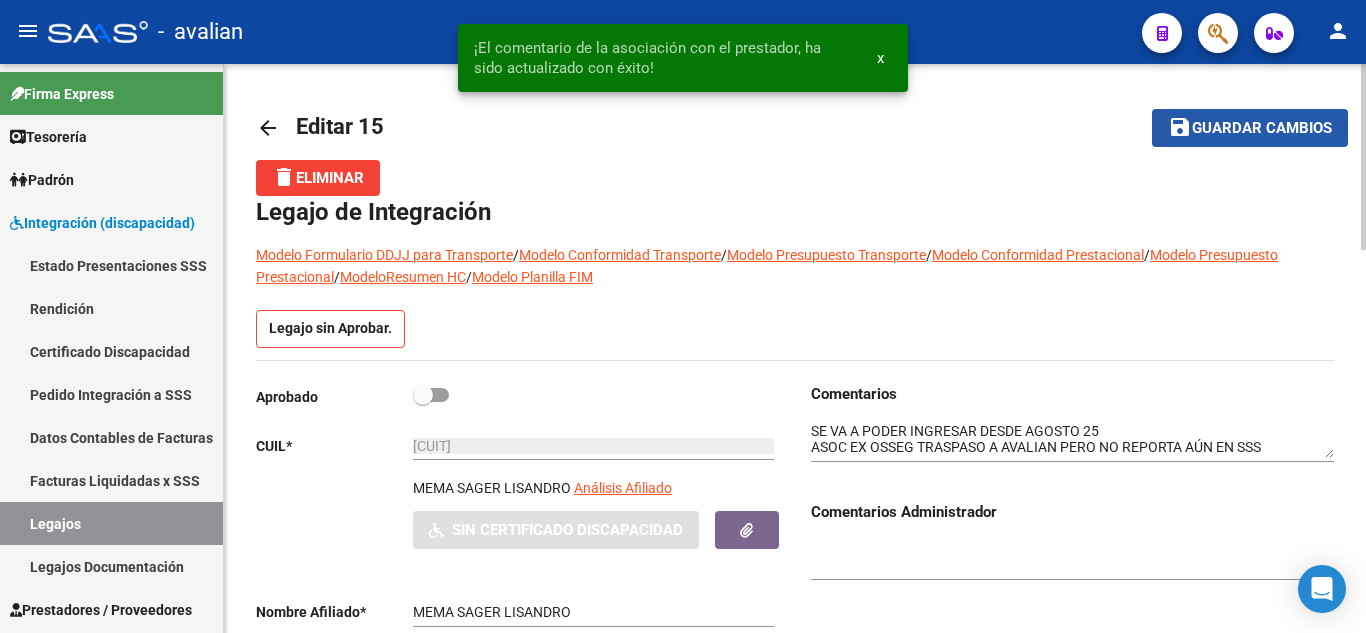 click on "Guardar cambios" 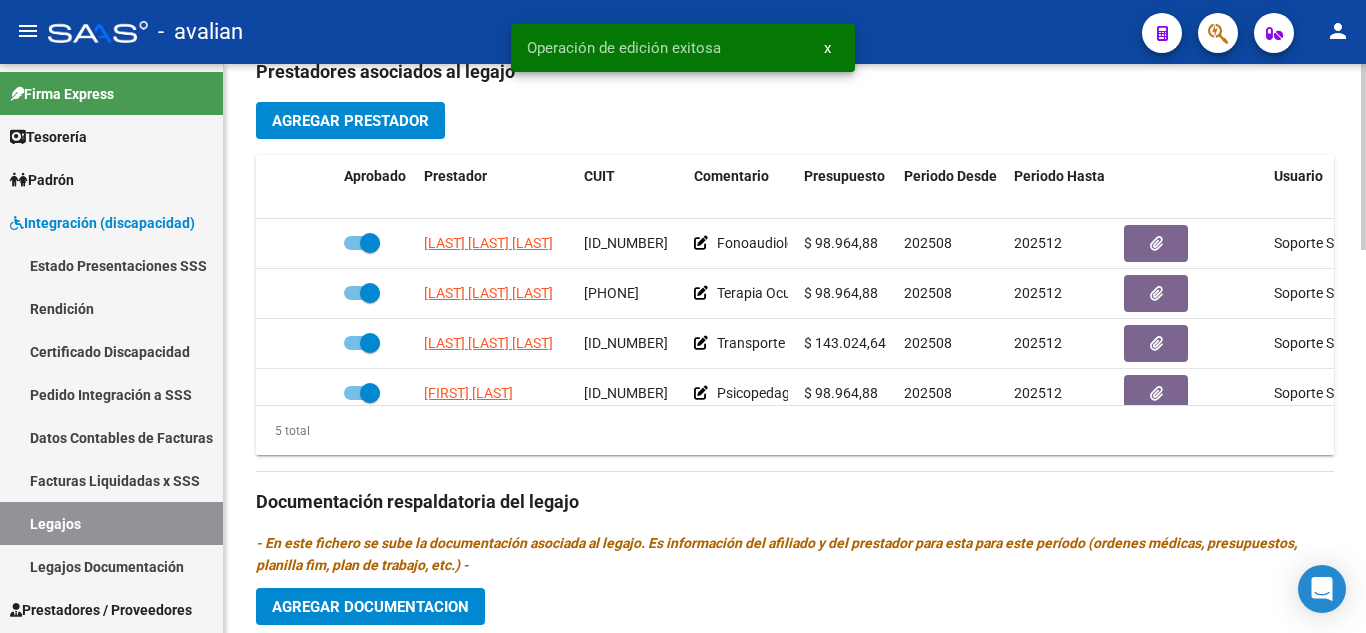 scroll, scrollTop: 800, scrollLeft: 0, axis: vertical 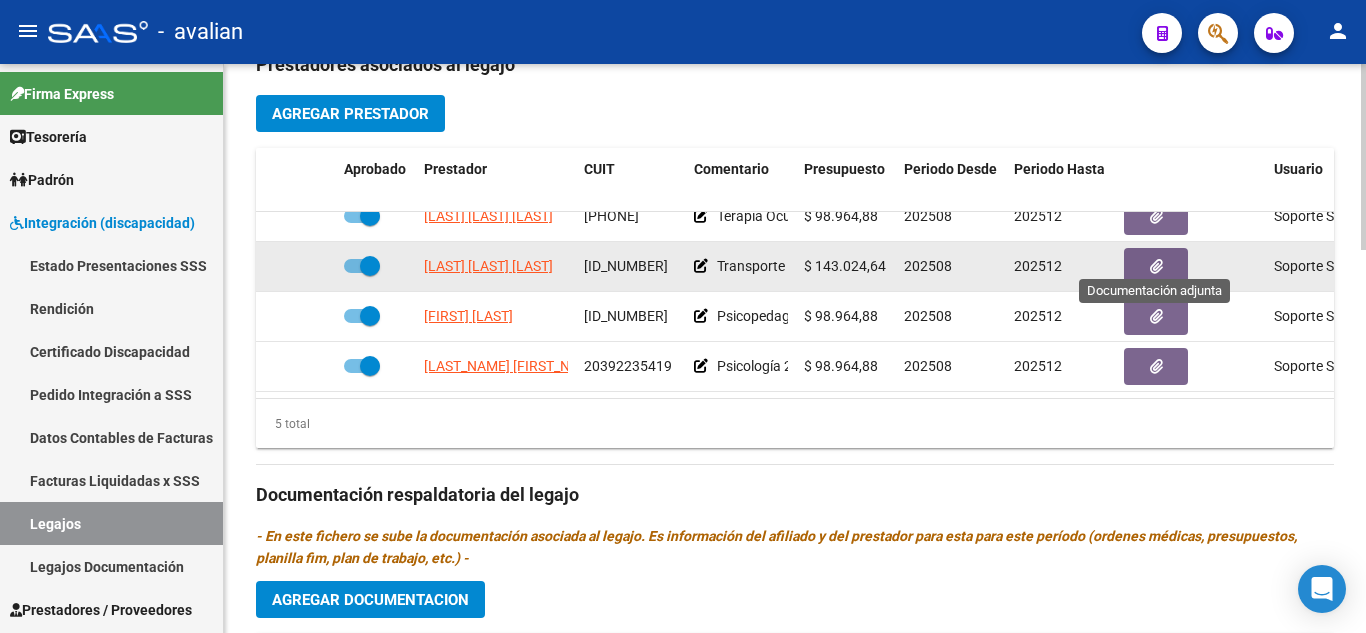 click 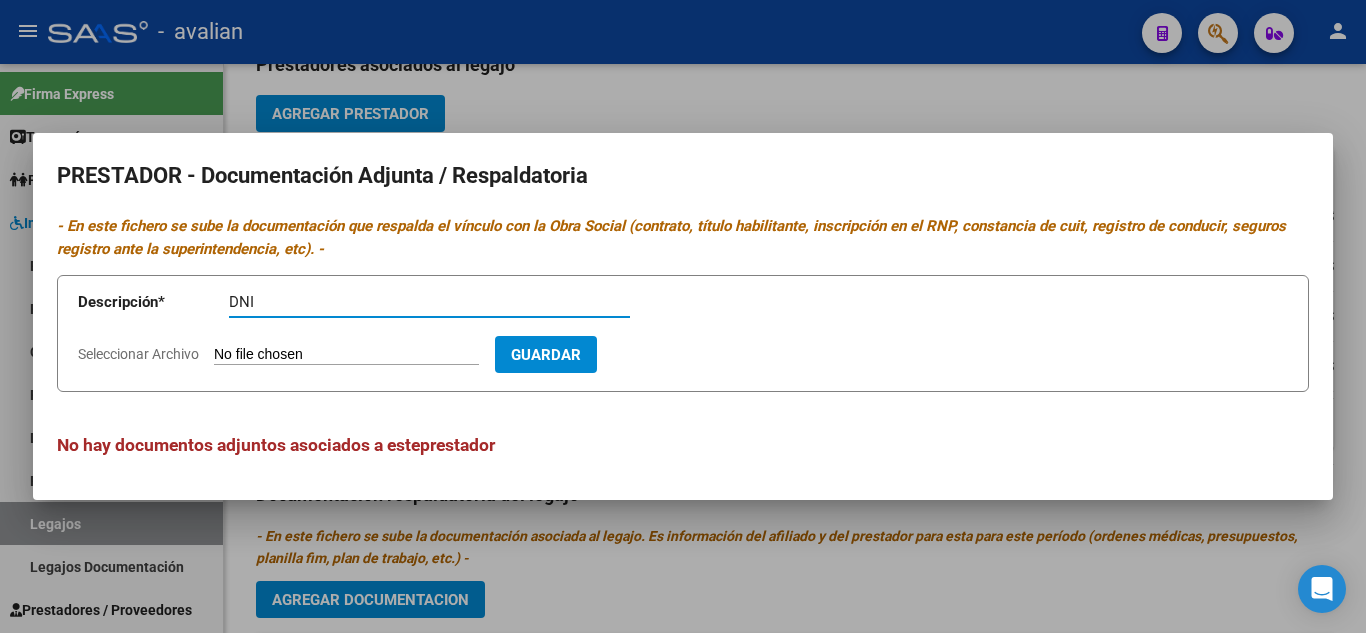 type on "DNI" 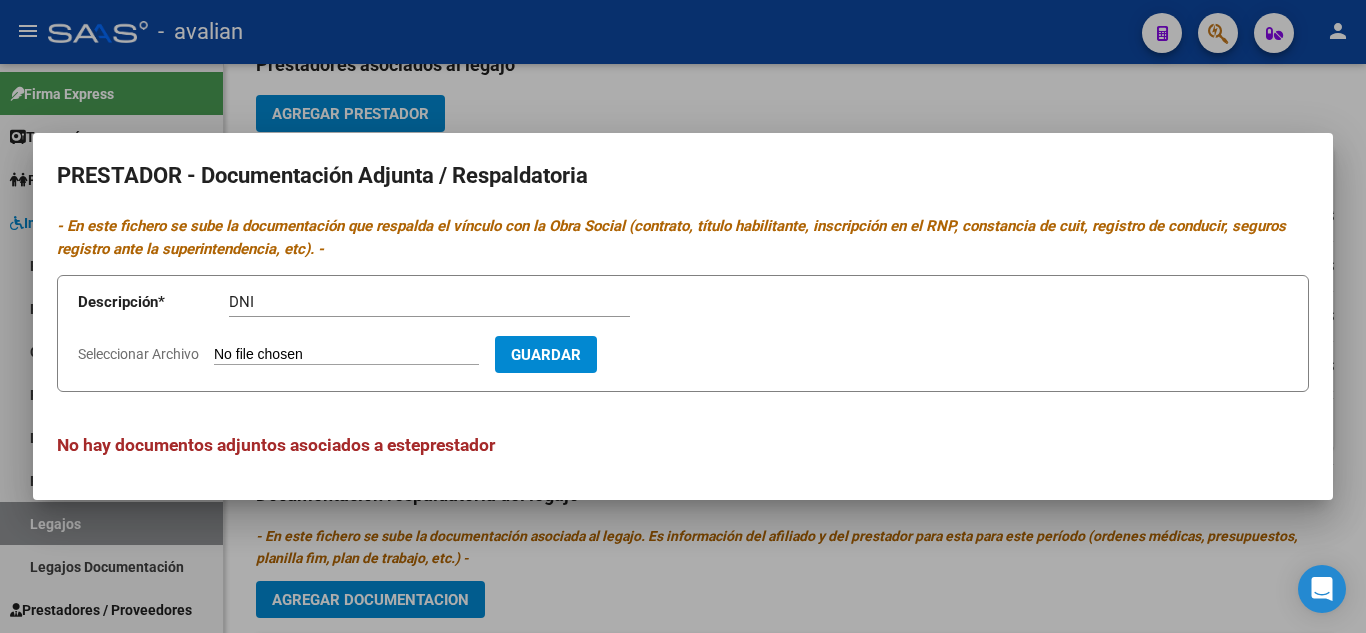 type on "C:\fakepath\[FILENAME].jpg" 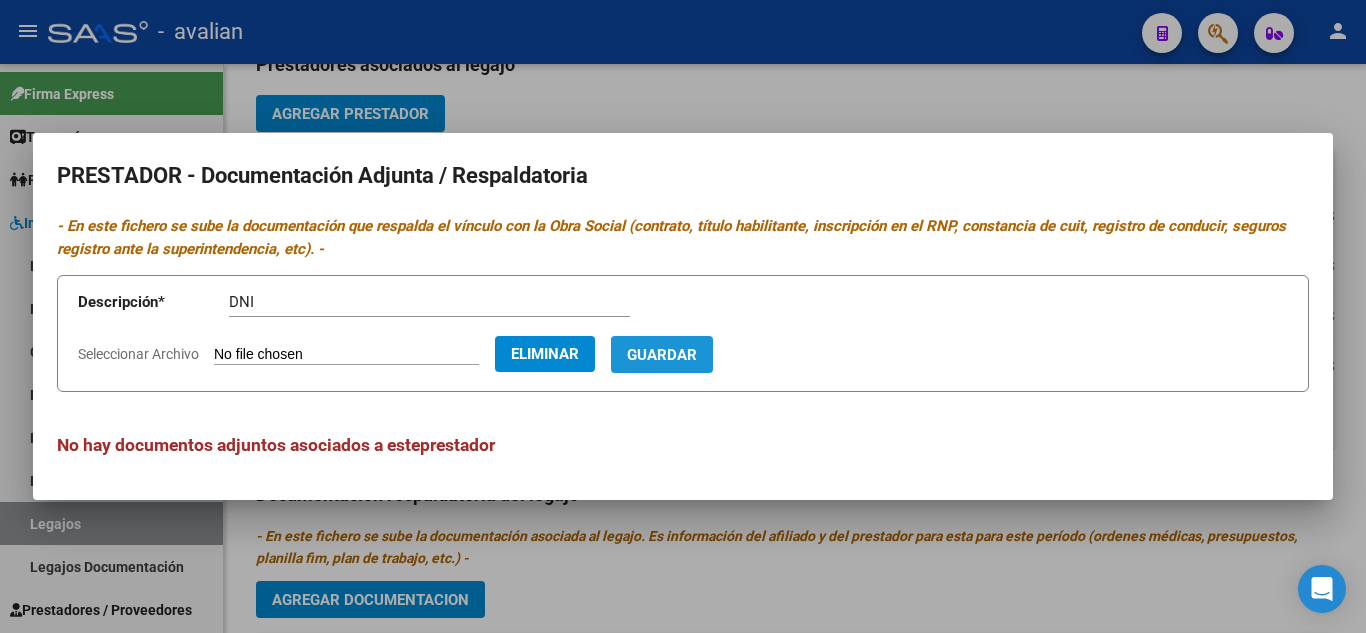 click on "Guardar" at bounding box center [662, 355] 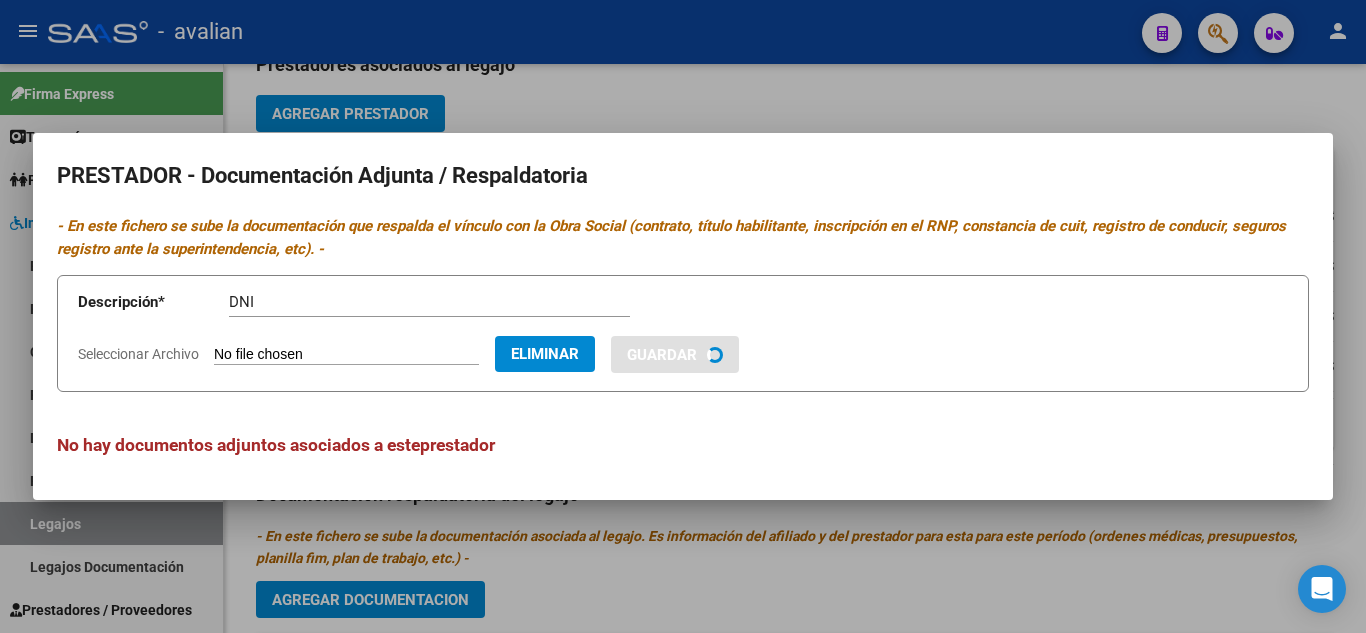 type 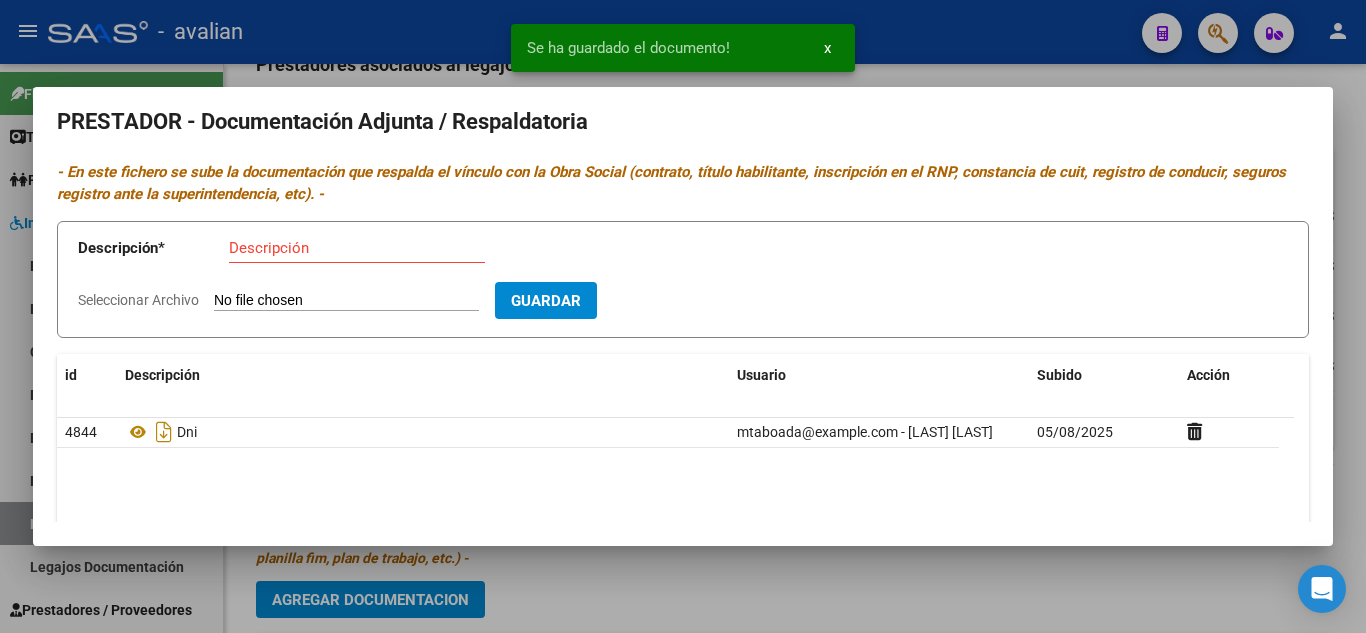 scroll, scrollTop: 0, scrollLeft: 0, axis: both 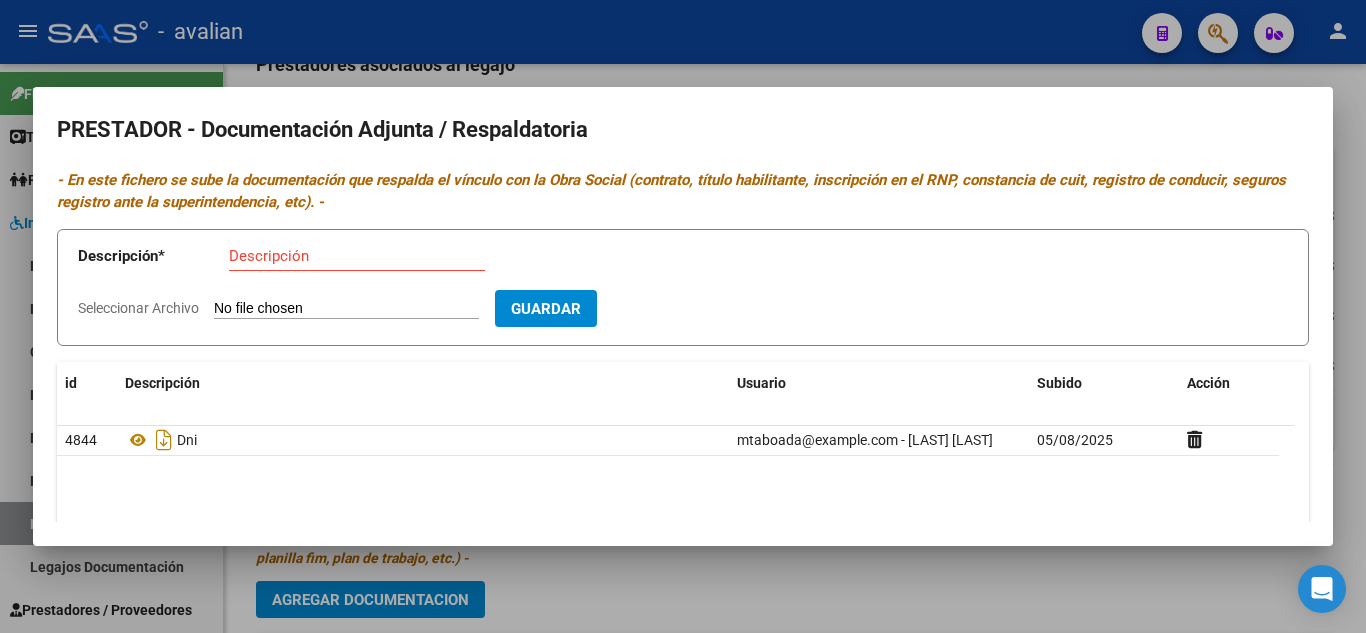 click on "Descripción" at bounding box center (357, 256) 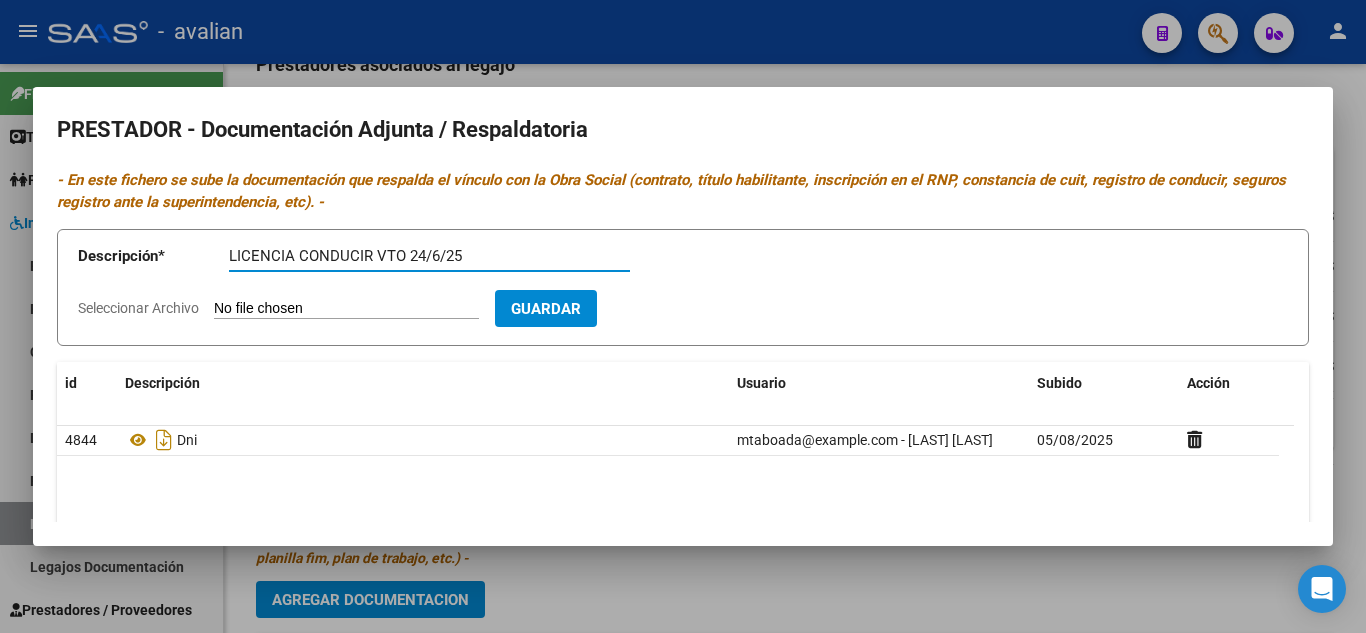 type on "LICENCIA CONDUCIR VTO 24/6/25" 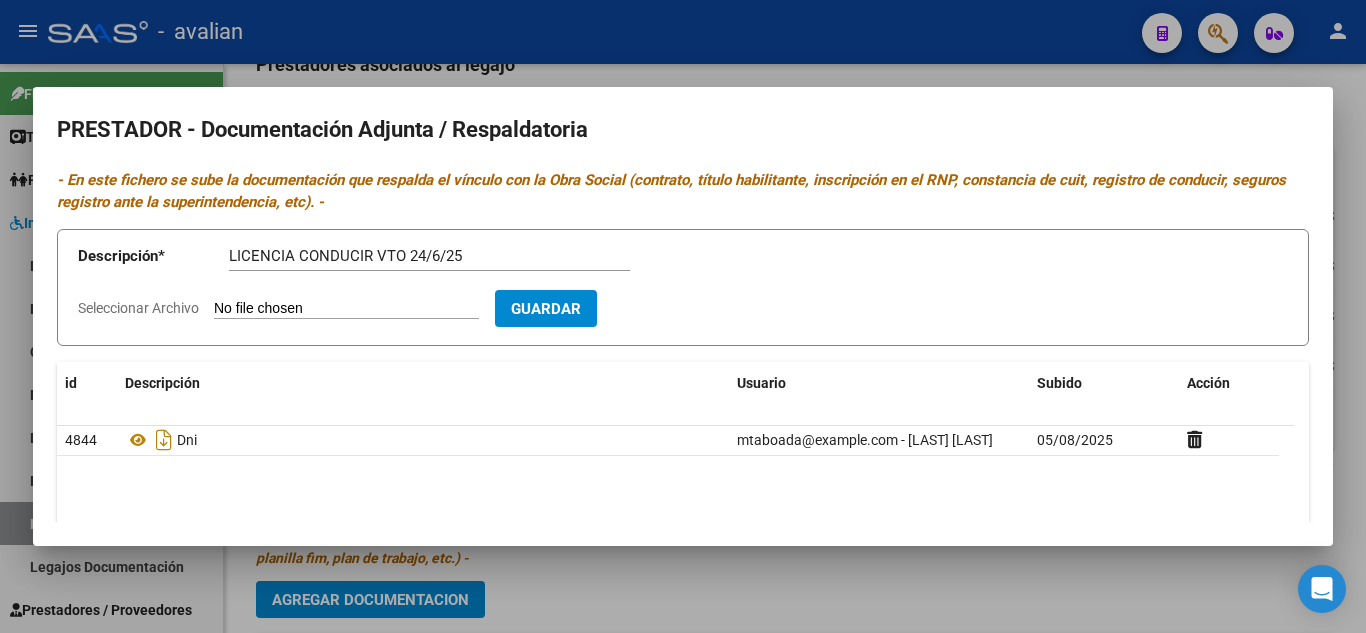 type on "C:\fakepath\[FILENAME].jpg" 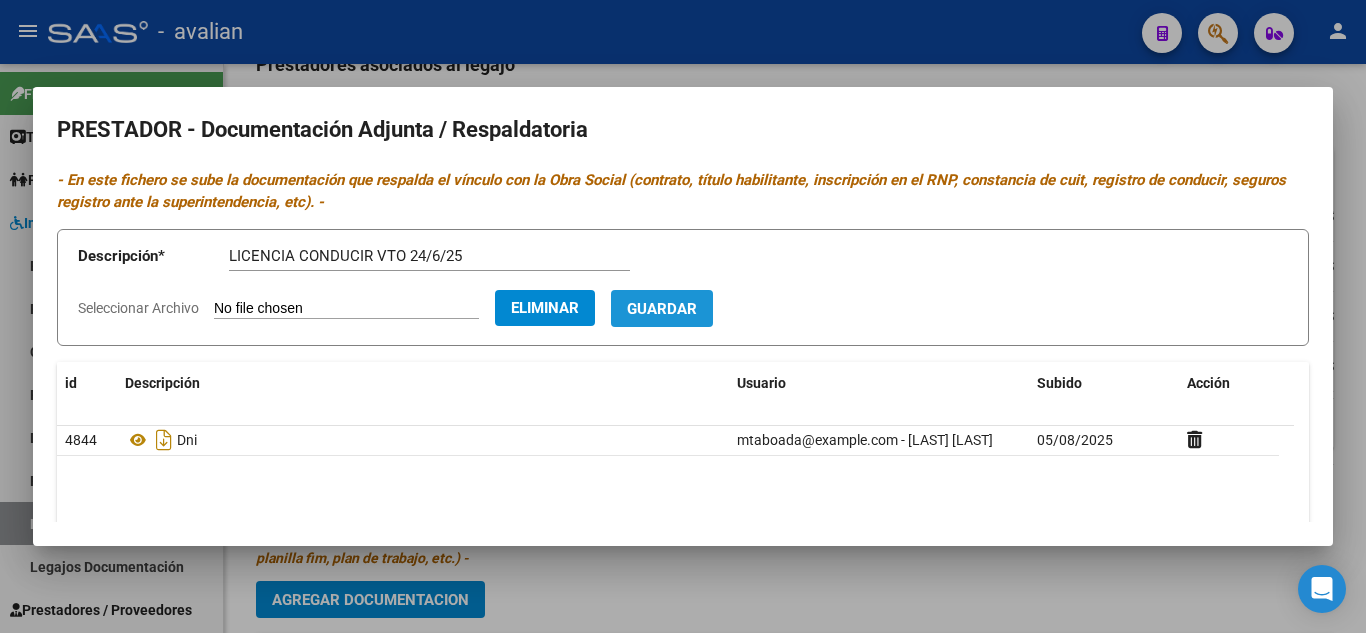 click on "Guardar" at bounding box center (662, 309) 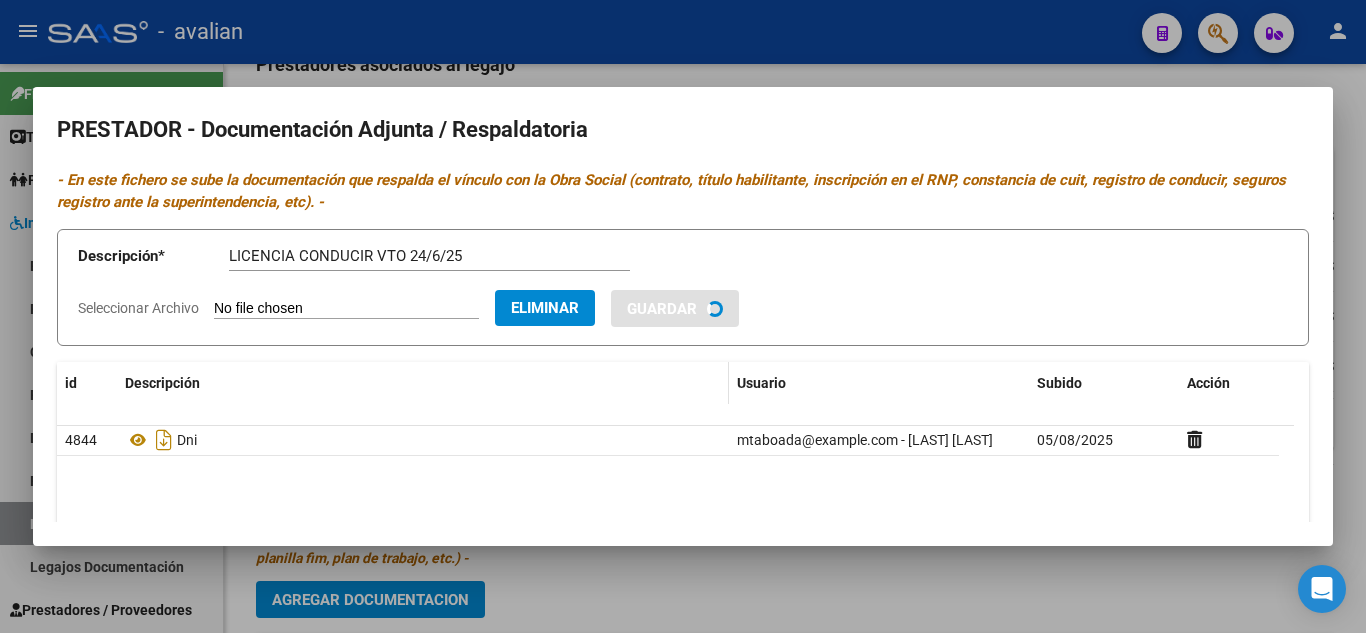 type 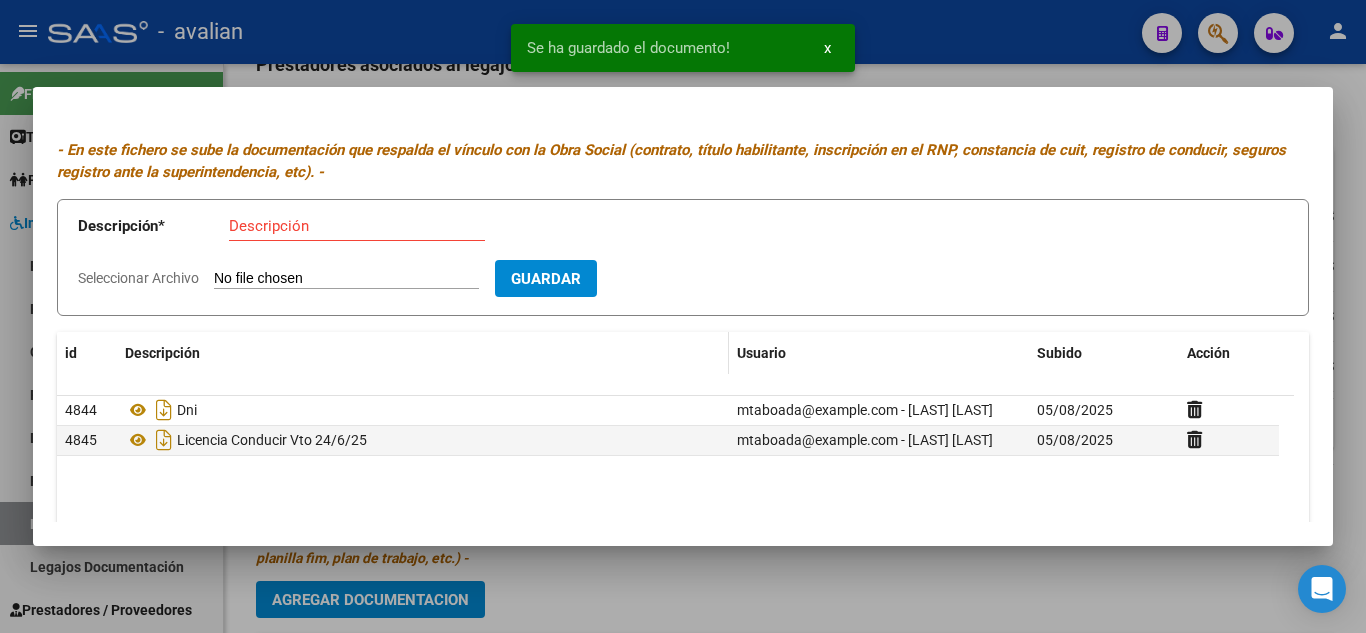 scroll, scrollTop: 0, scrollLeft: 0, axis: both 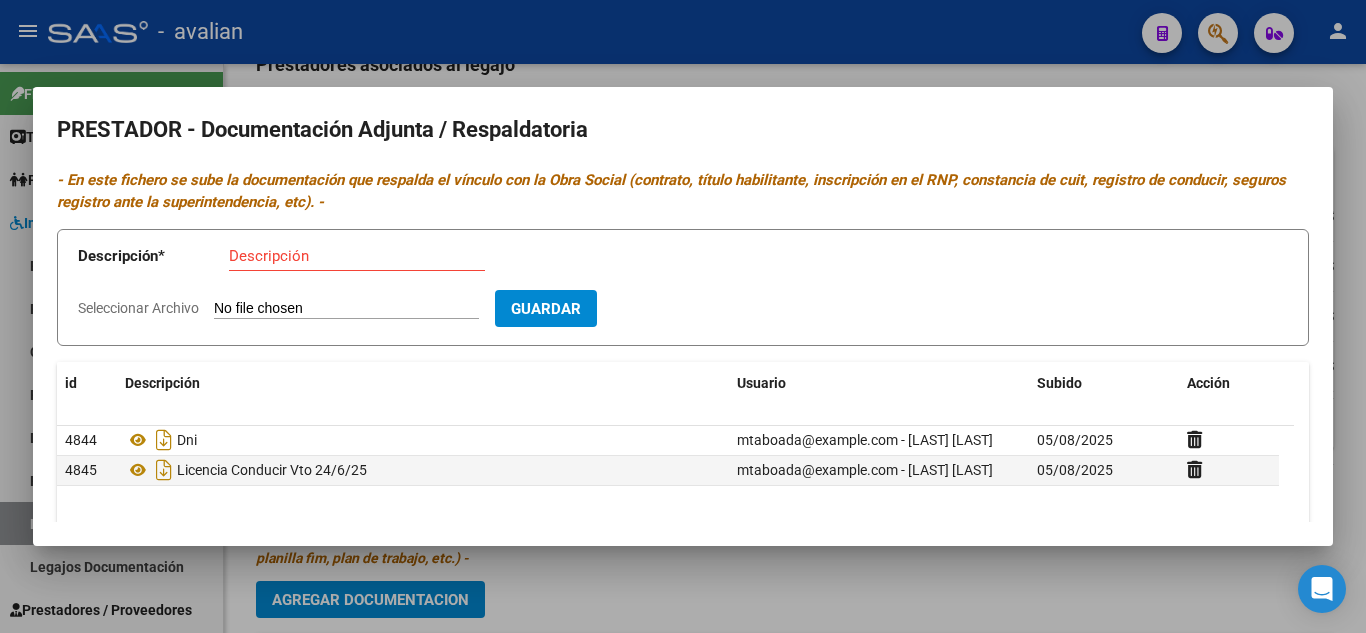 click on "Descripción" at bounding box center [357, 256] 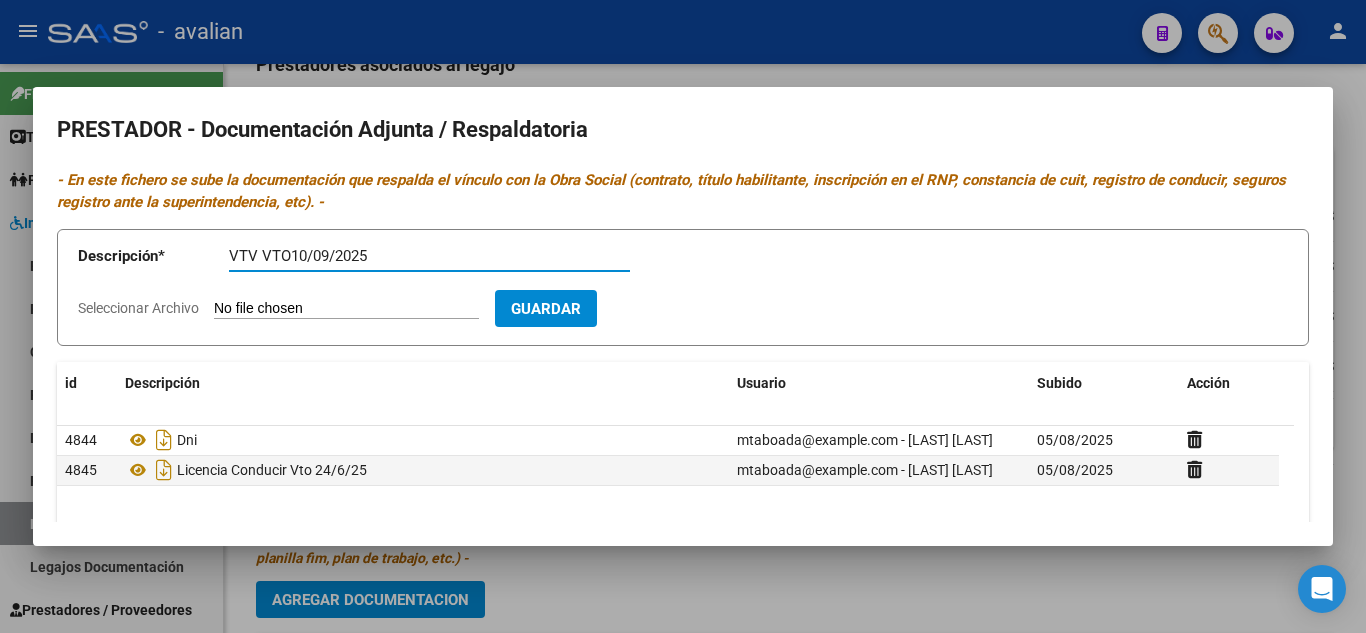 click on "VTV VTO10/09/2025 Descripción" at bounding box center (429, 256) 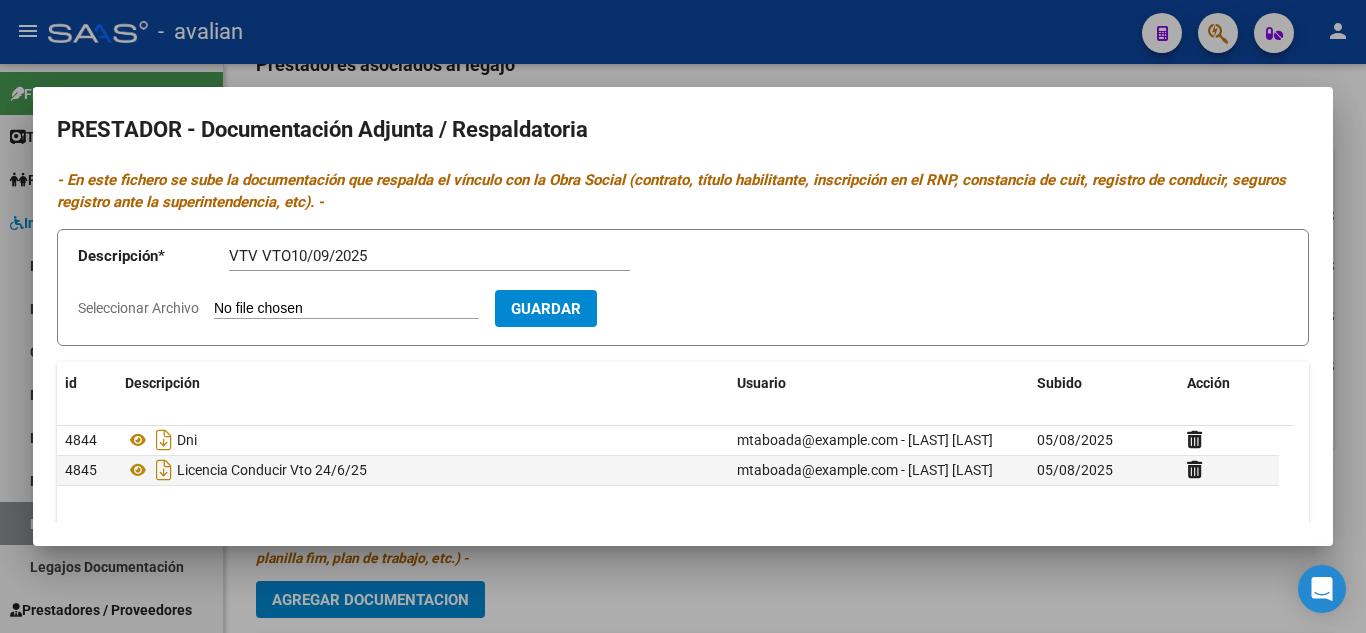 click on "Seleccionar Archivo" at bounding box center [346, 309] 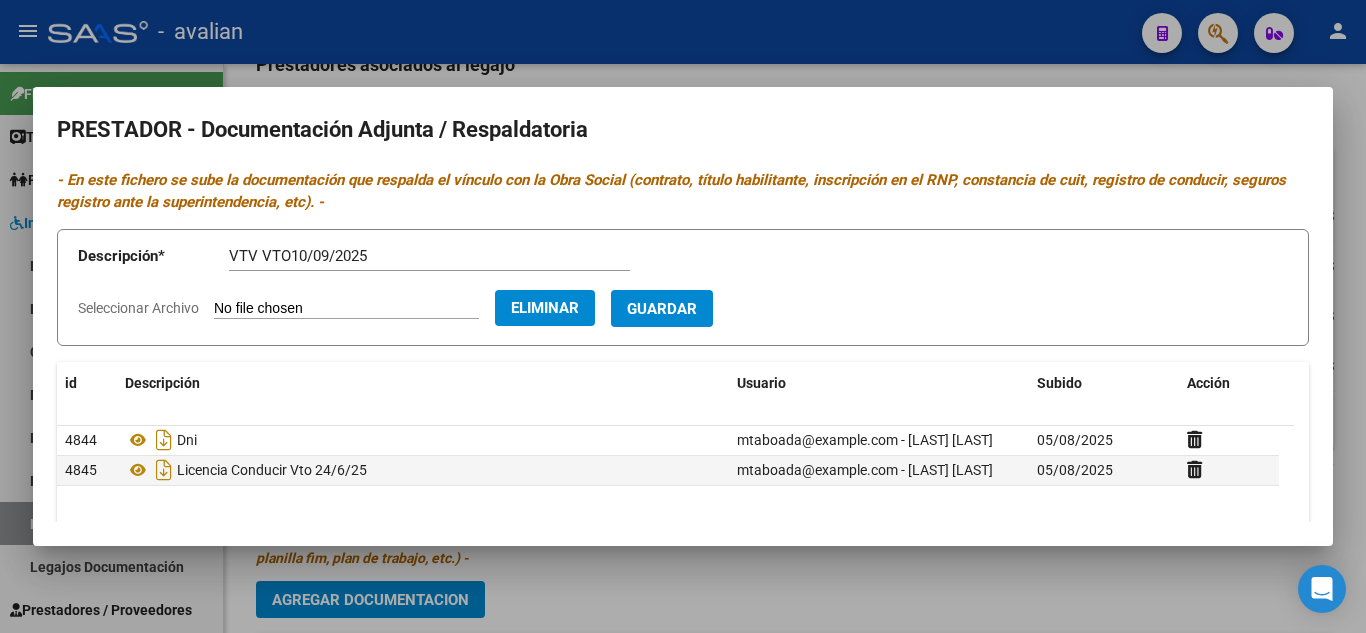 click on "Guardar" at bounding box center [662, 309] 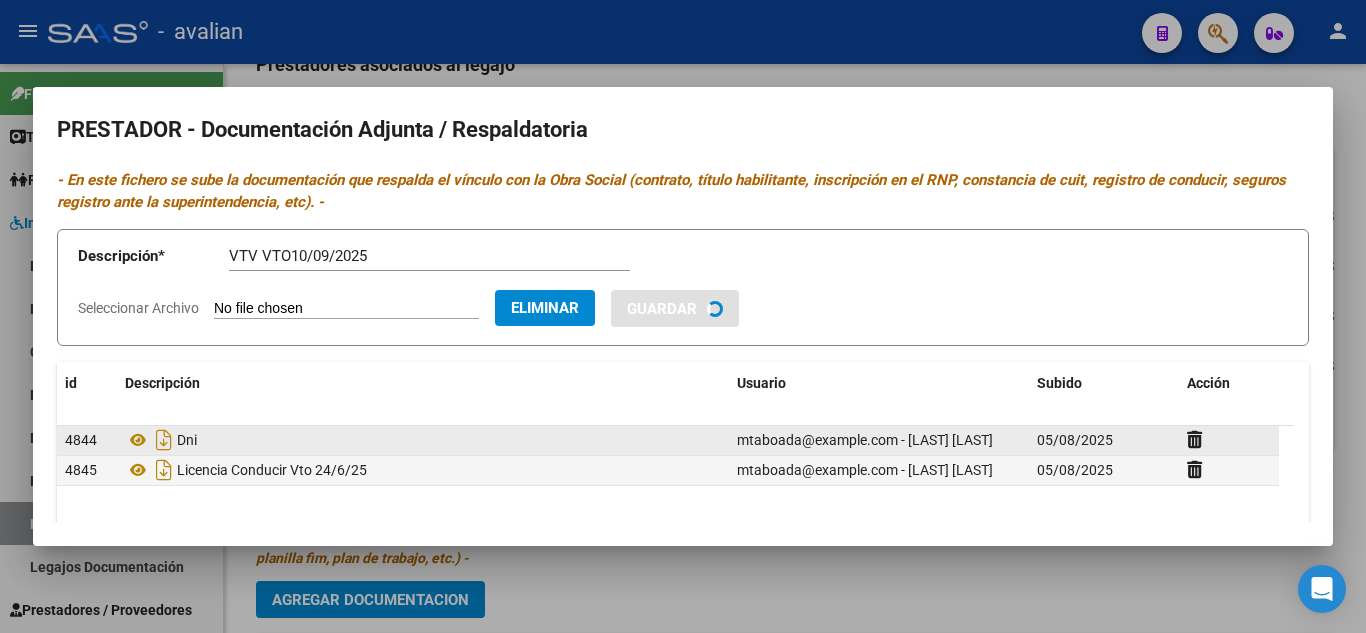 type 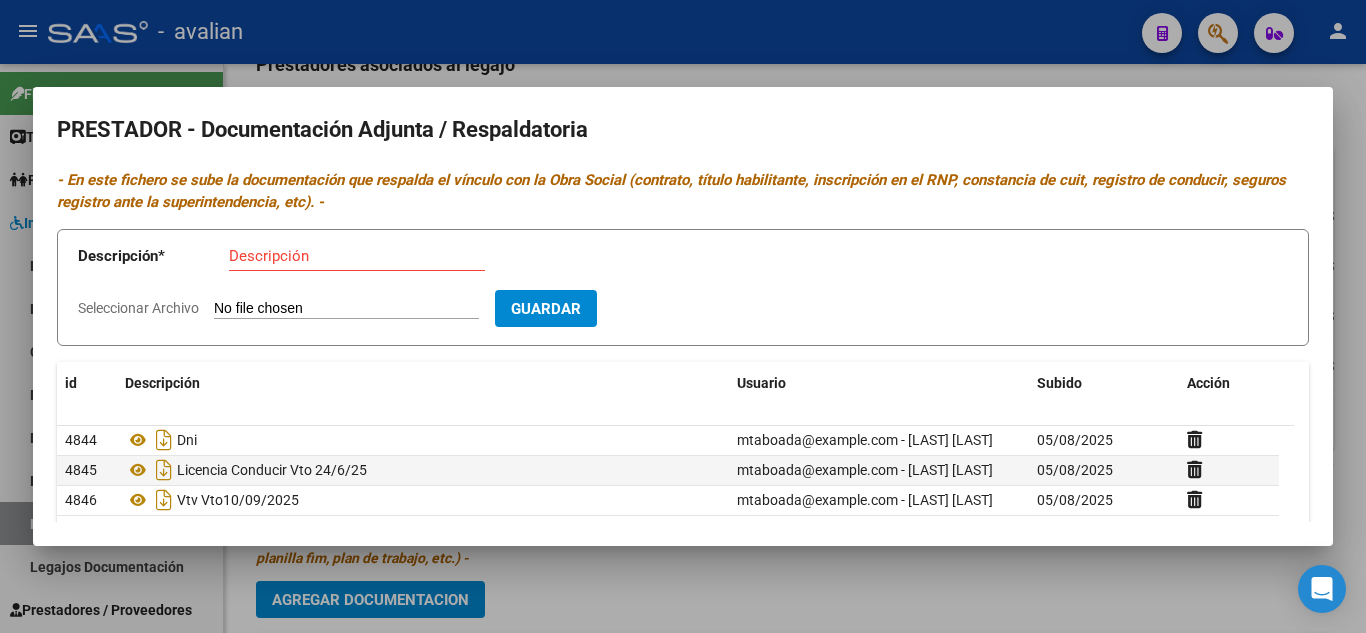 drag, startPoint x: 365, startPoint y: 268, endPoint x: 351, endPoint y: 255, distance: 19.104973 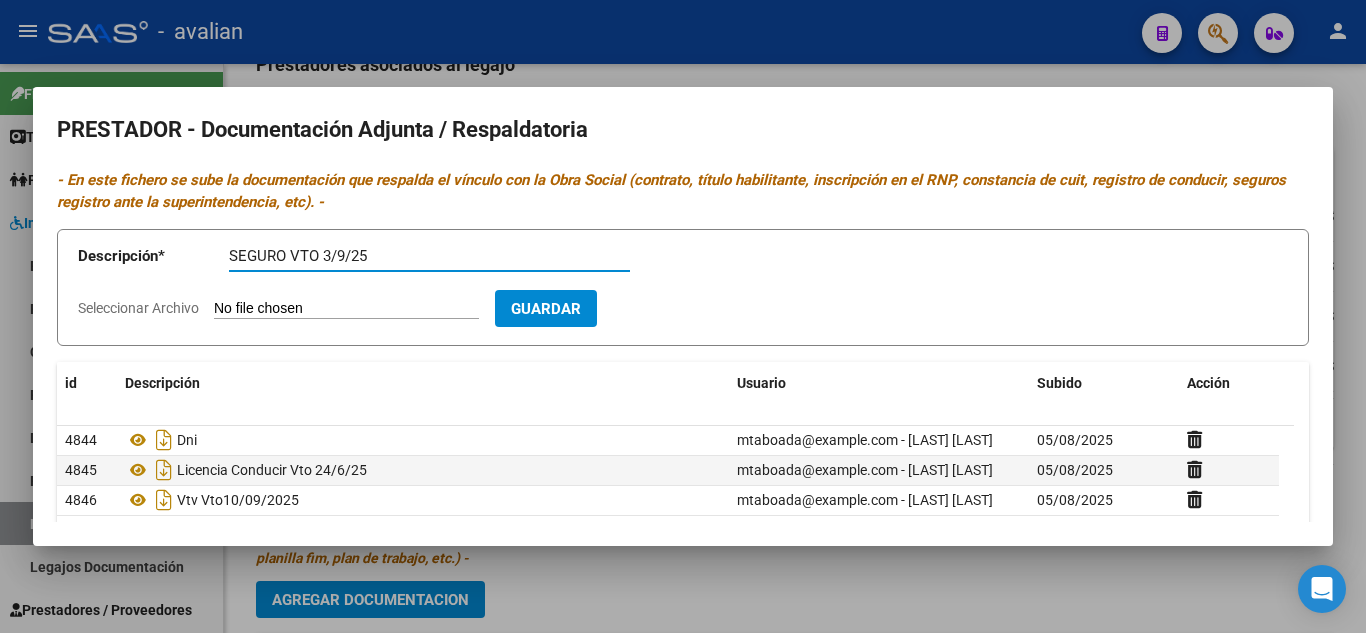 type on "SEGURO VTO 3/9/25" 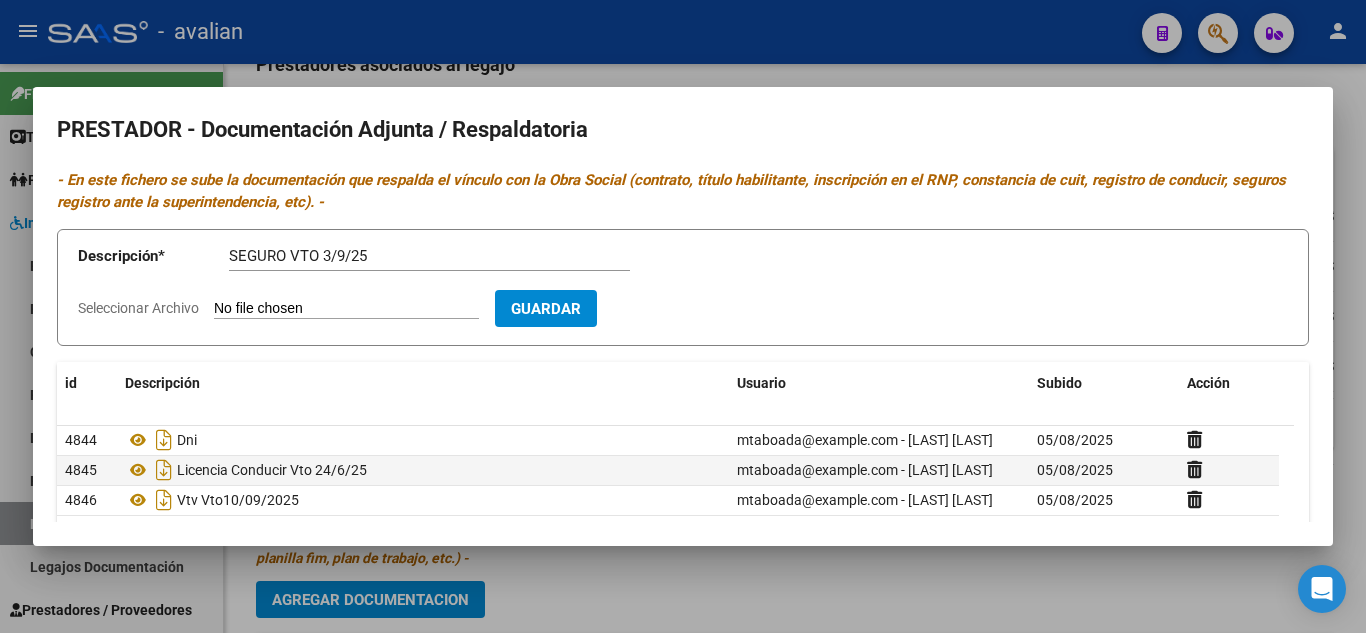 type on "C:\fakepath\SEGURO.jpg" 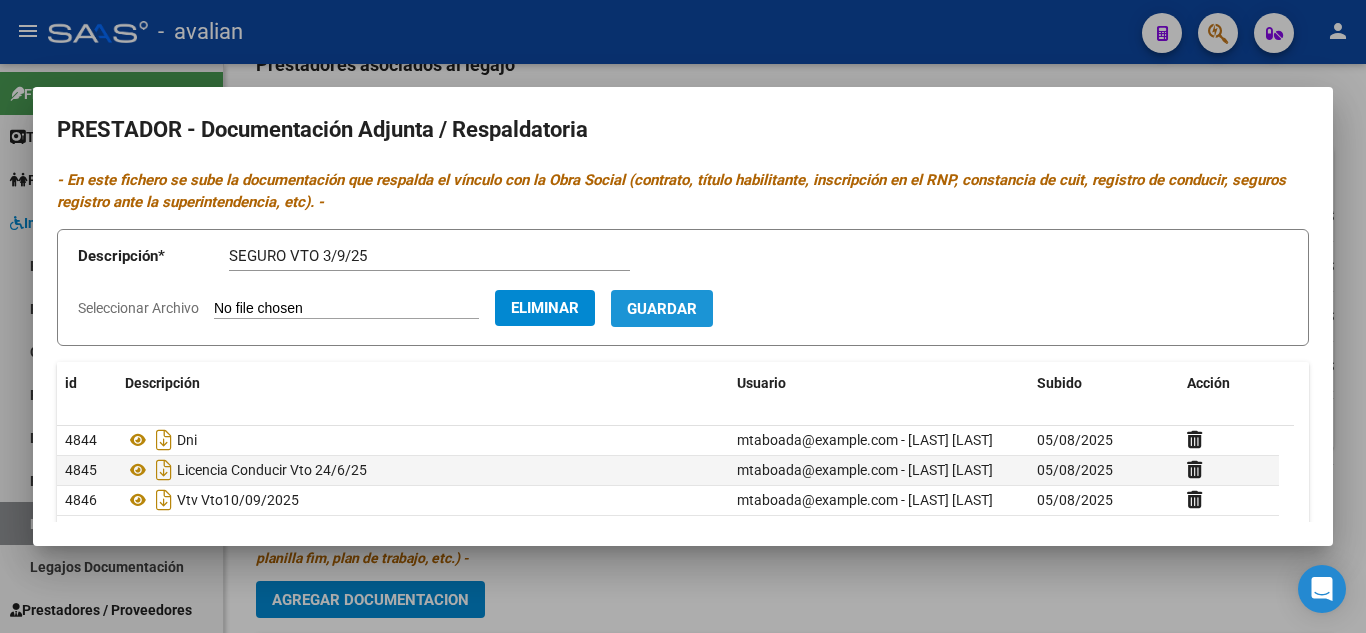 click on "Guardar" at bounding box center [662, 309] 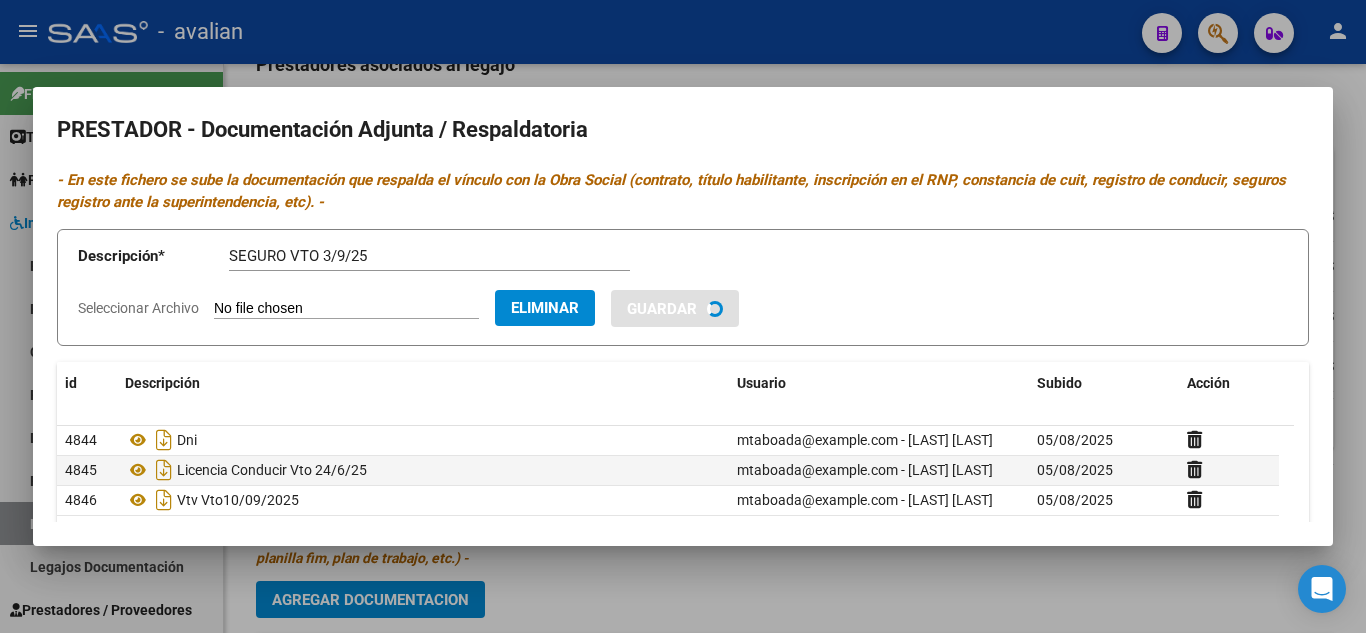 type 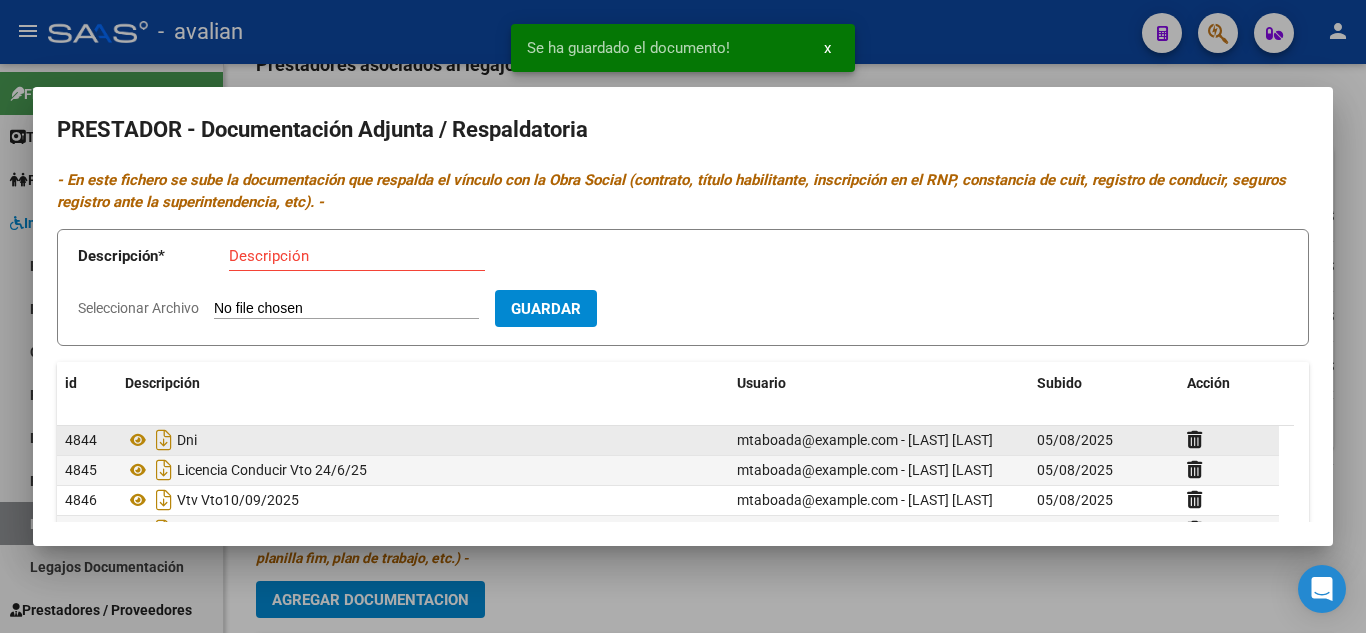scroll, scrollTop: 100, scrollLeft: 0, axis: vertical 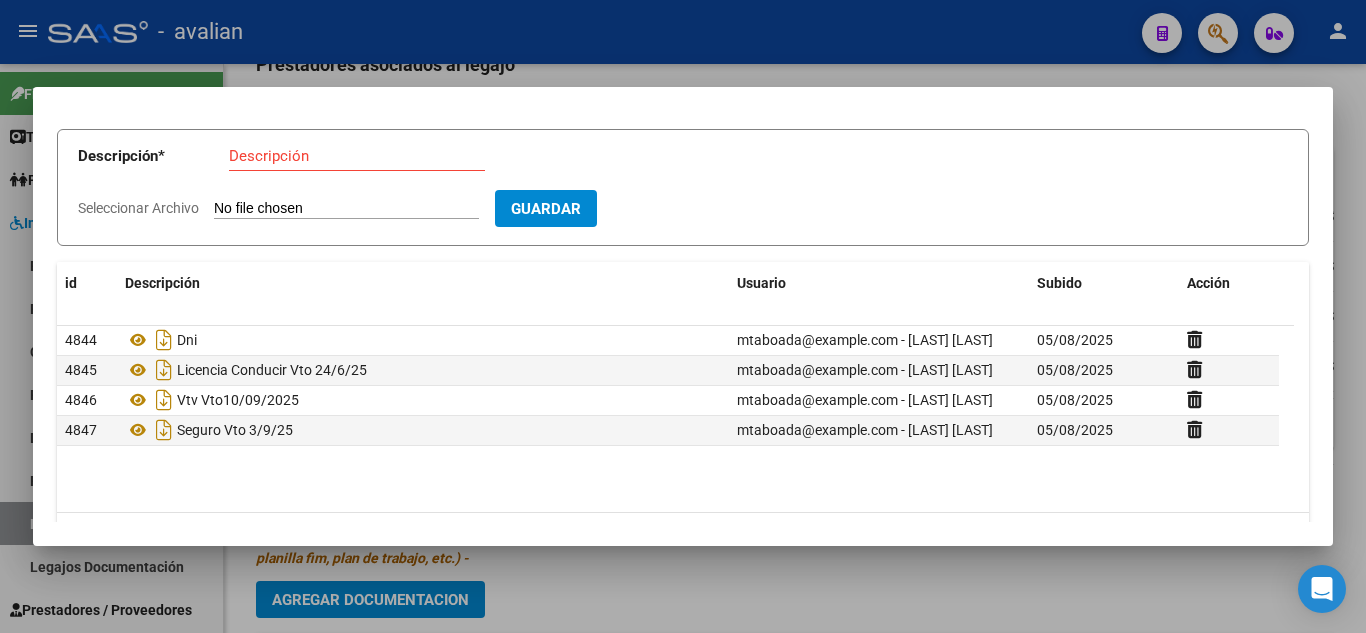 click on "Descripción" at bounding box center (357, 156) 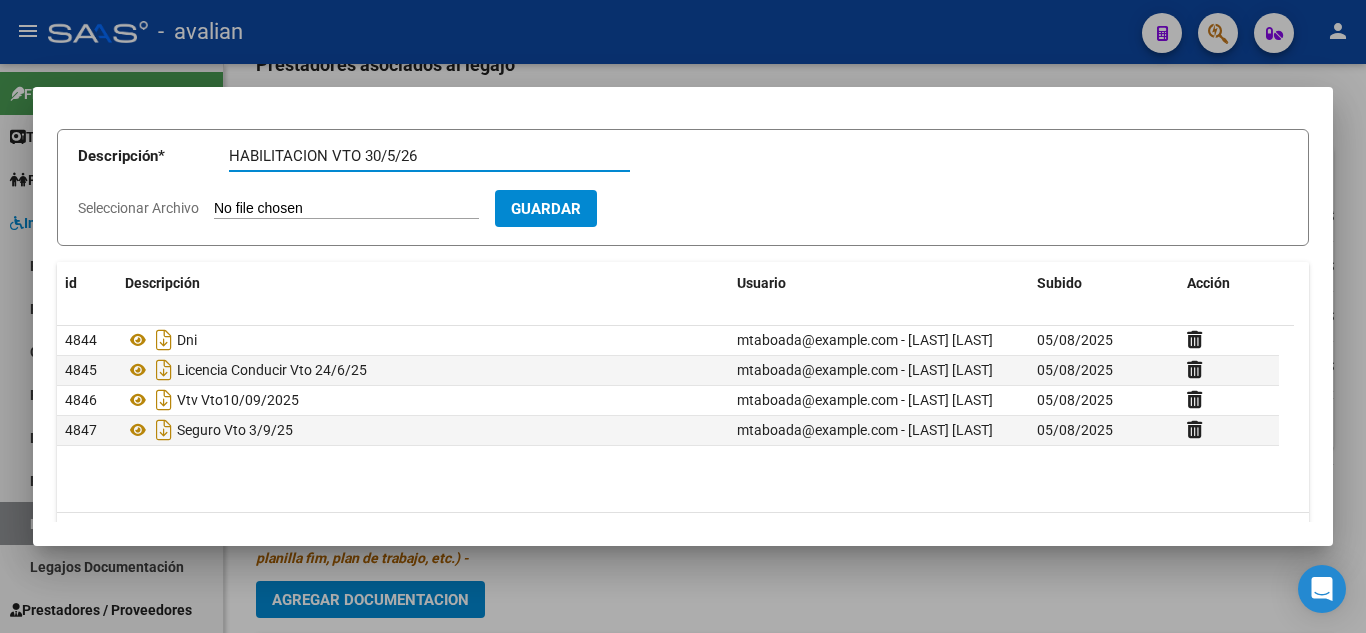 type on "HABILITACION VTO 30/5/26" 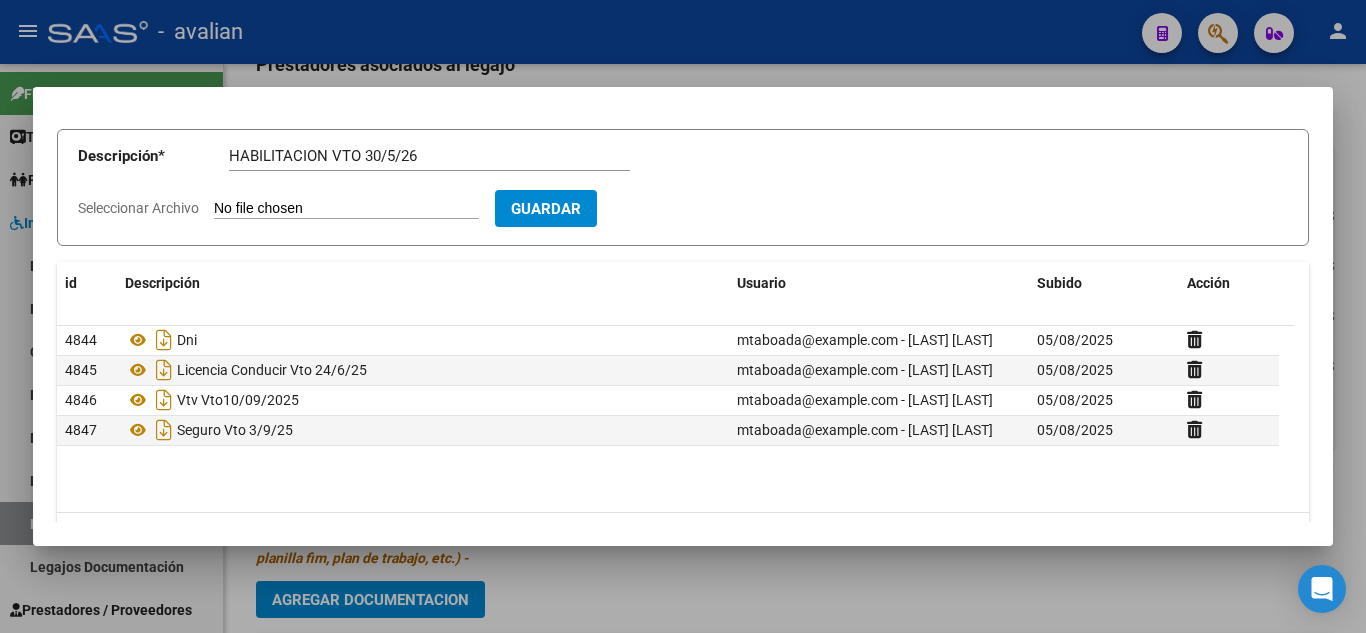 click on "Seleccionar Archivo" at bounding box center (346, 209) 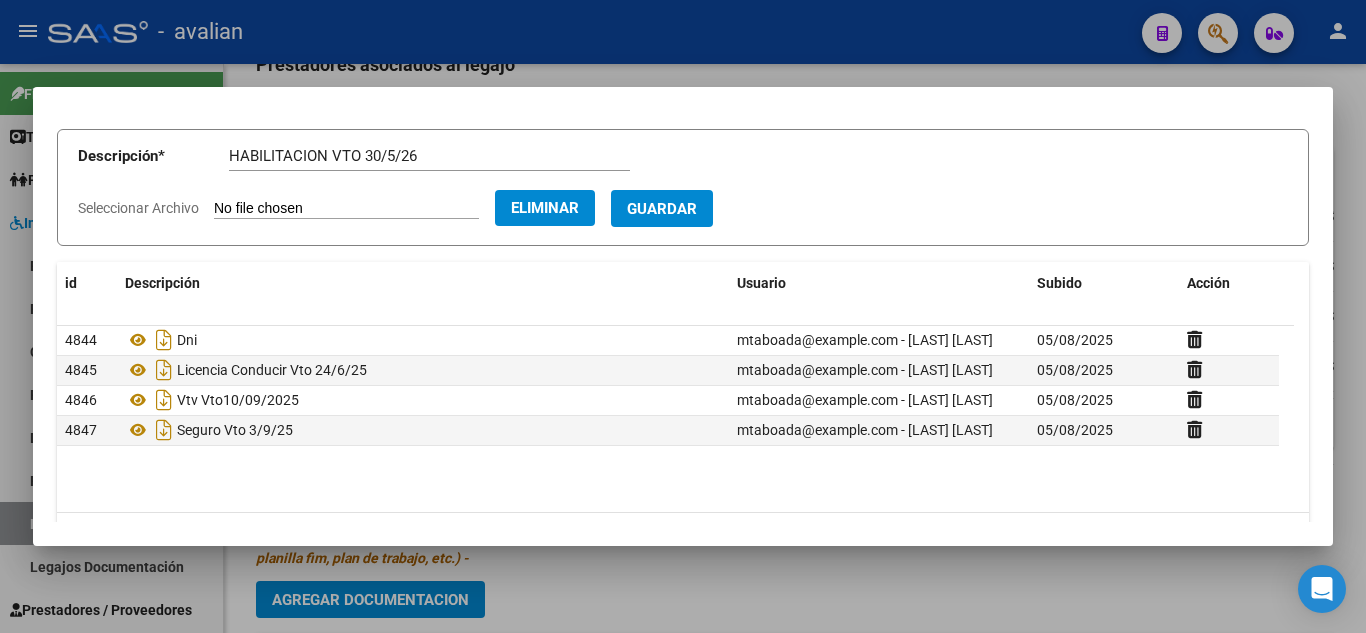 click on "Guardar" at bounding box center [662, 209] 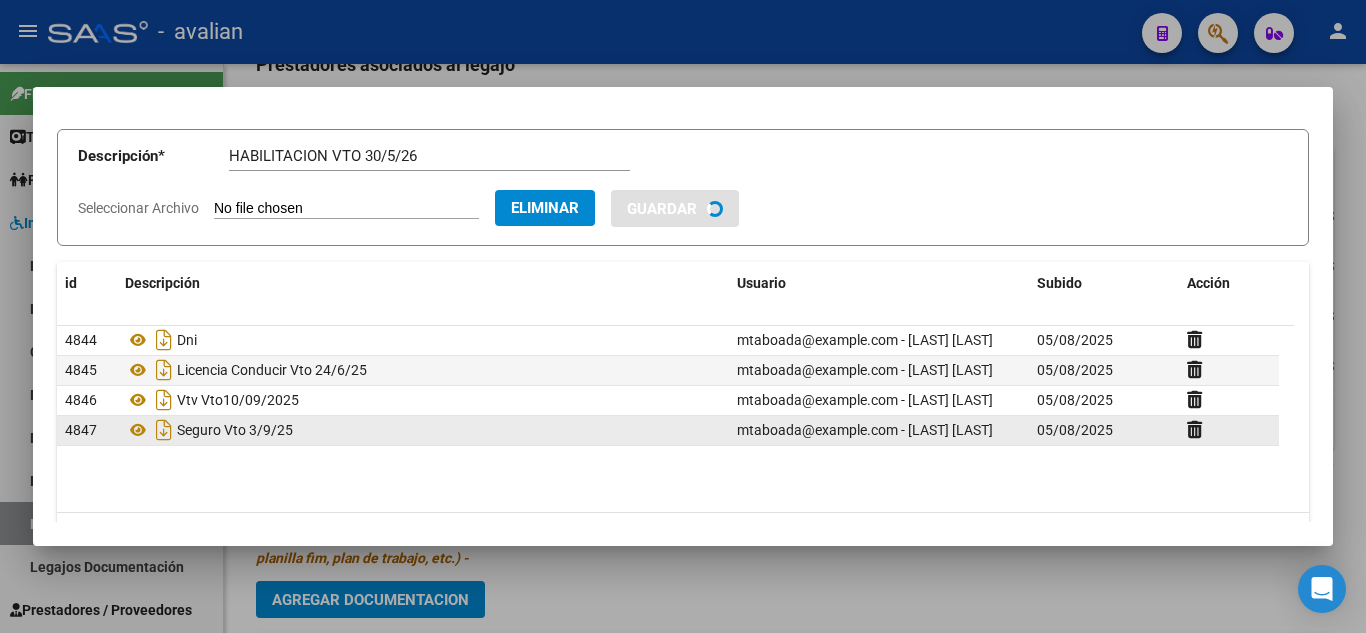 type 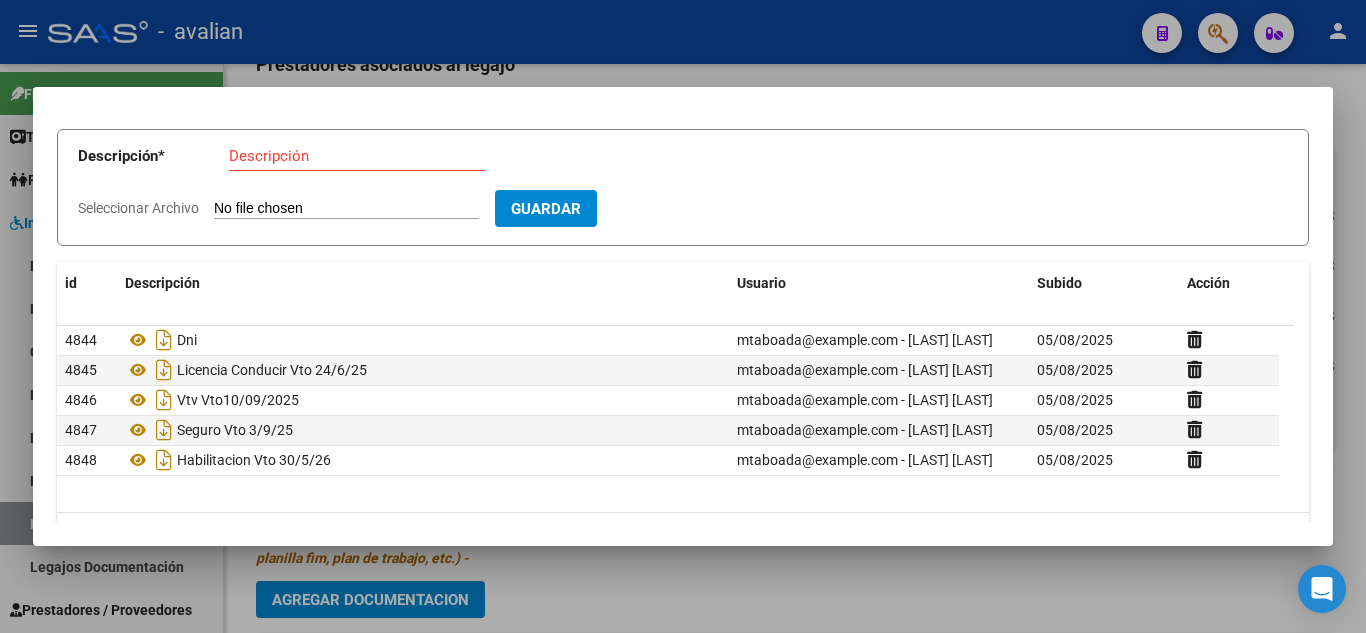 click on "Descripción" at bounding box center (357, 156) 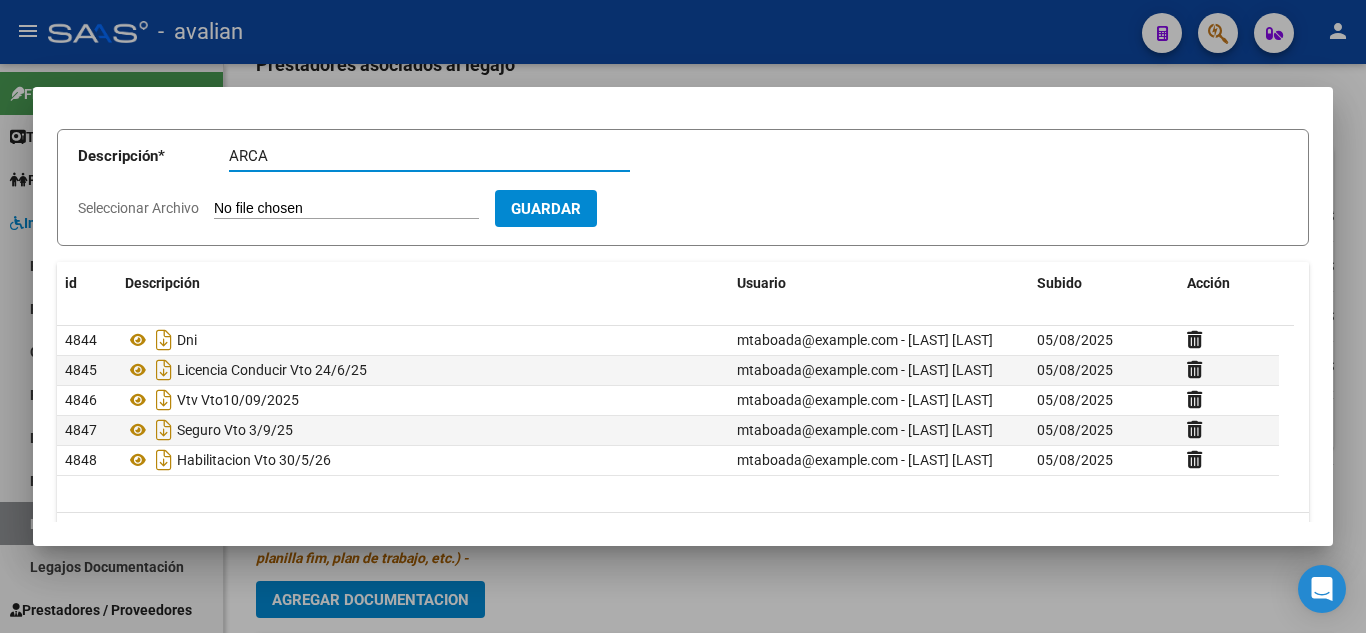 type on "ARCA" 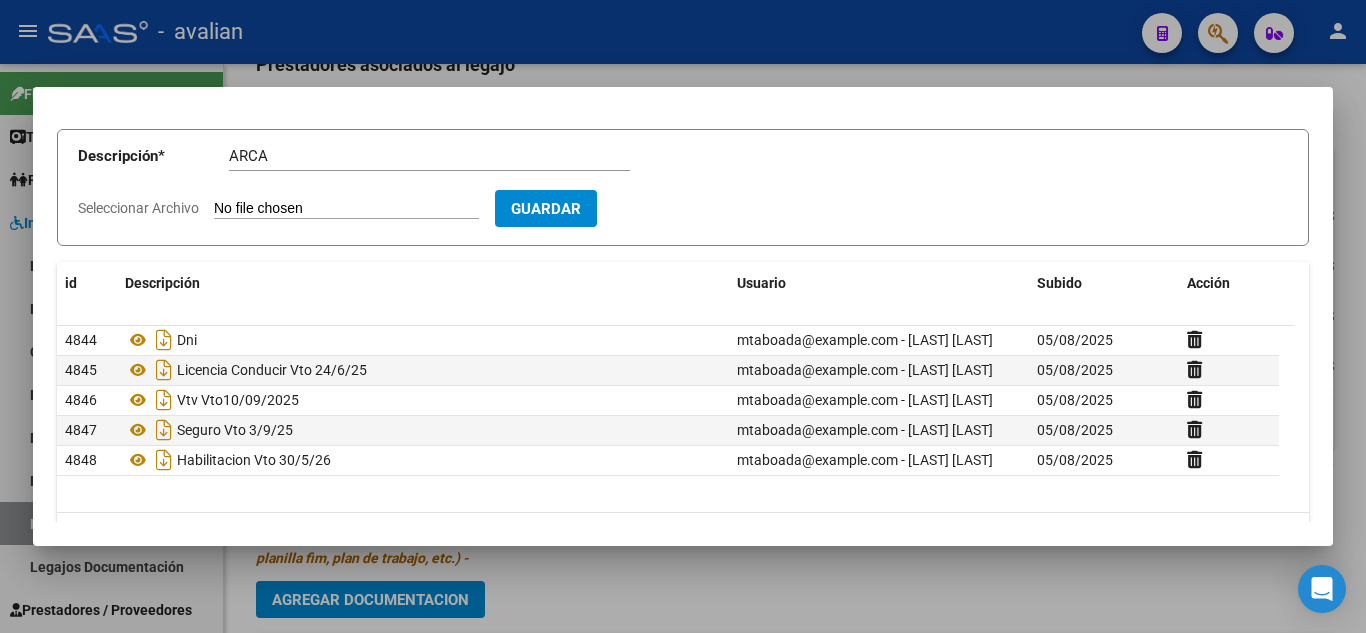type on "C:\fakepath\ARCA.jpg" 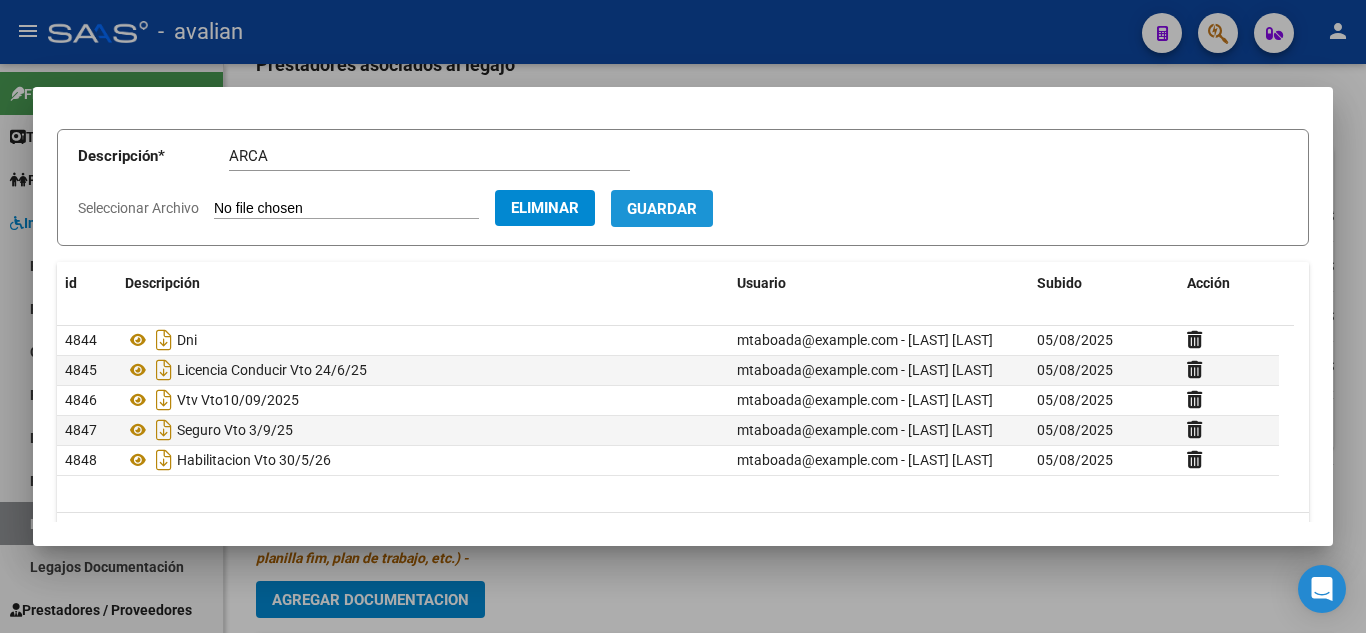 click on "Guardar" at bounding box center [662, 209] 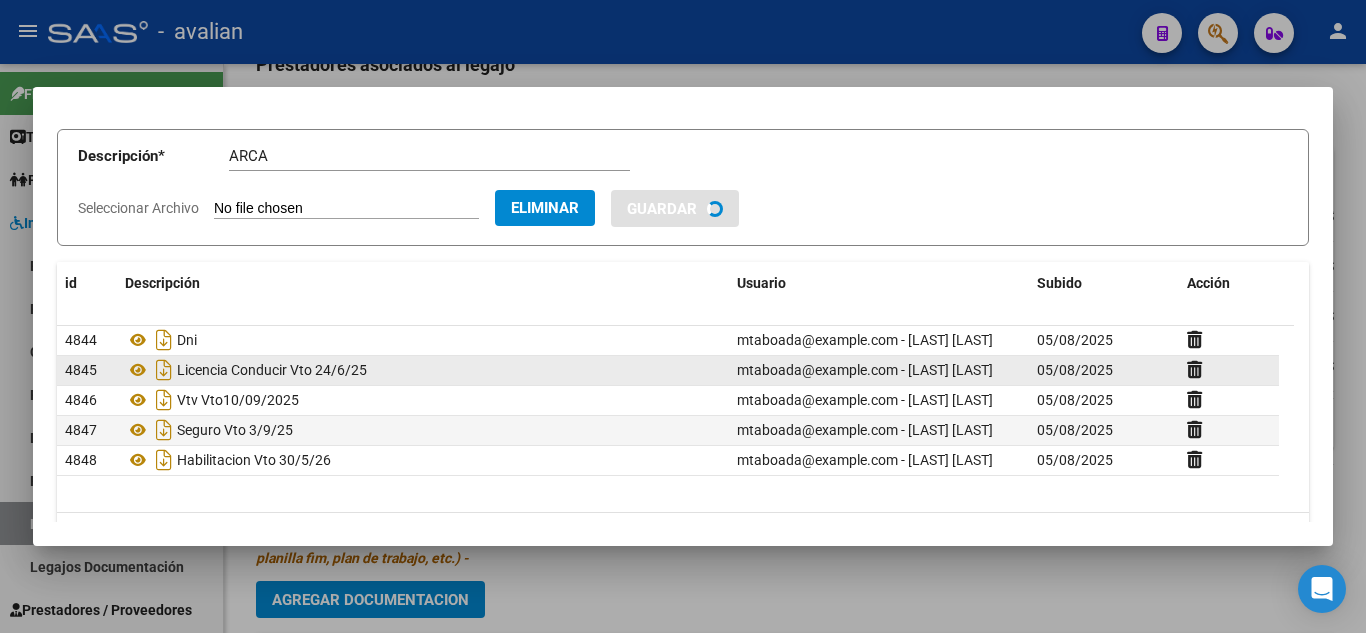 type 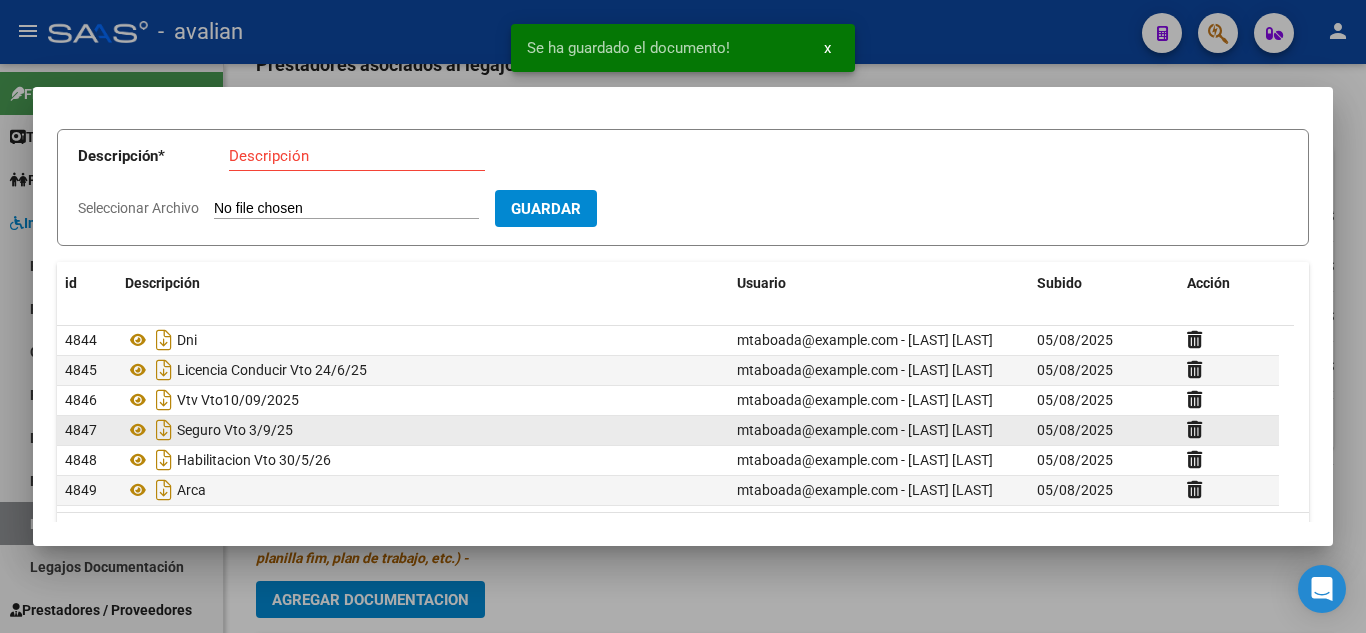 scroll, scrollTop: 0, scrollLeft: 0, axis: both 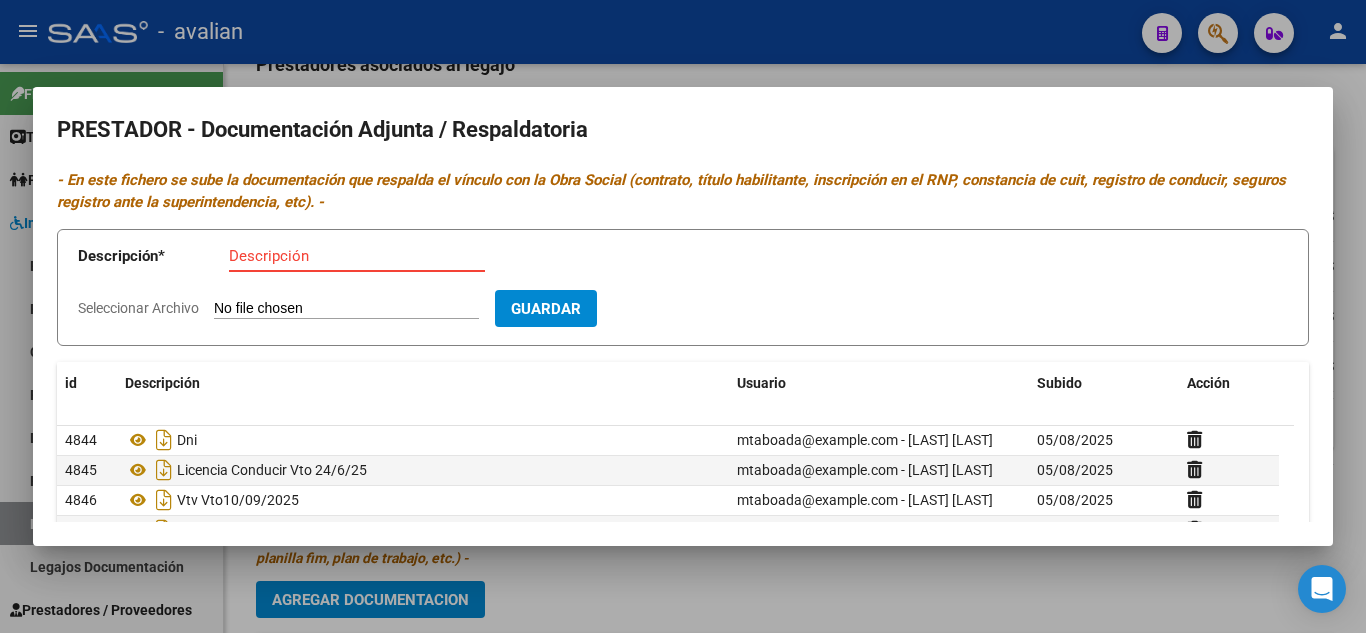 click on "Descripción" at bounding box center [357, 256] 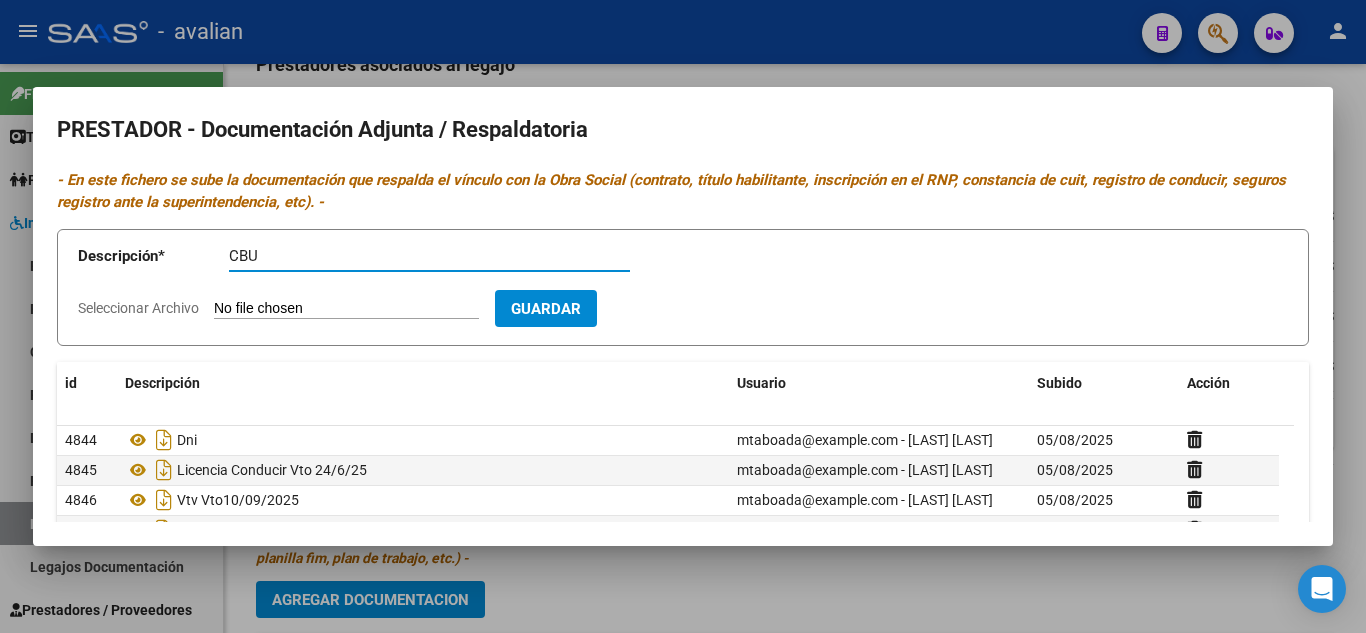 type on "CBU" 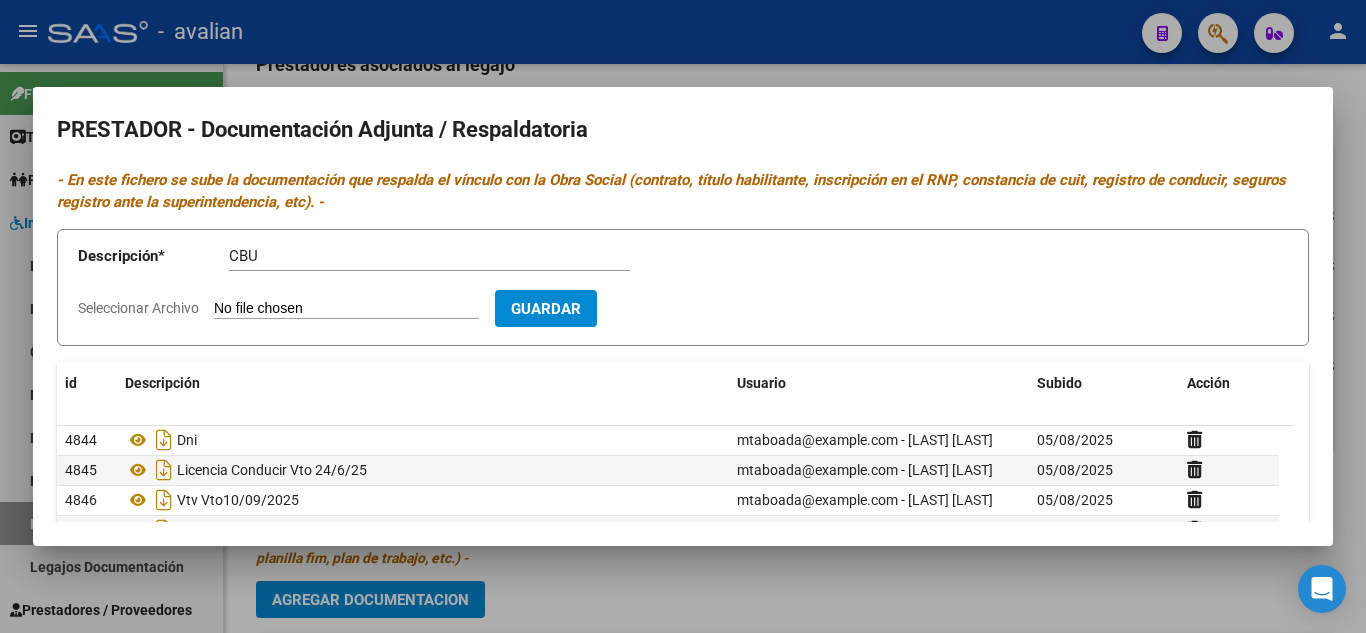 click on "Seleccionar Archivo" at bounding box center (346, 309) 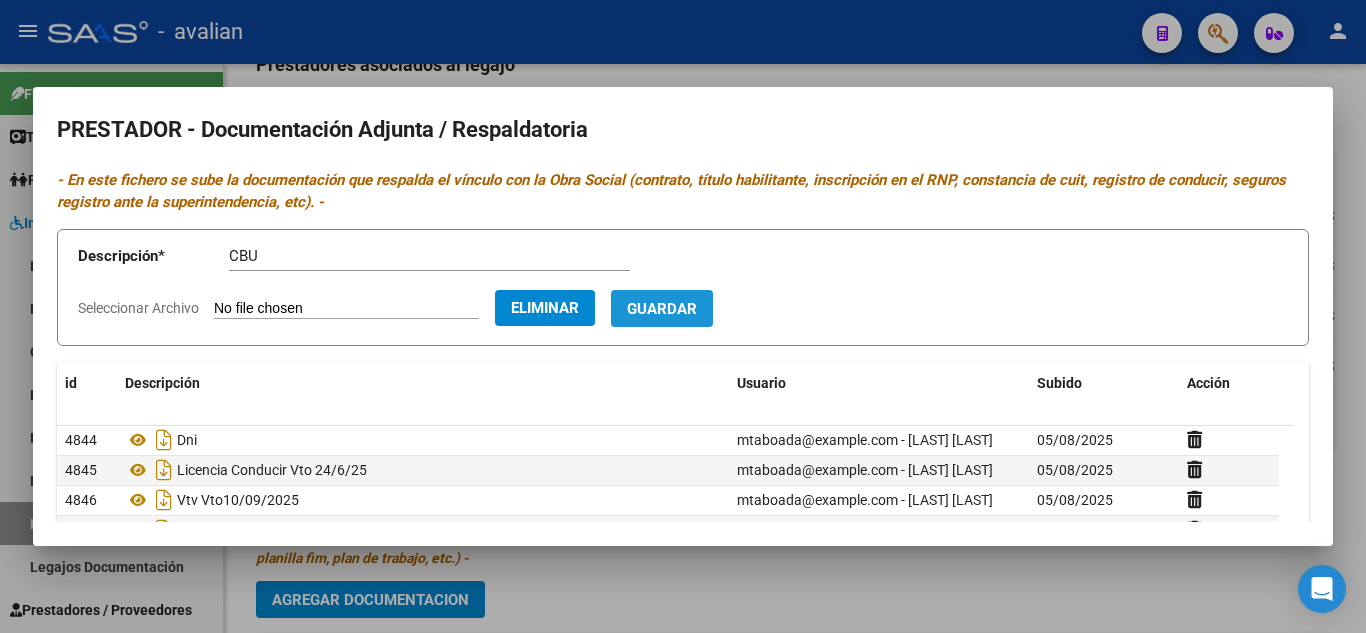 click on "Guardar" at bounding box center (662, 309) 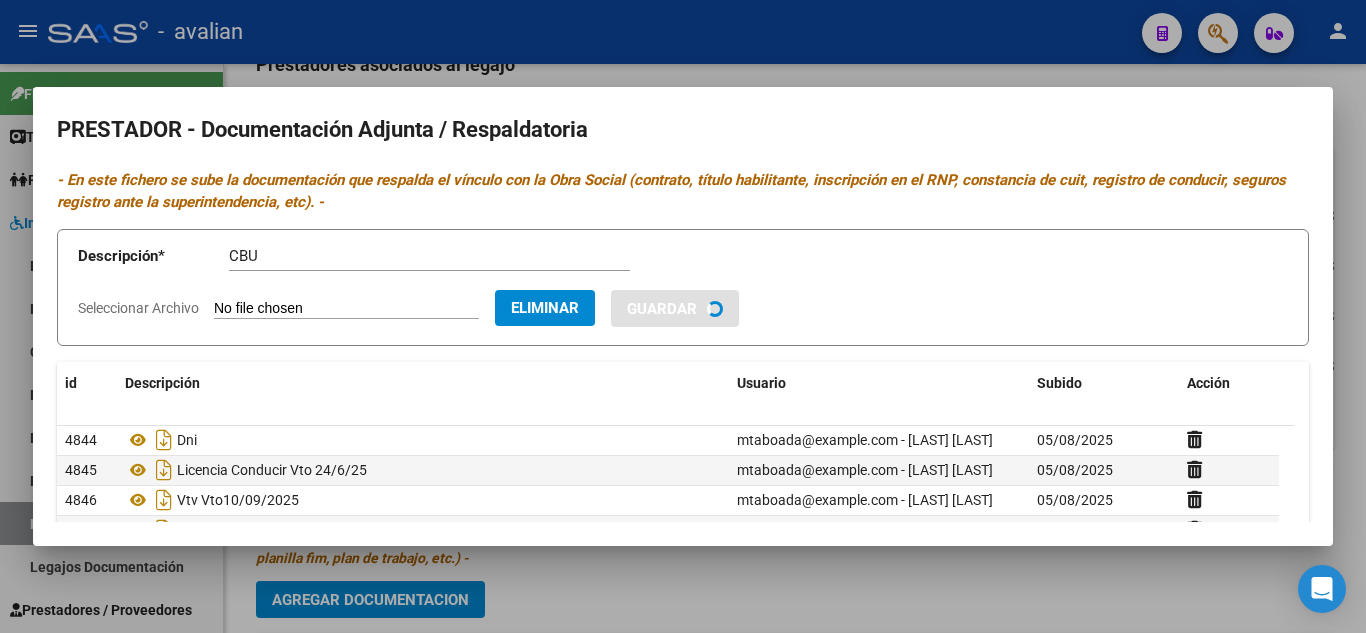 type 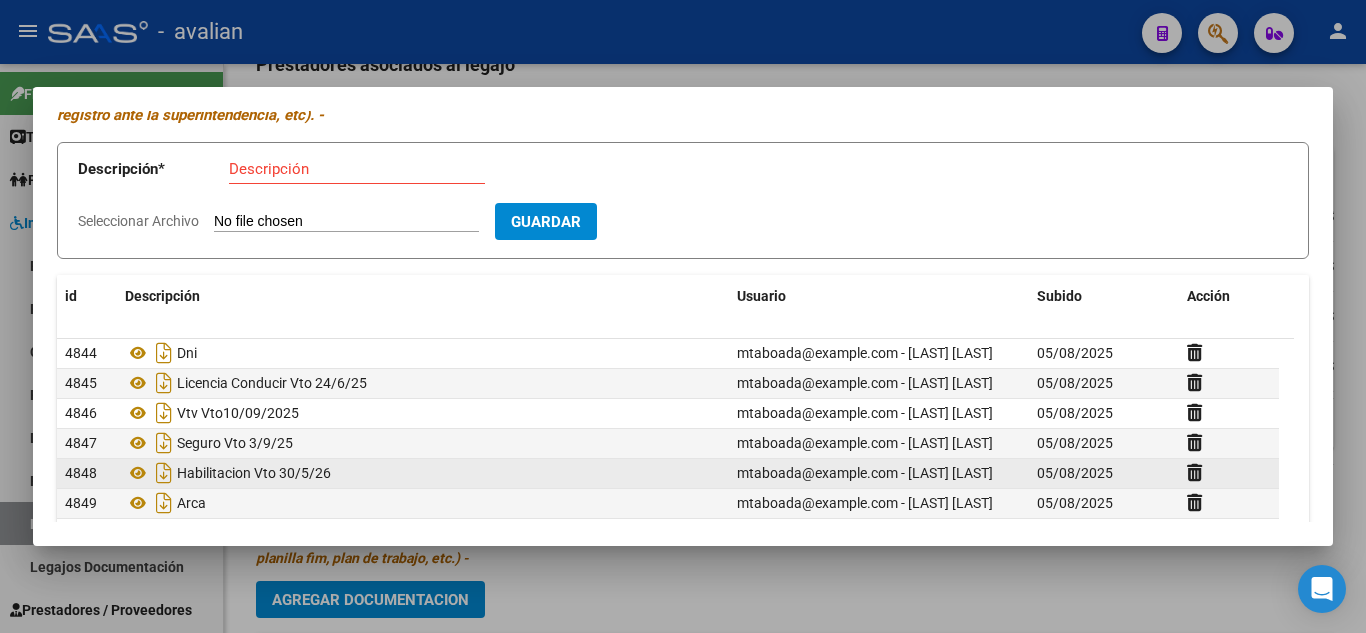 scroll, scrollTop: 56, scrollLeft: 0, axis: vertical 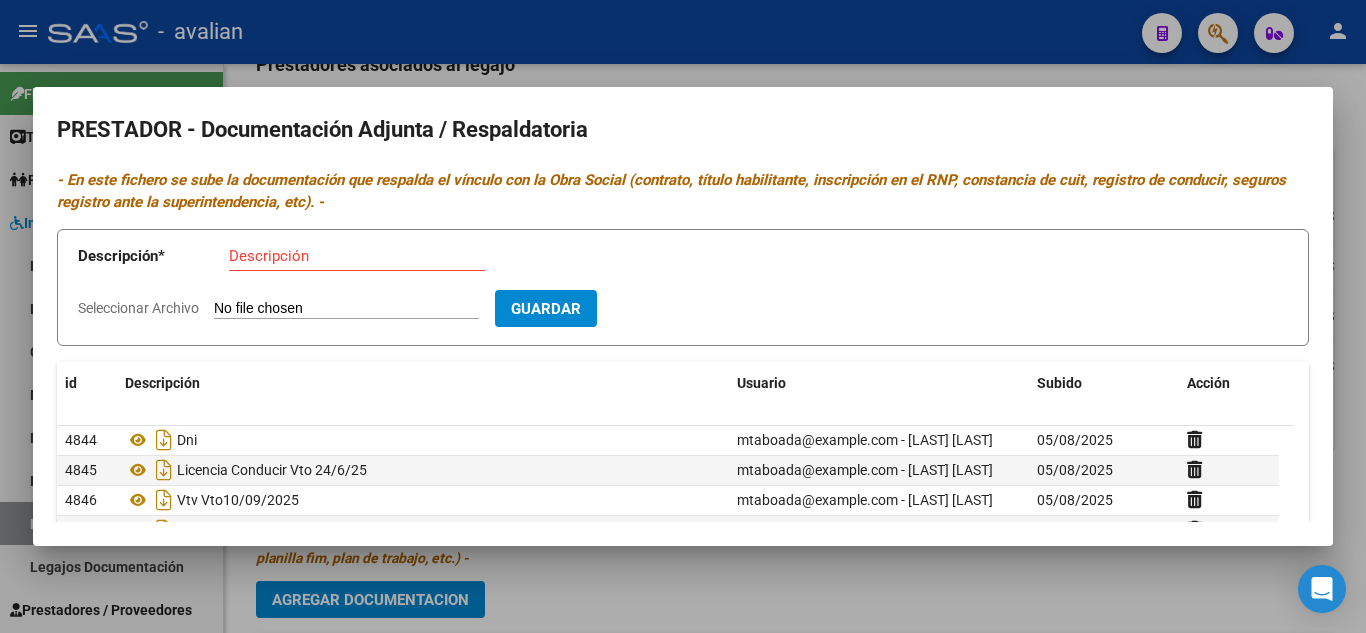 click at bounding box center [683, 316] 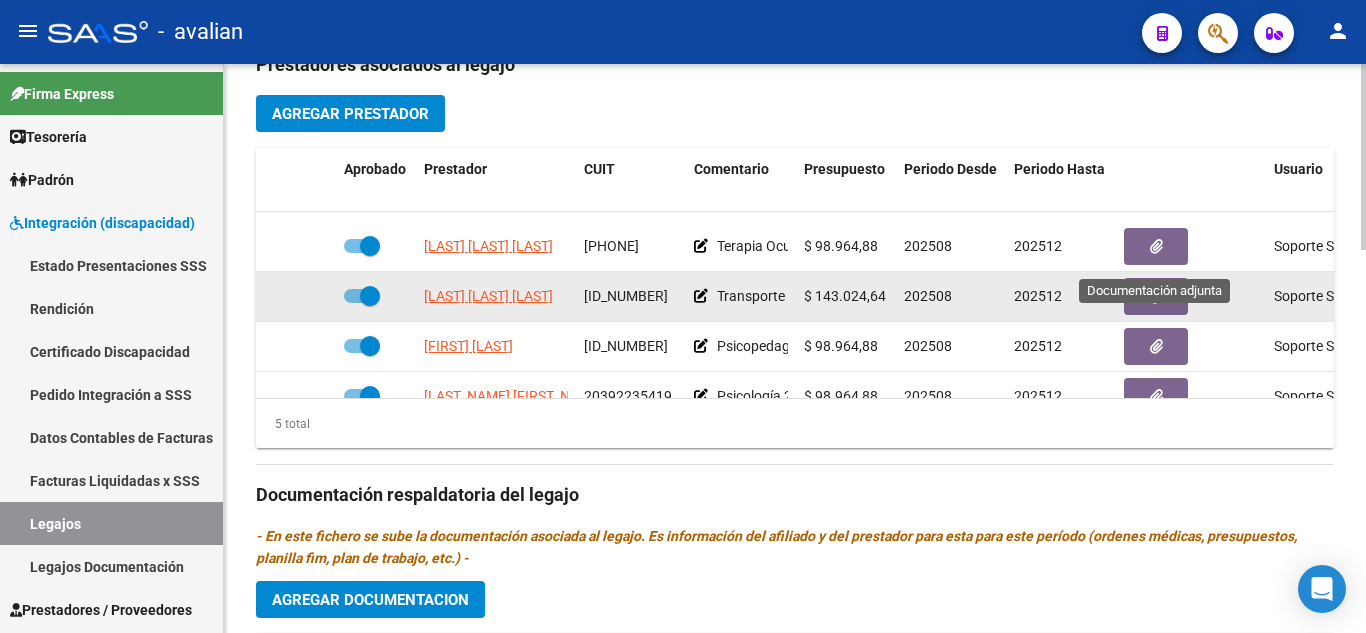 scroll, scrollTop: 0, scrollLeft: 0, axis: both 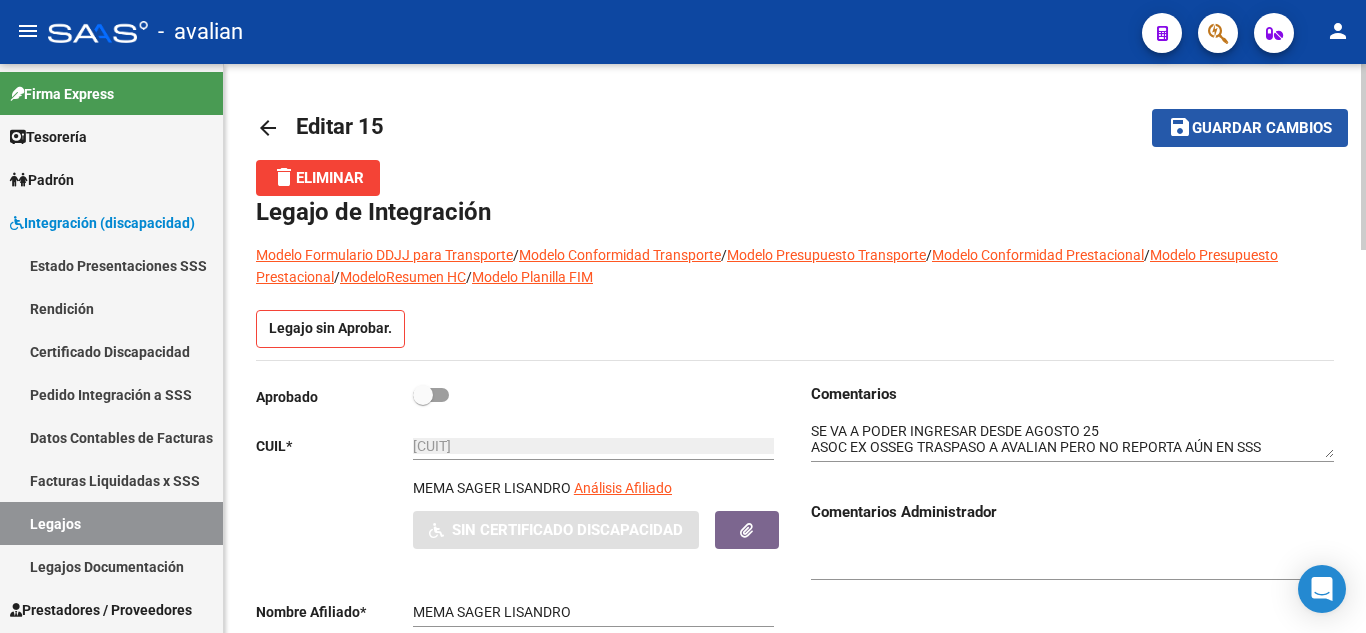 click on "Guardar cambios" 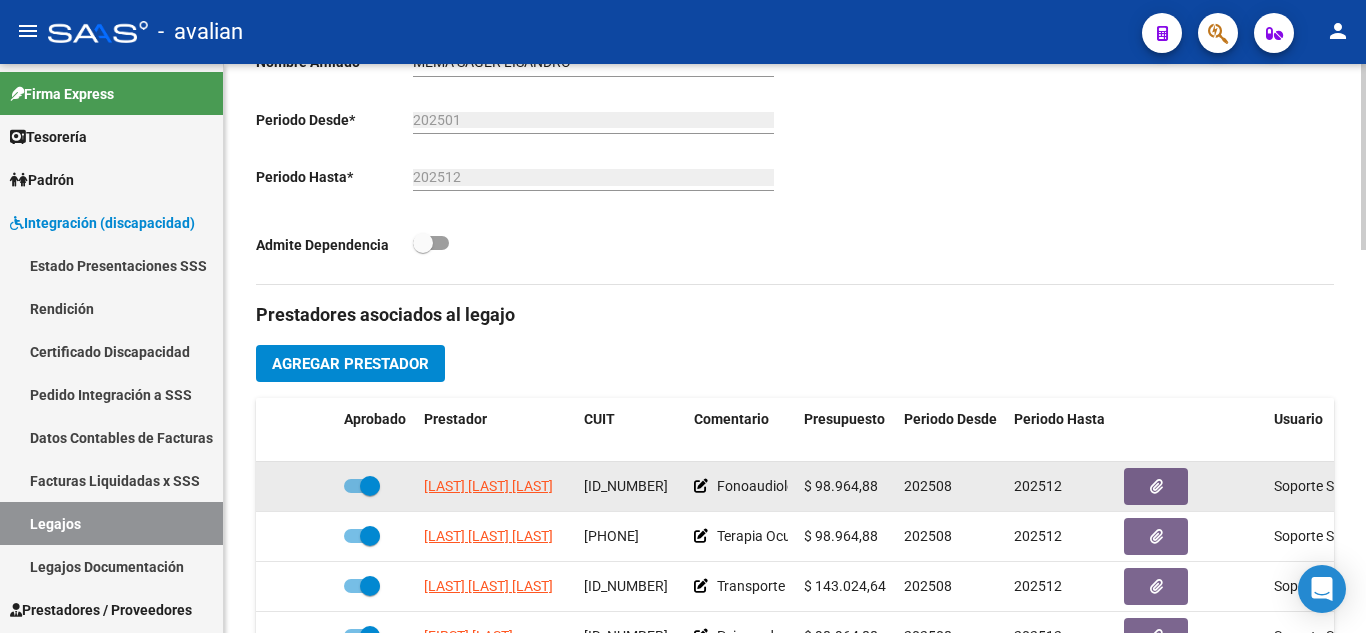 scroll, scrollTop: 600, scrollLeft: 0, axis: vertical 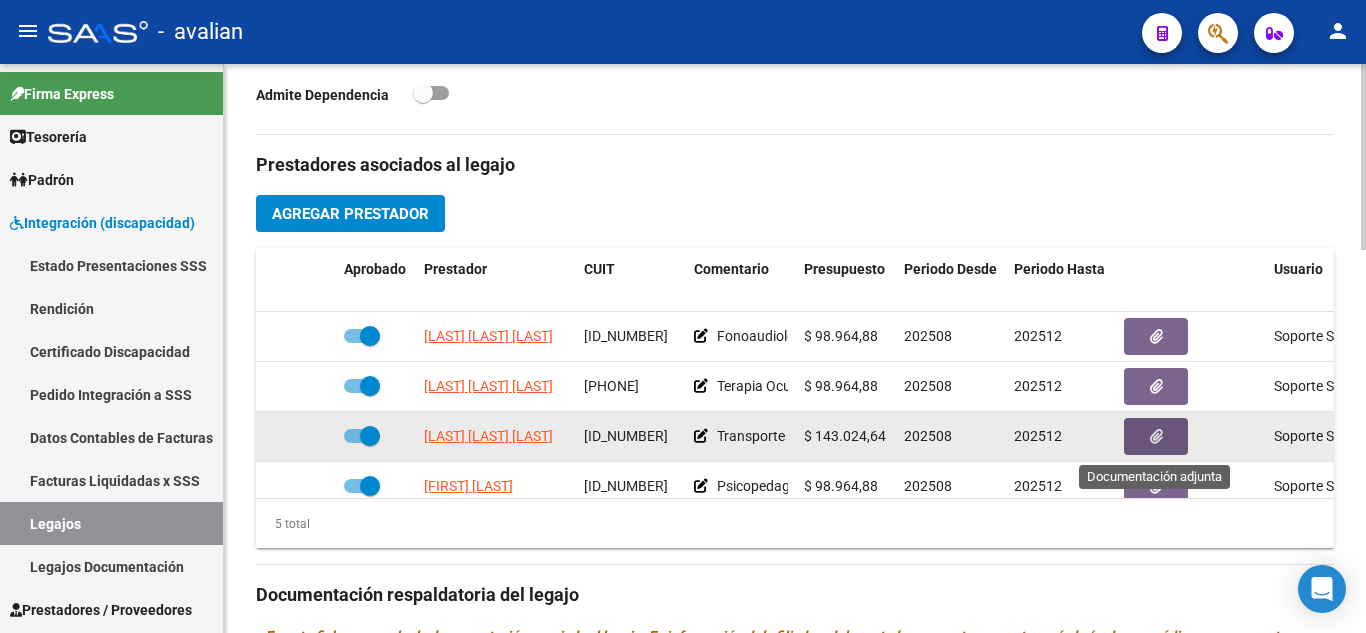 click 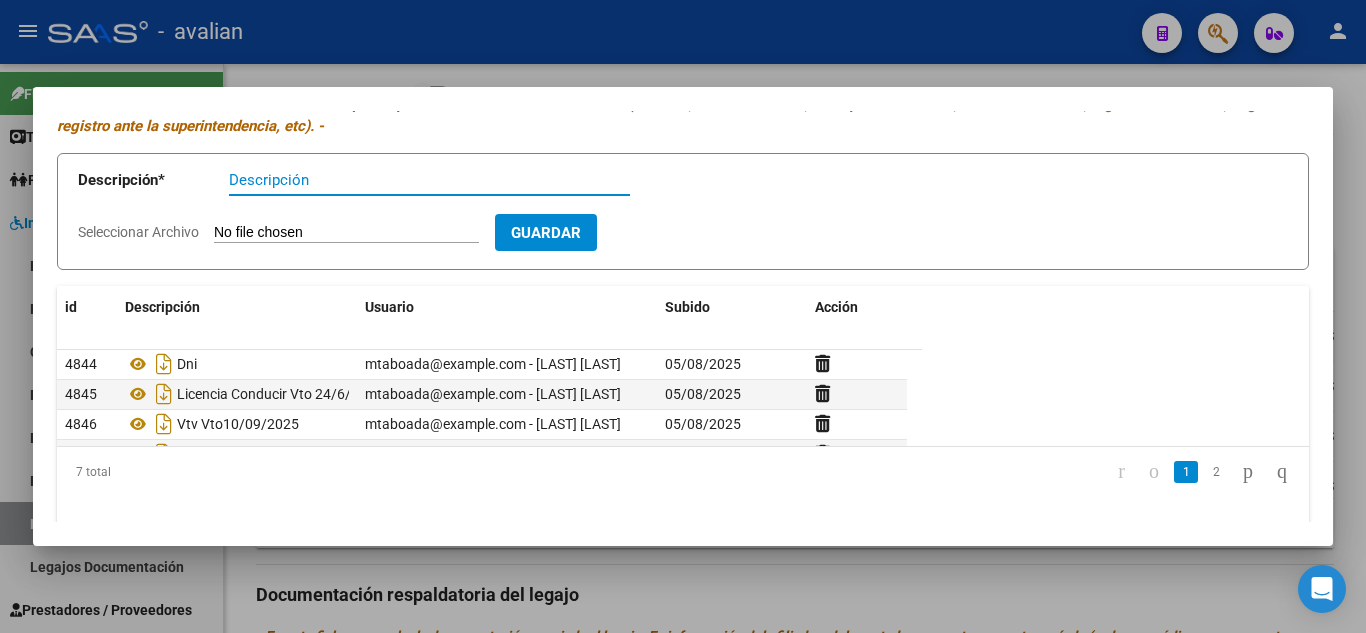 scroll, scrollTop: 156, scrollLeft: 0, axis: vertical 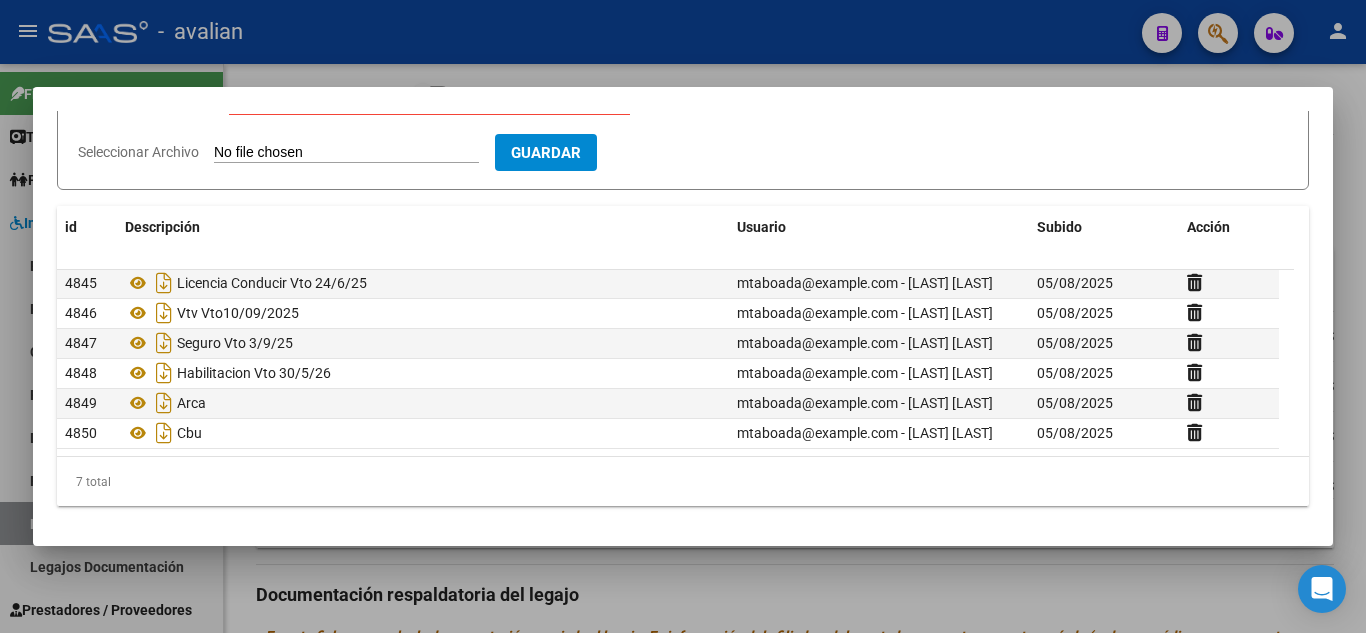 click at bounding box center (683, 316) 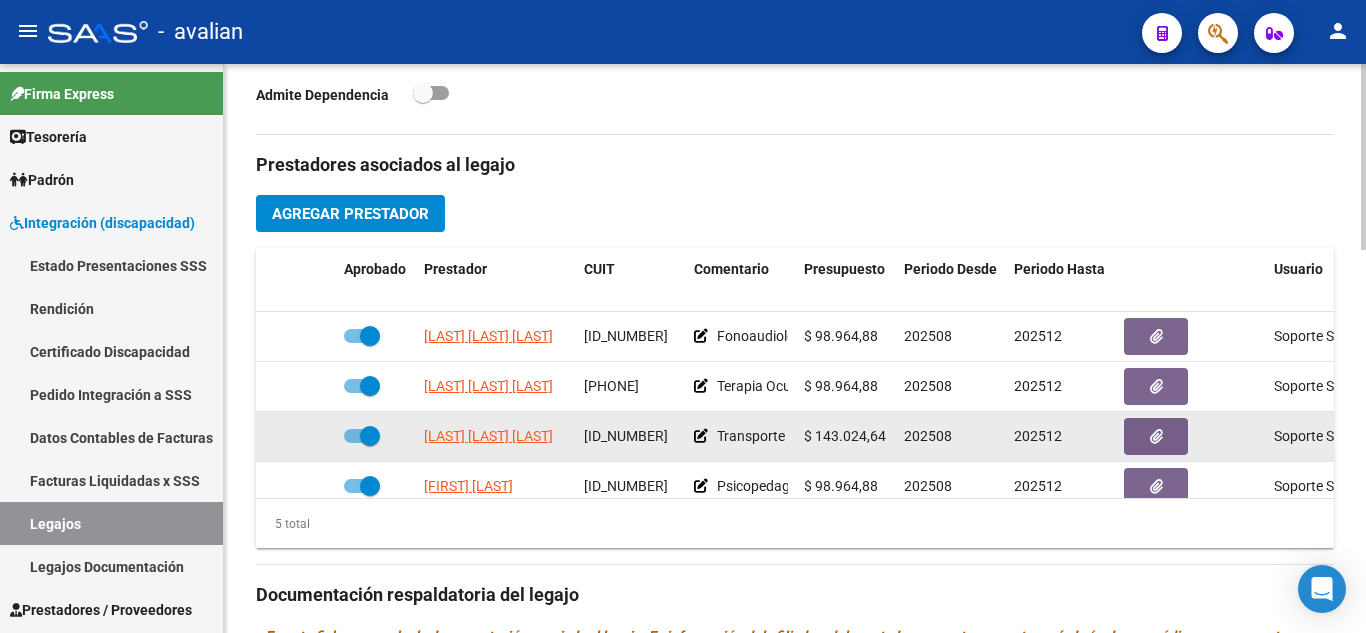 scroll, scrollTop: 86, scrollLeft: 0, axis: vertical 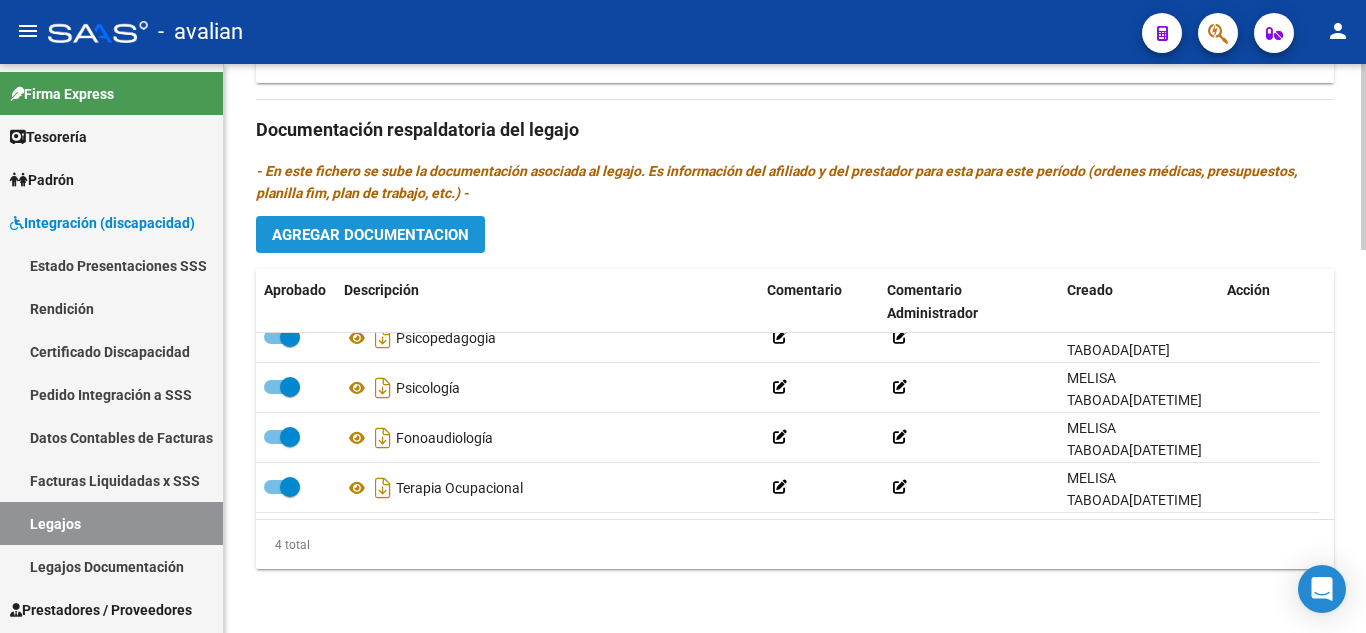 click on "Agregar Documentacion" 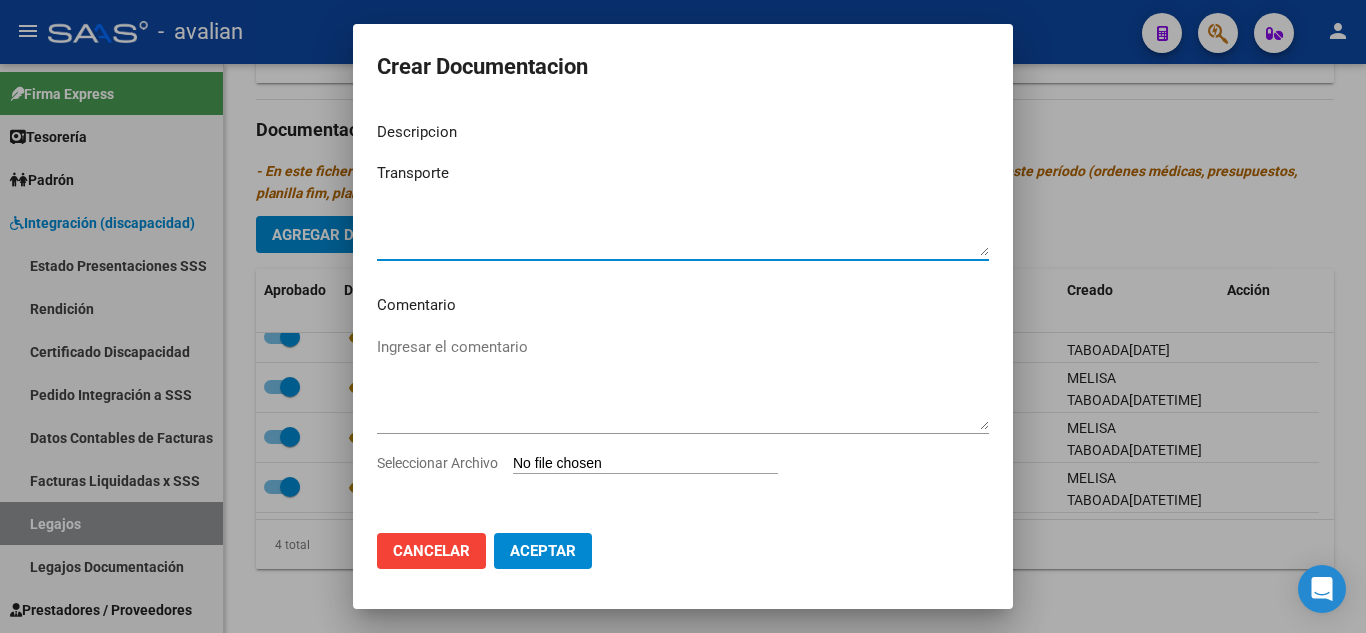 type on "Transporte" 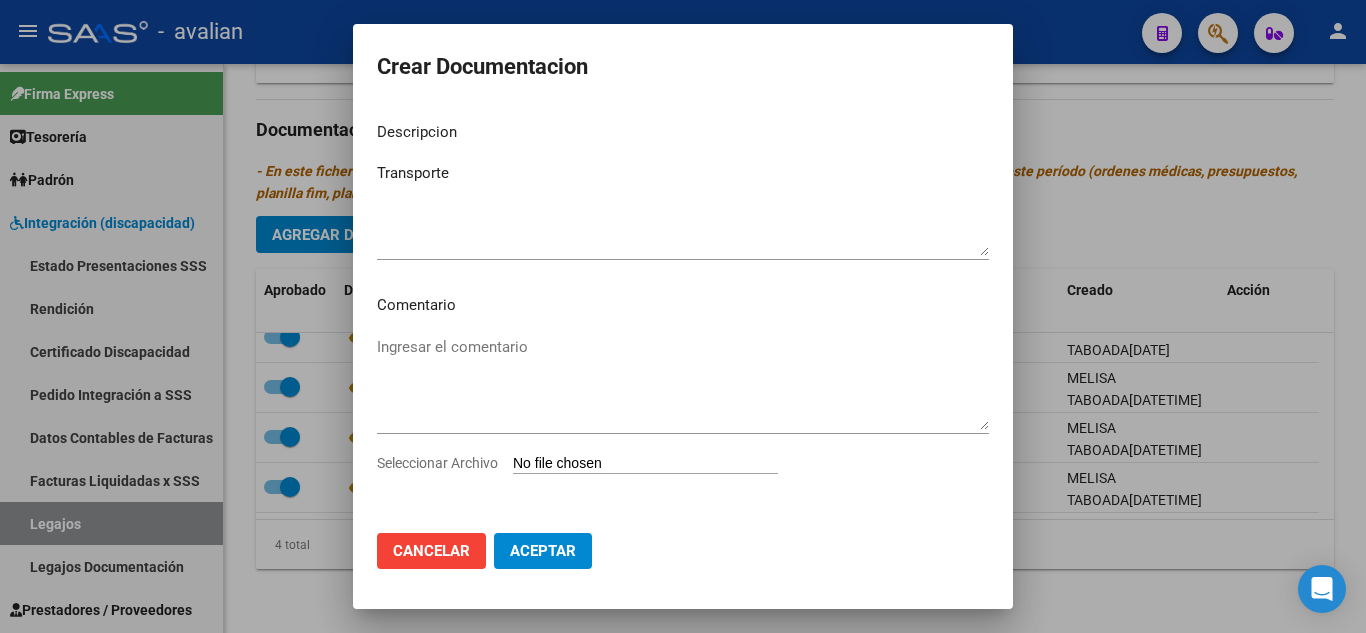 type on "C:\fakepath\NUEVO TRANSPORTISTA.pdf" 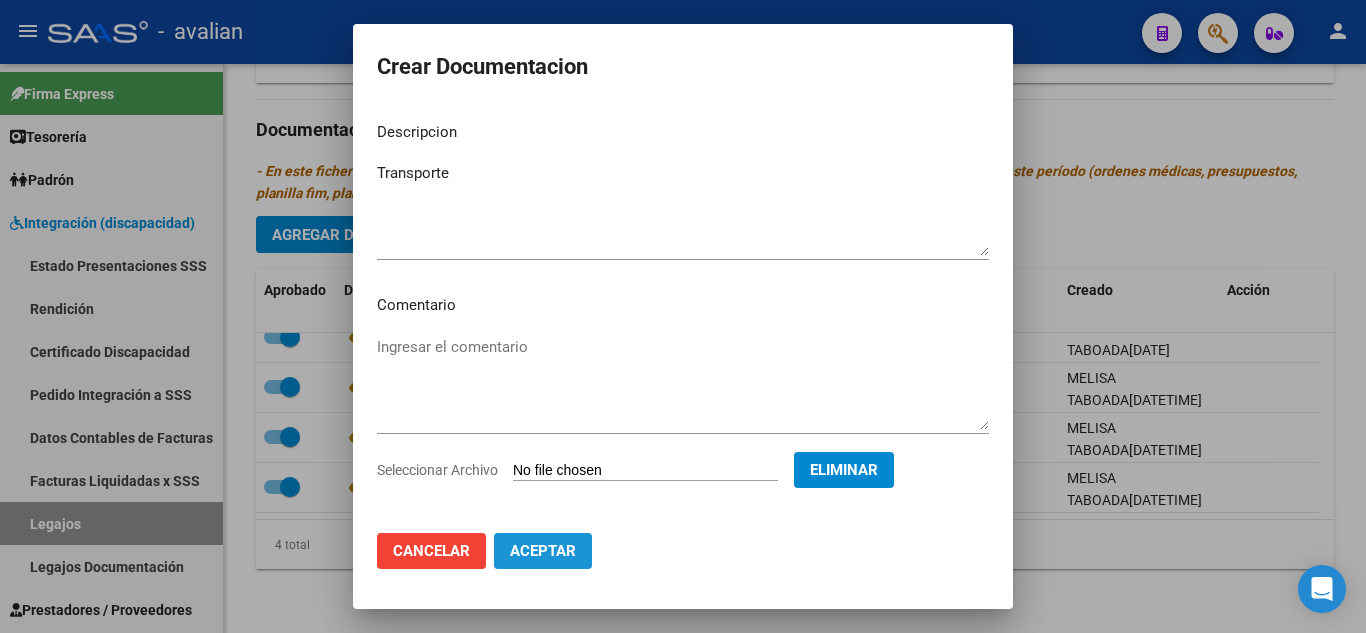 click on "Aceptar" 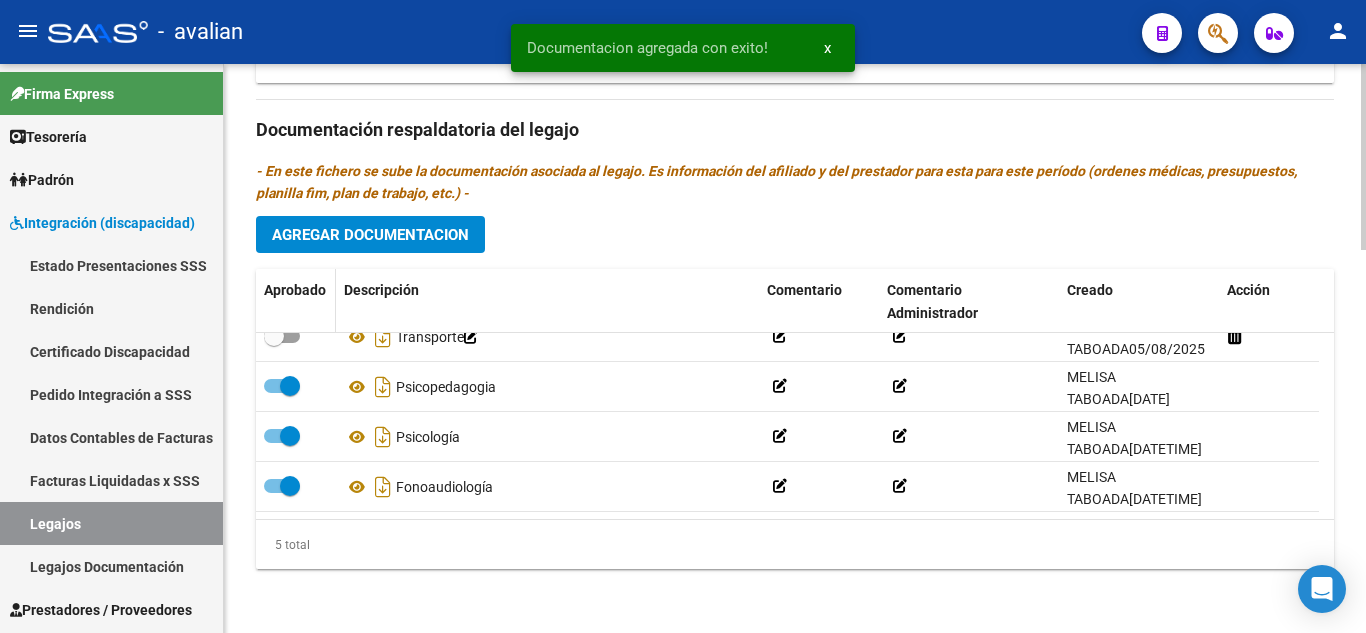 click on "Aprobado" 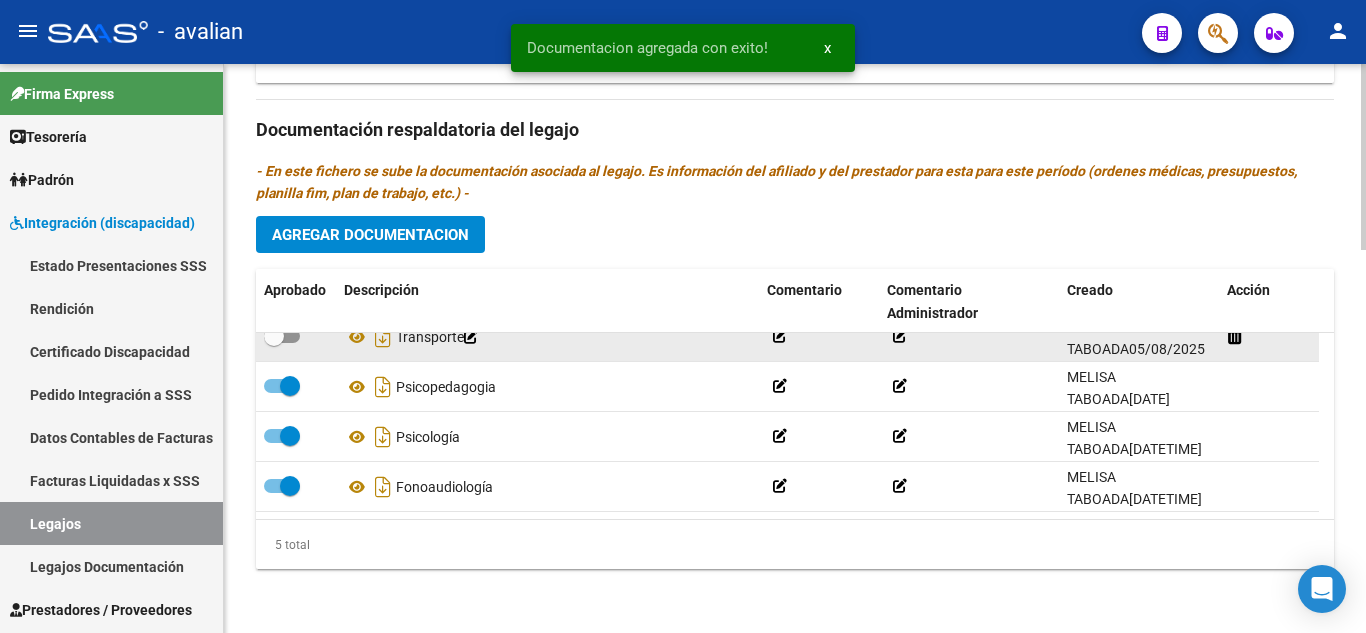 click at bounding box center [282, 336] 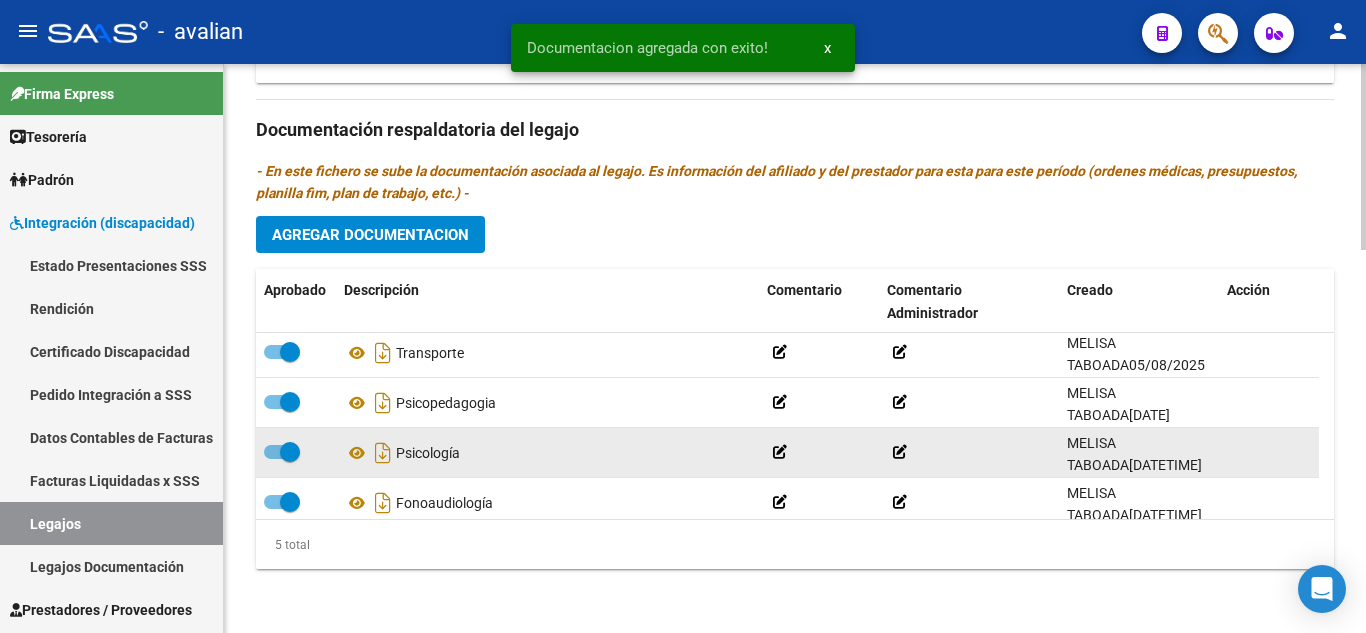 scroll, scrollTop: 0, scrollLeft: 0, axis: both 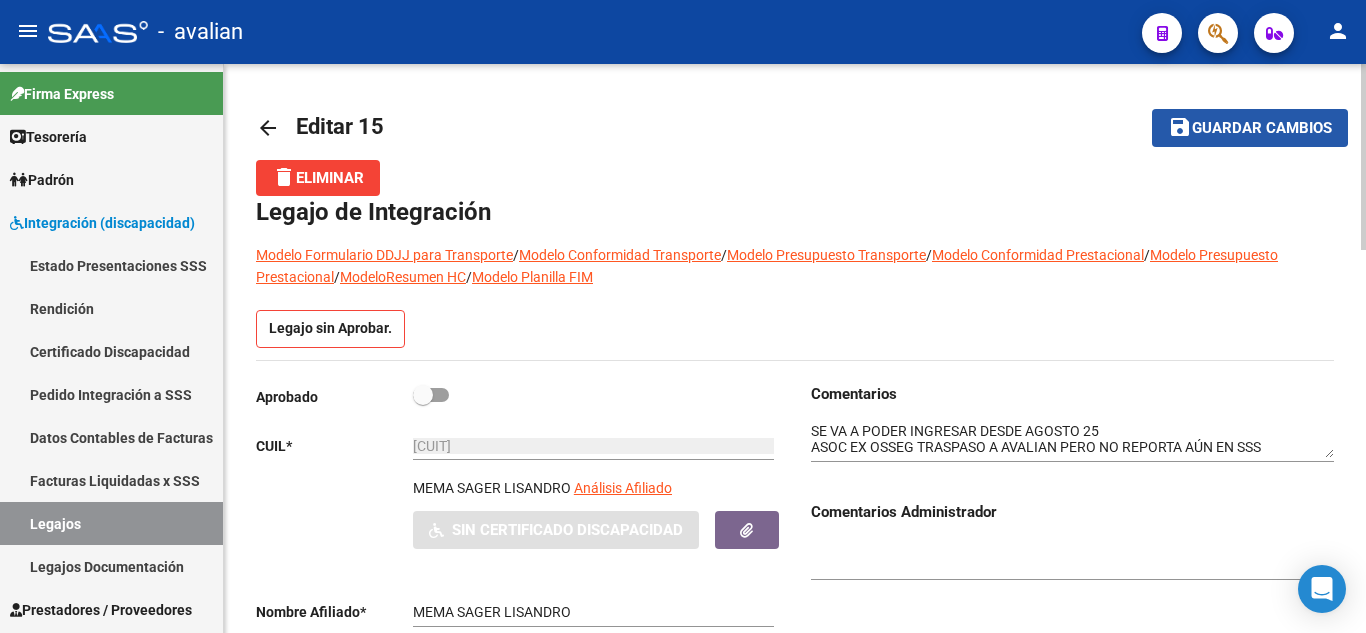 click on "Guardar cambios" 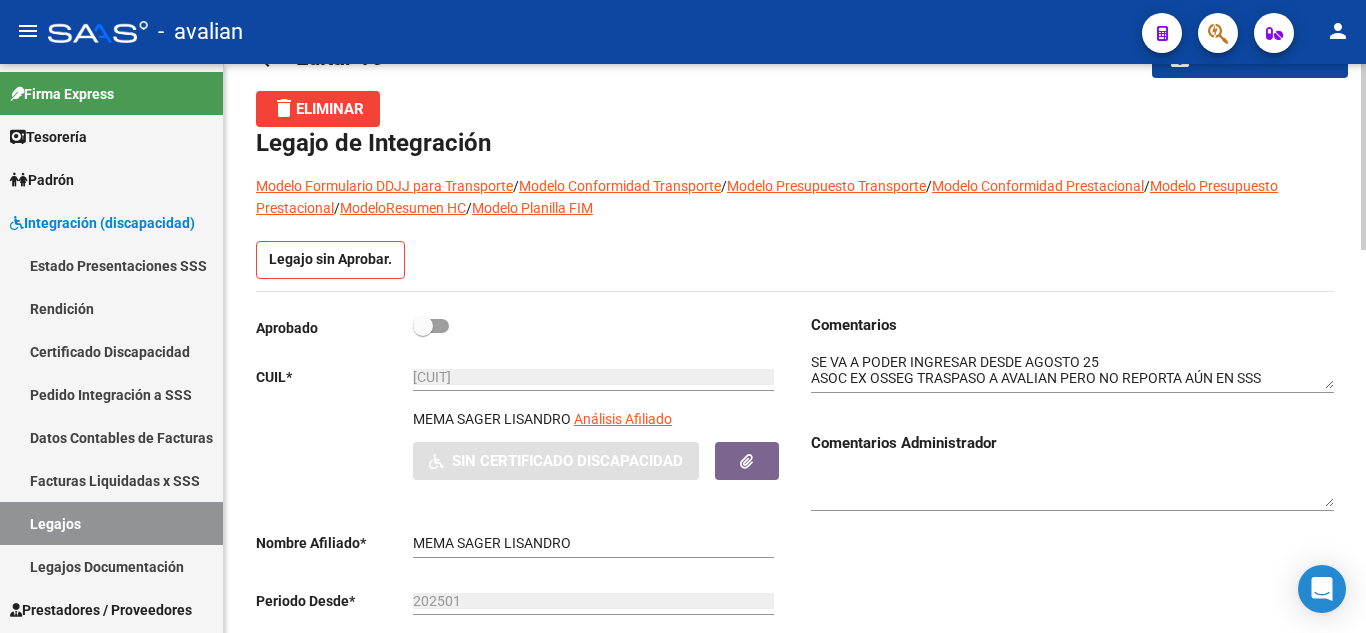 scroll, scrollTop: 100, scrollLeft: 0, axis: vertical 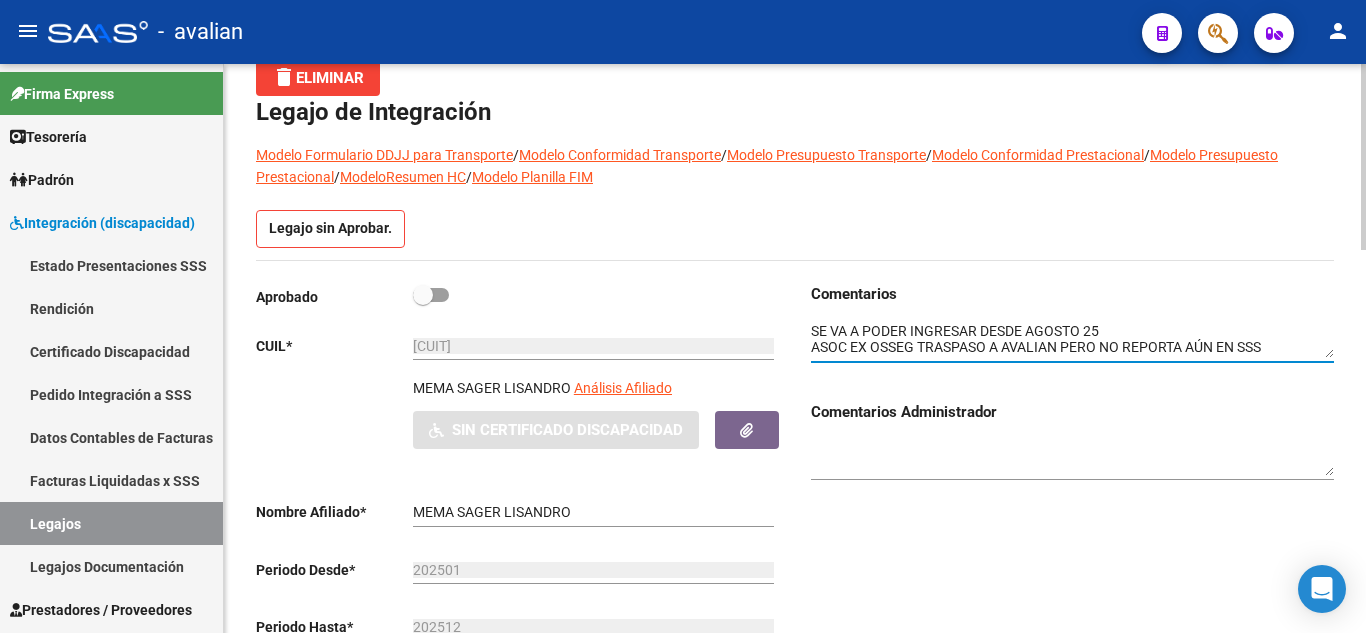 click at bounding box center [1072, 340] 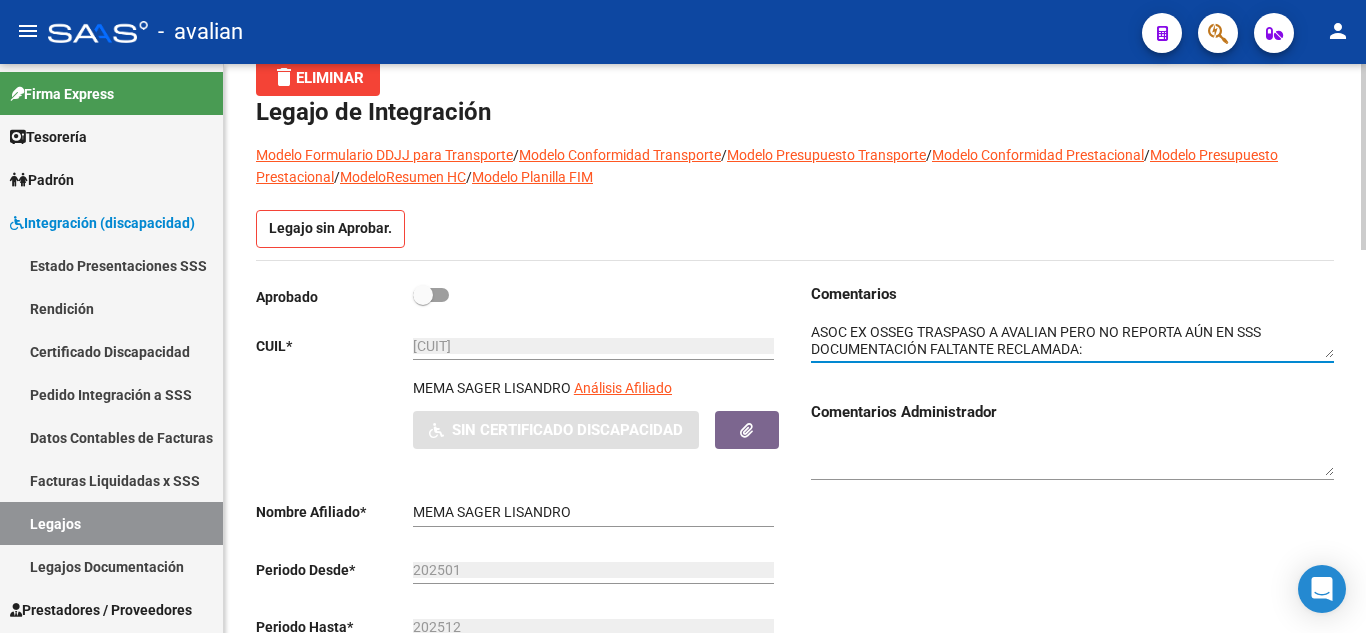 scroll, scrollTop: 31, scrollLeft: 0, axis: vertical 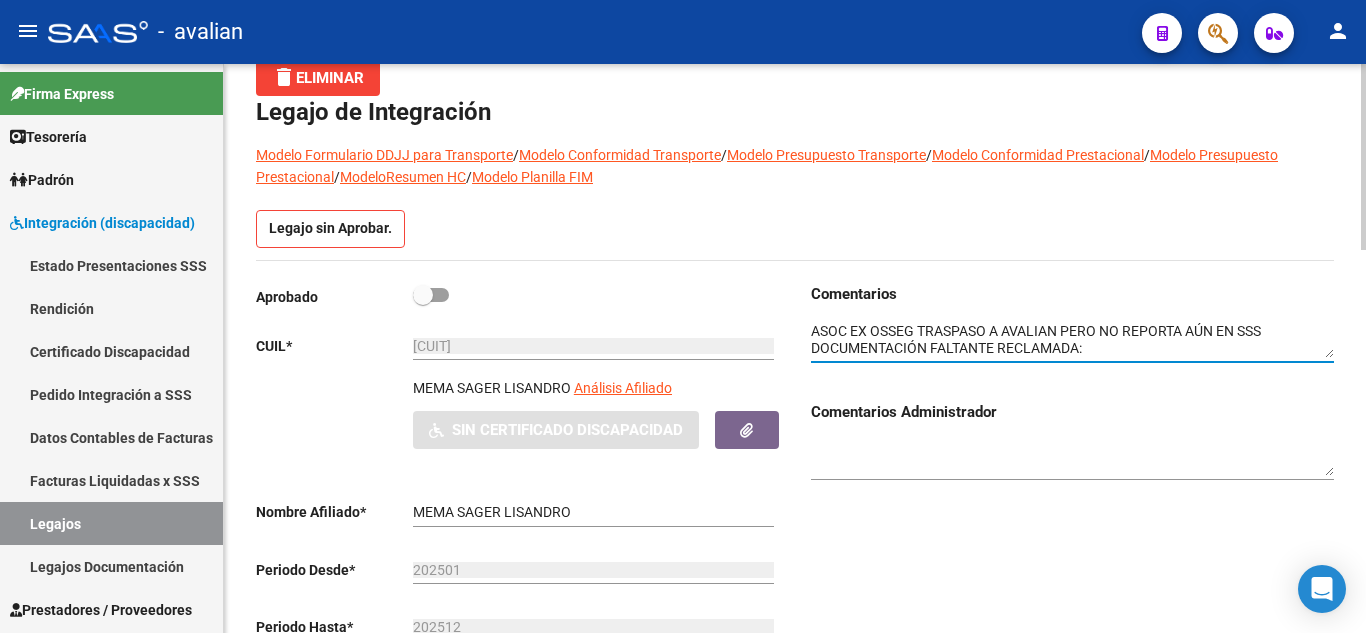 paste on "TRANSPORTE CARNET VIGENTE" 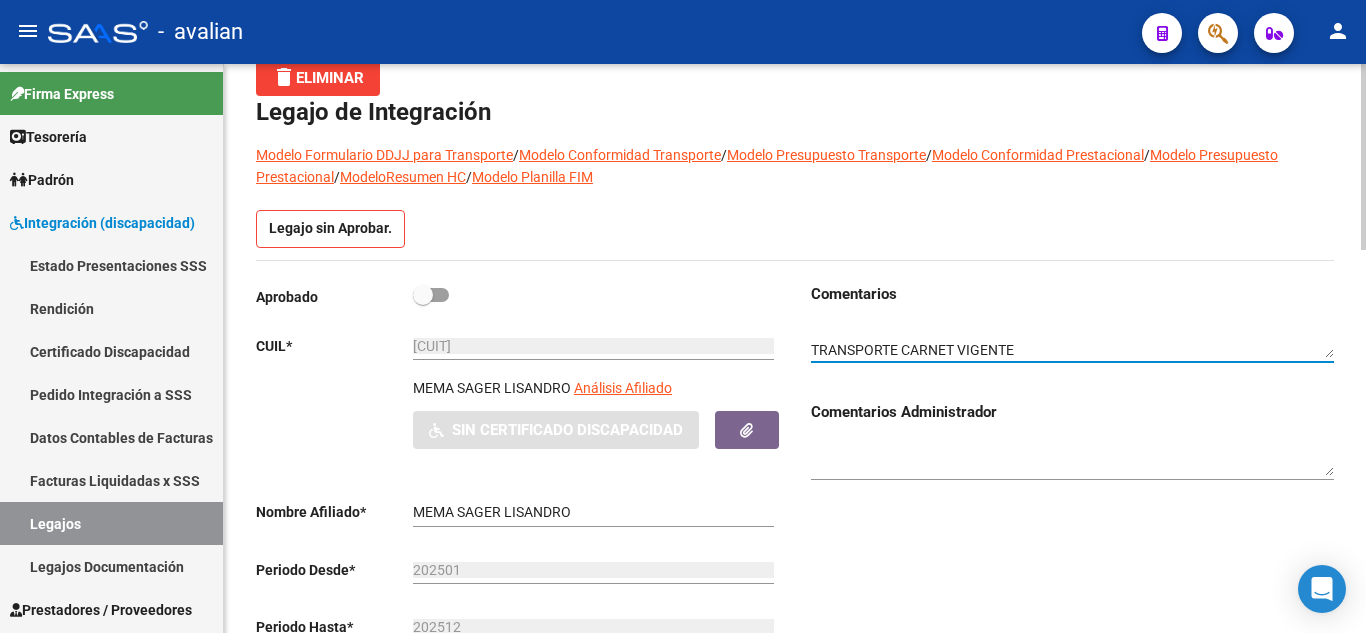 scroll, scrollTop: 0, scrollLeft: 0, axis: both 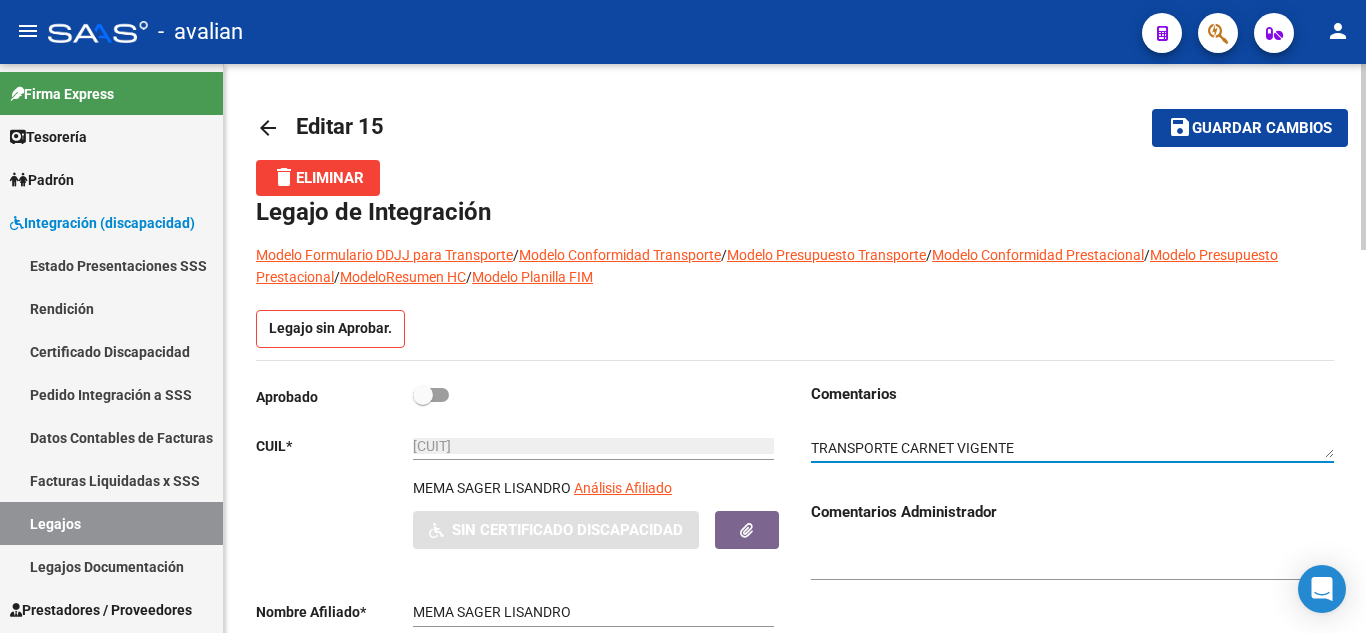 type on "SE VA A PODER INGRESAR DESDE AGOSTO 25
ASOC EX OSSEG TRASPASO A AVALIAN PERO NO REPORTA AÚN EN SSS
DOCUMENTACIÓN FALTANTE RECLAMADA:
TRANSPORTE CARNET VIGENTE" 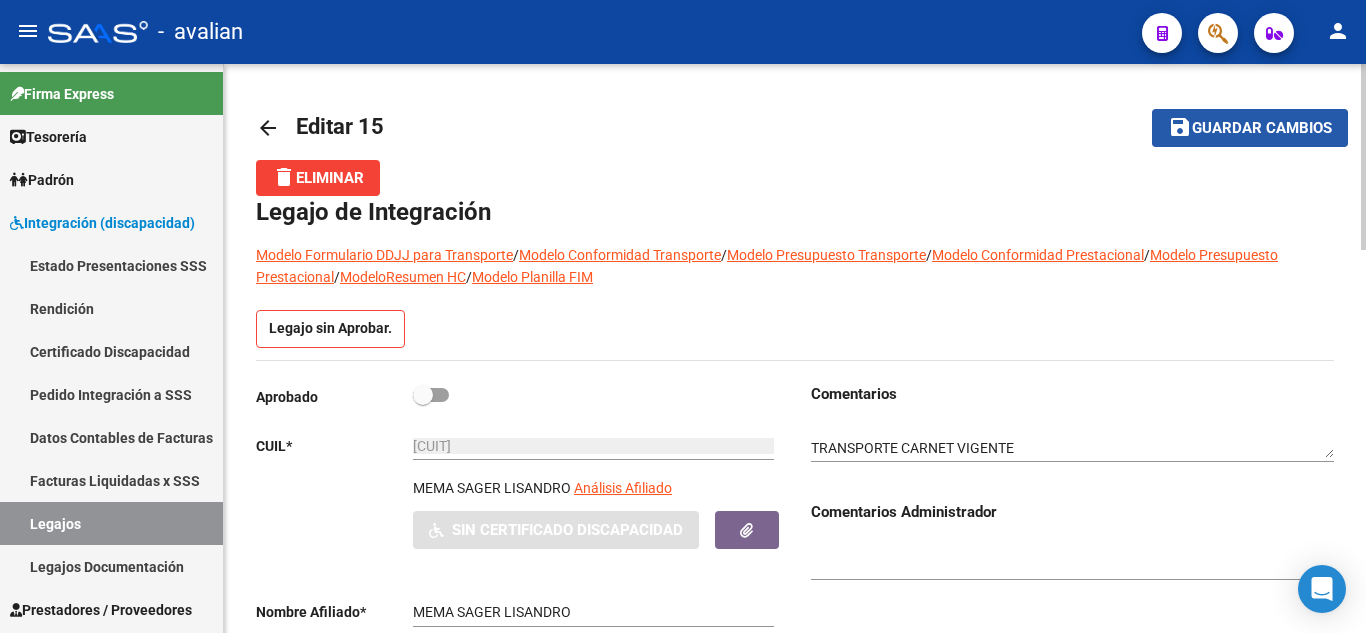 click on "Guardar cambios" 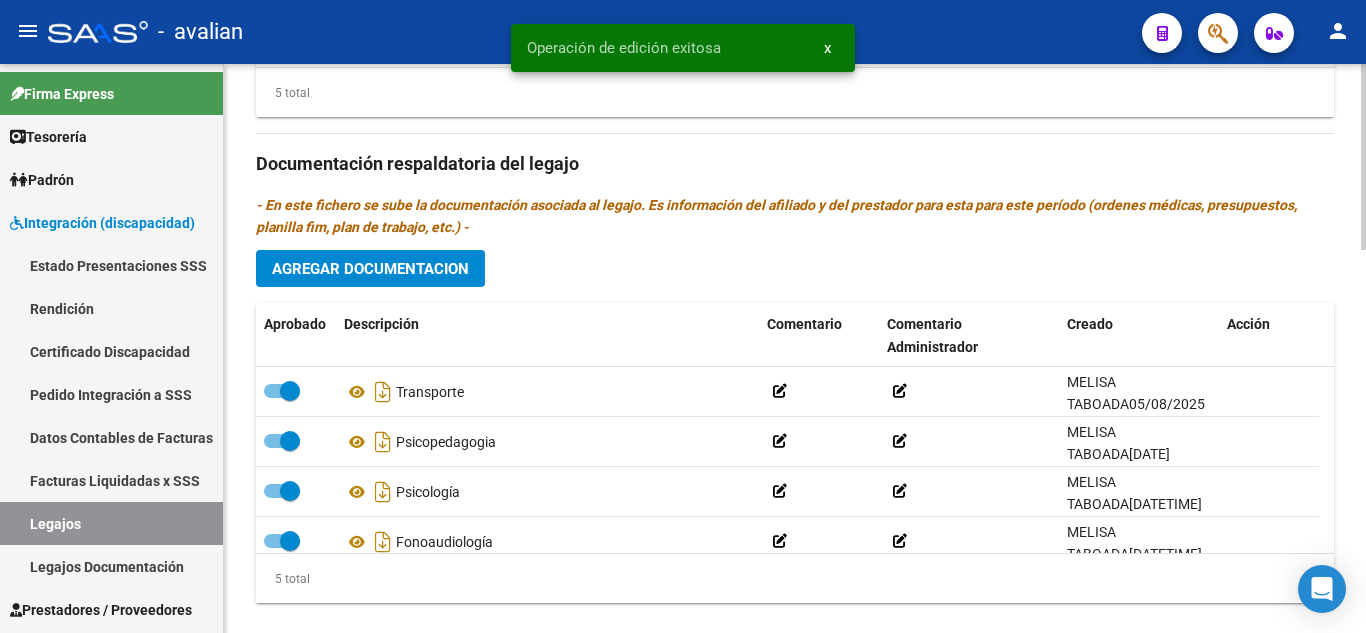 scroll, scrollTop: 1167, scrollLeft: 0, axis: vertical 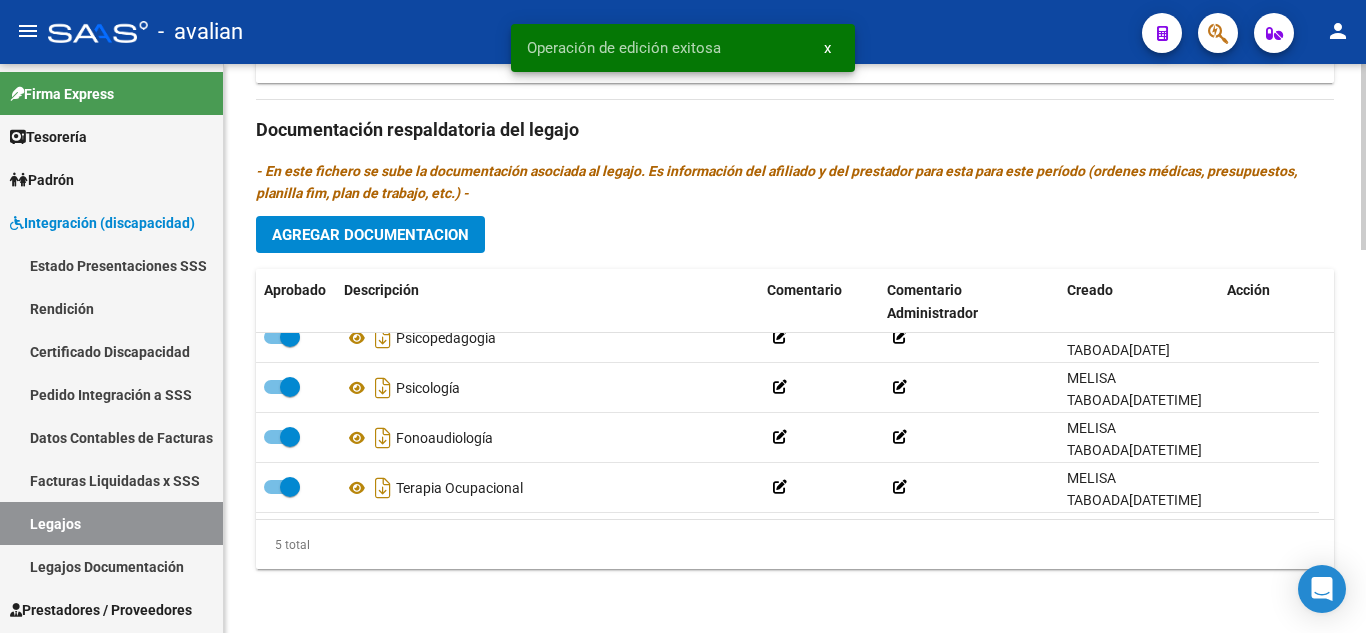 click on "Agregar Documentacion" 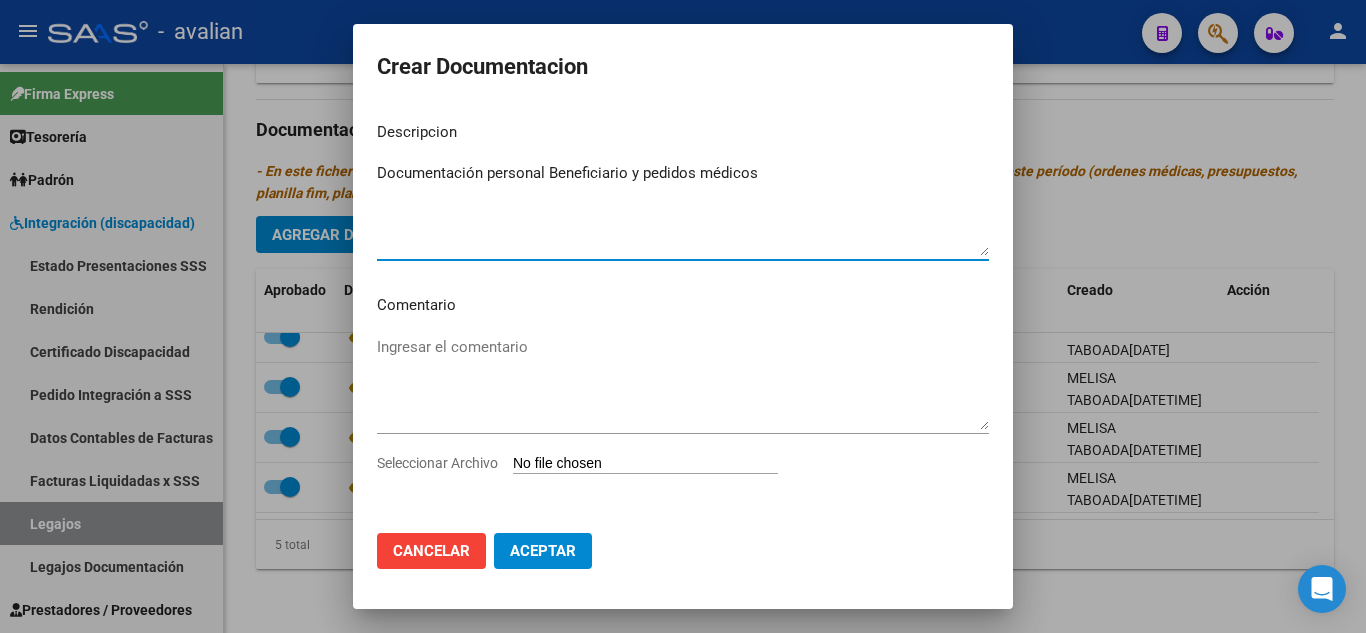 type on "Documentación personal Beneficiario y pedidos médicos" 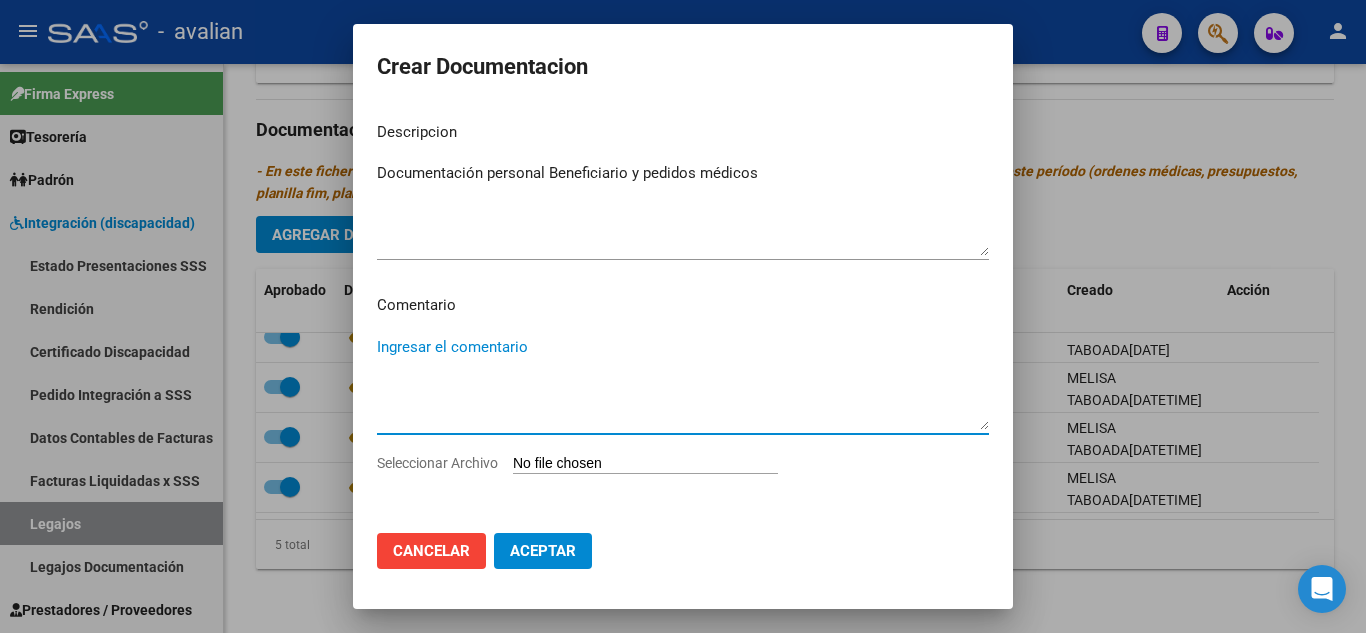 click on "Ingresar el comentario" at bounding box center (683, 383) 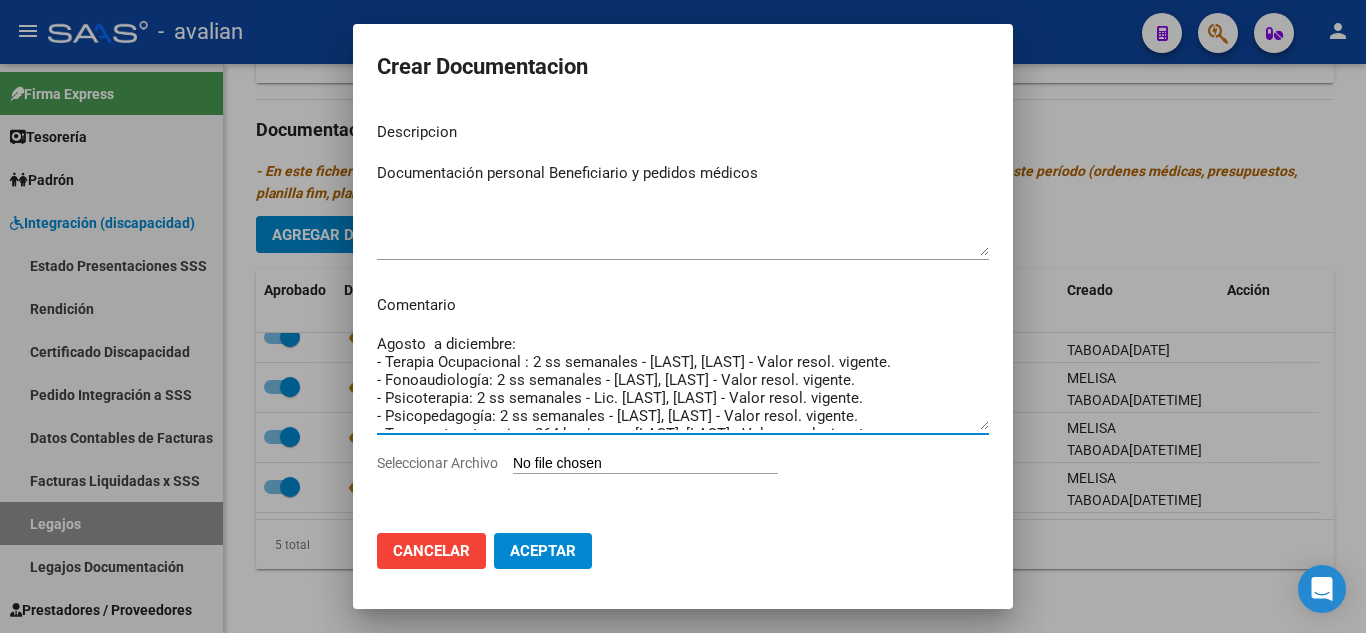 scroll, scrollTop: 0, scrollLeft: 0, axis: both 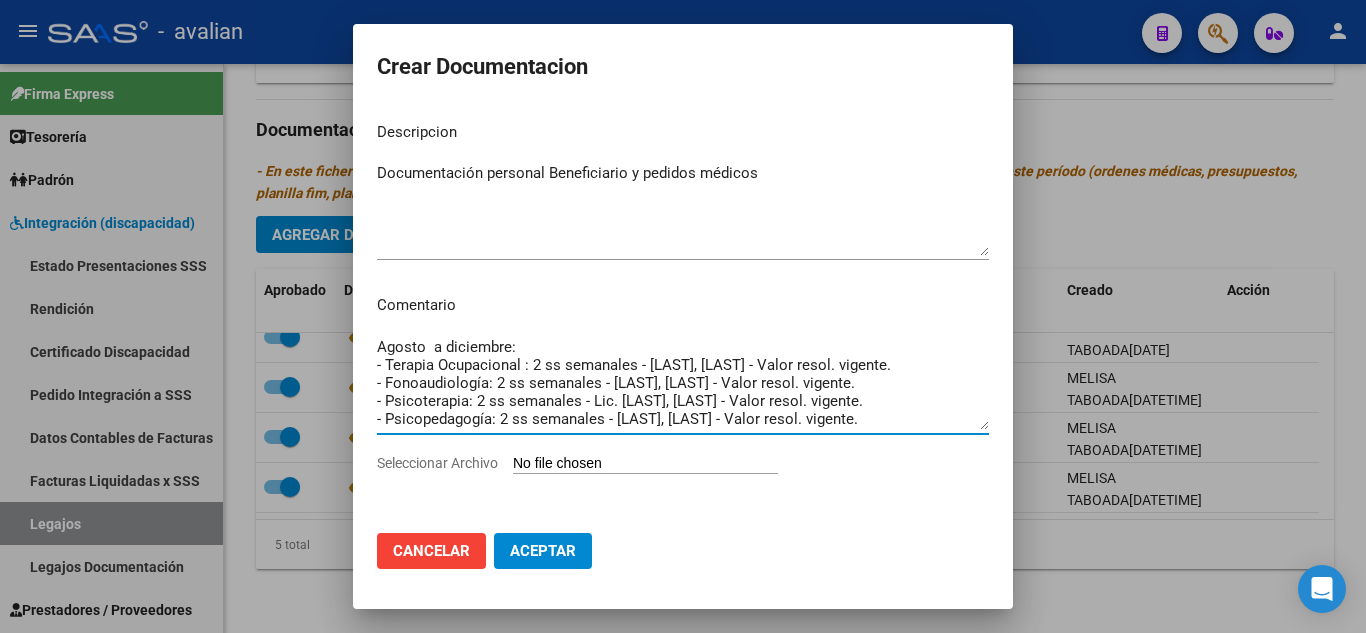 type on "Agosto  a diciembre:
- Terapia Ocupacional : 2 ss semanales - [LAST], [LAST] - Valor resol. vigente.
- Fonoaudiología: 2 ss semanales - [LAST], [LAST] - Valor resol. vigente.
- Psicoterapia: 2 ss semanales - Lic. [LAST], [LAST] - Valor resol. vigente.
- Psicopedagogía: 2 ss semanales - [LAST], [LAST] - Valor resol. vigente.
- Transporte a terapias: 264 km/ mes - [LAST], [LAST] - Valor resol. vigente." 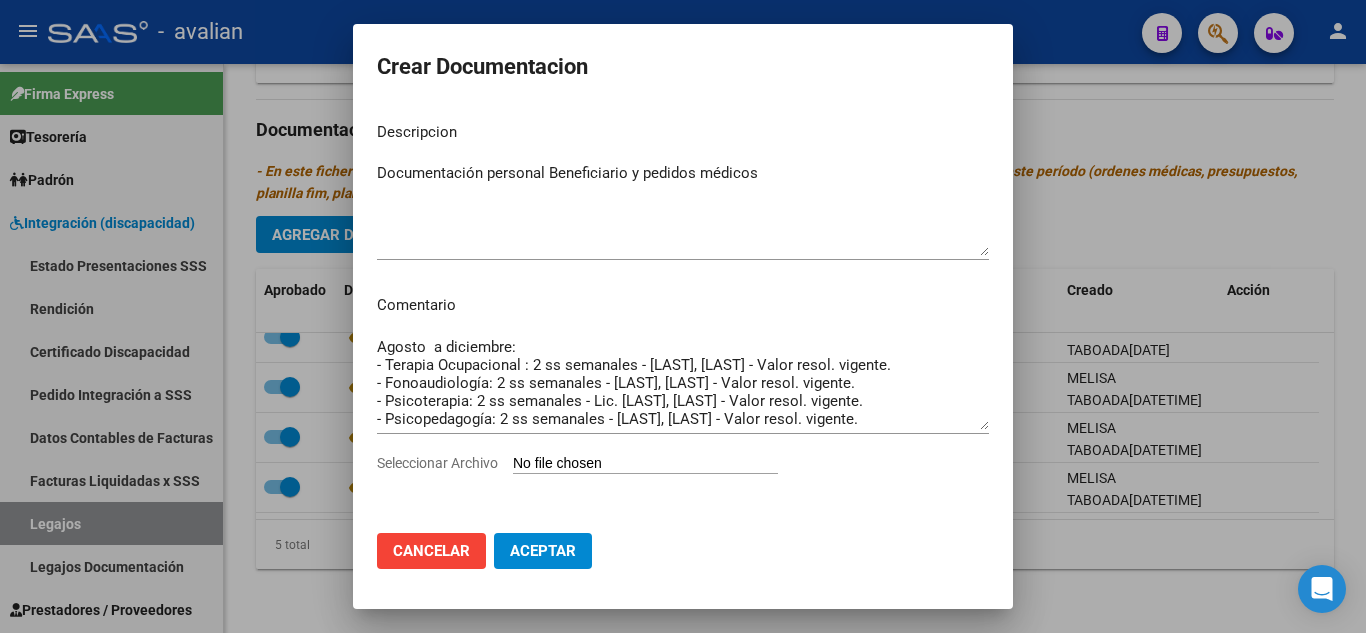 click on "Seleccionar Archivo" at bounding box center (645, 464) 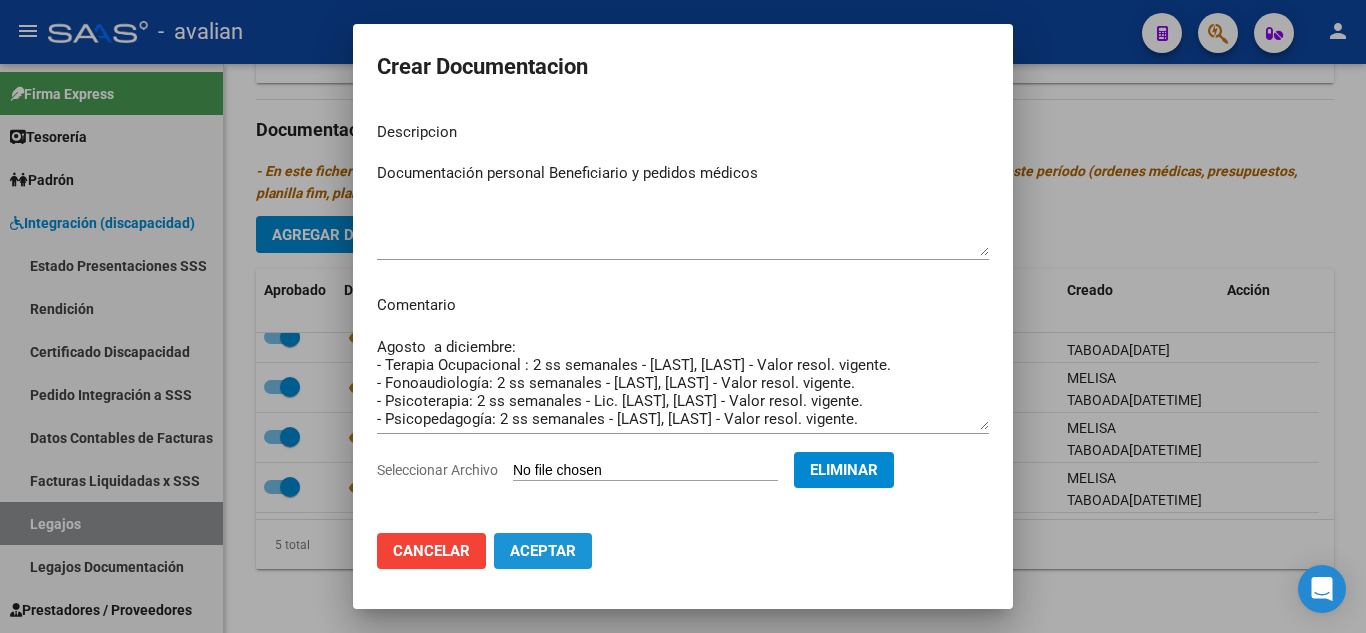 click on "Aceptar" 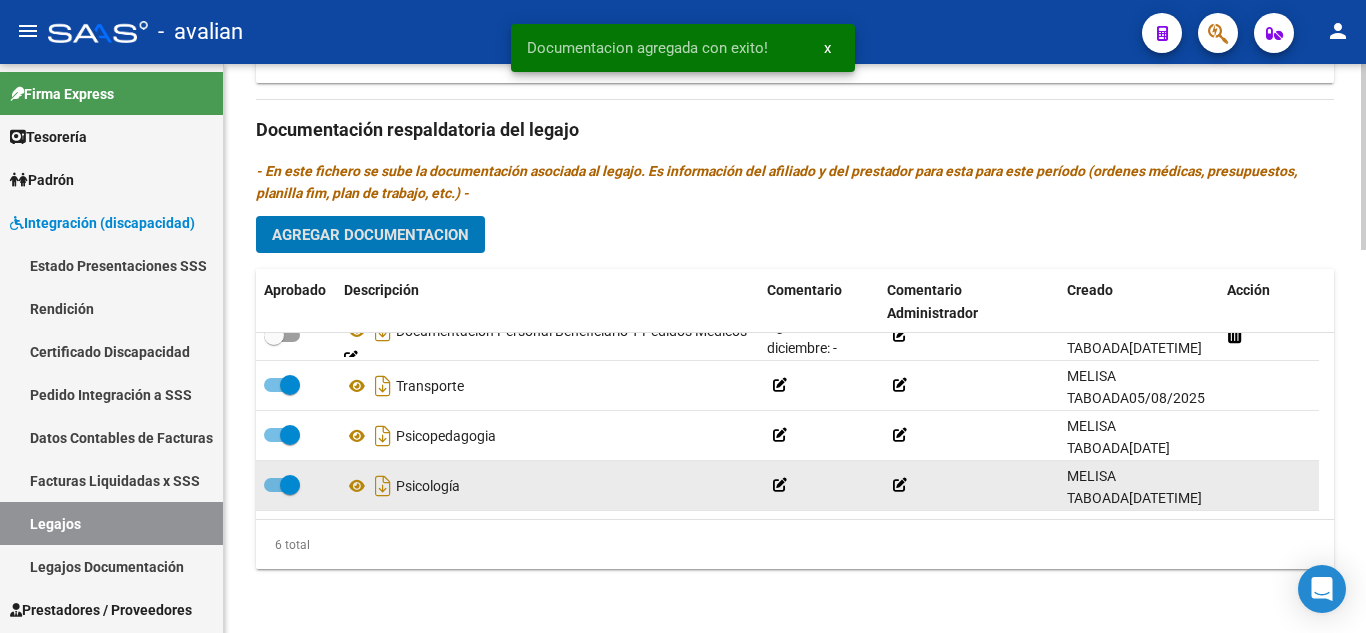 scroll, scrollTop: 0, scrollLeft: 0, axis: both 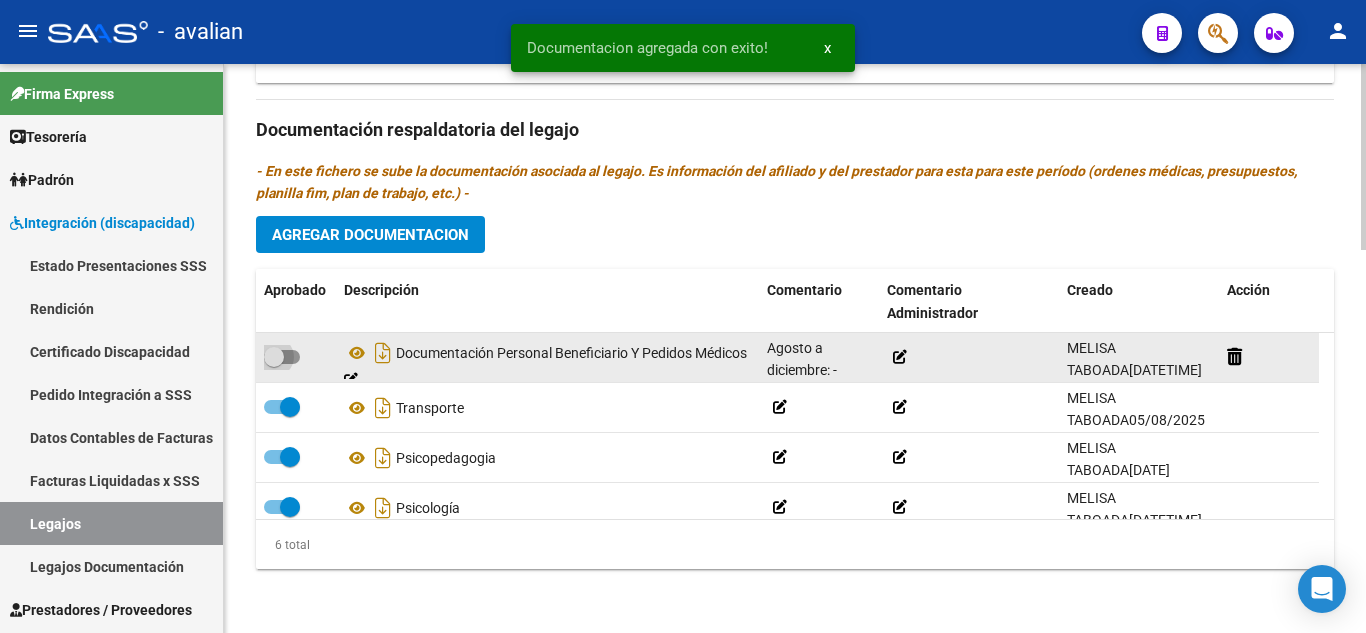 click at bounding box center [282, 357] 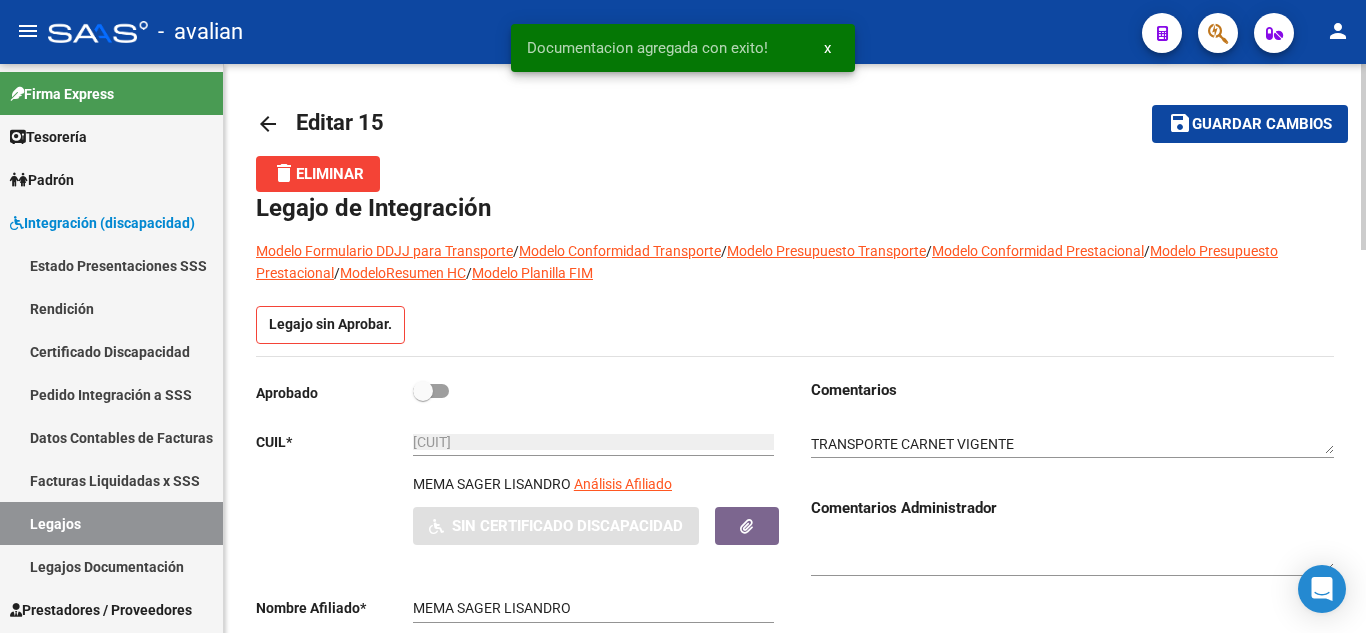scroll, scrollTop: 0, scrollLeft: 0, axis: both 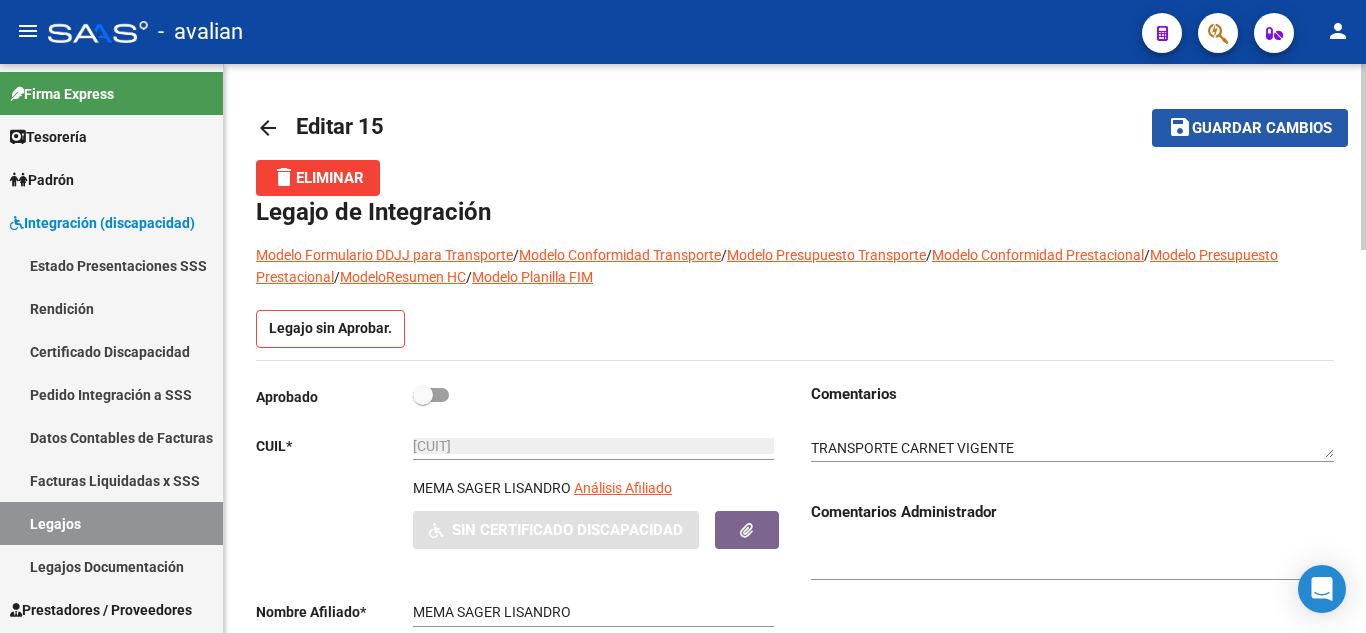 click on "Guardar cambios" 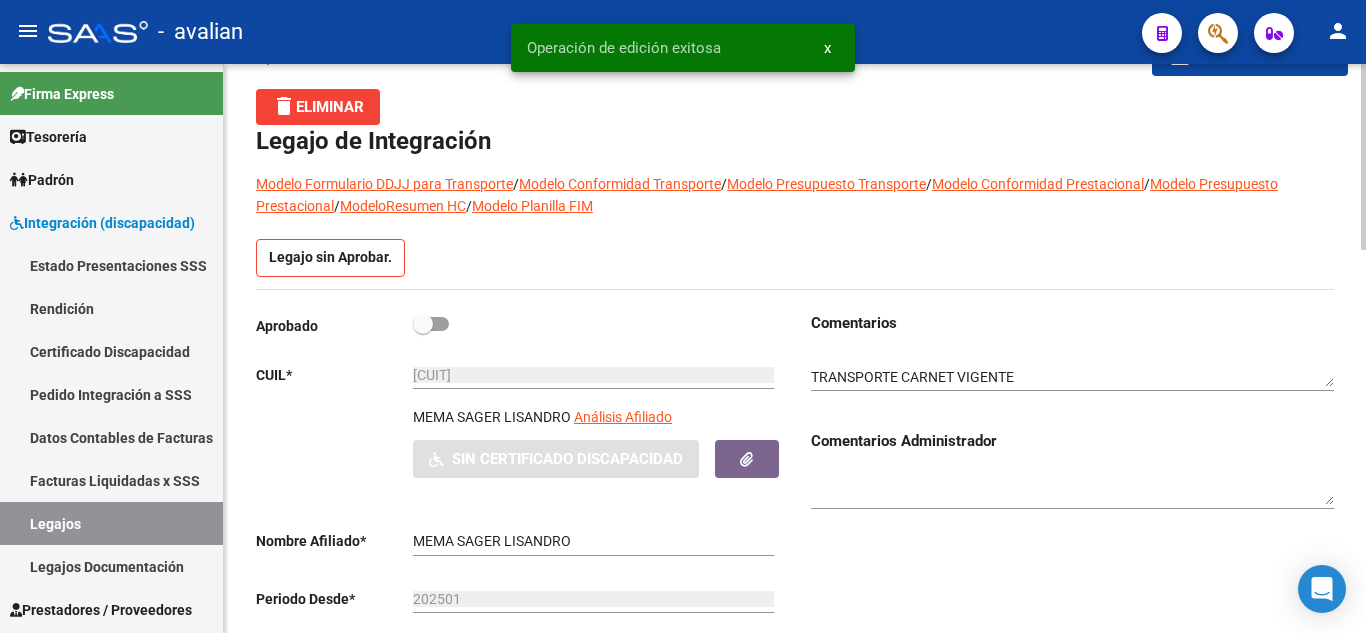 scroll, scrollTop: 100, scrollLeft: 0, axis: vertical 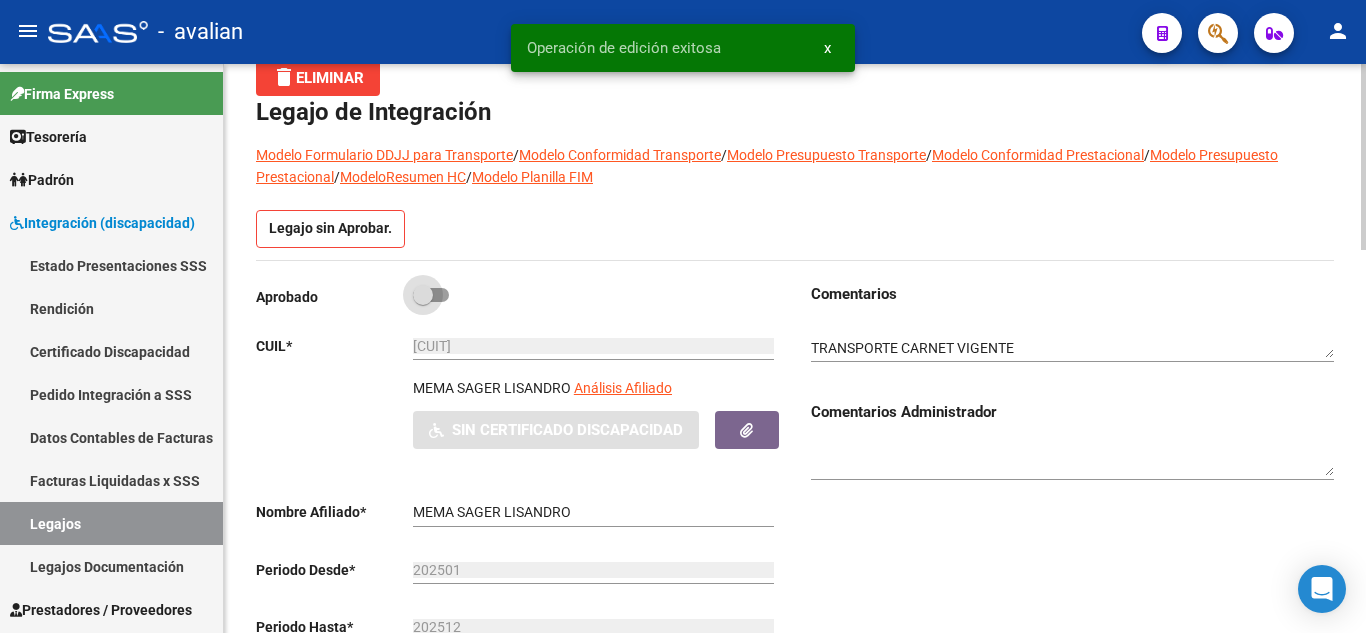 drag, startPoint x: 439, startPoint y: 304, endPoint x: 495, endPoint y: 300, distance: 56.142673 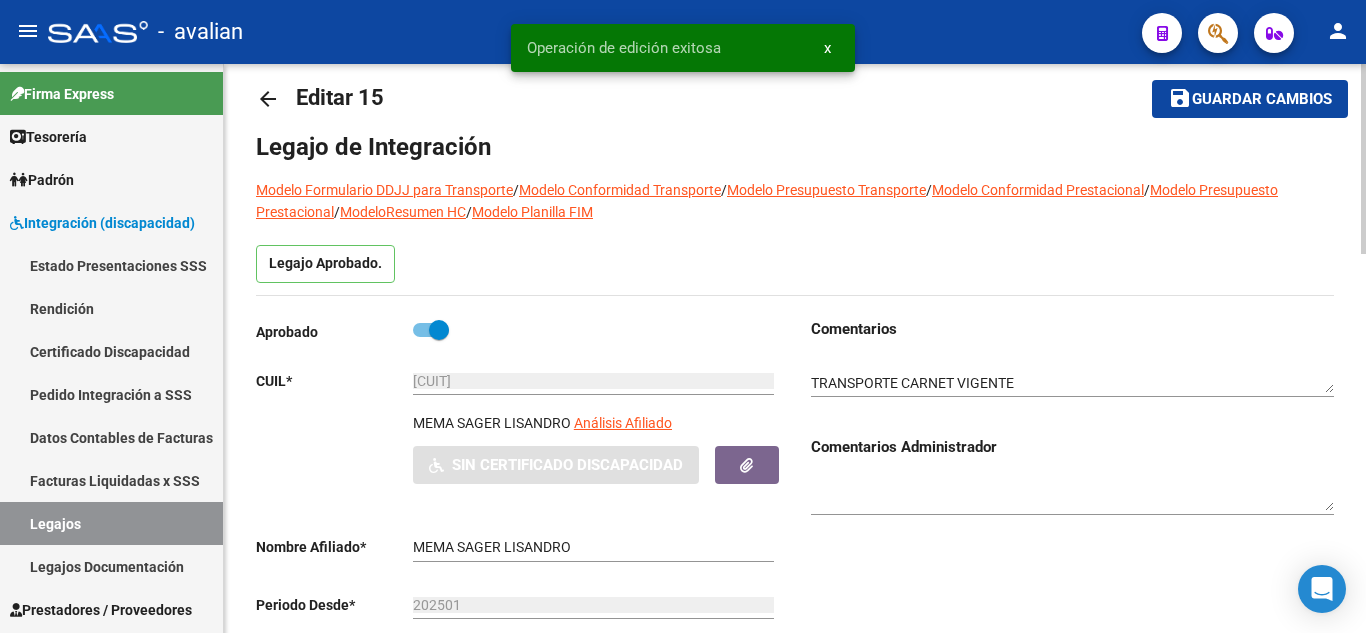 scroll, scrollTop: 0, scrollLeft: 0, axis: both 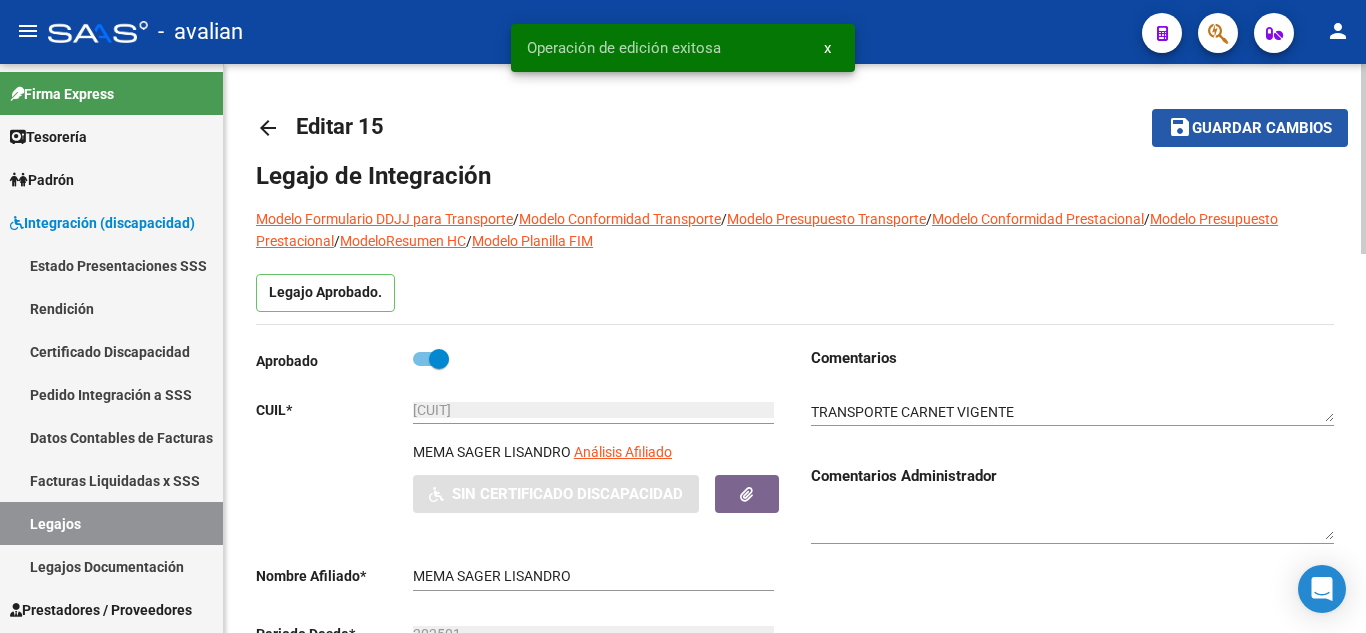 click on "Guardar cambios" 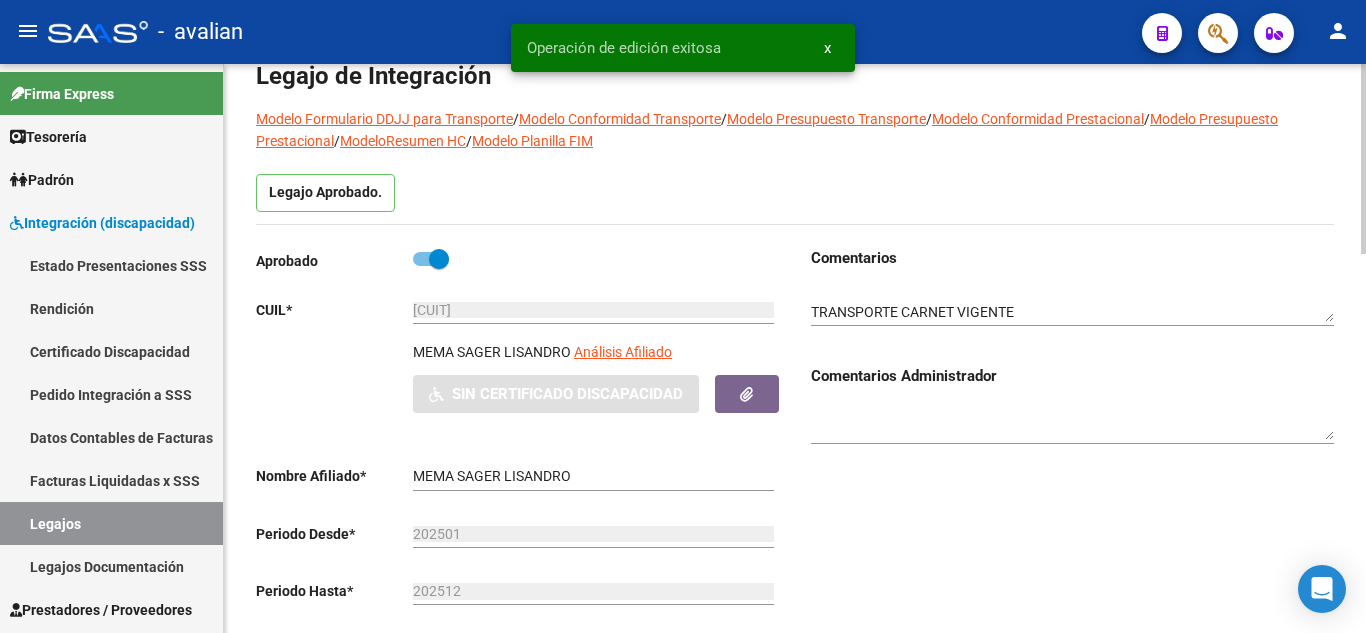 scroll, scrollTop: 0, scrollLeft: 0, axis: both 